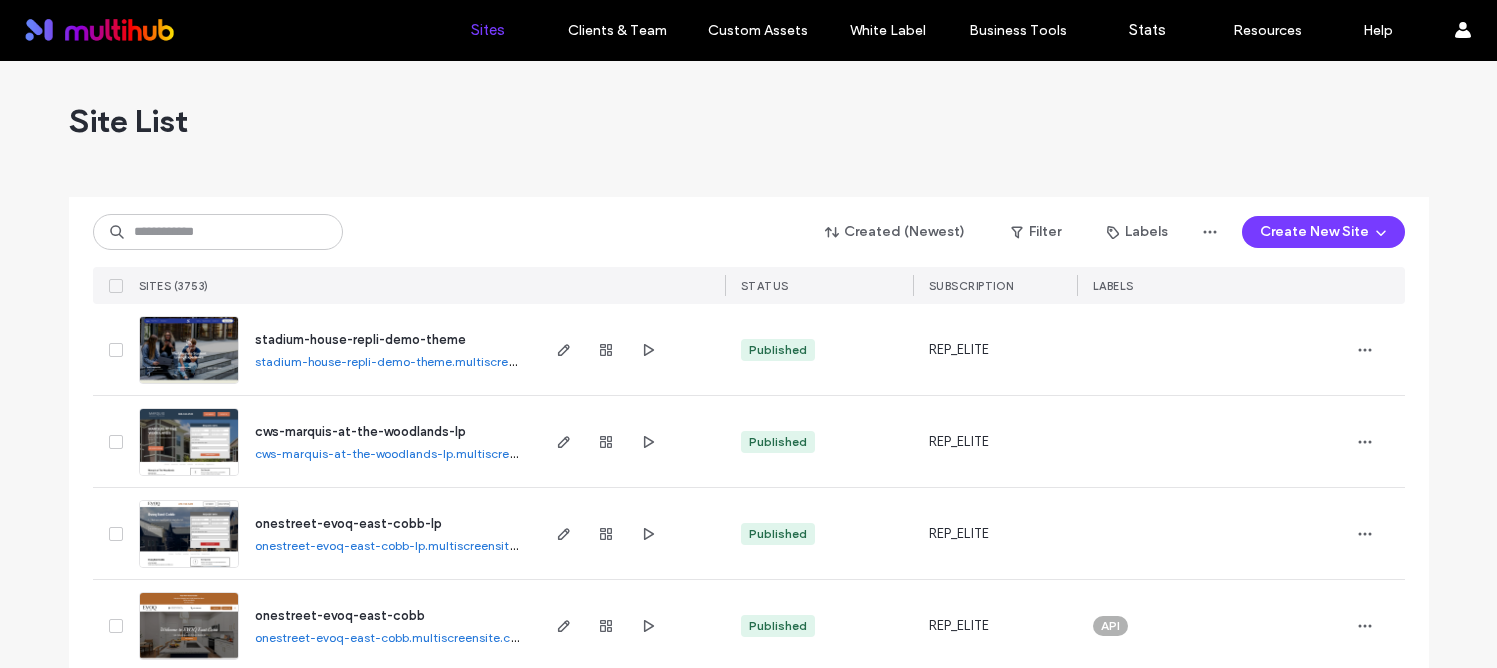 scroll, scrollTop: 0, scrollLeft: 0, axis: both 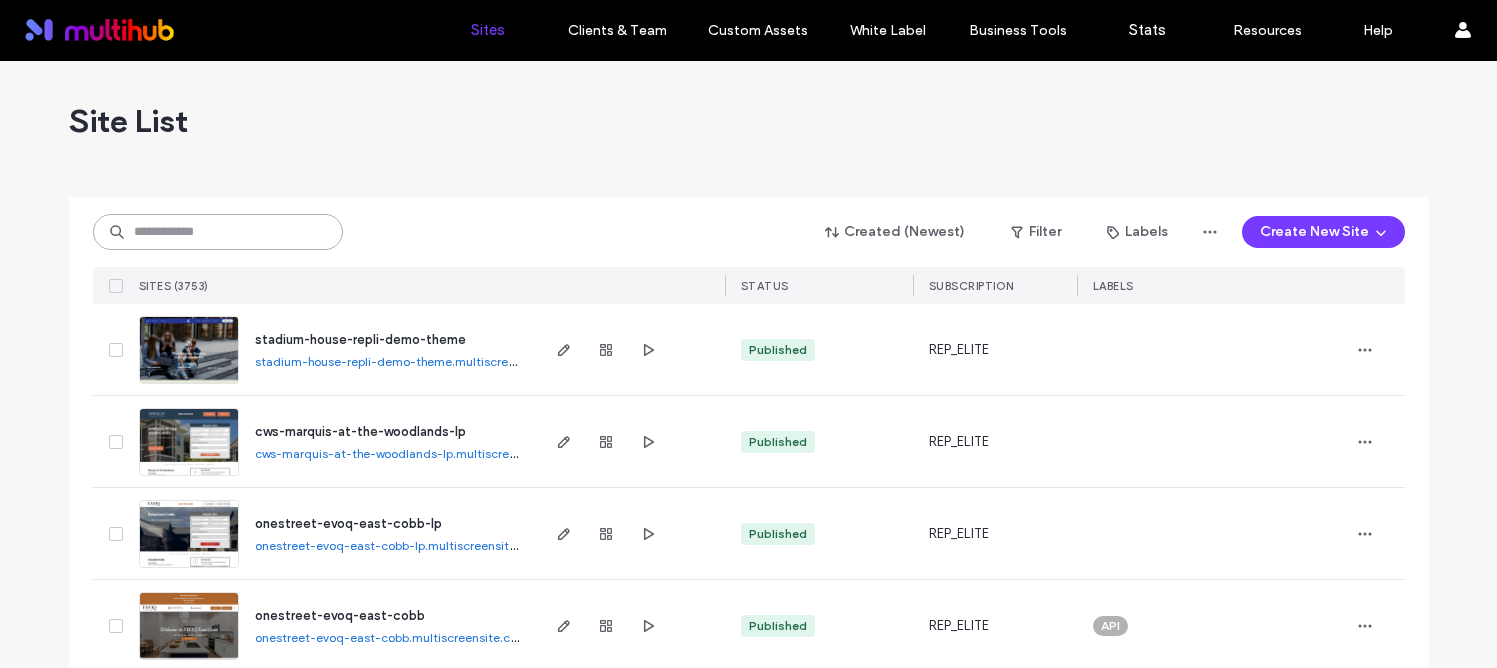 click at bounding box center (218, 232) 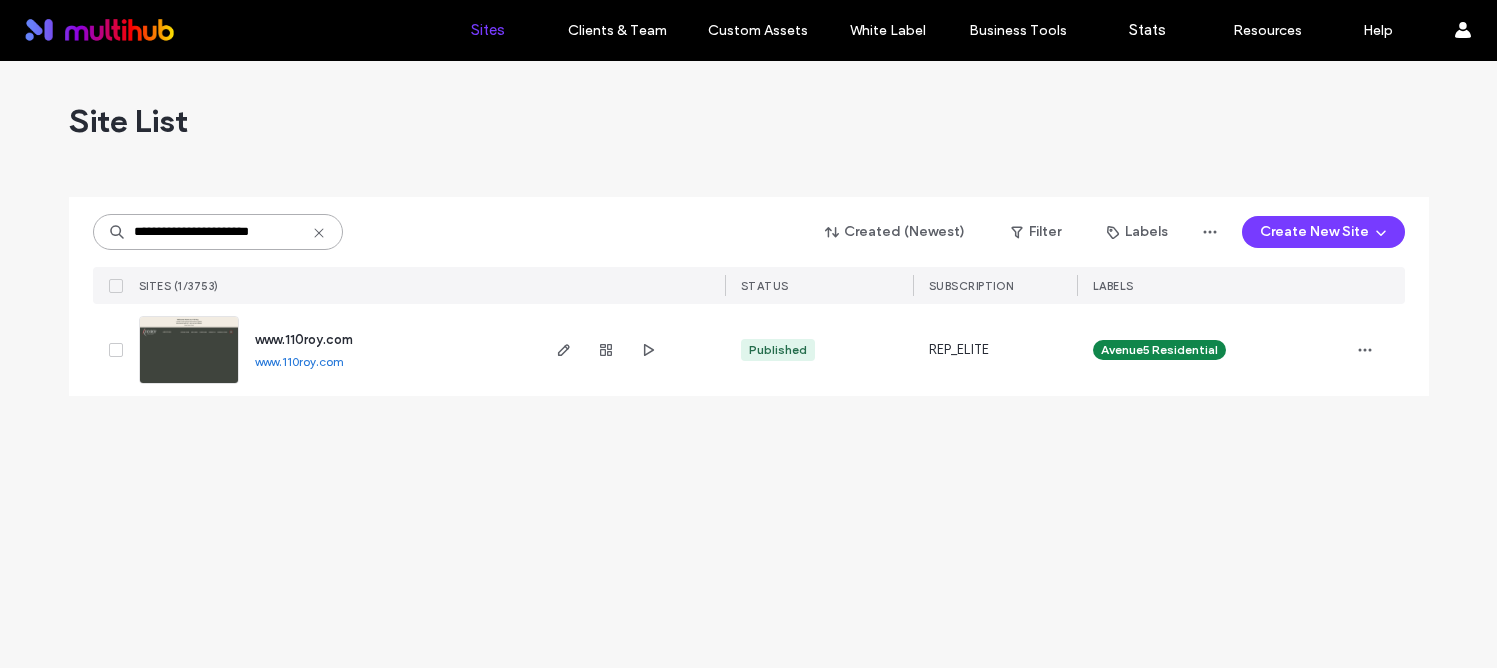 type on "**********" 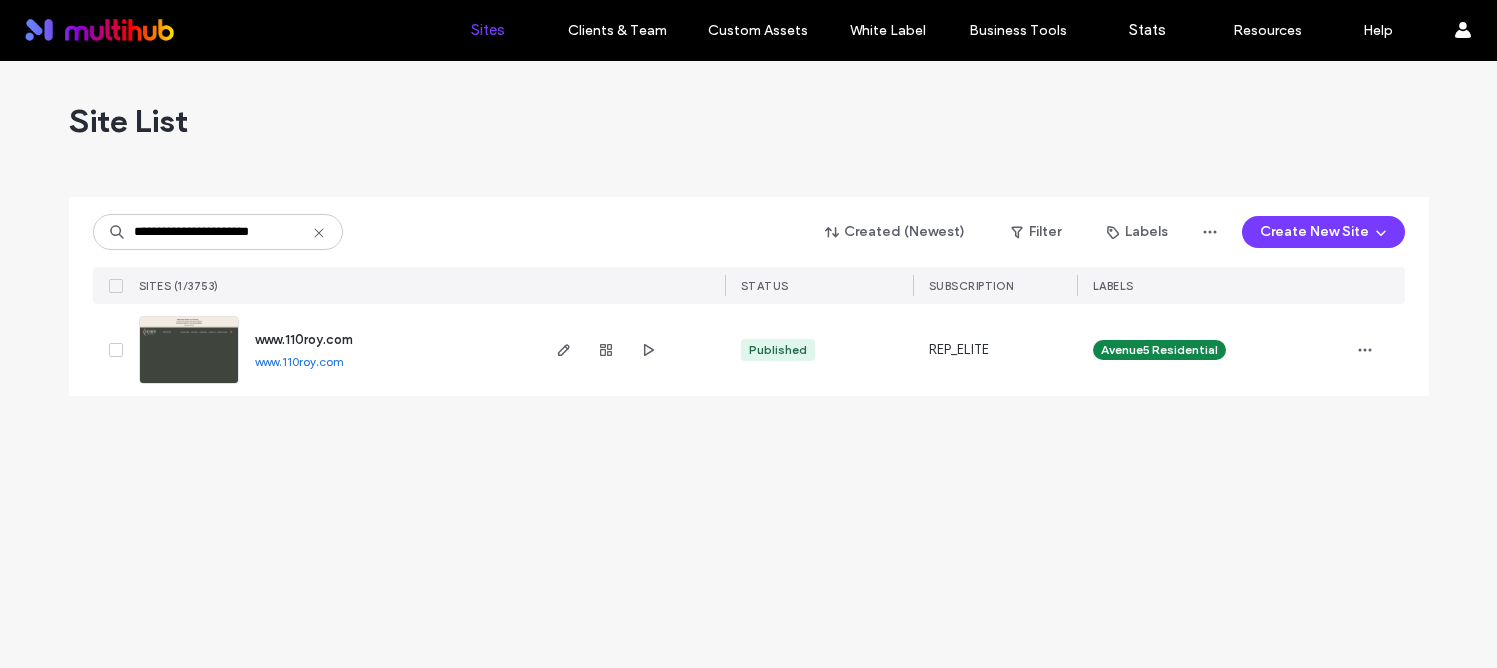 click on "www.110roy.com" at bounding box center [304, 339] 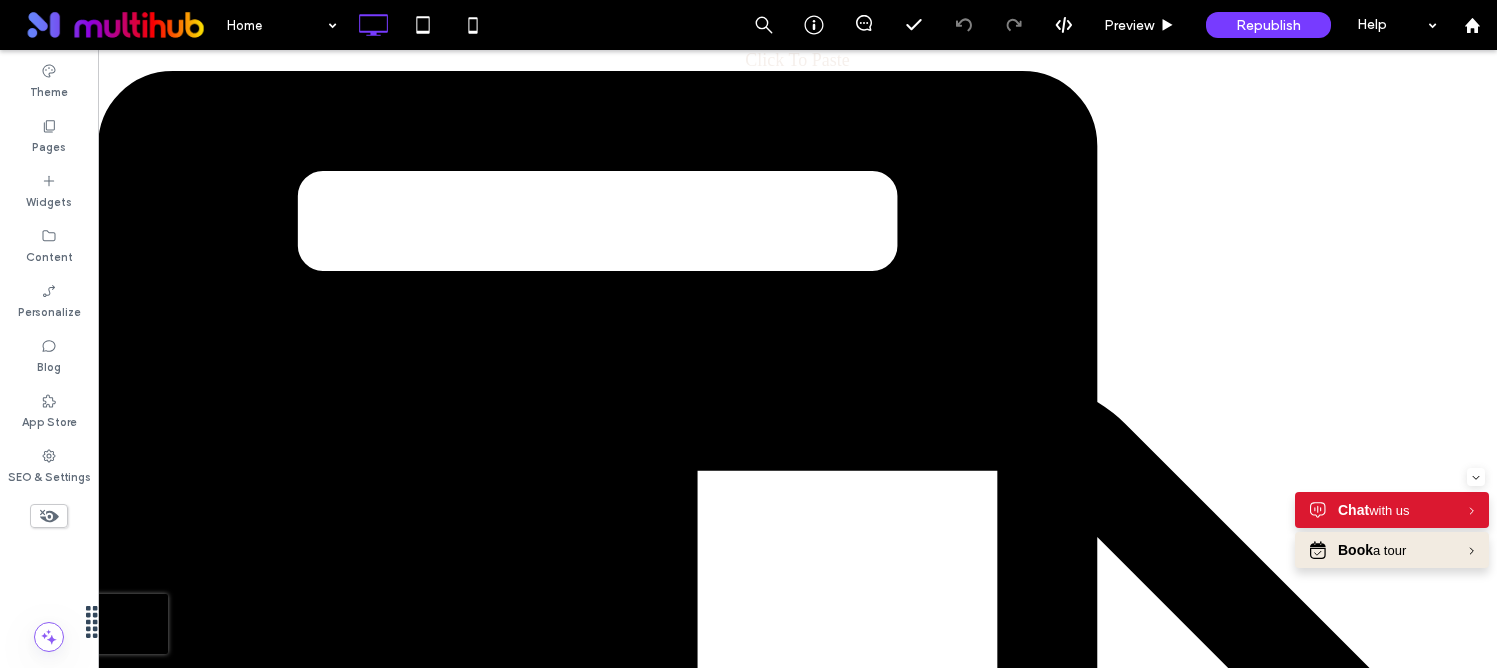 scroll, scrollTop: 1169, scrollLeft: 0, axis: vertical 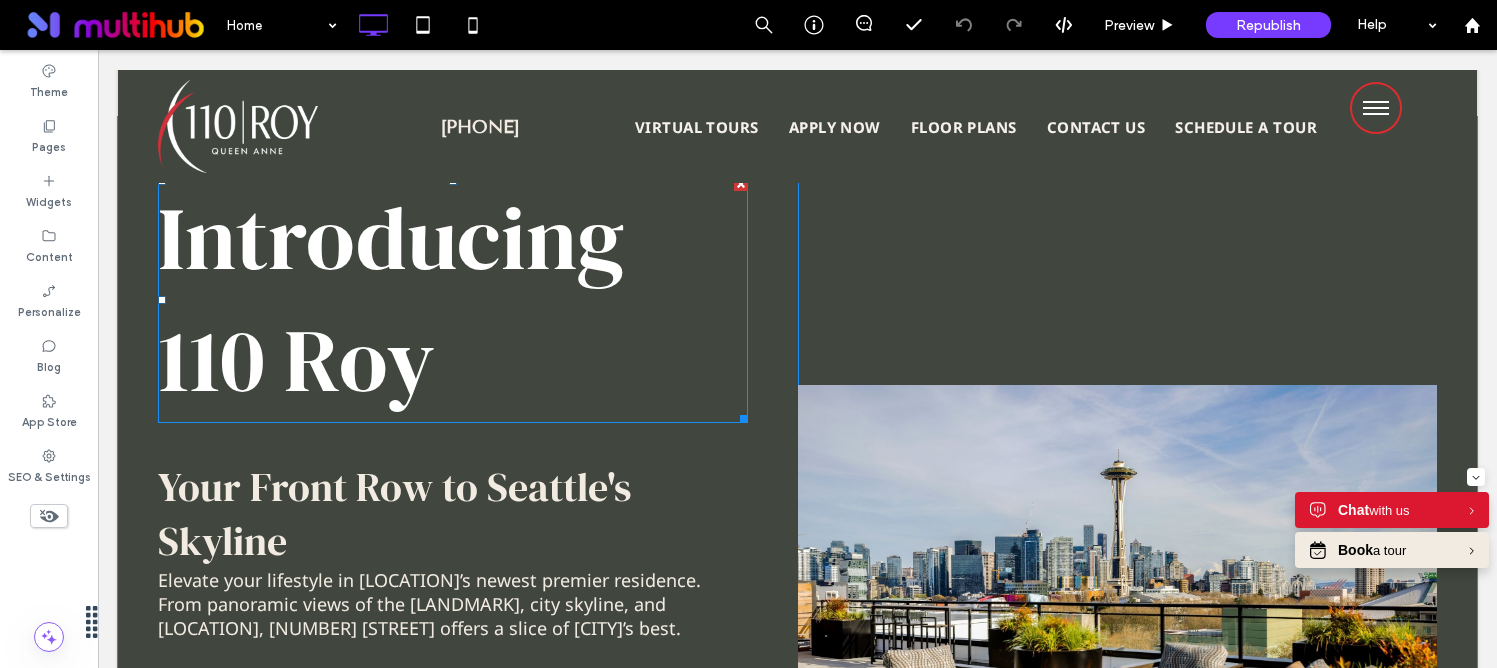 click on "Introducing 110 Roy" at bounding box center (391, 299) 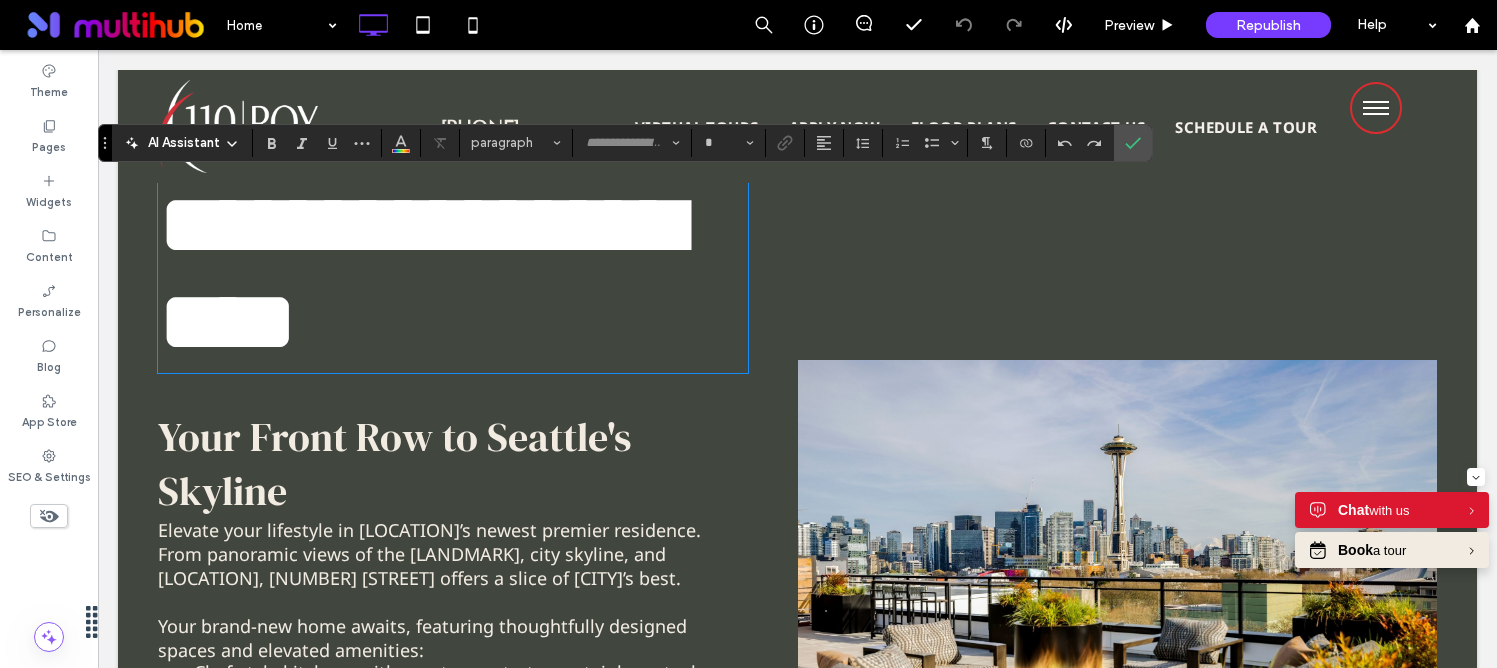type on "**********" 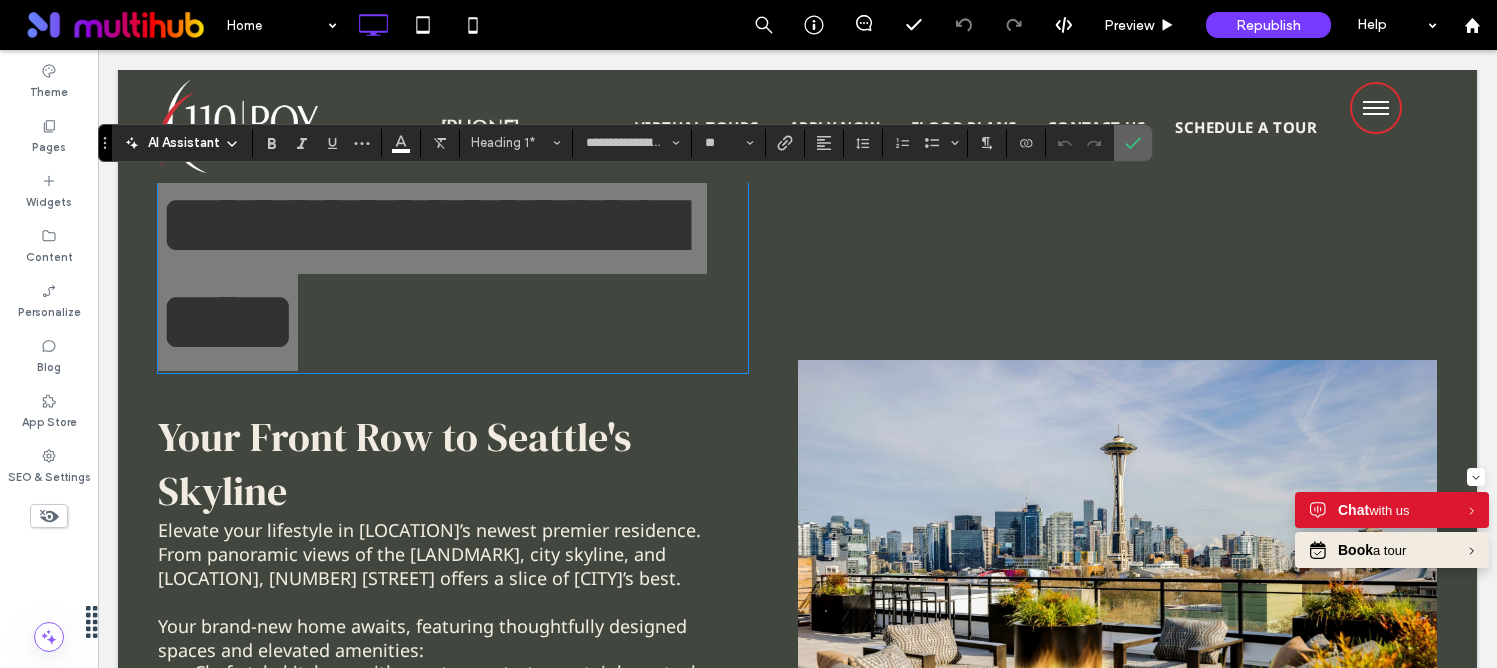 click 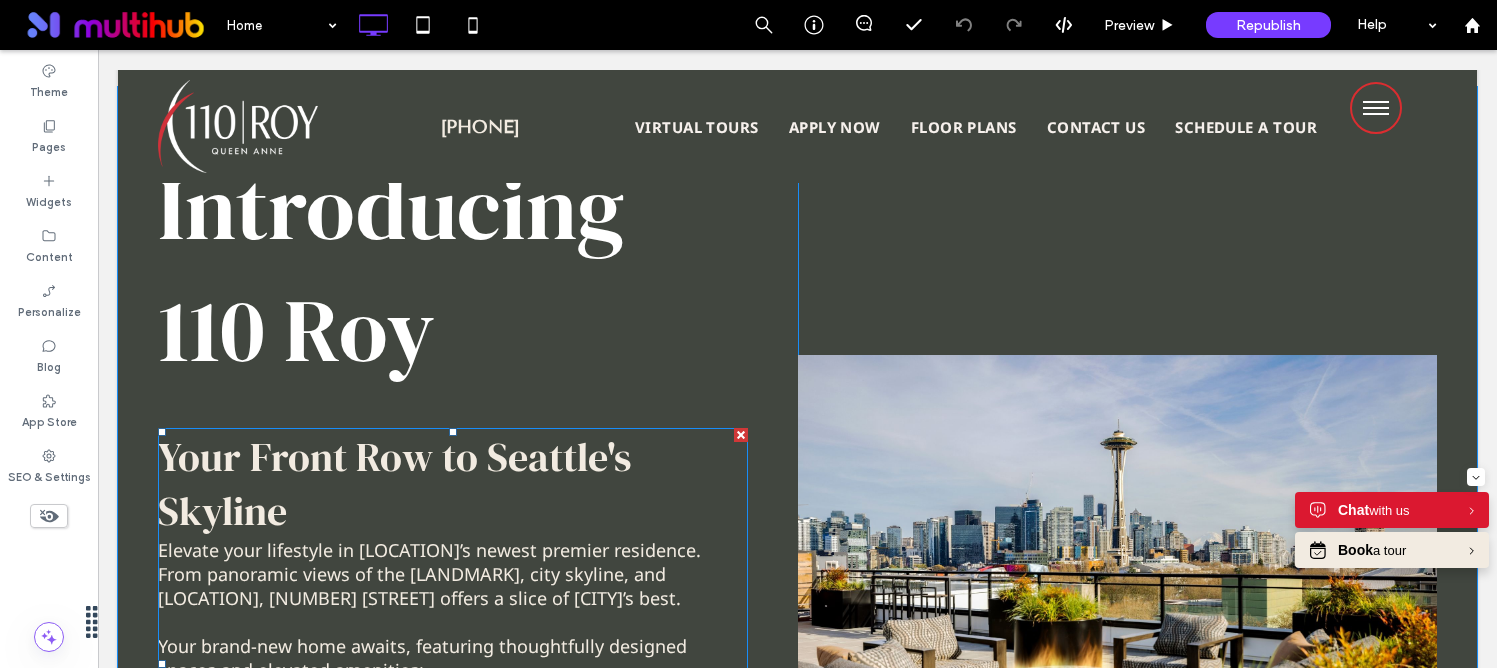 click on "Your Front Row to Seattle's Skyline" at bounding box center [394, 484] 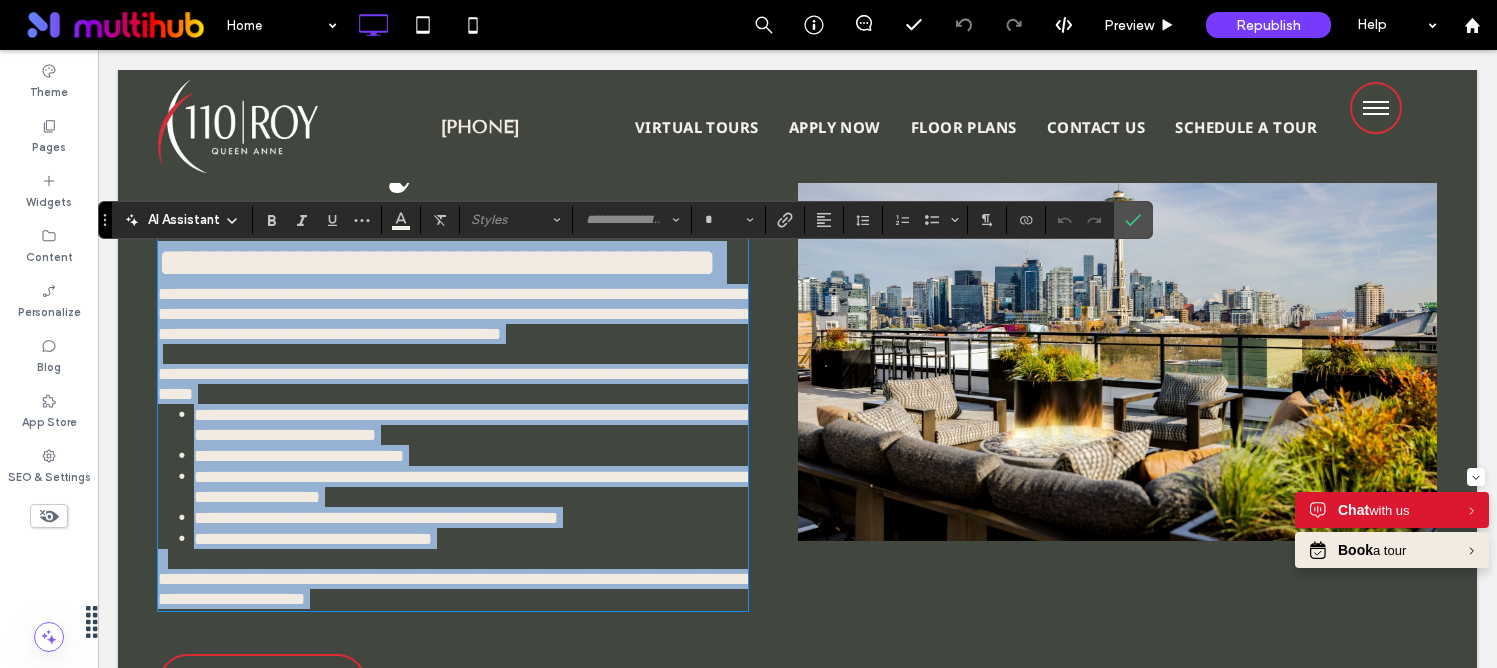 scroll, scrollTop: 1360, scrollLeft: 0, axis: vertical 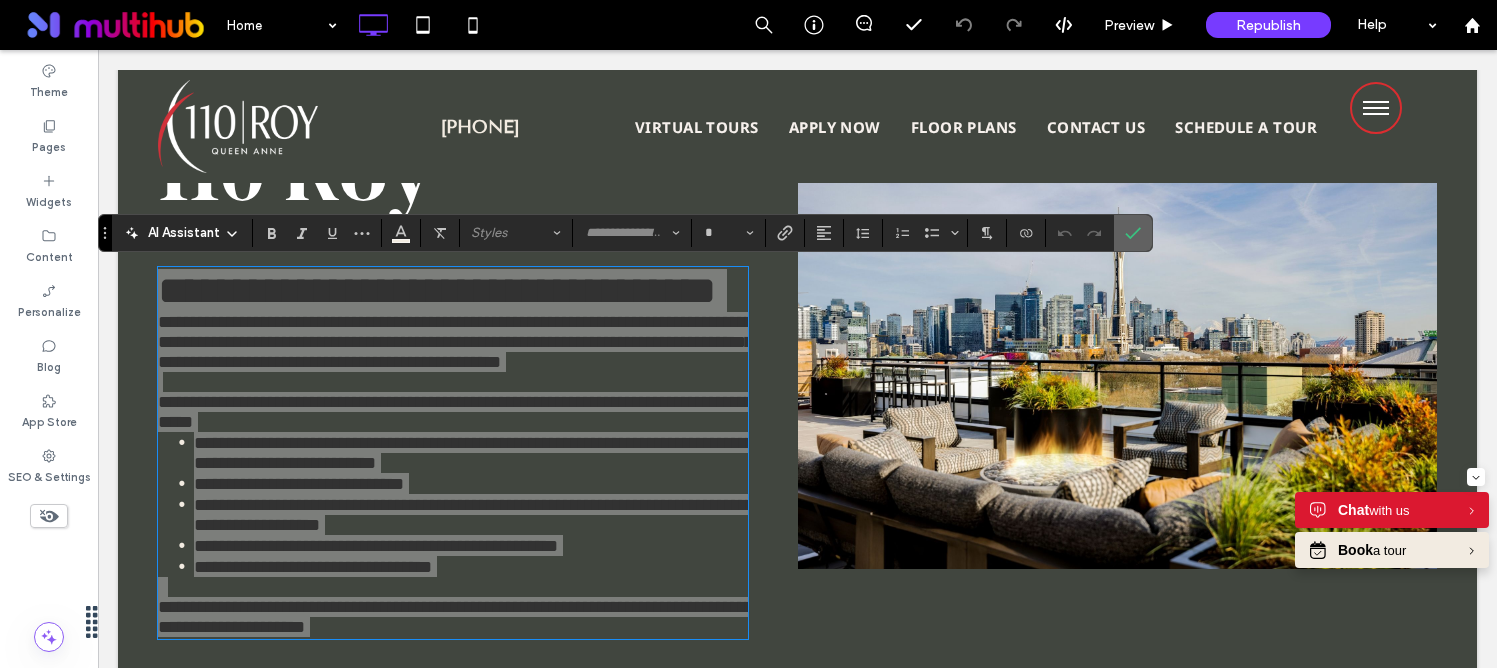click at bounding box center (1133, 233) 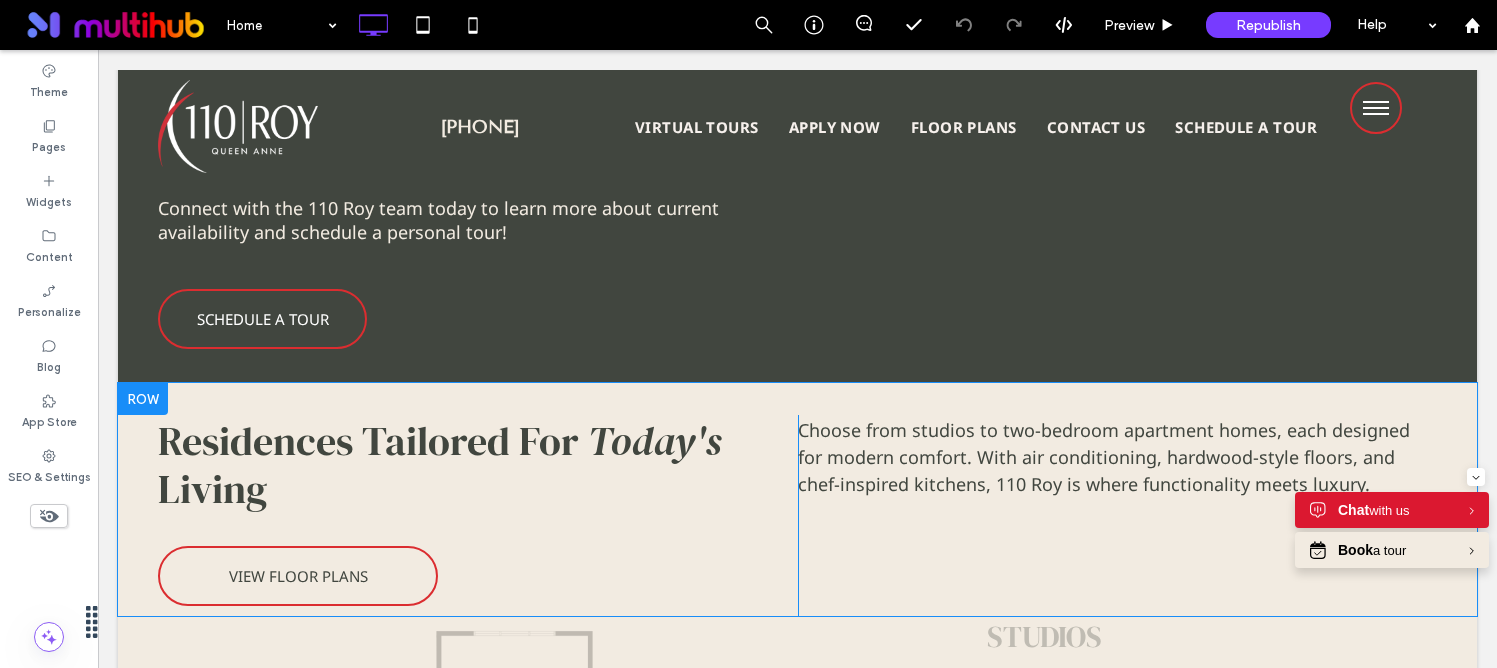 scroll, scrollTop: 1855, scrollLeft: 0, axis: vertical 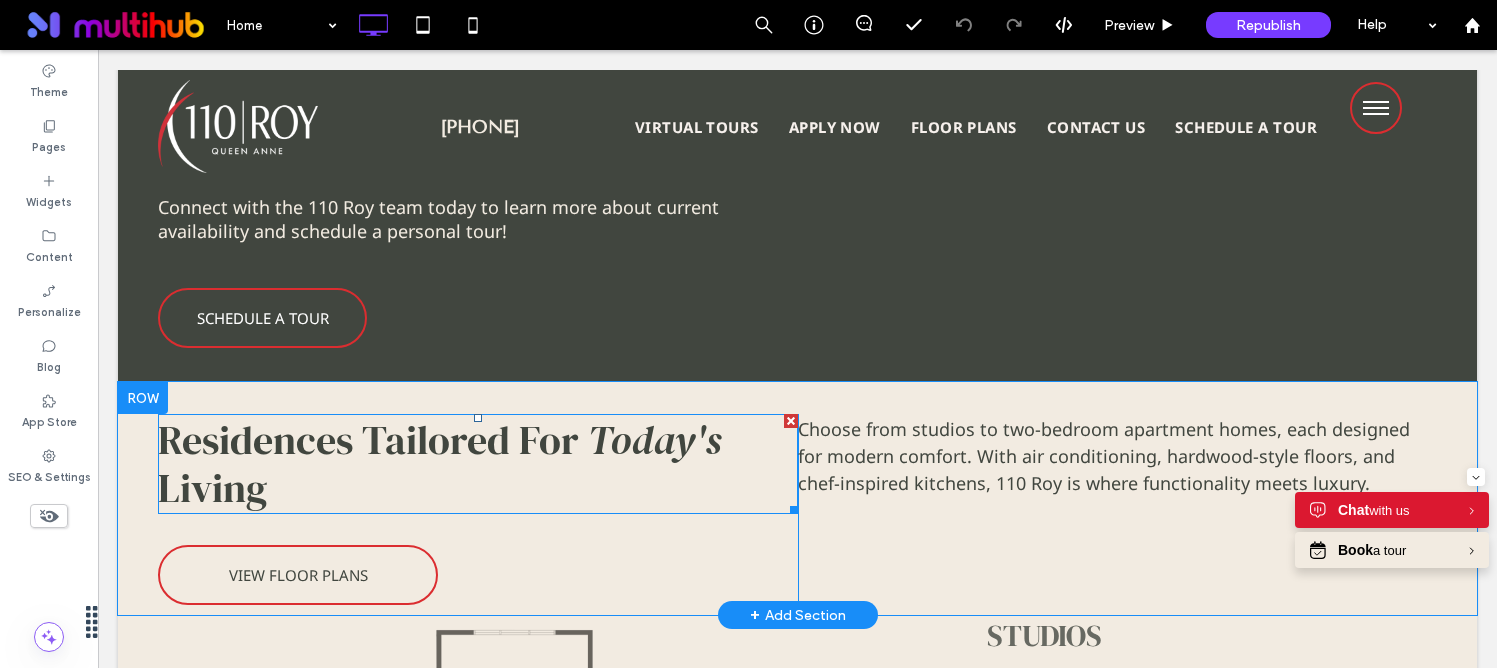 click on "Residences Tailored For" at bounding box center [368, 440] 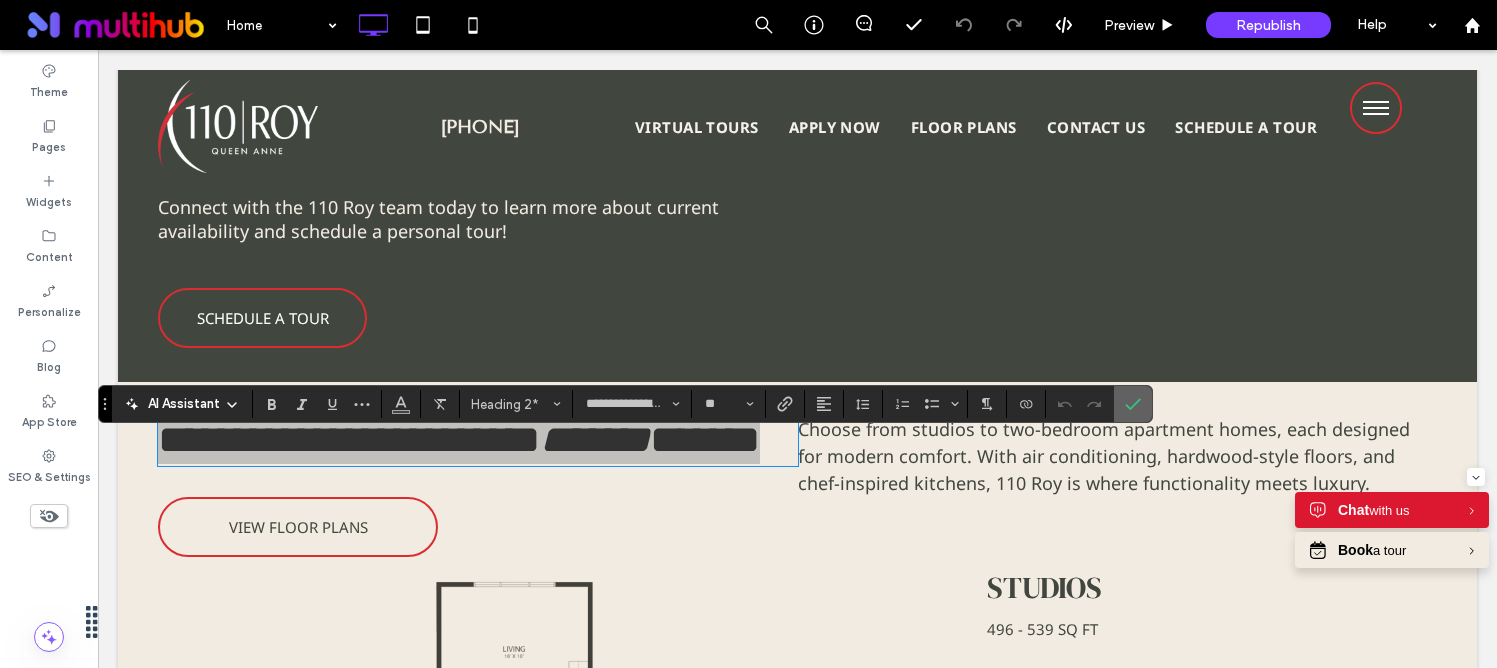click 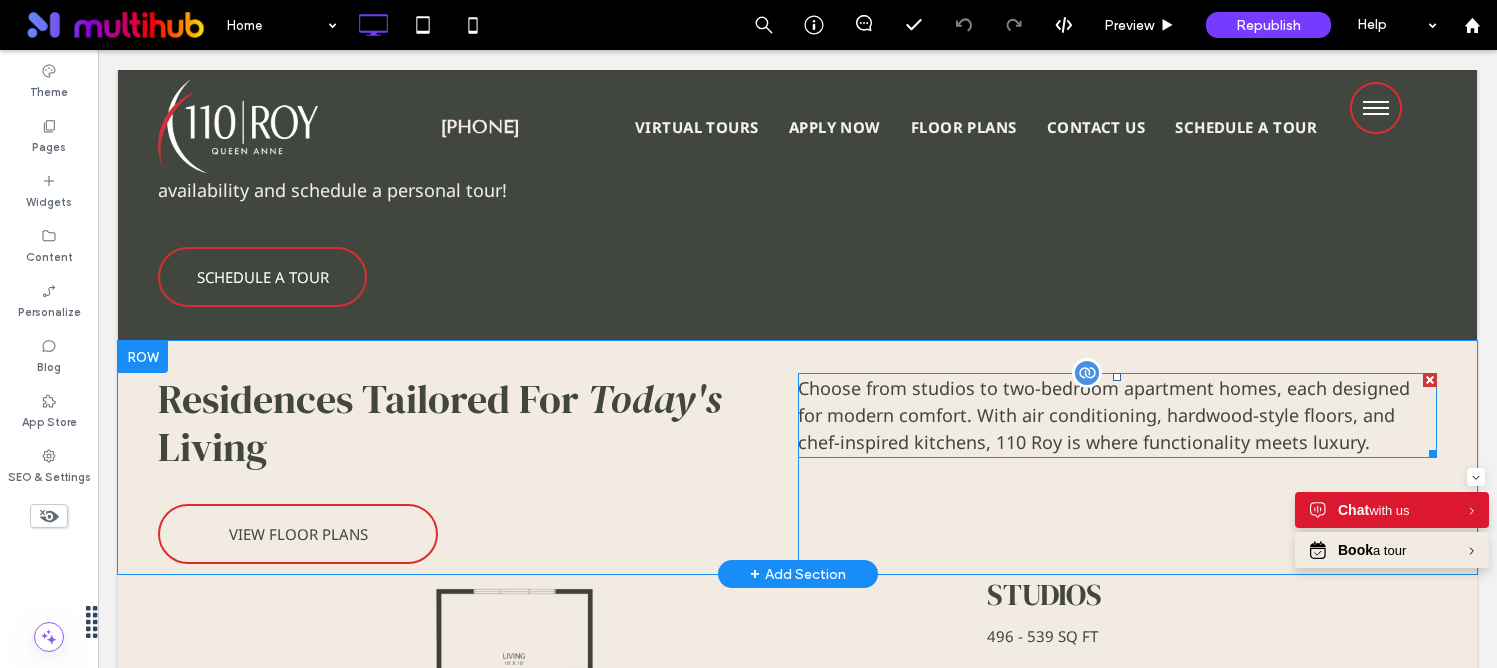 scroll, scrollTop: 1937, scrollLeft: 0, axis: vertical 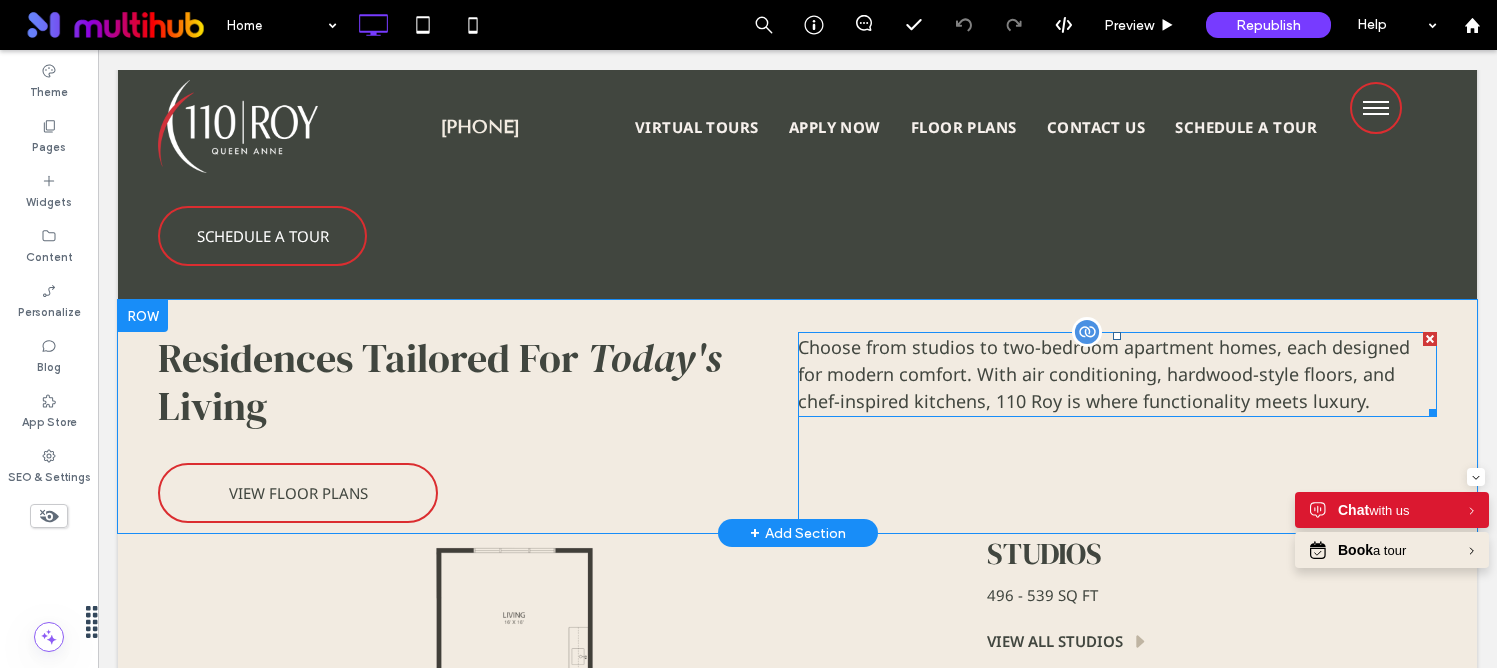 click on "Choose from studios to two-bedroom apartment homes, each designed for modern comfort. With air conditioning, hardwood-style floors, and chef-inspired kitchens, 110 Roy is where functionality meets luxury." at bounding box center [1104, 374] 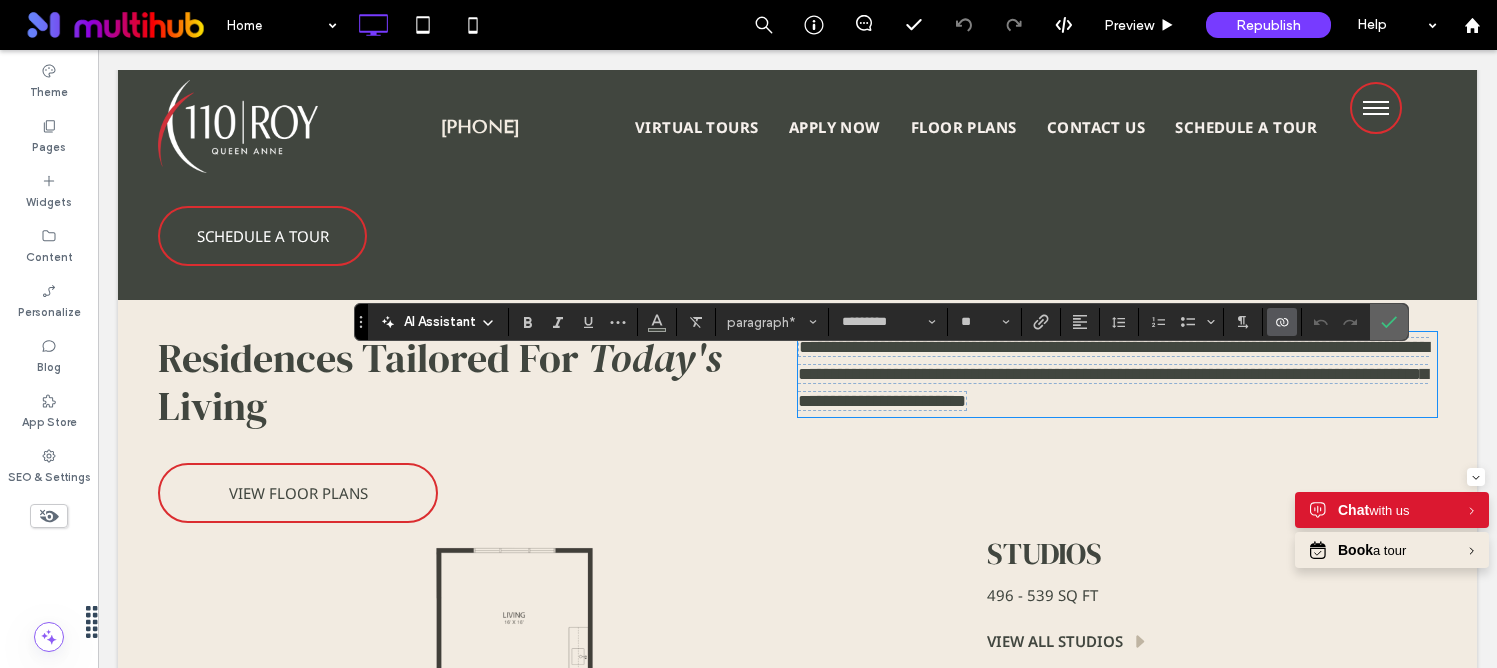 click at bounding box center [1389, 322] 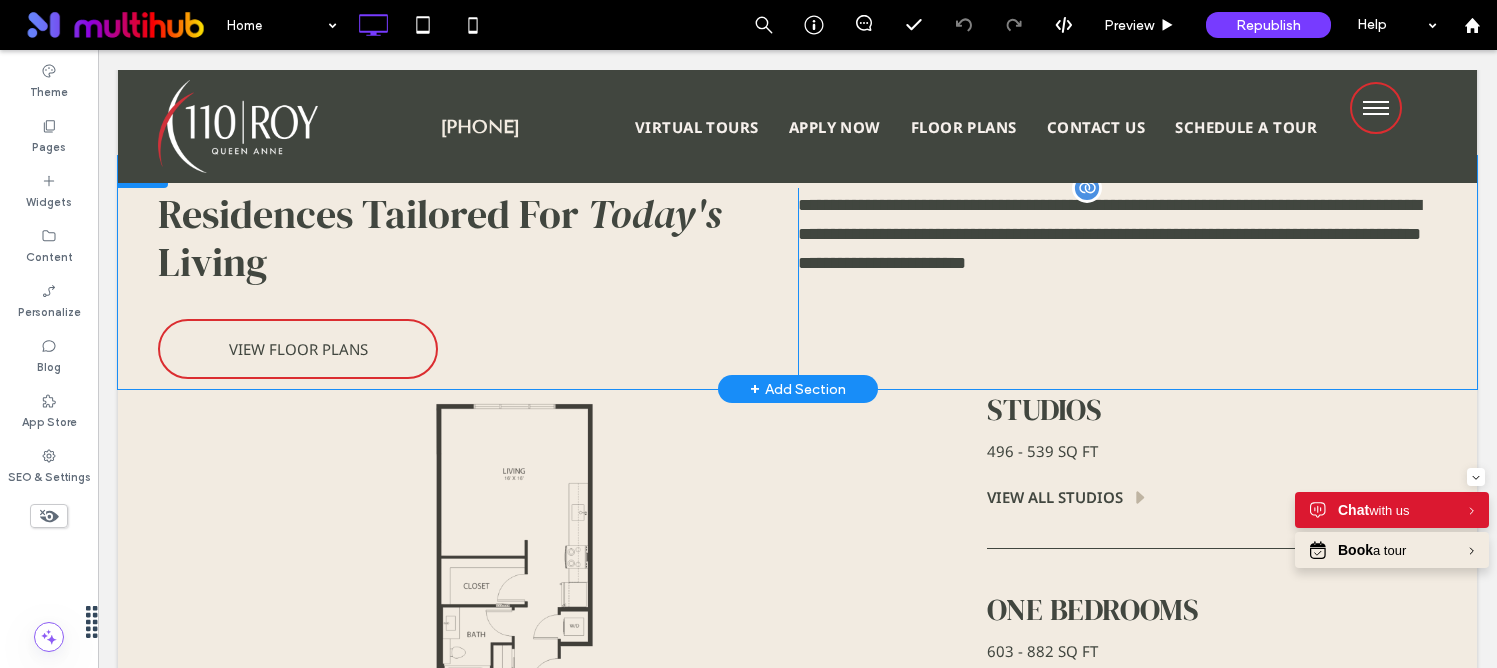 scroll, scrollTop: 2215, scrollLeft: 0, axis: vertical 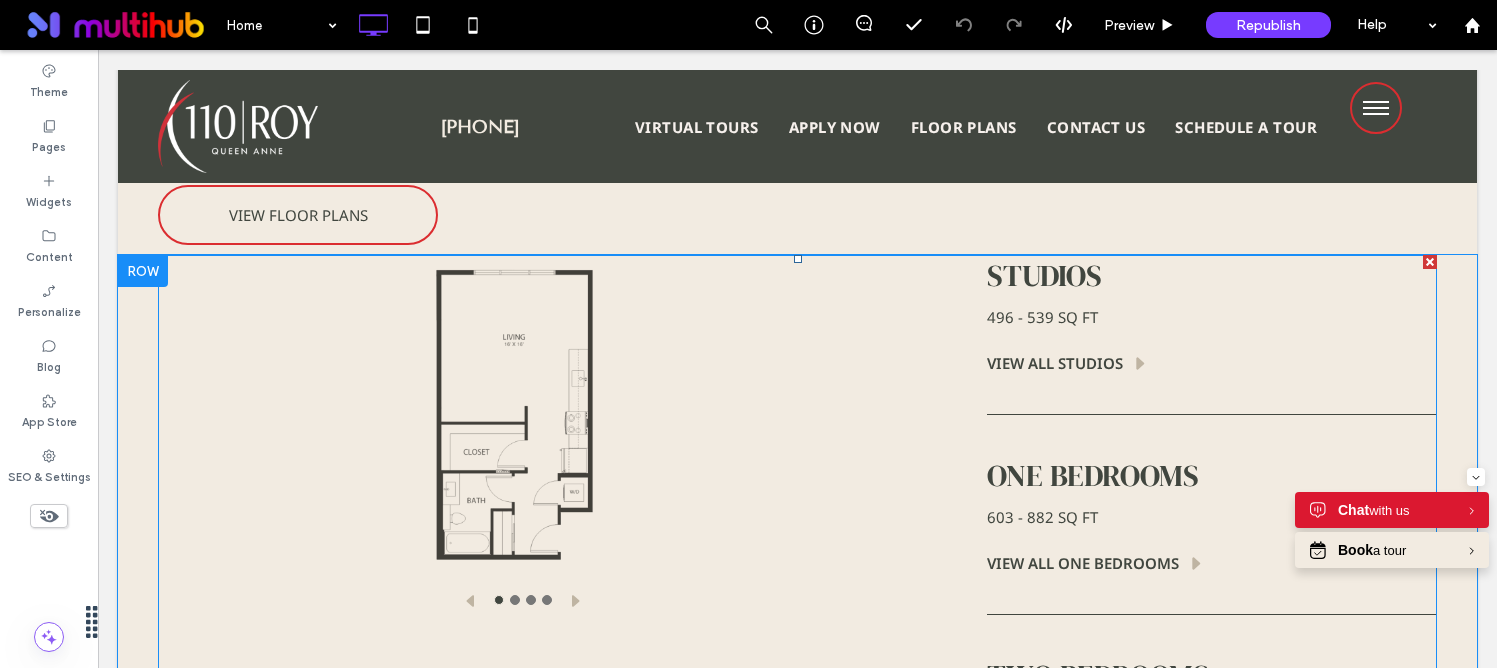 click at bounding box center [797, 614] 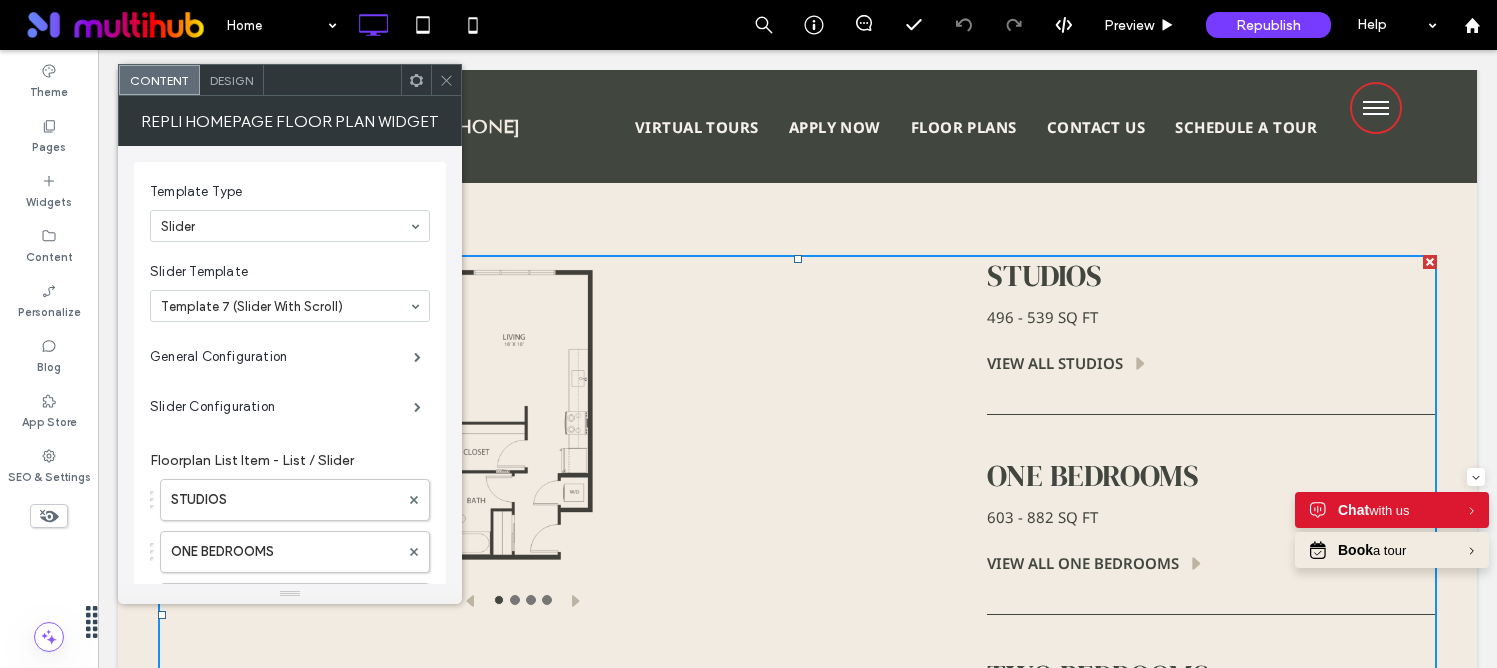 click 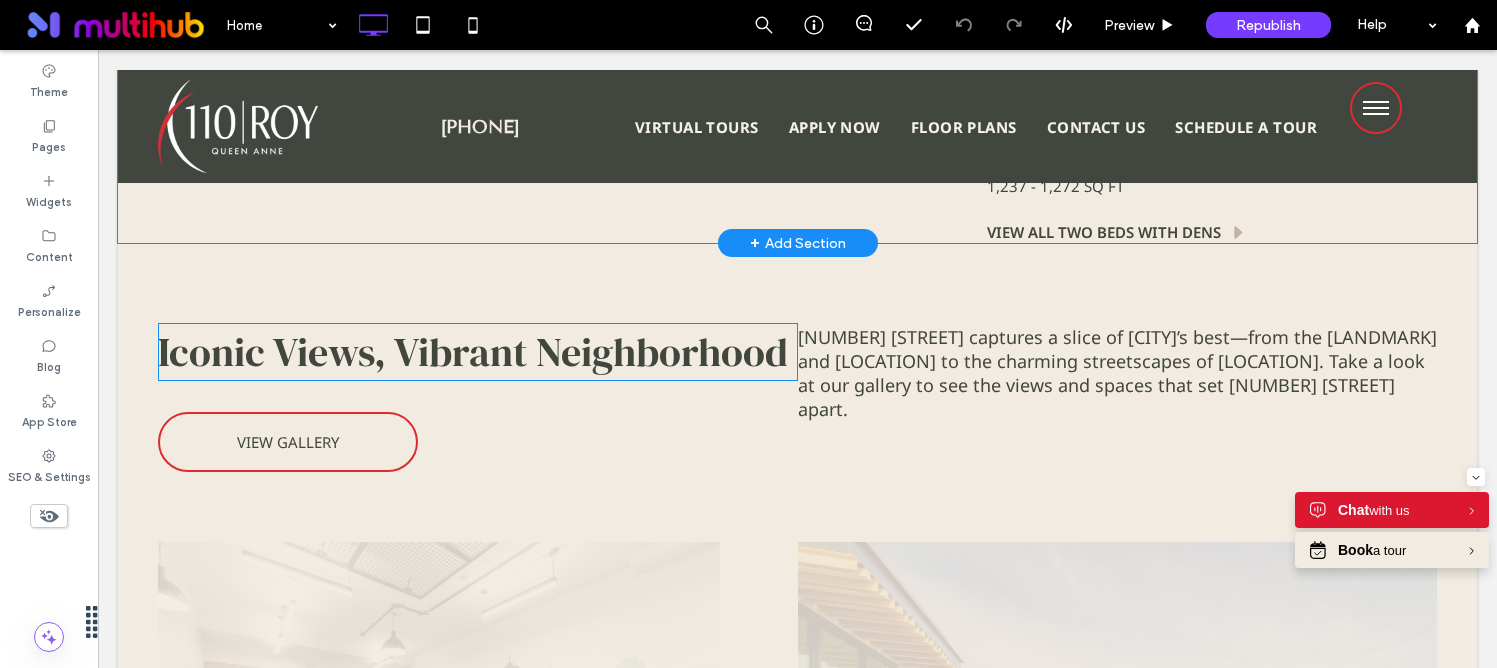 scroll, scrollTop: 2948, scrollLeft: 0, axis: vertical 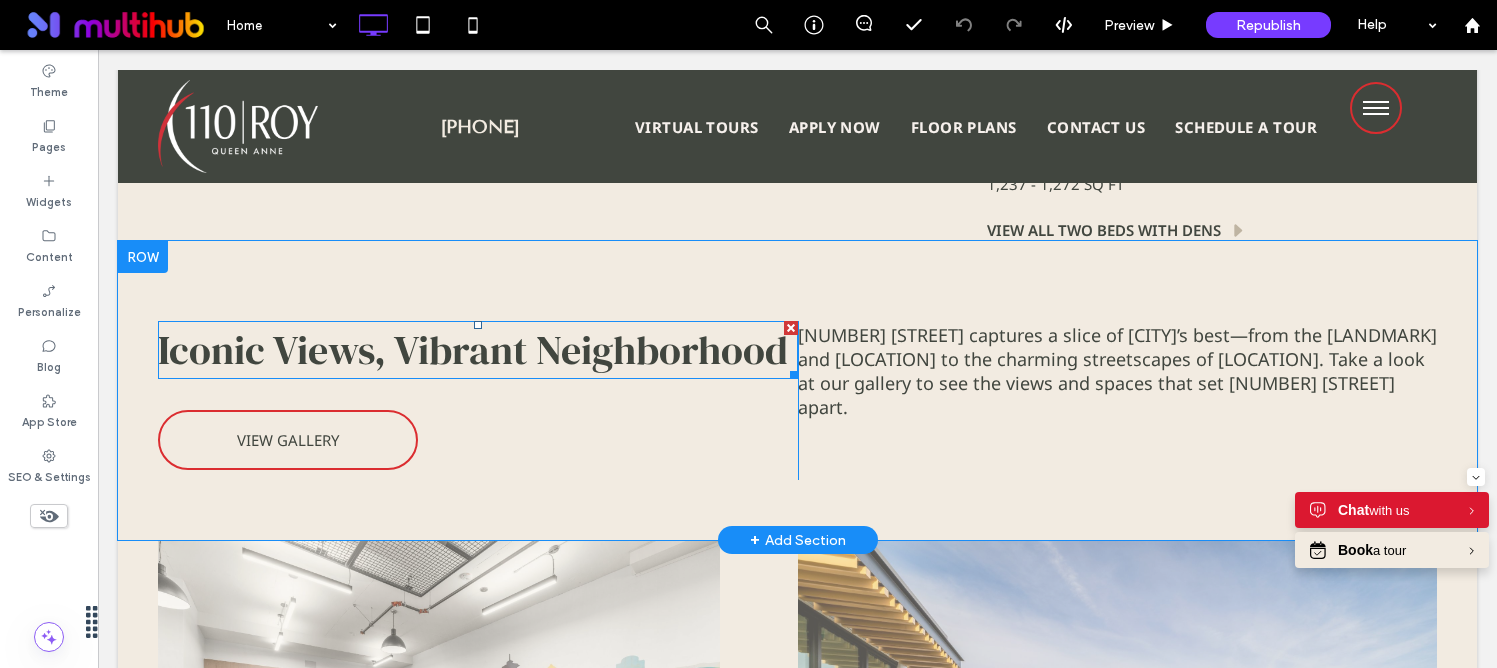 click on "Iconic Views, Vibrant Neighborhood" at bounding box center (473, 350) 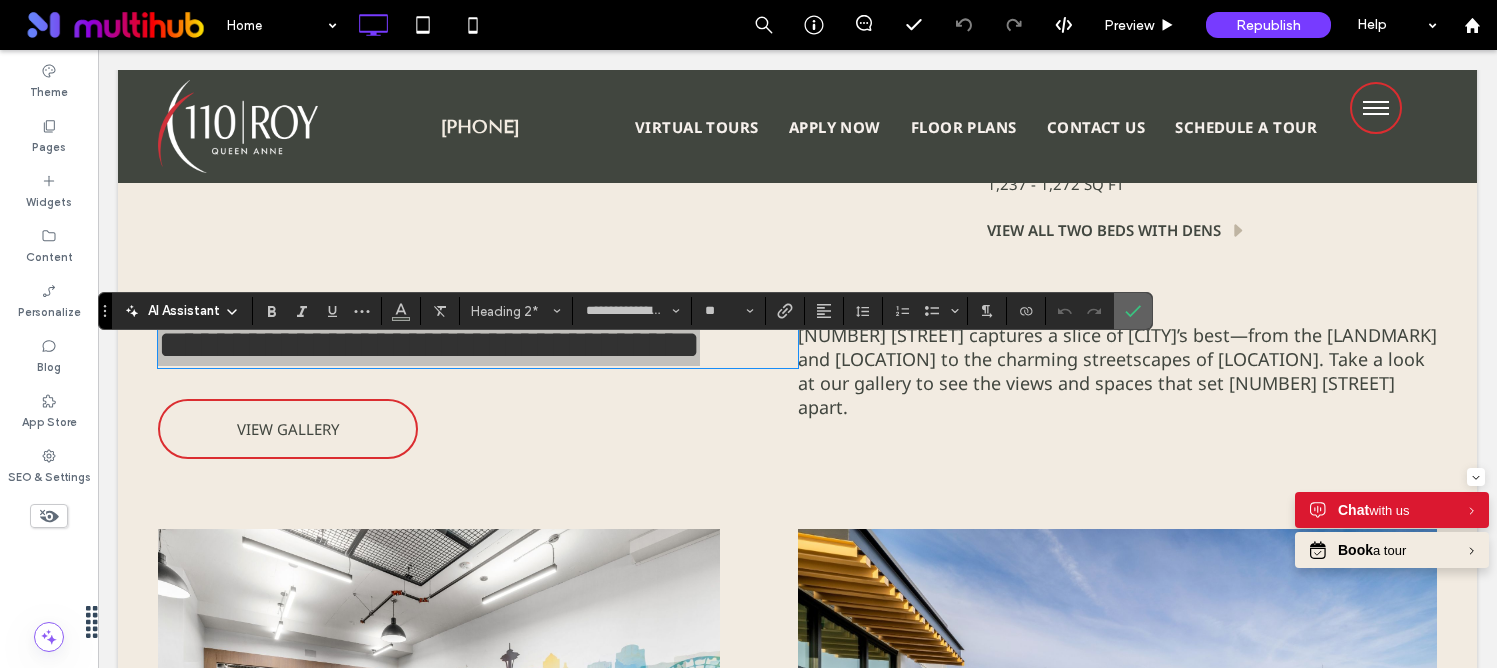 click 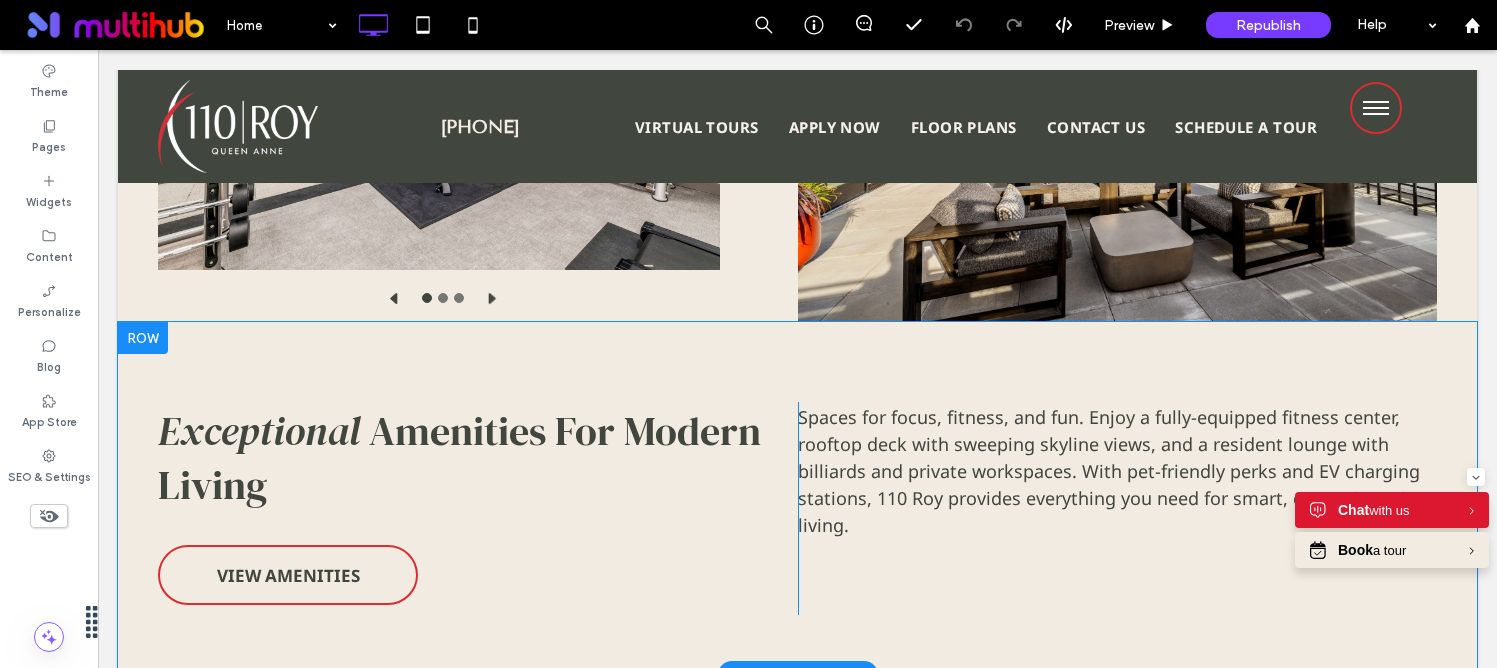 scroll, scrollTop: 3597, scrollLeft: 0, axis: vertical 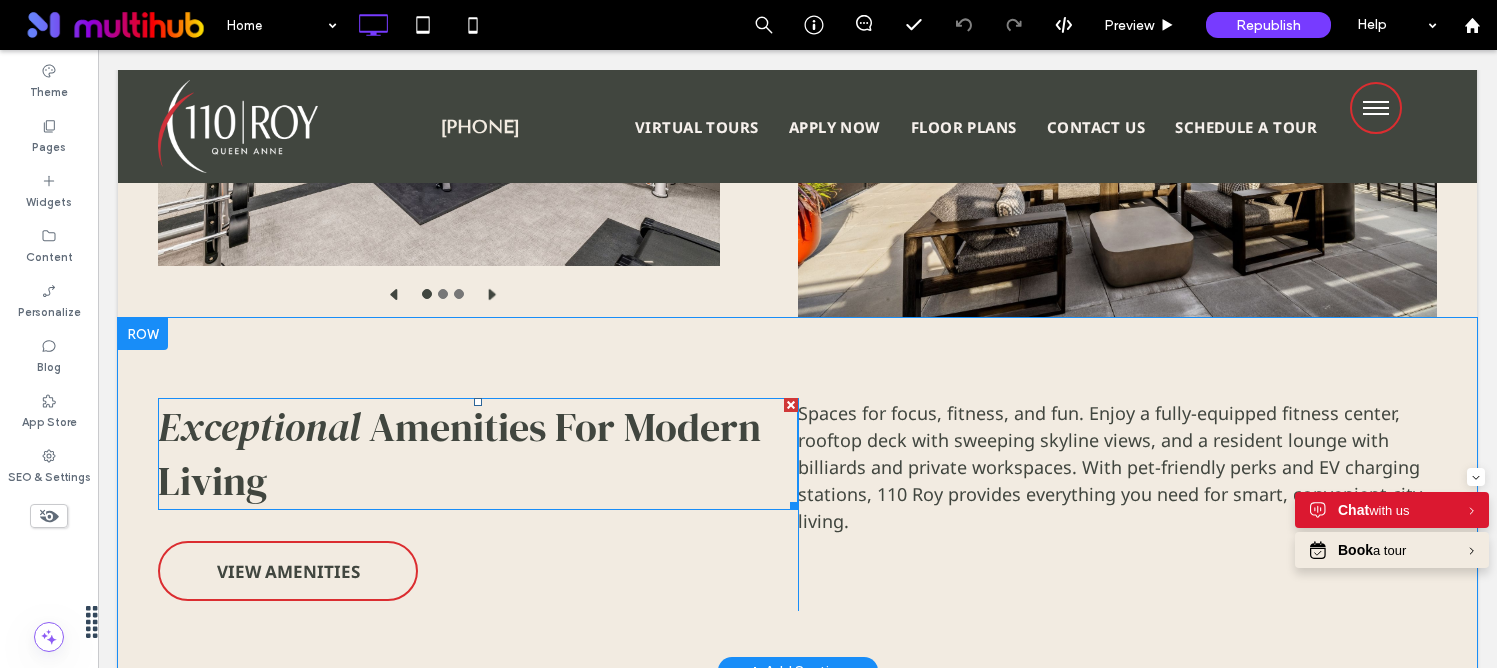 click on "Amenities For Modern Living" at bounding box center (459, 454) 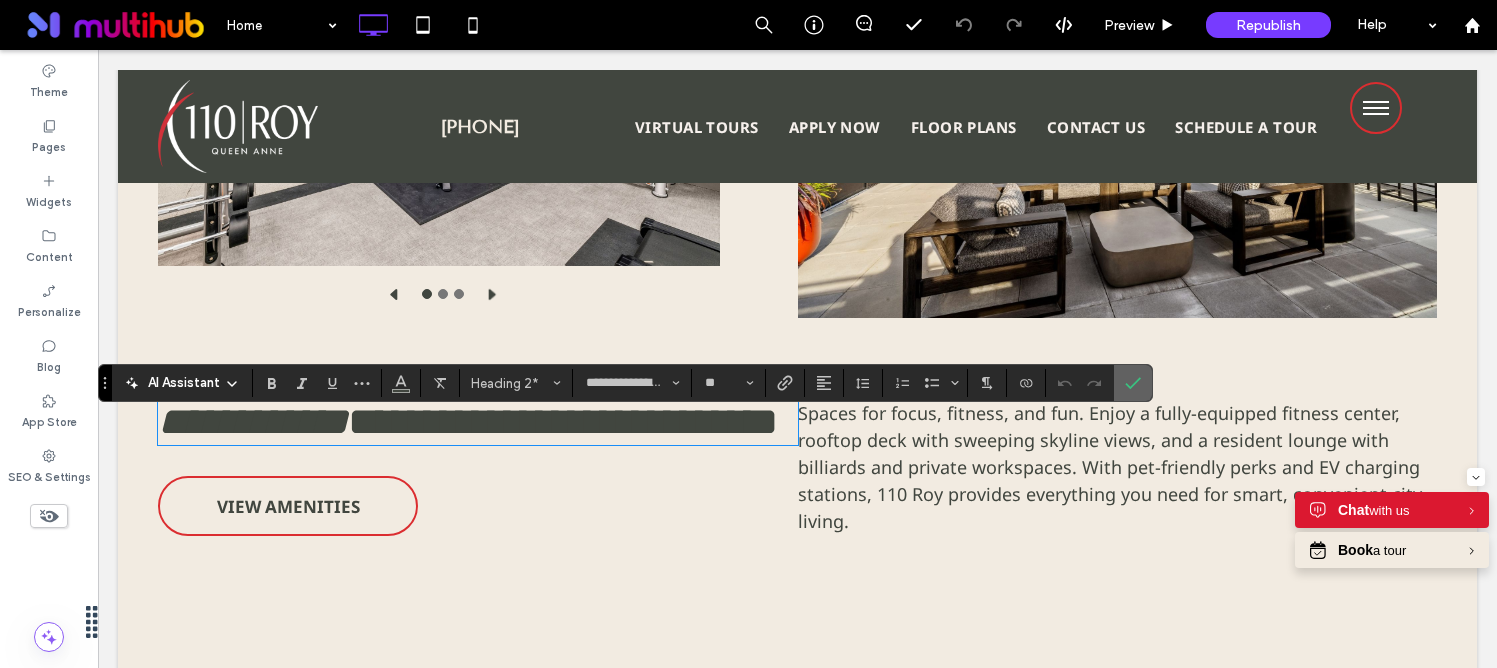 click 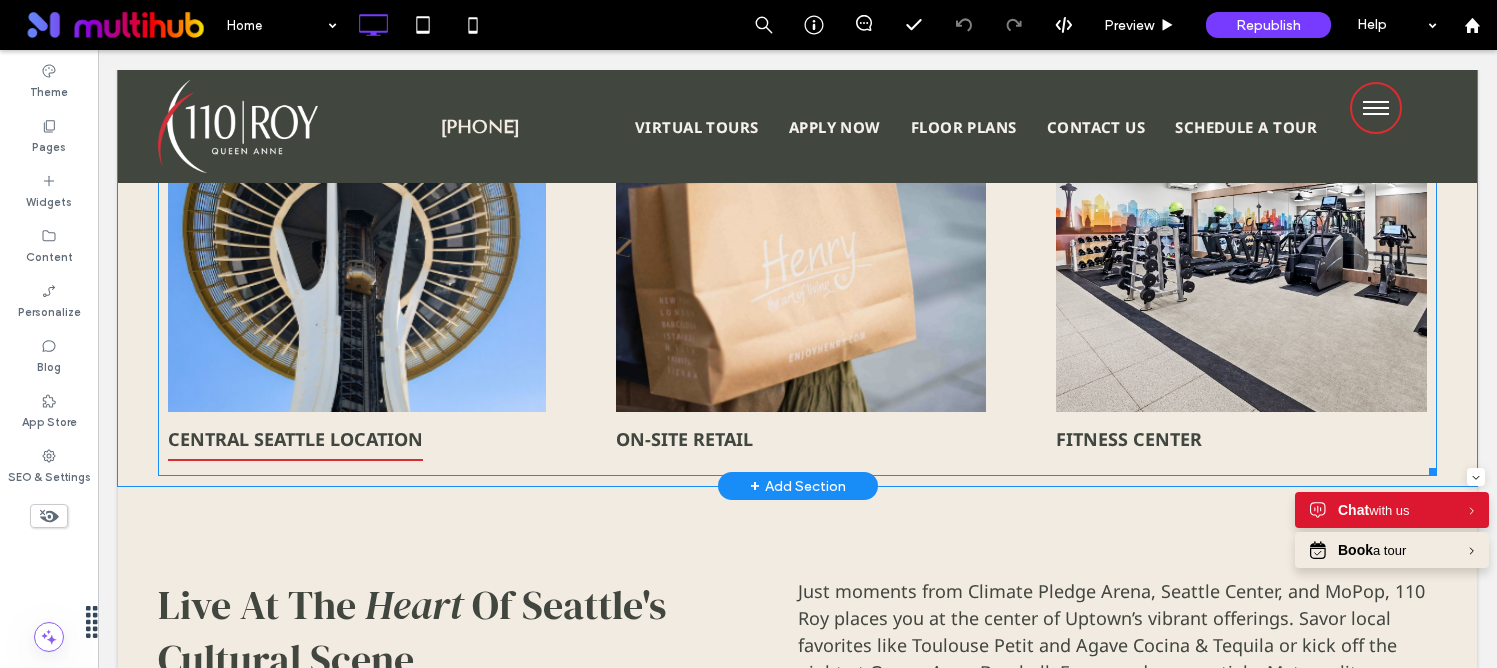 scroll, scrollTop: 4233, scrollLeft: 0, axis: vertical 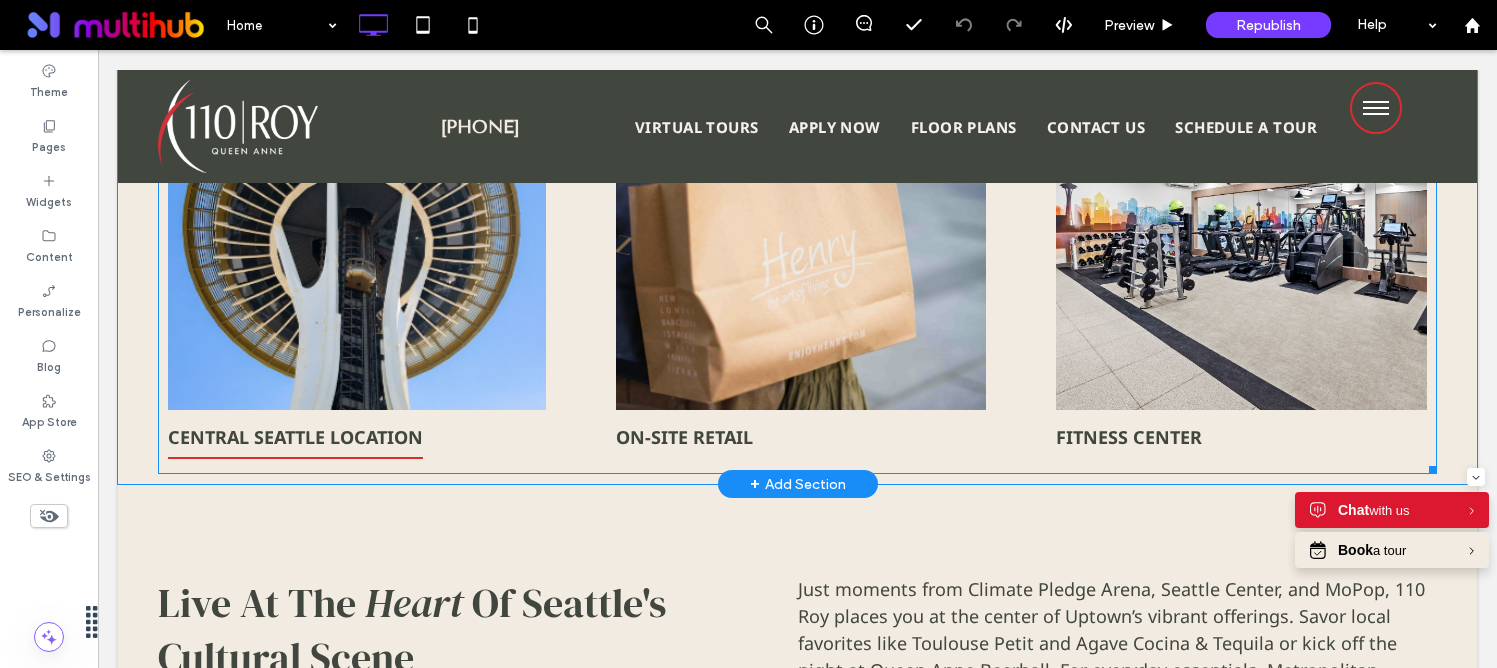 click on "CENTRAL SEATTLE LOCATION" at bounding box center (295, 437) 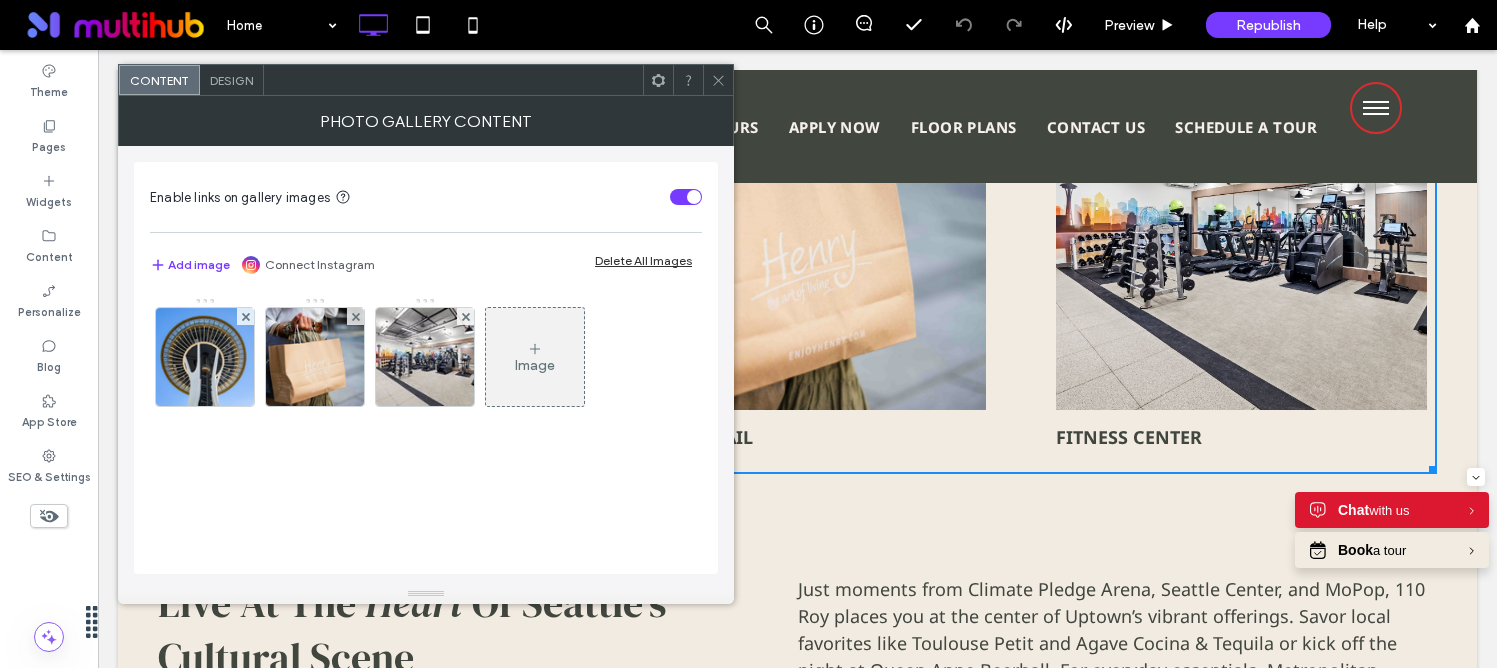 click at bounding box center (718, 80) 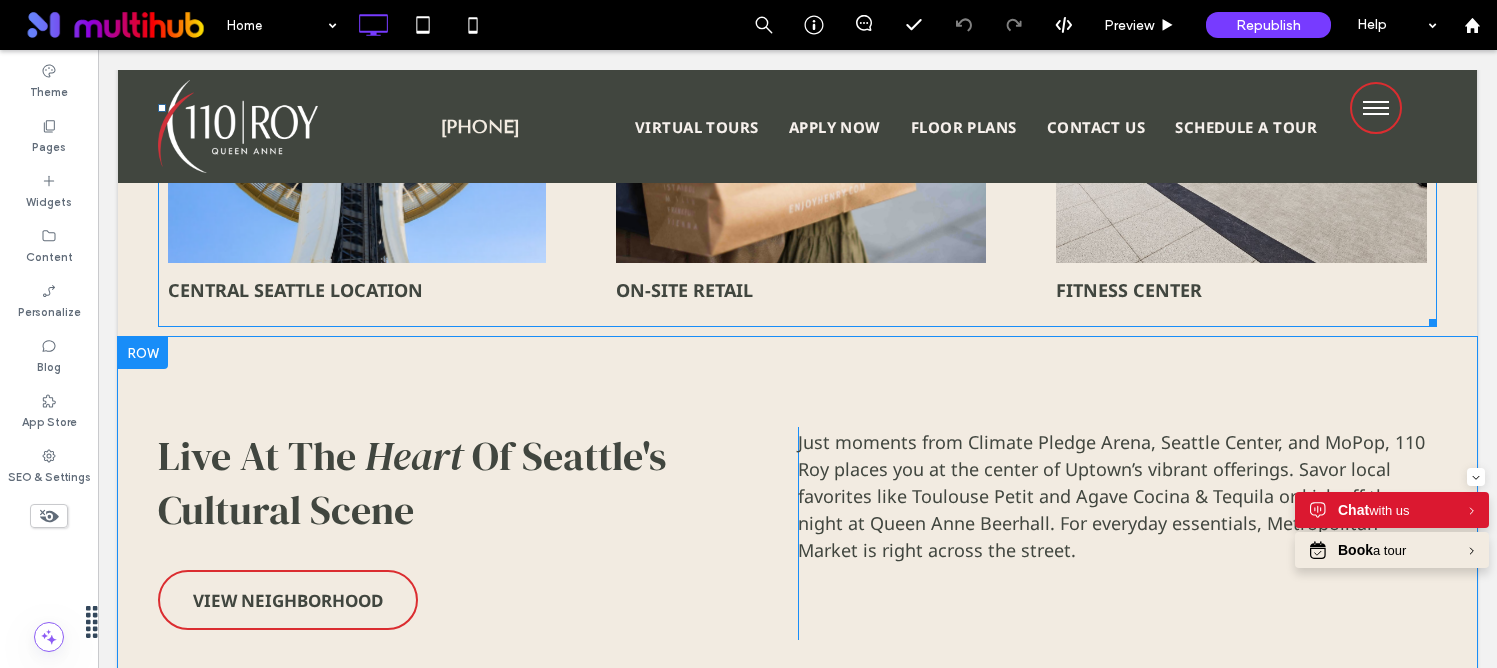 scroll, scrollTop: 4396, scrollLeft: 0, axis: vertical 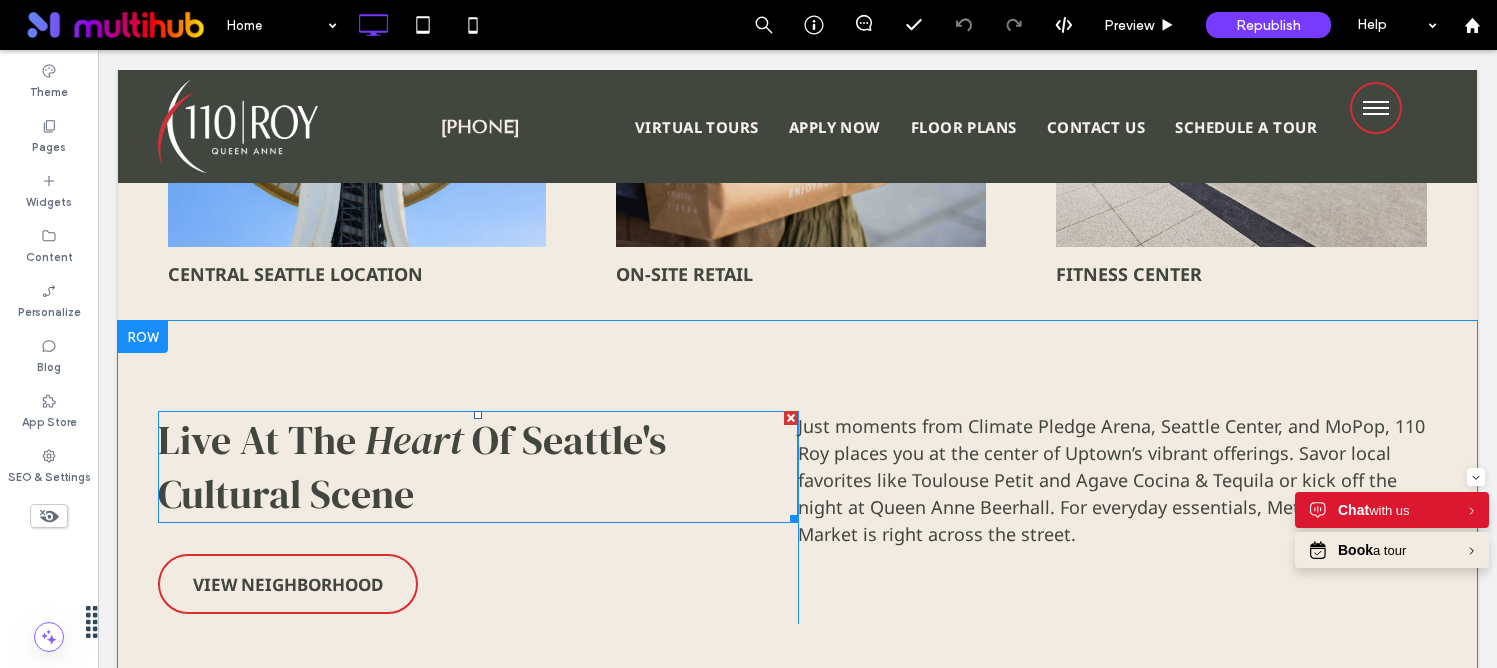 click on "Of Seattle's Cultural Scene" at bounding box center [412, 467] 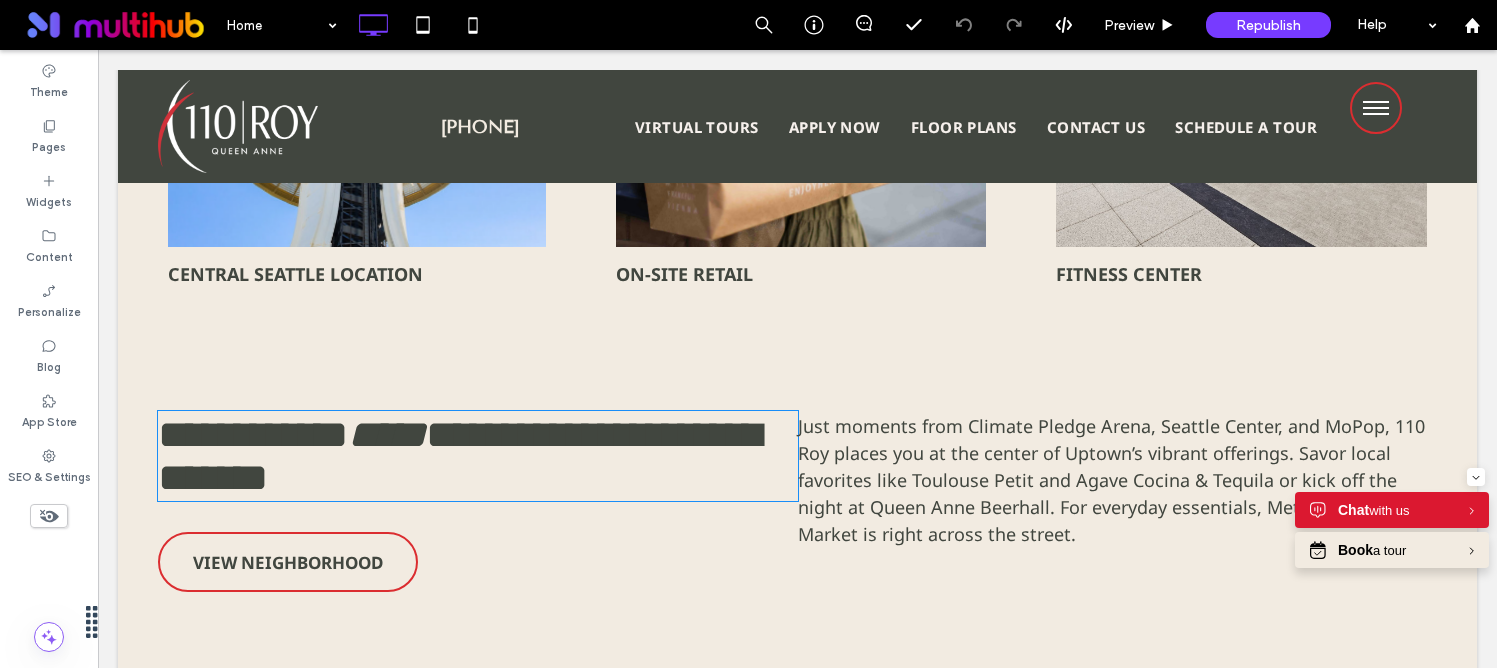type on "**********" 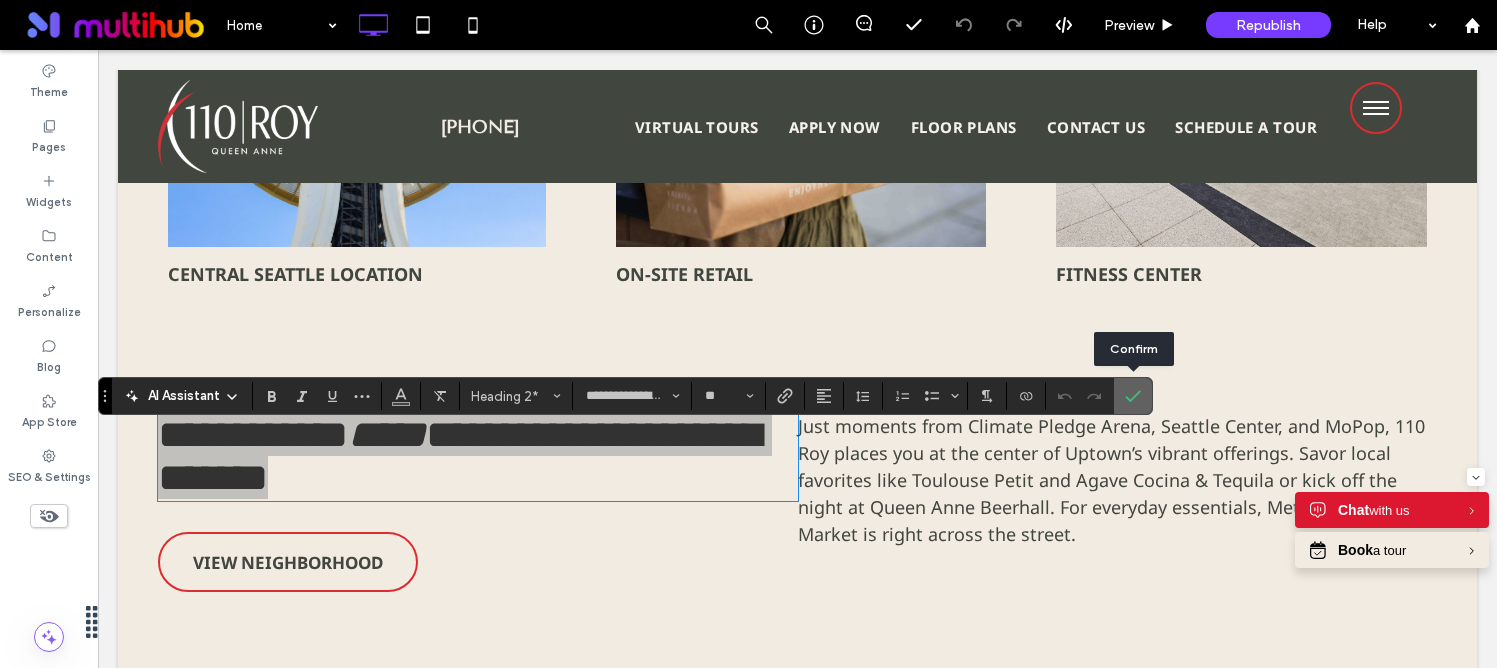 click 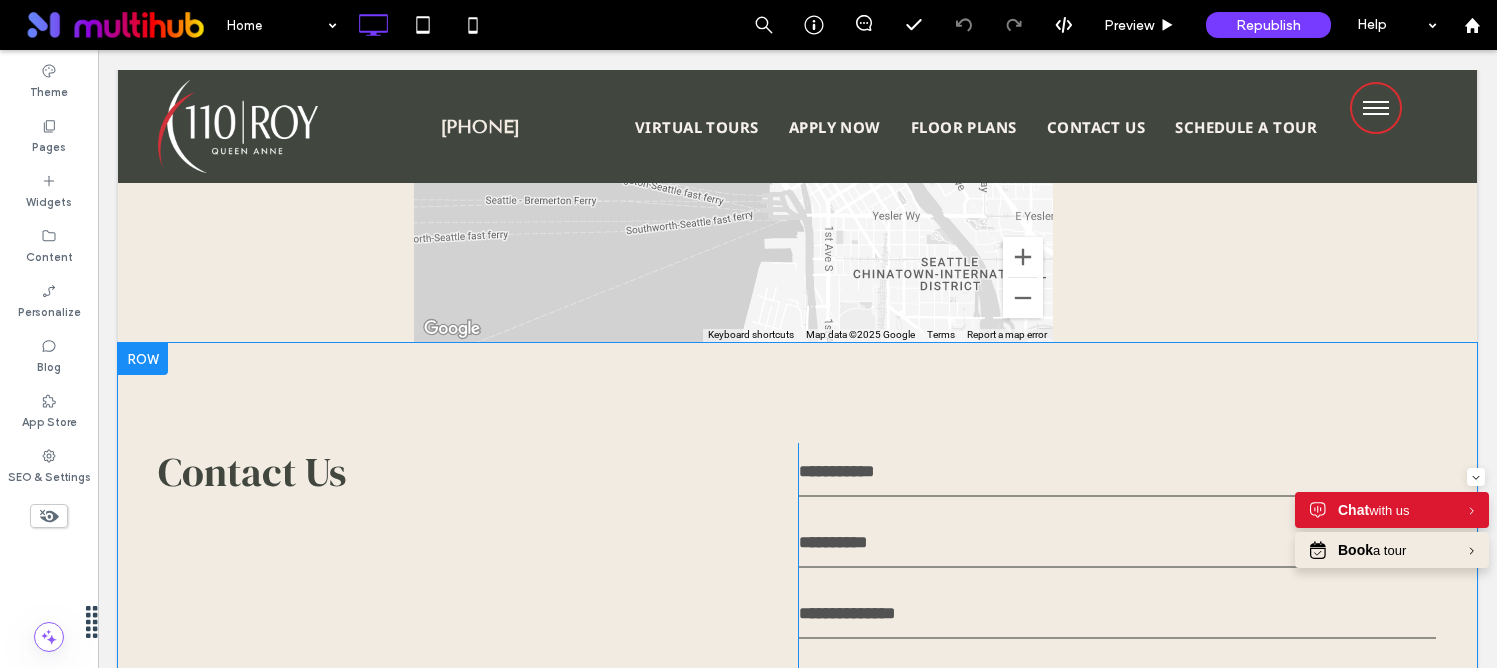 scroll, scrollTop: 5526, scrollLeft: 0, axis: vertical 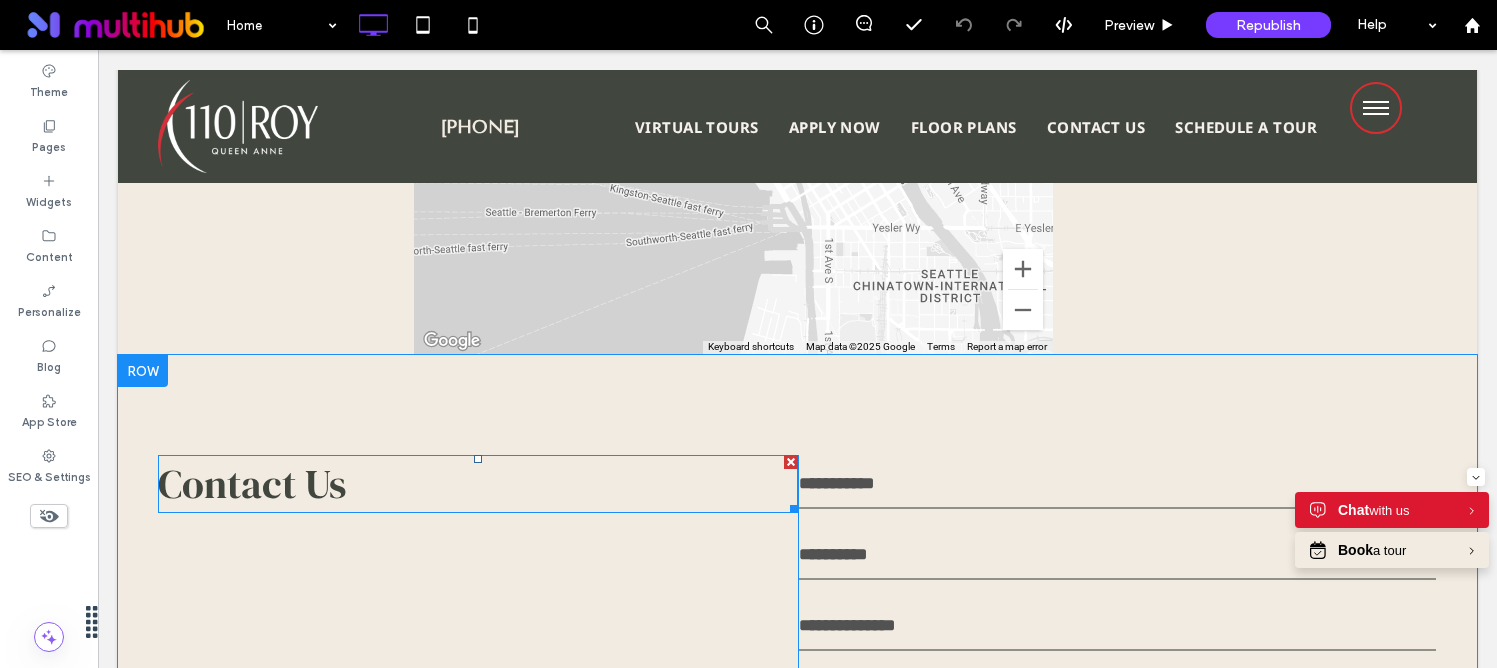 click on "Contact Us" at bounding box center [252, 484] 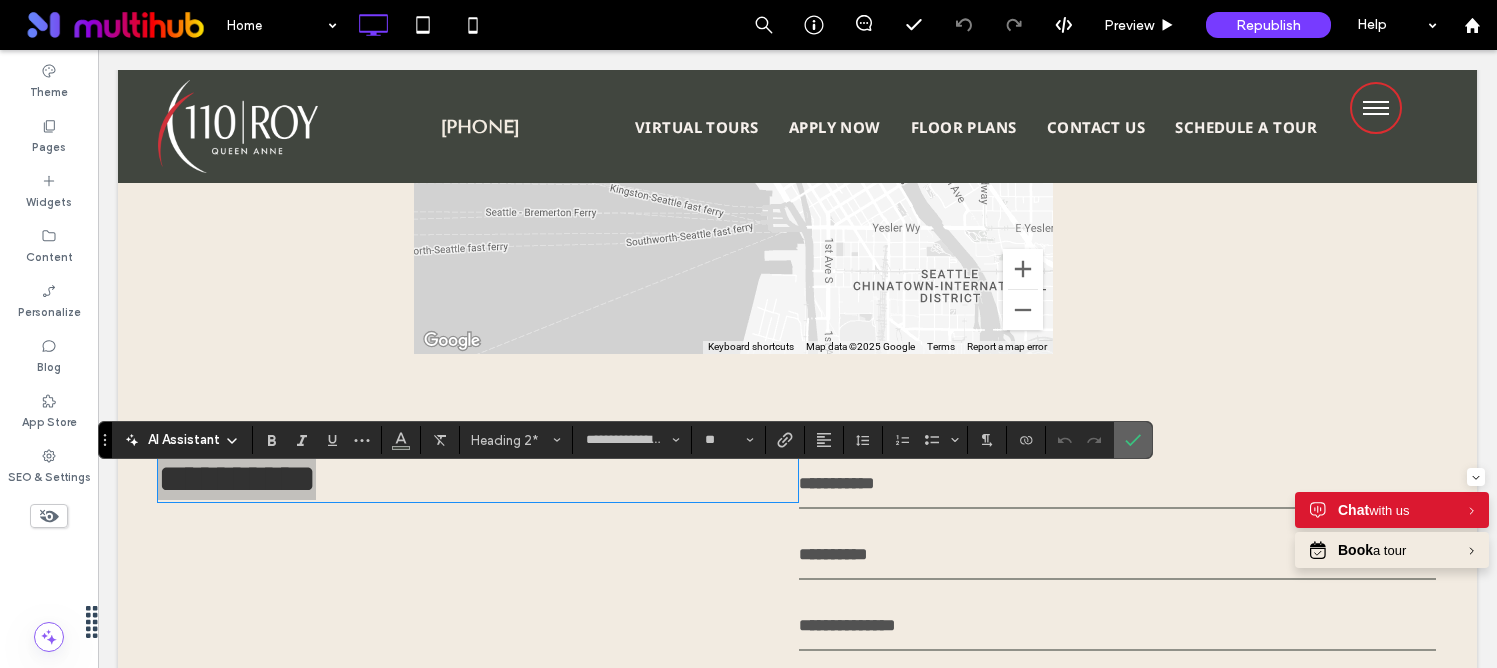 click 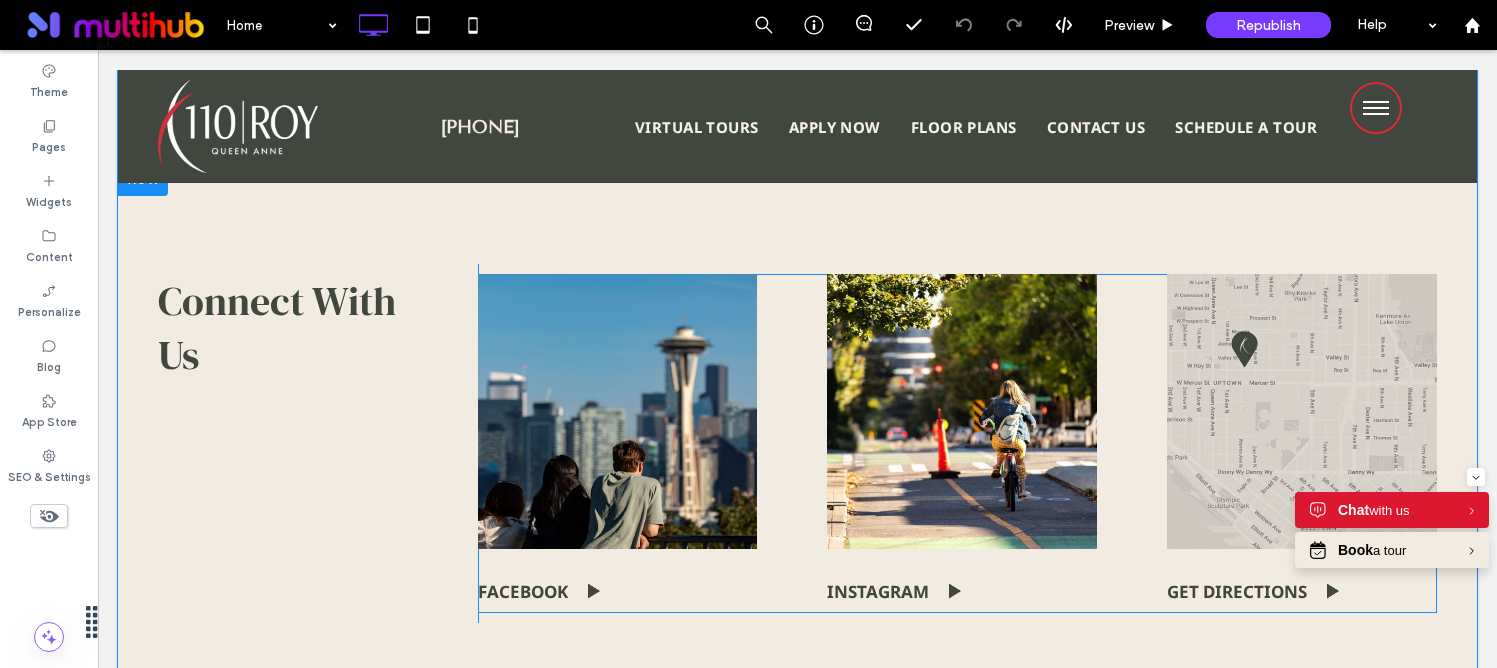 scroll, scrollTop: 6471, scrollLeft: 0, axis: vertical 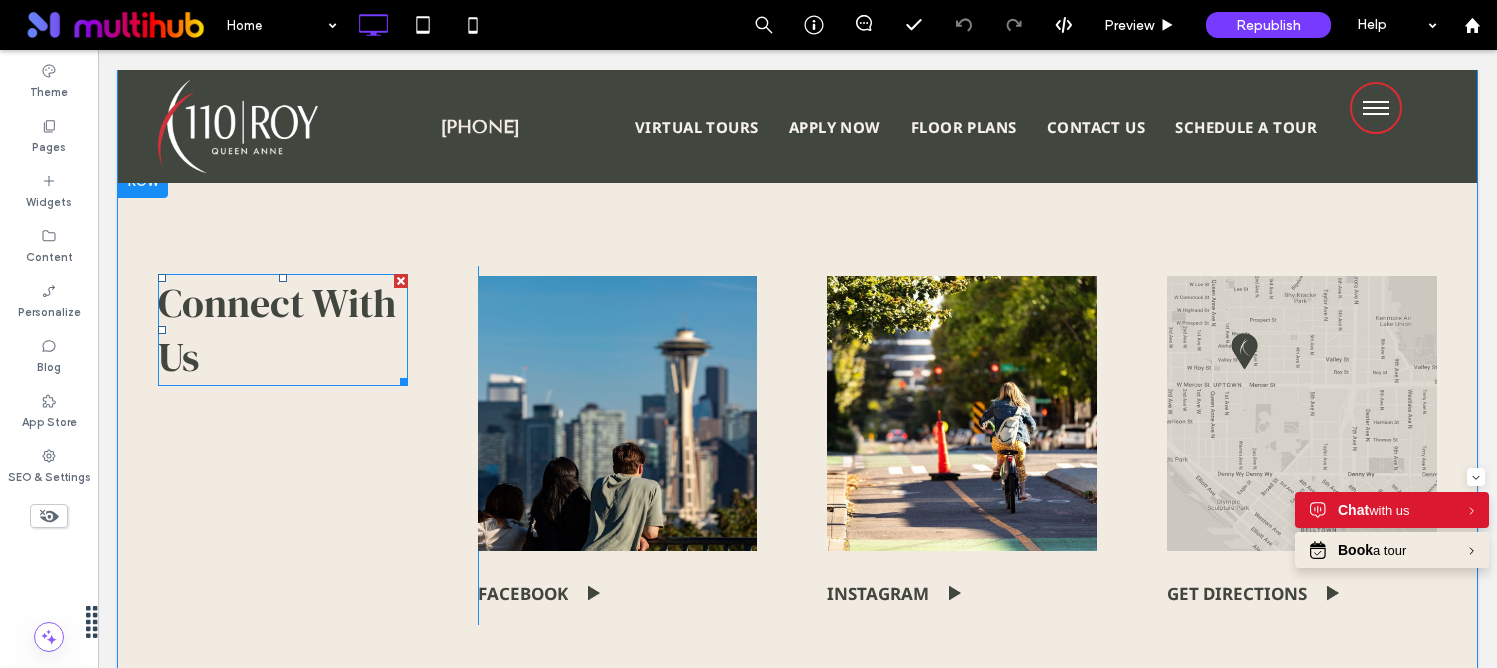 click on "Connect With Us" at bounding box center [277, 330] 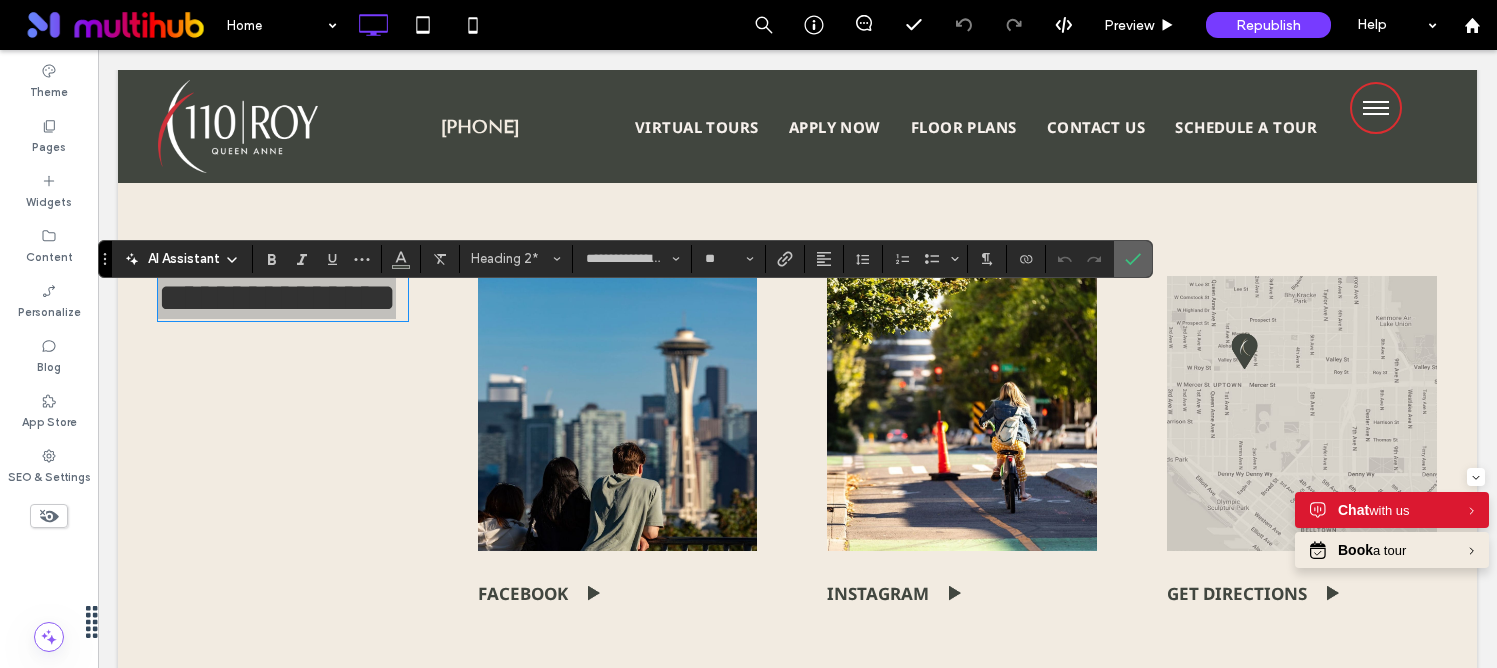 click 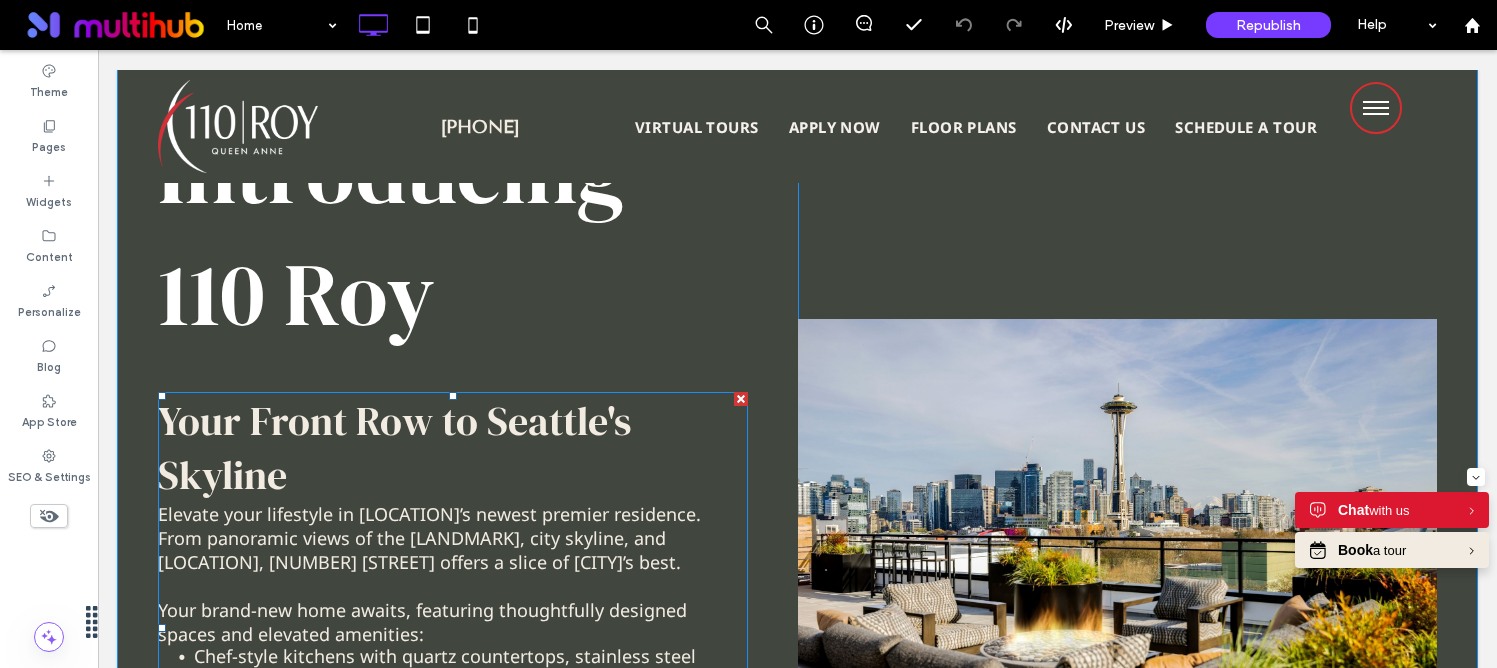 scroll, scrollTop: 1361, scrollLeft: 0, axis: vertical 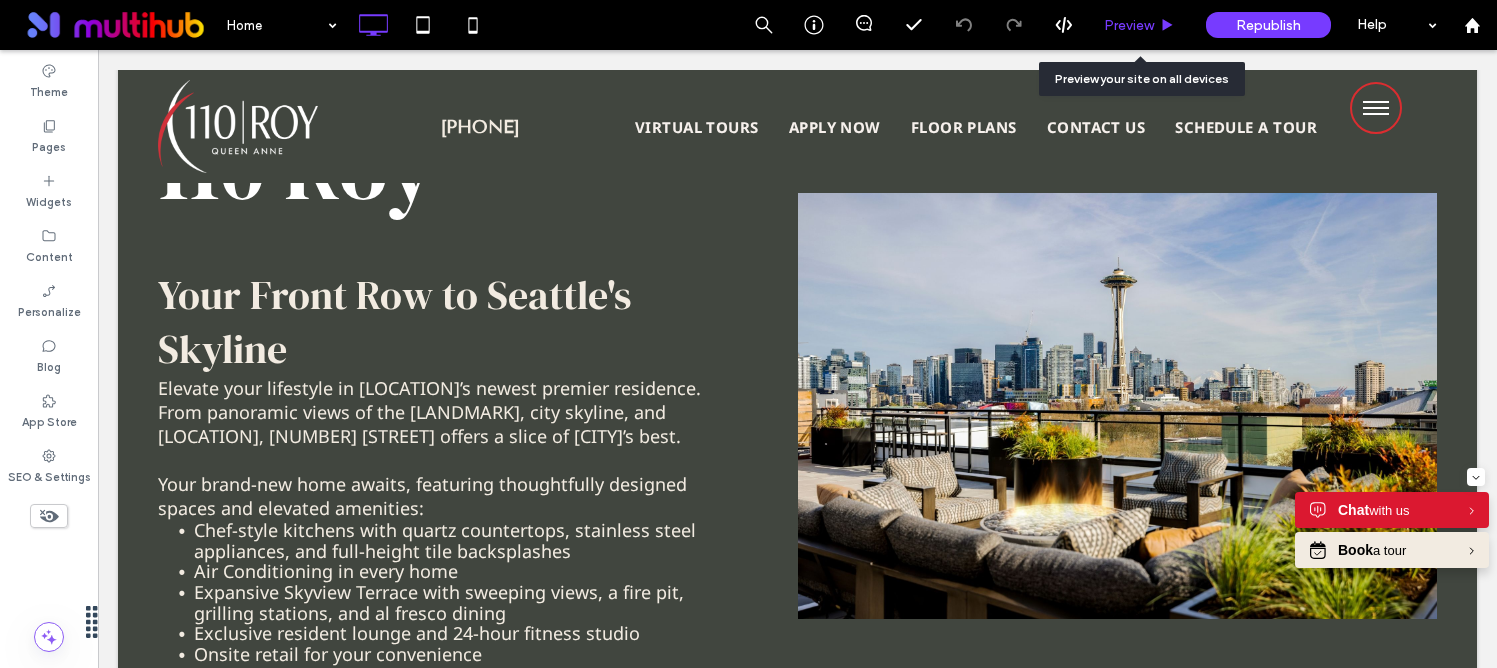 click on "Preview" at bounding box center [1129, 25] 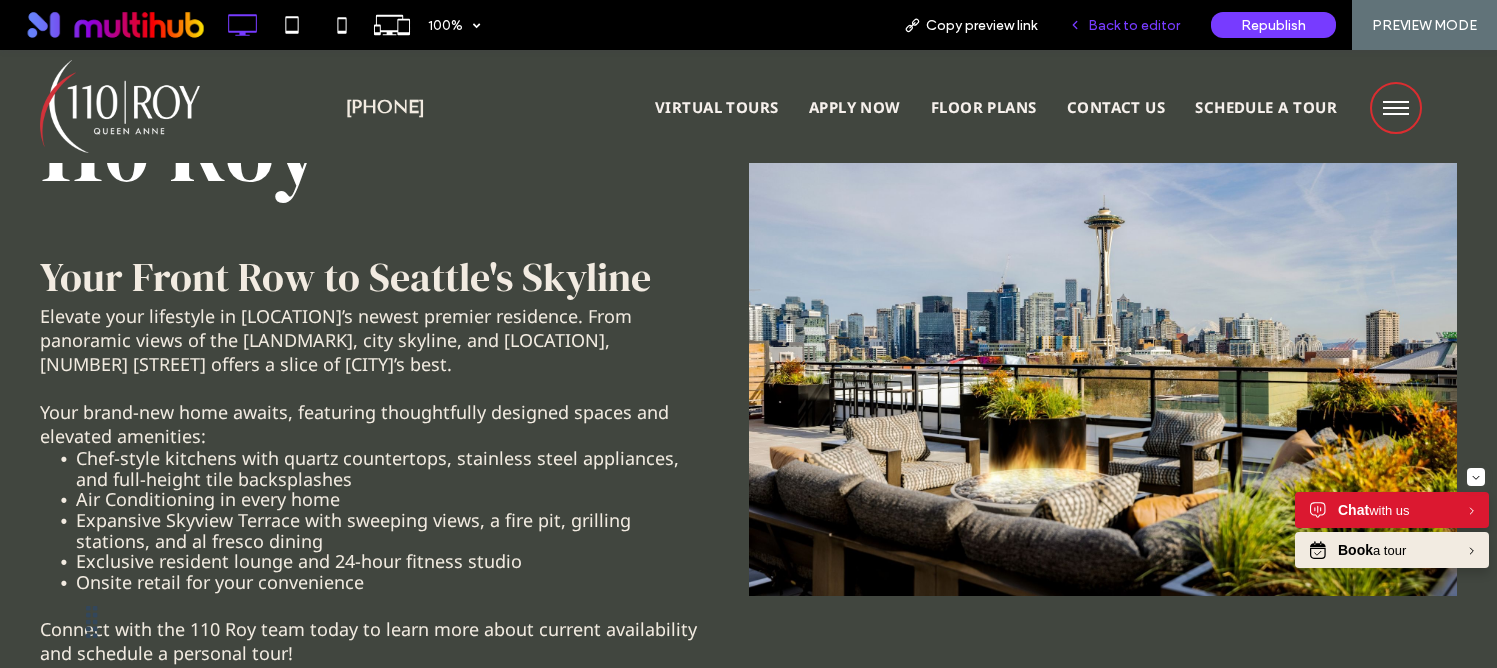 click on "Back to editor" at bounding box center [1124, 25] 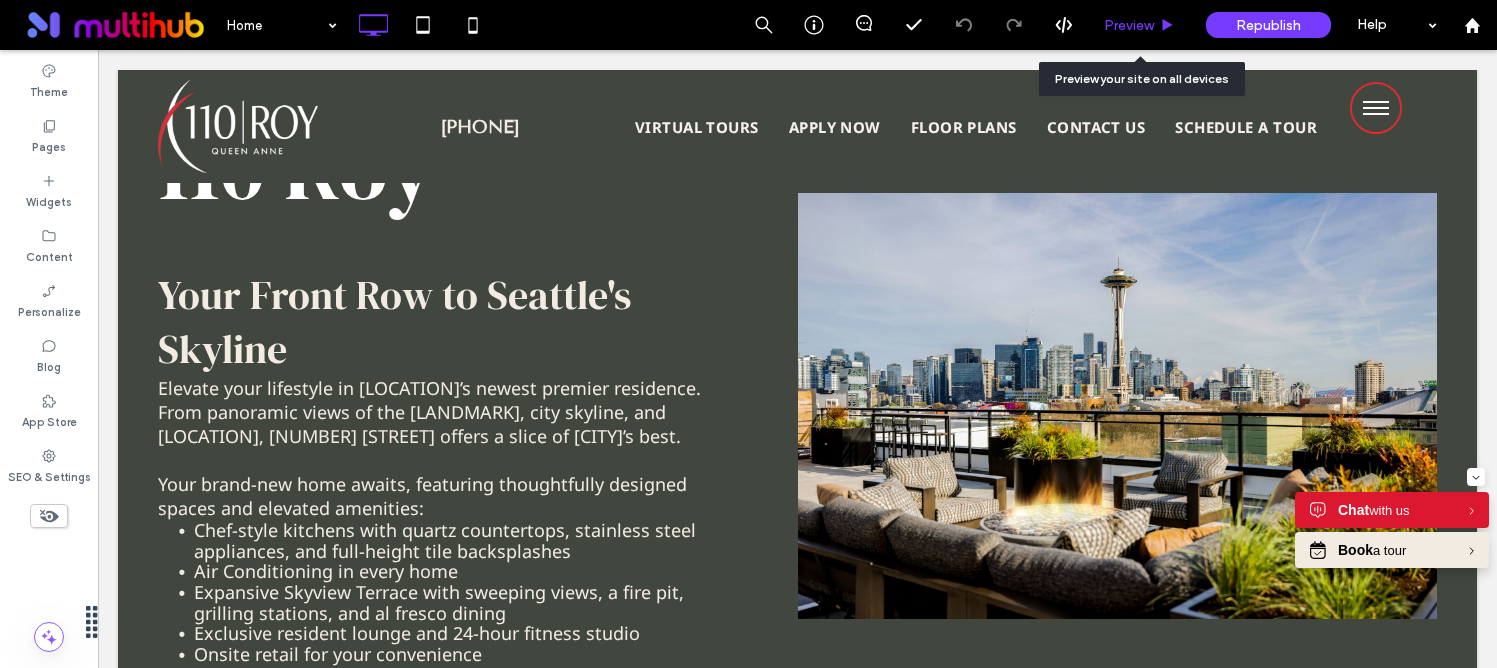 click on "Preview" at bounding box center [1129, 25] 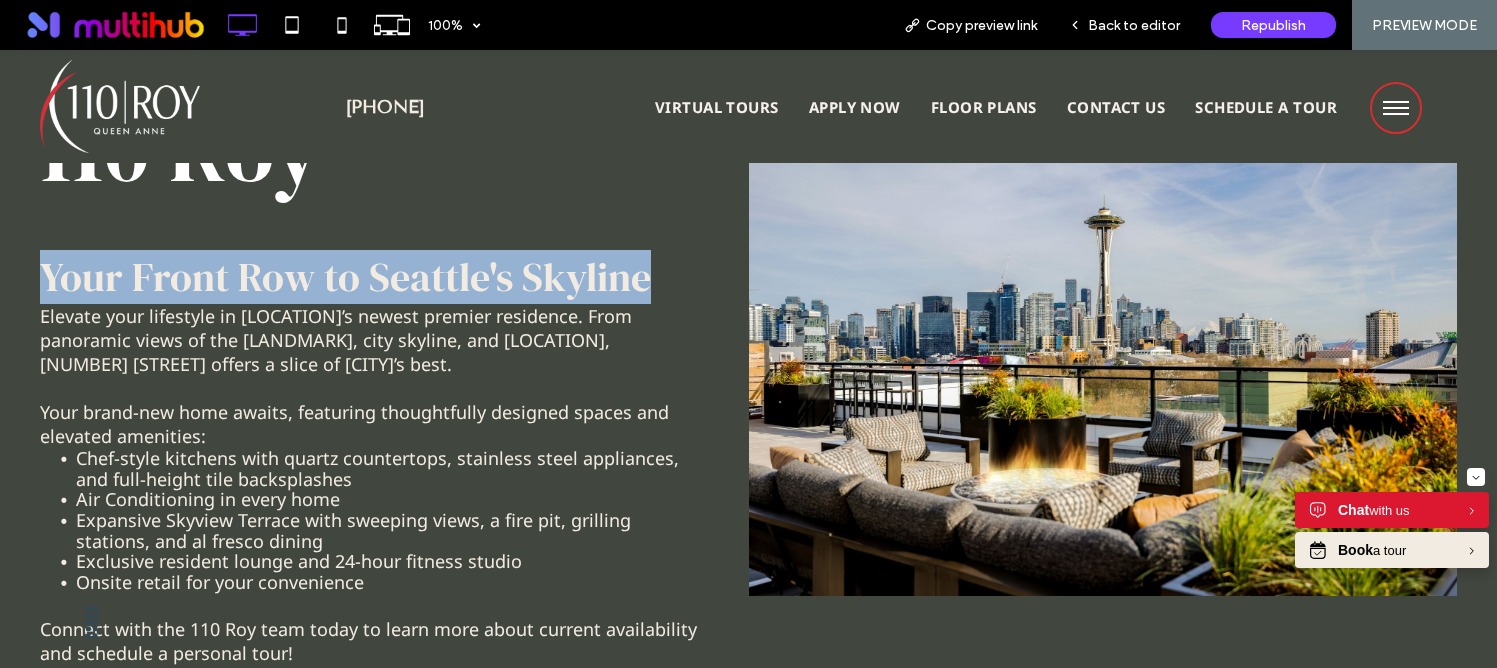 drag, startPoint x: 44, startPoint y: 281, endPoint x: 666, endPoint y: 278, distance: 622.00726 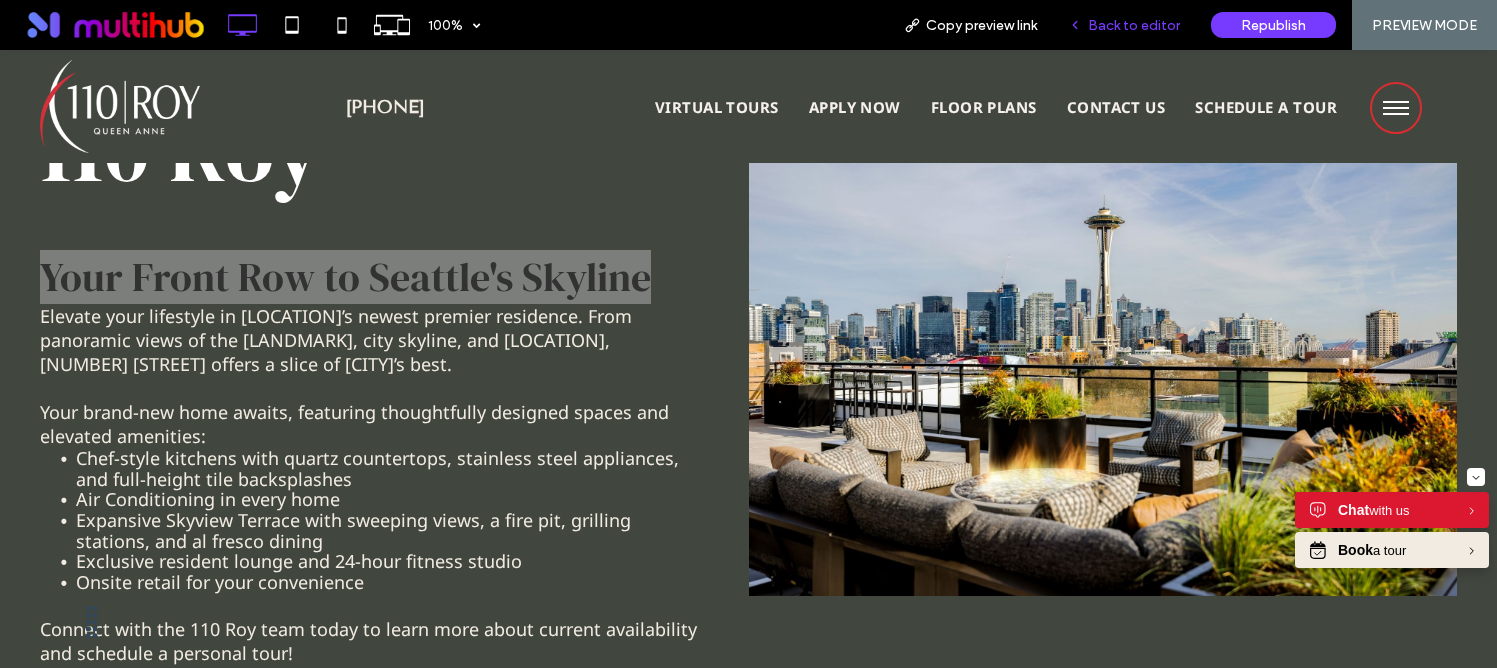 click on "Back to editor" at bounding box center (1134, 25) 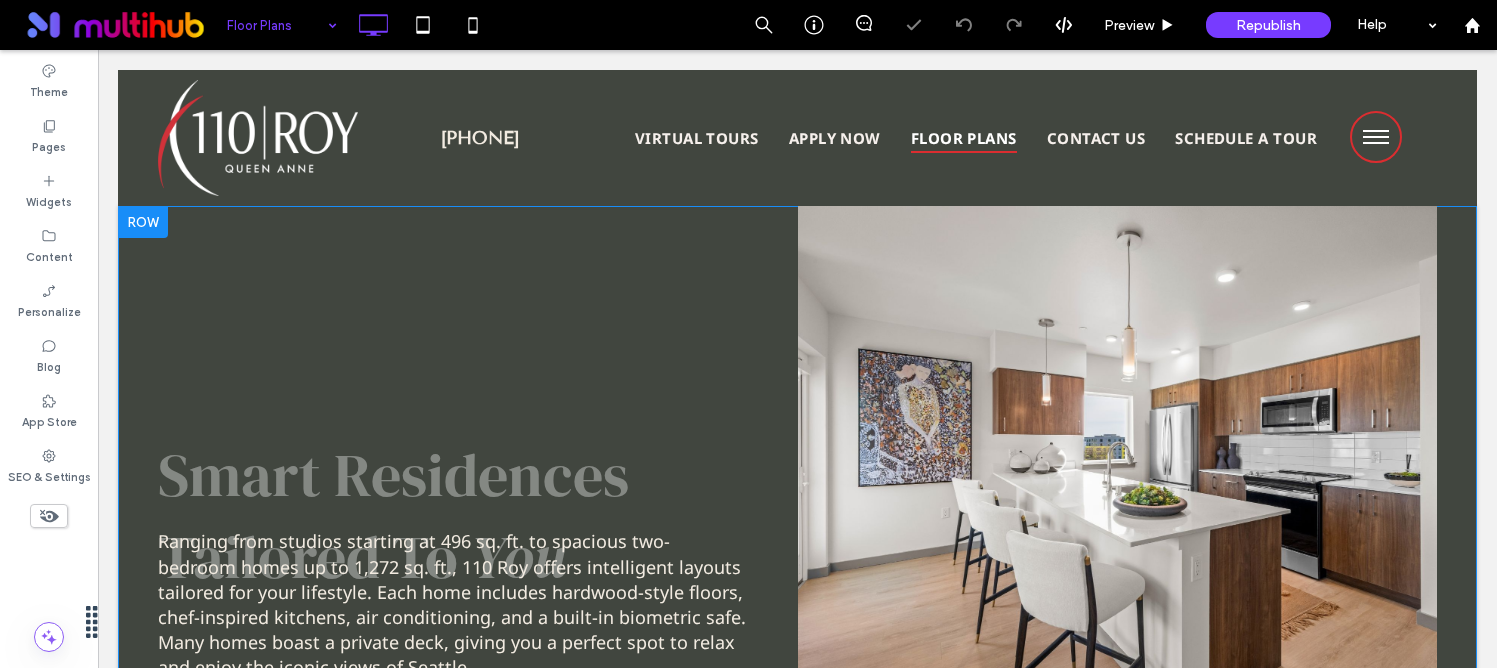 scroll, scrollTop: 0, scrollLeft: 0, axis: both 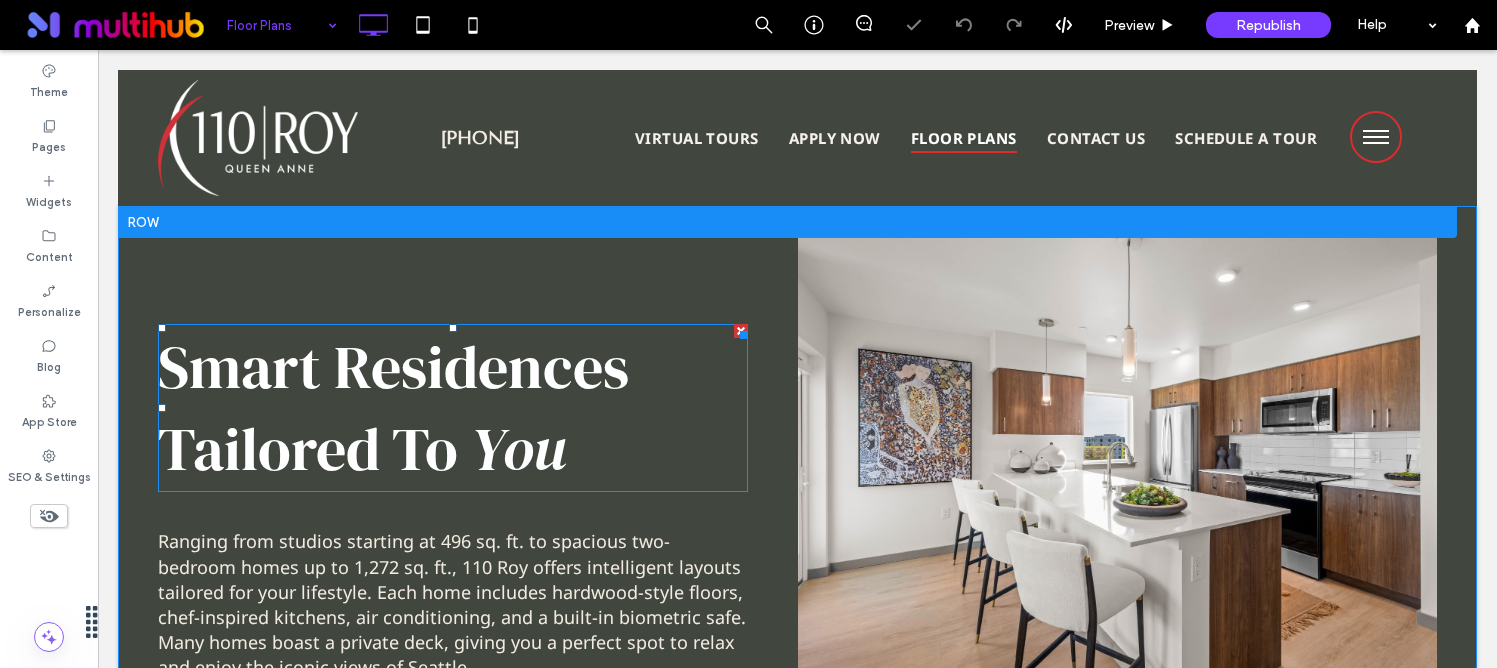 click on "Smart Residences Tailored To" at bounding box center [393, 408] 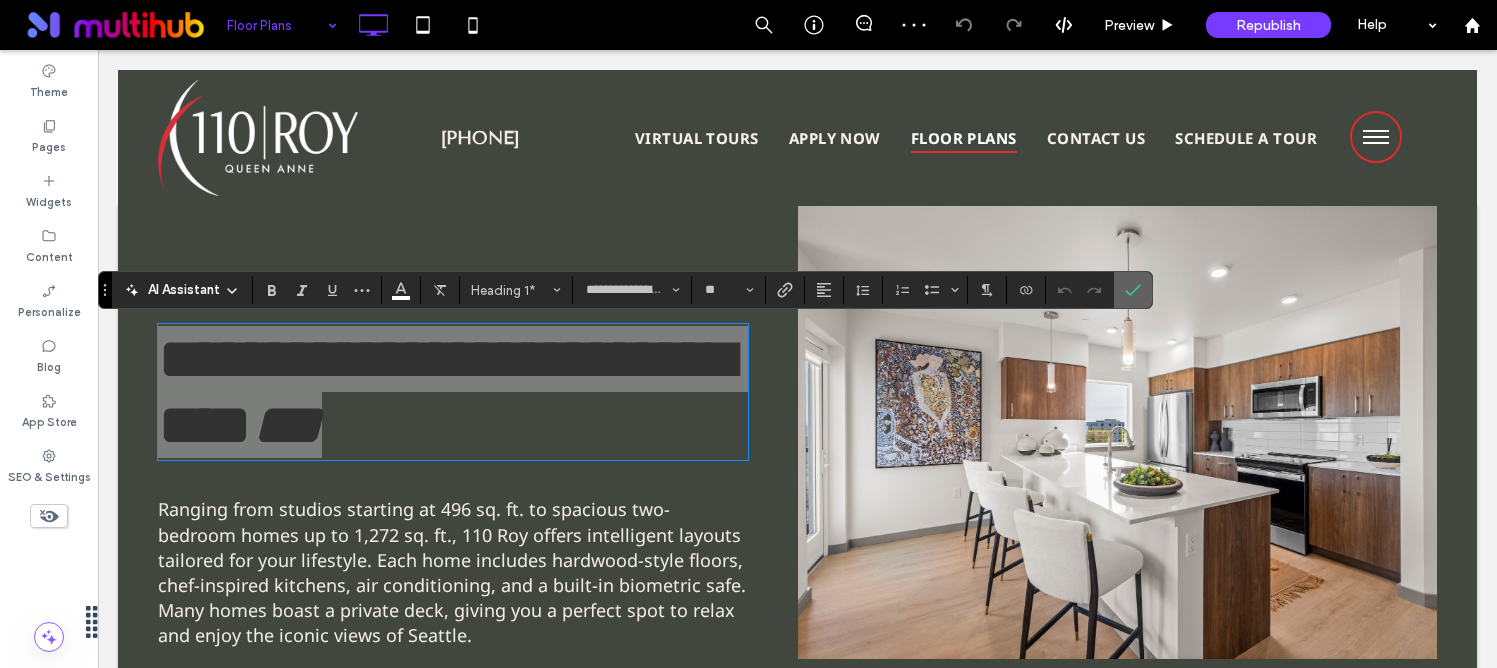 click 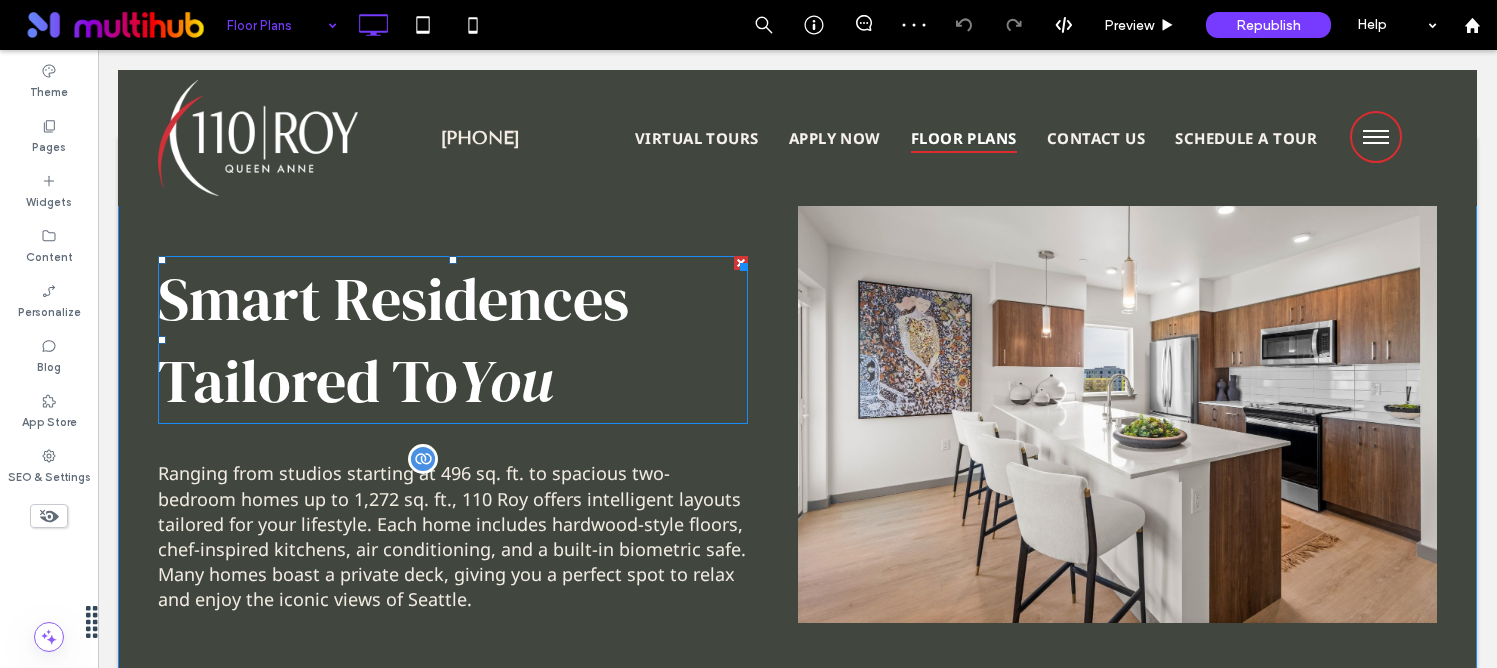 scroll, scrollTop: 117, scrollLeft: 0, axis: vertical 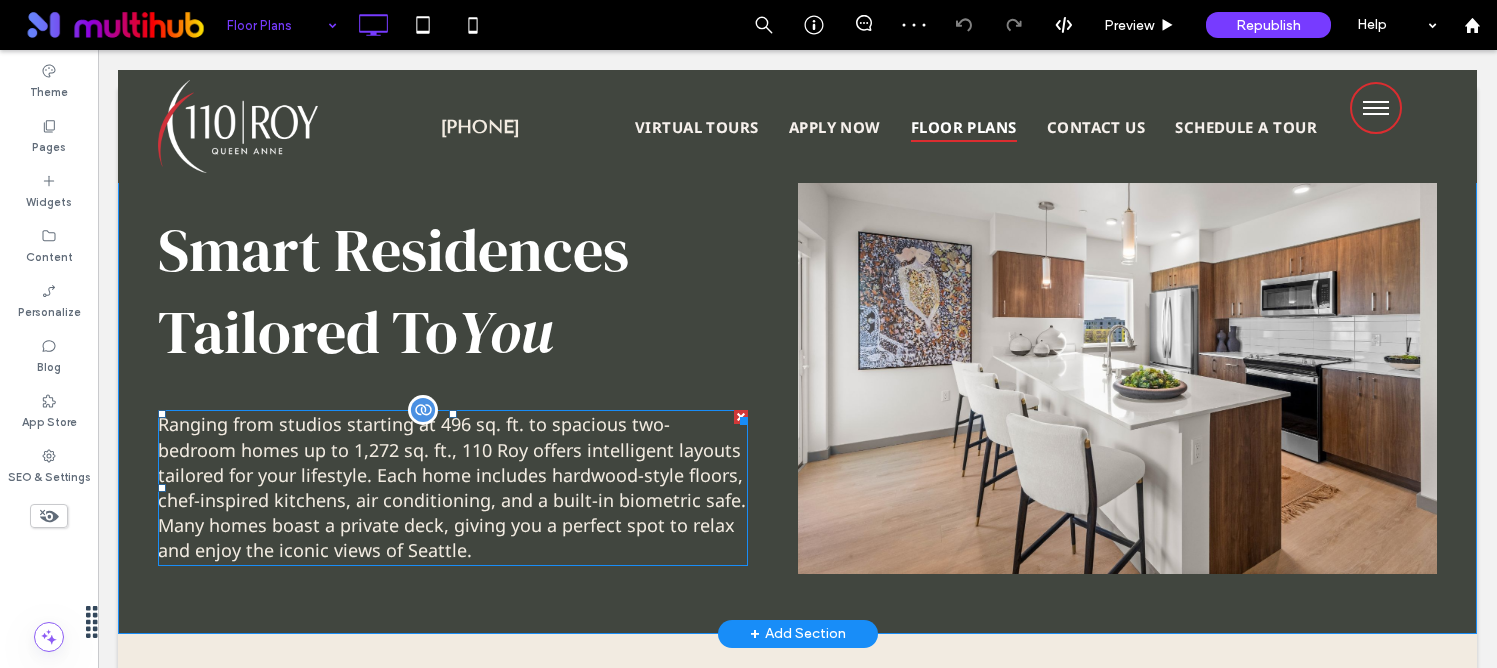 click on "Ranging from studios starting at 496 sq. ft. to spacious two-bedroom homes up to 1,272 sq. ft., 110 Roy offers intelligent layouts tailored for your lifestyle. Each home includes hardwood-style floors, chef-inspired kitchens, air conditioning, and a built-in biometric safe. Many homes boast a private deck, giving you a perfect spot to relax and enjoy the iconic views of Seattle." at bounding box center [452, 487] 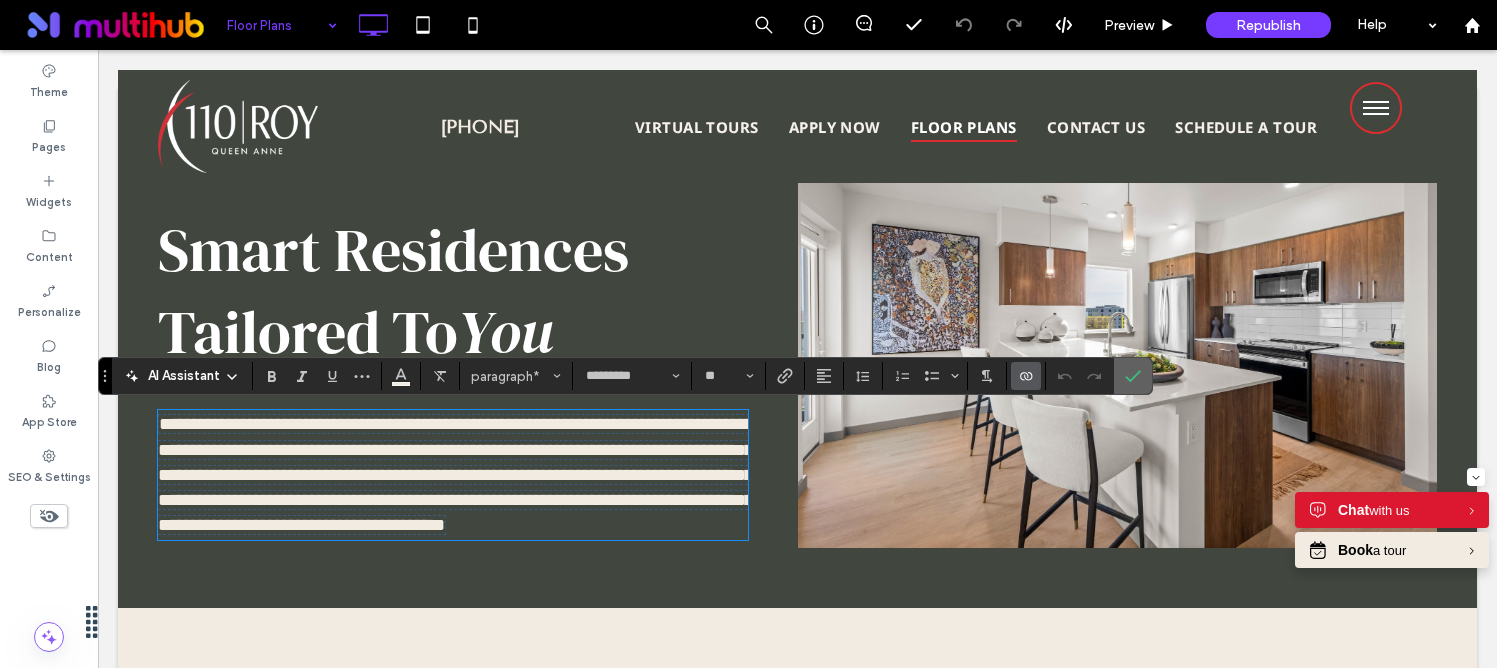 click 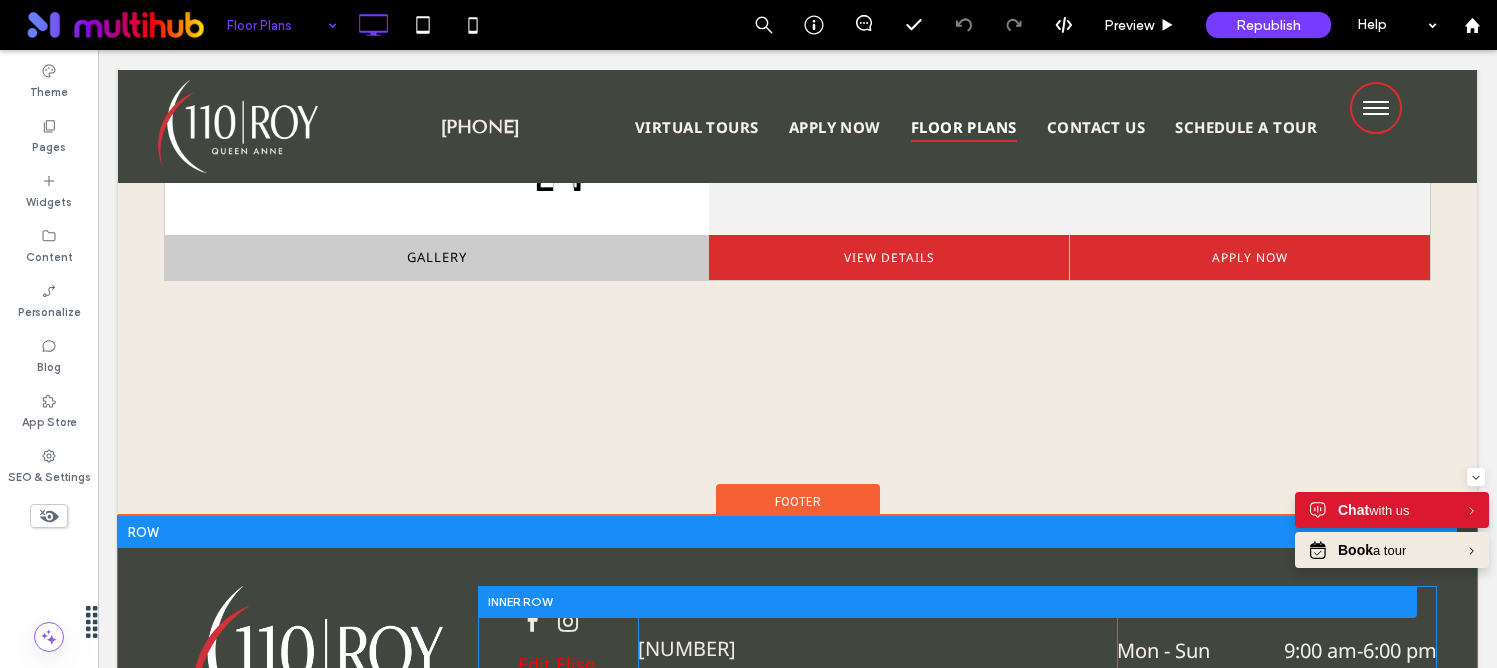 scroll, scrollTop: 7196, scrollLeft: 0, axis: vertical 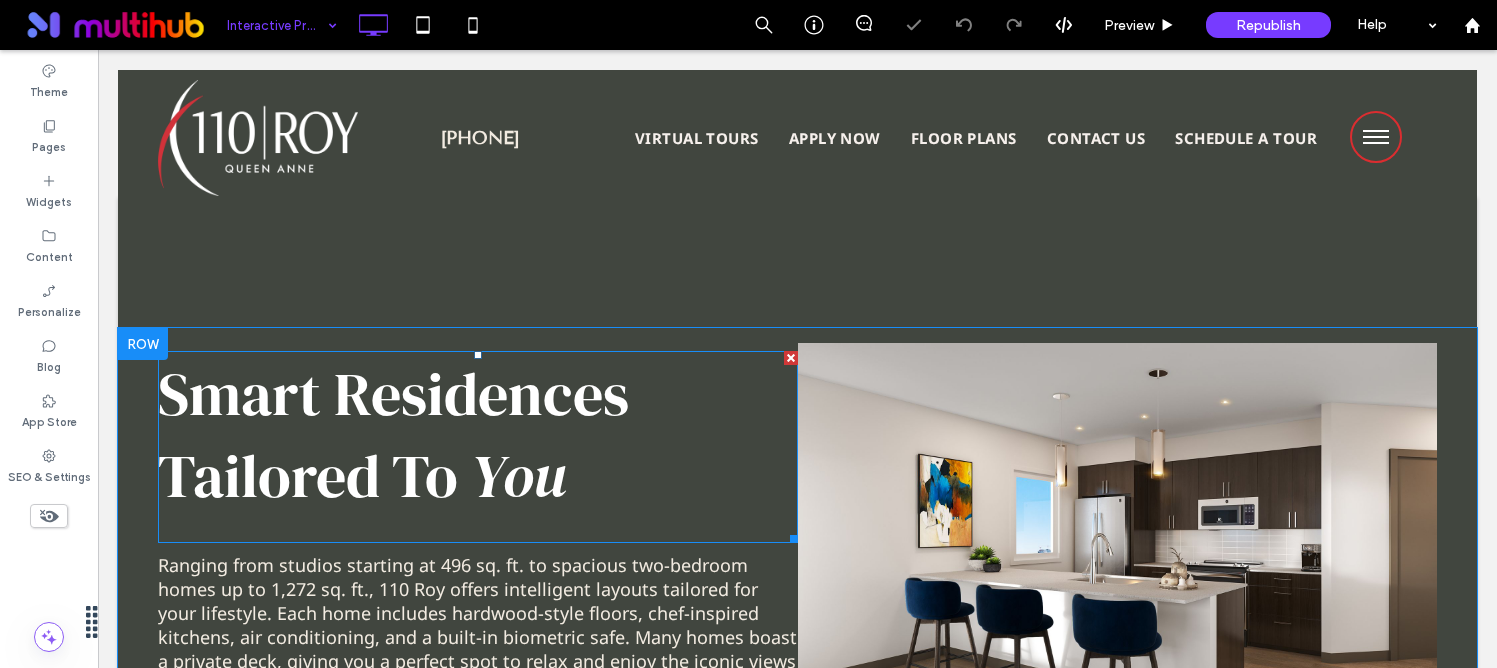 click on "Smart Residences Tailored To" at bounding box center (393, 435) 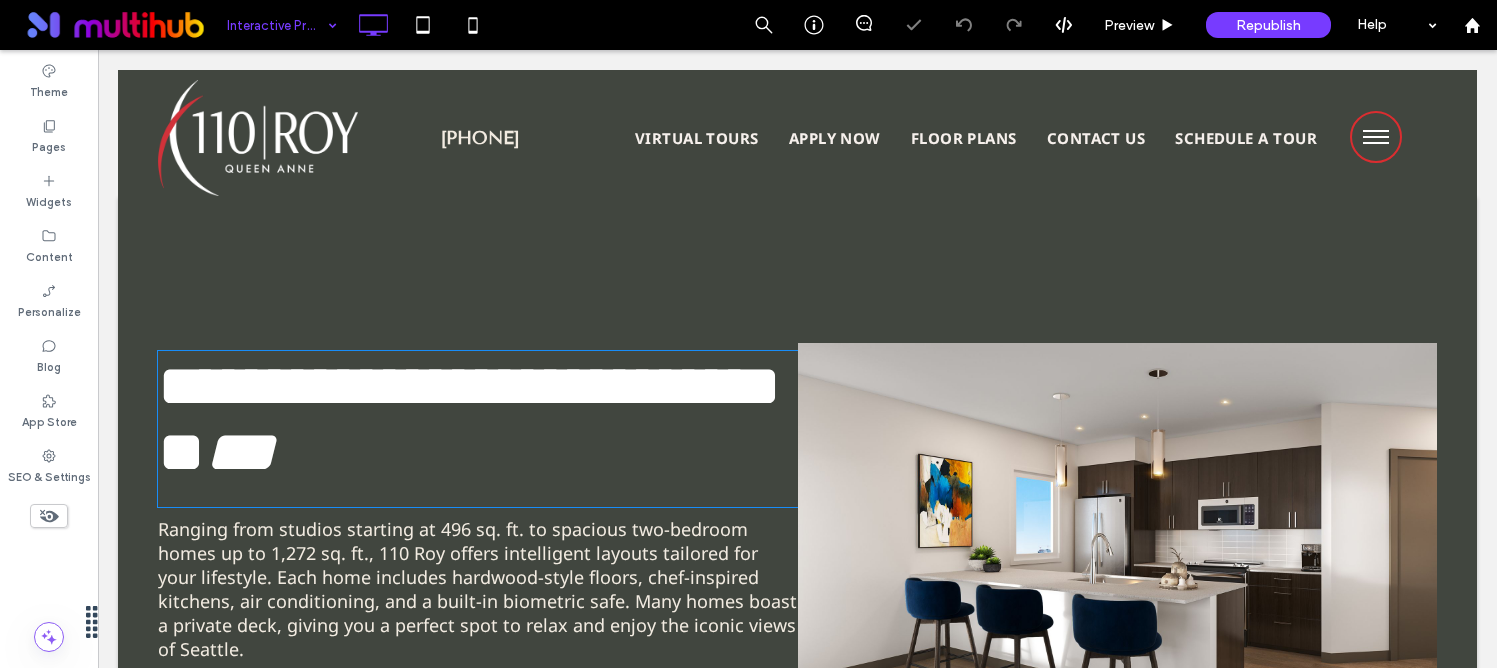 type on "**********" 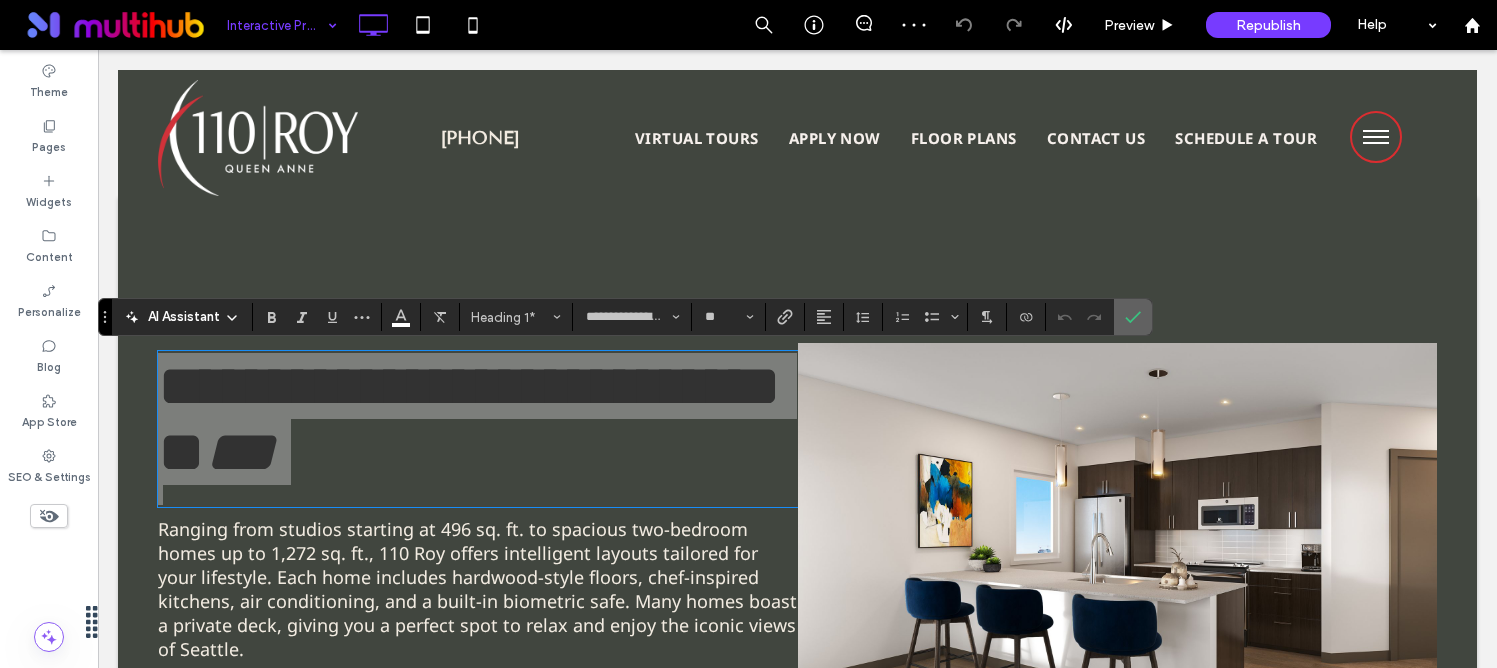 click 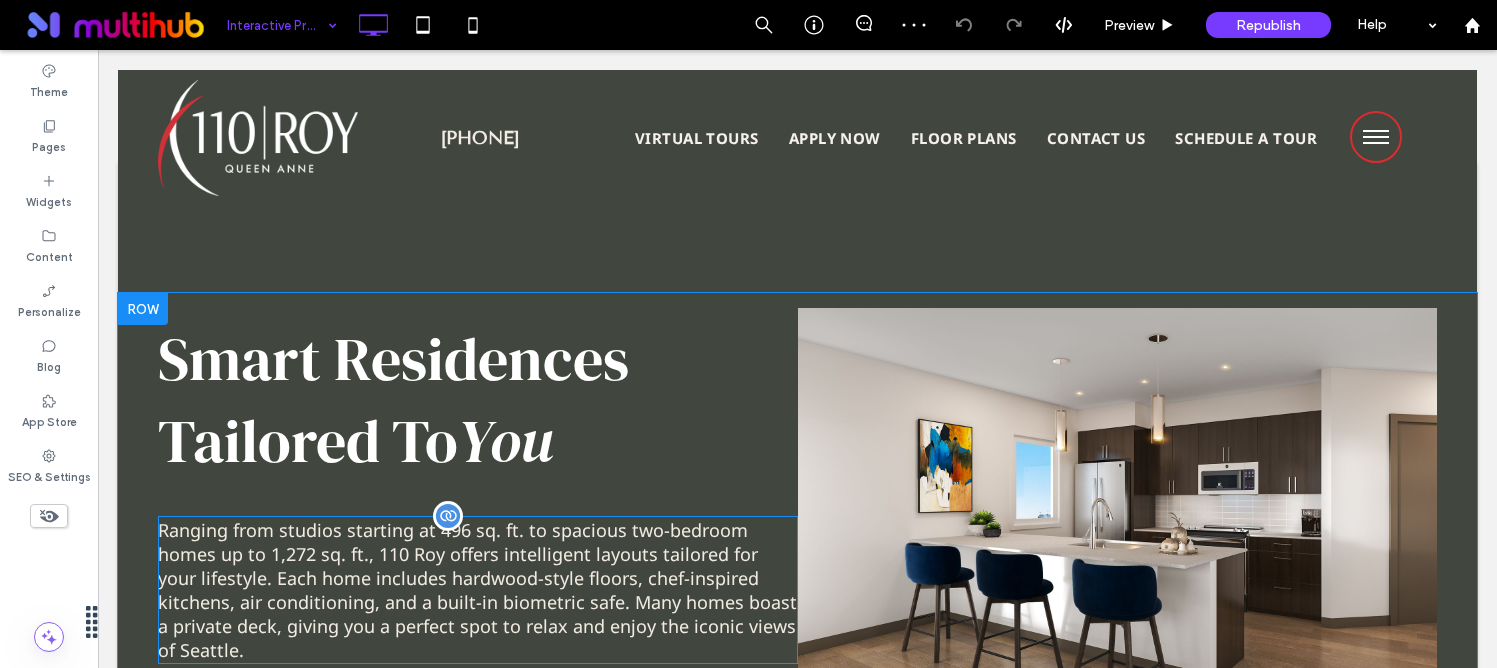 scroll, scrollTop: 44, scrollLeft: 0, axis: vertical 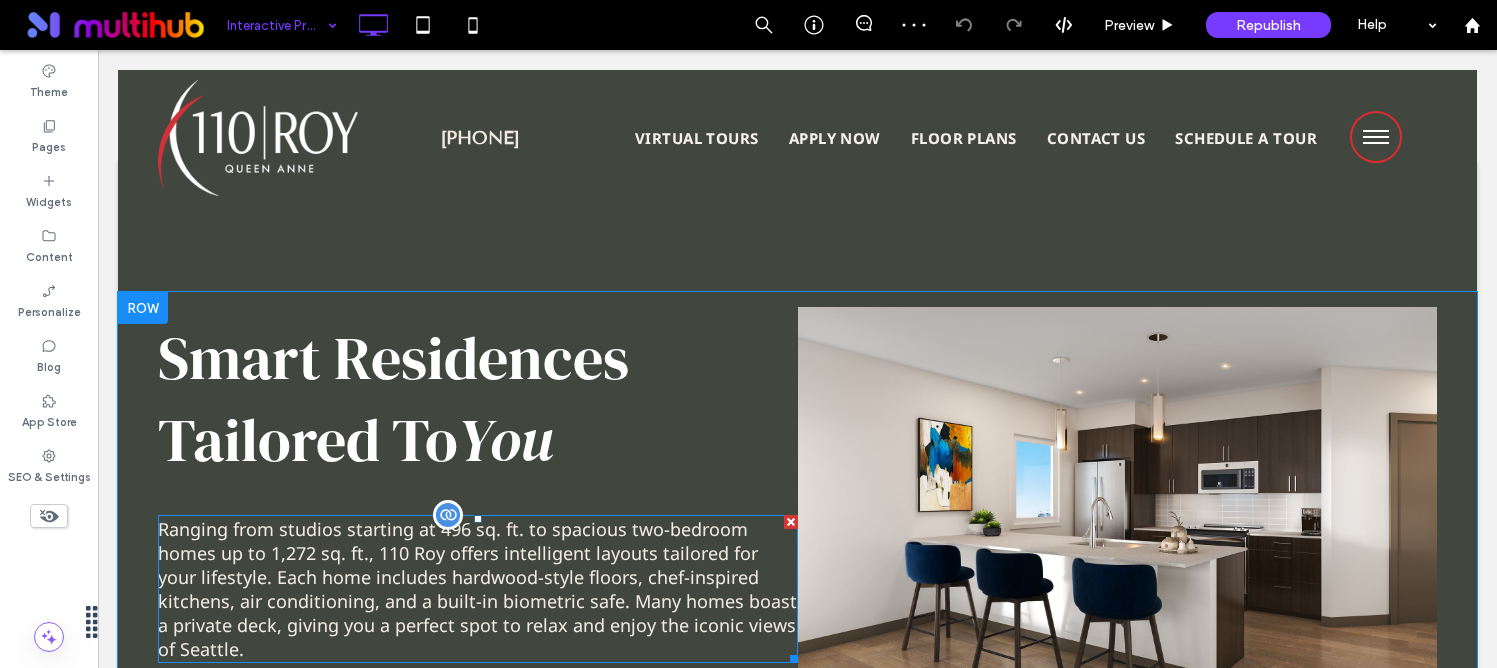 click on "Ranging from studios starting at 496 sq. ft. to spacious two-bedroom homes up to 1,272 sq. ft., 110 Roy offers intelligent layouts tailored for your lifestyle. Each home includes hardwood-style floors, chef-inspired kitchens, air conditioning, and a built-in biometric safe. Many homes boast a private deck, giving you a perfect spot to relax and enjoy the iconic views of Seattle." at bounding box center (477, 589) 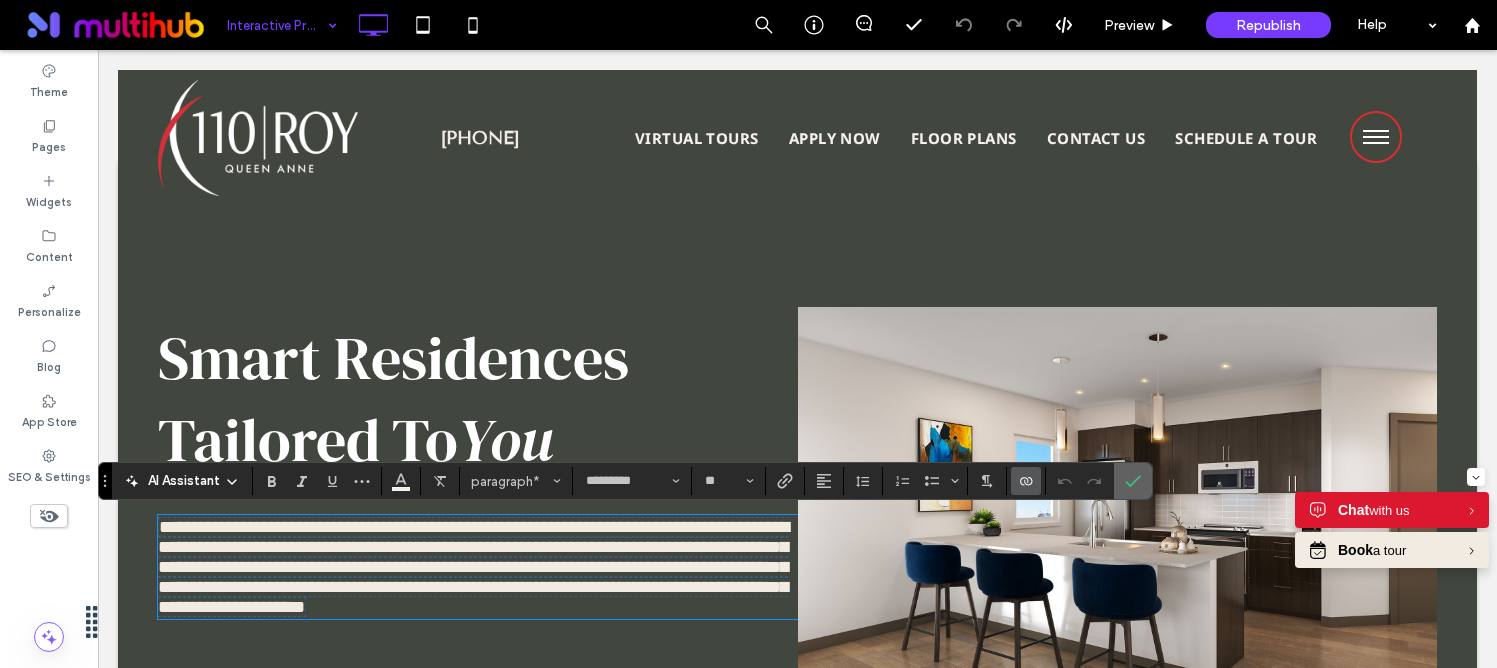 click 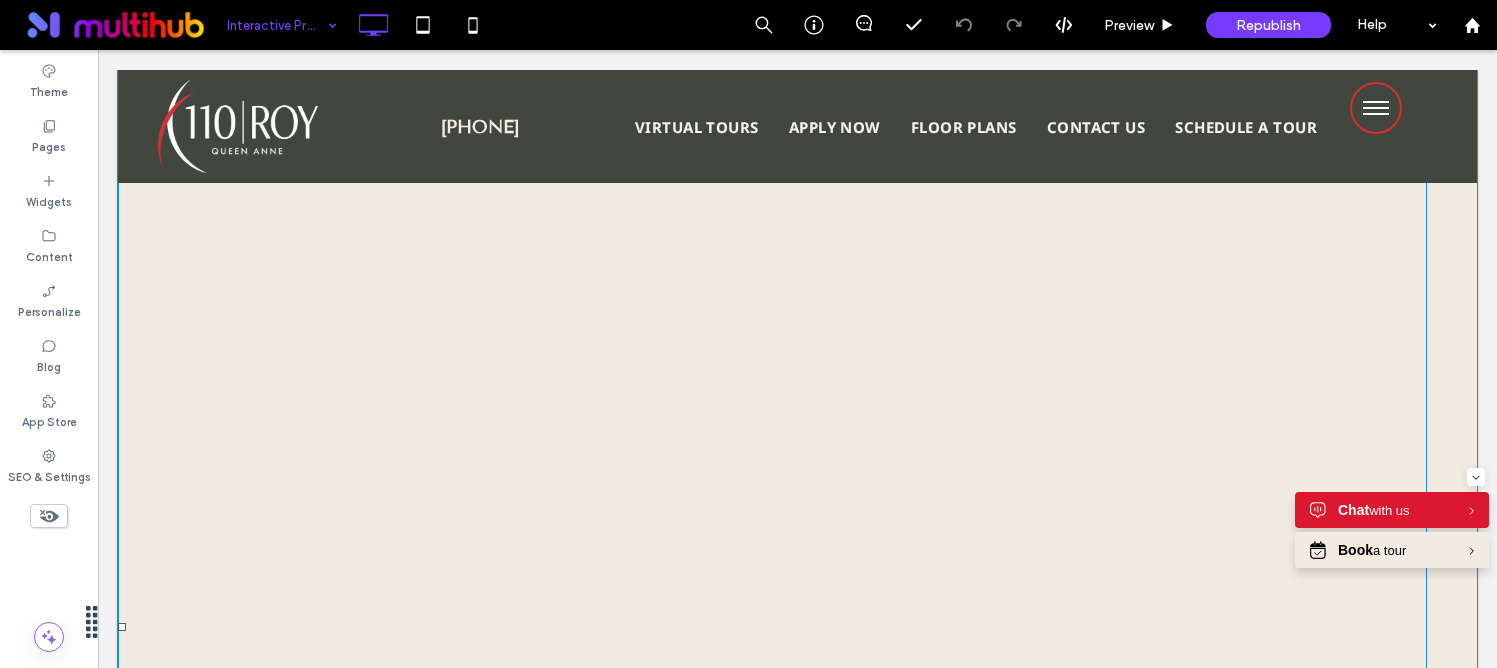 scroll, scrollTop: 416, scrollLeft: 0, axis: vertical 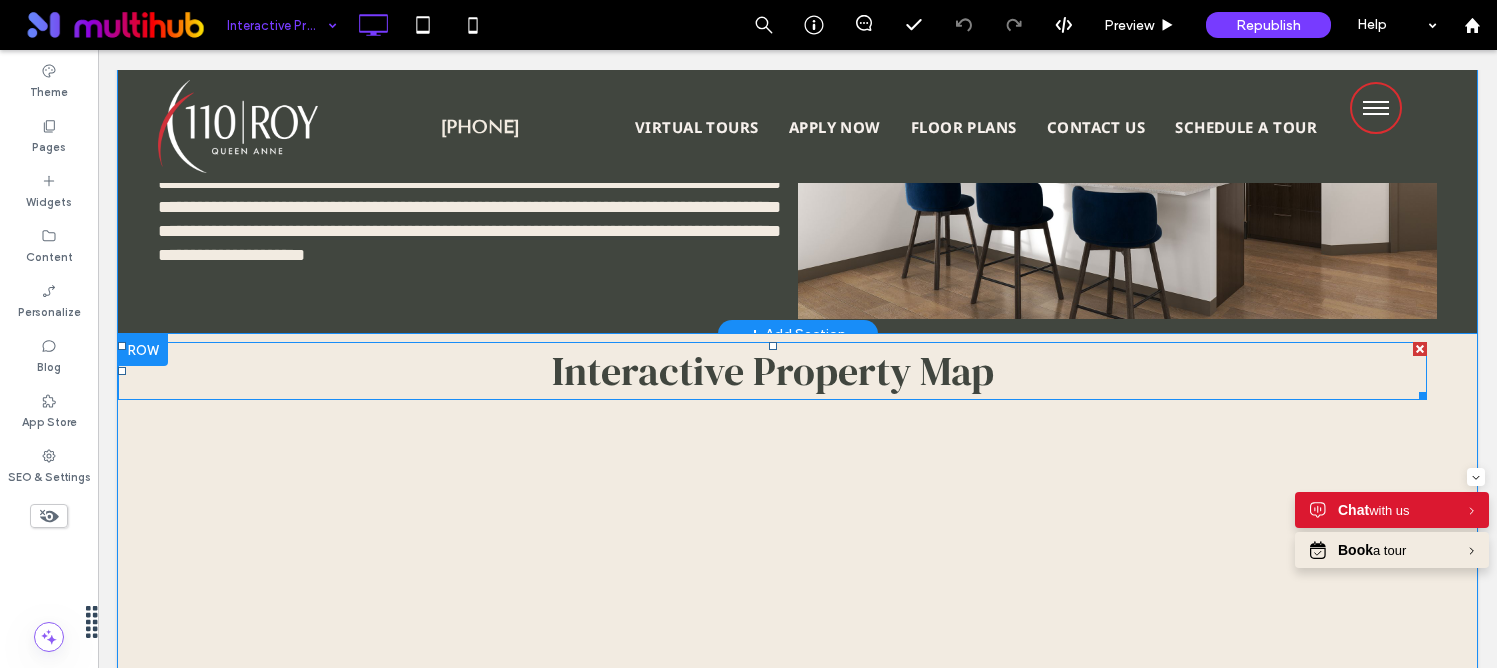 click on "Interactive Property Map" at bounding box center (773, 371) 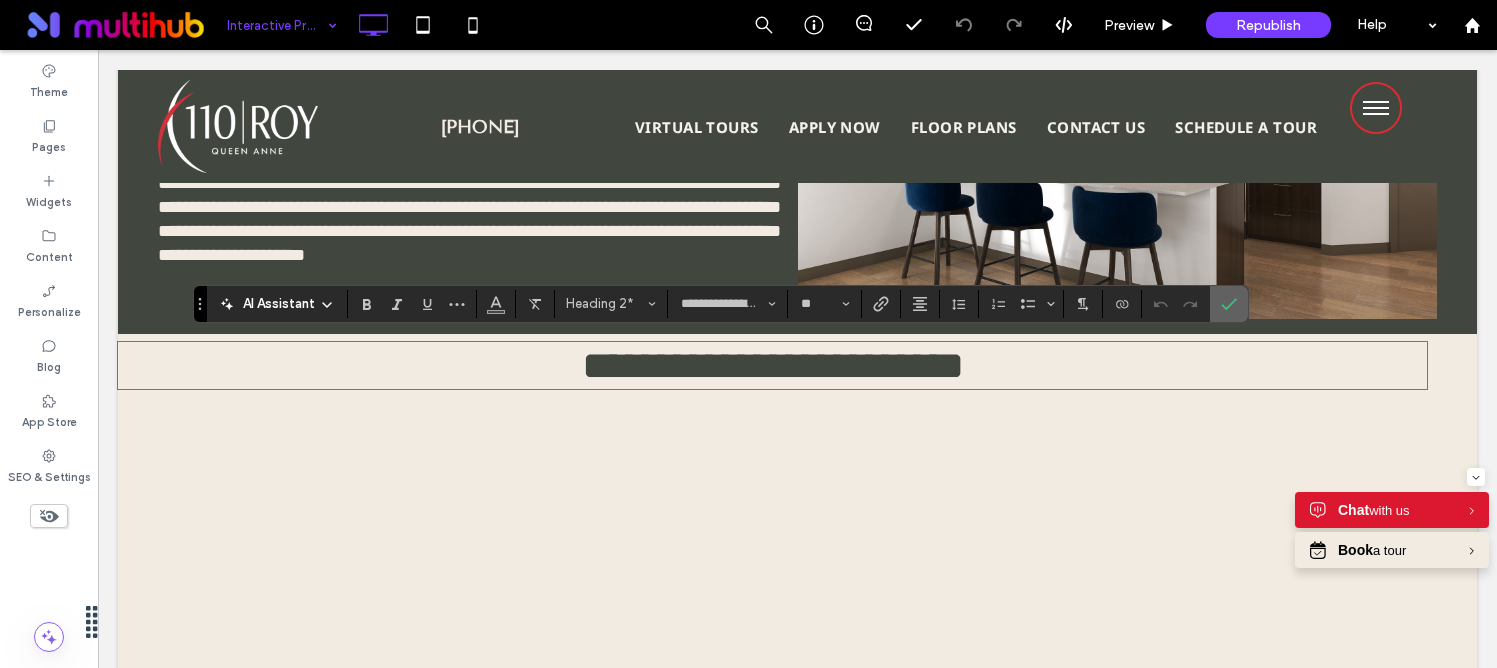 click 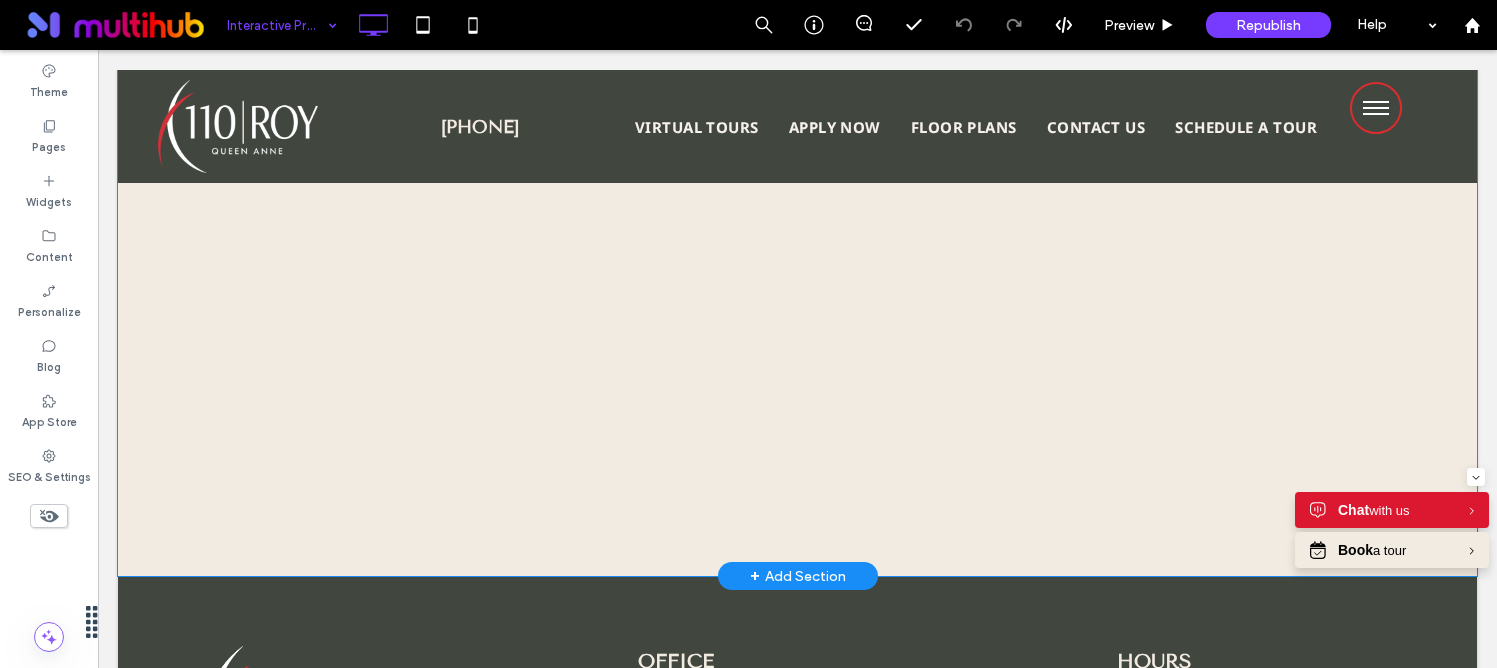 scroll, scrollTop: 1329, scrollLeft: 0, axis: vertical 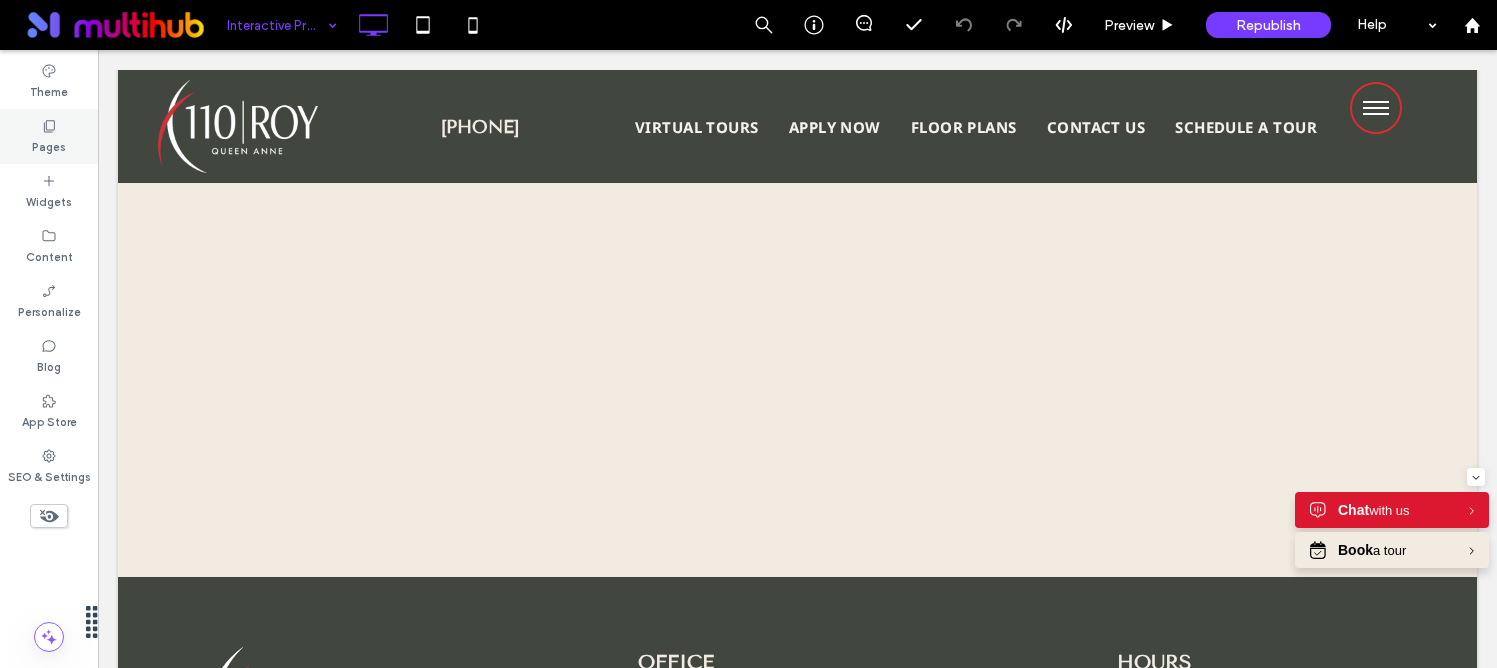click on "Pages" at bounding box center [49, 145] 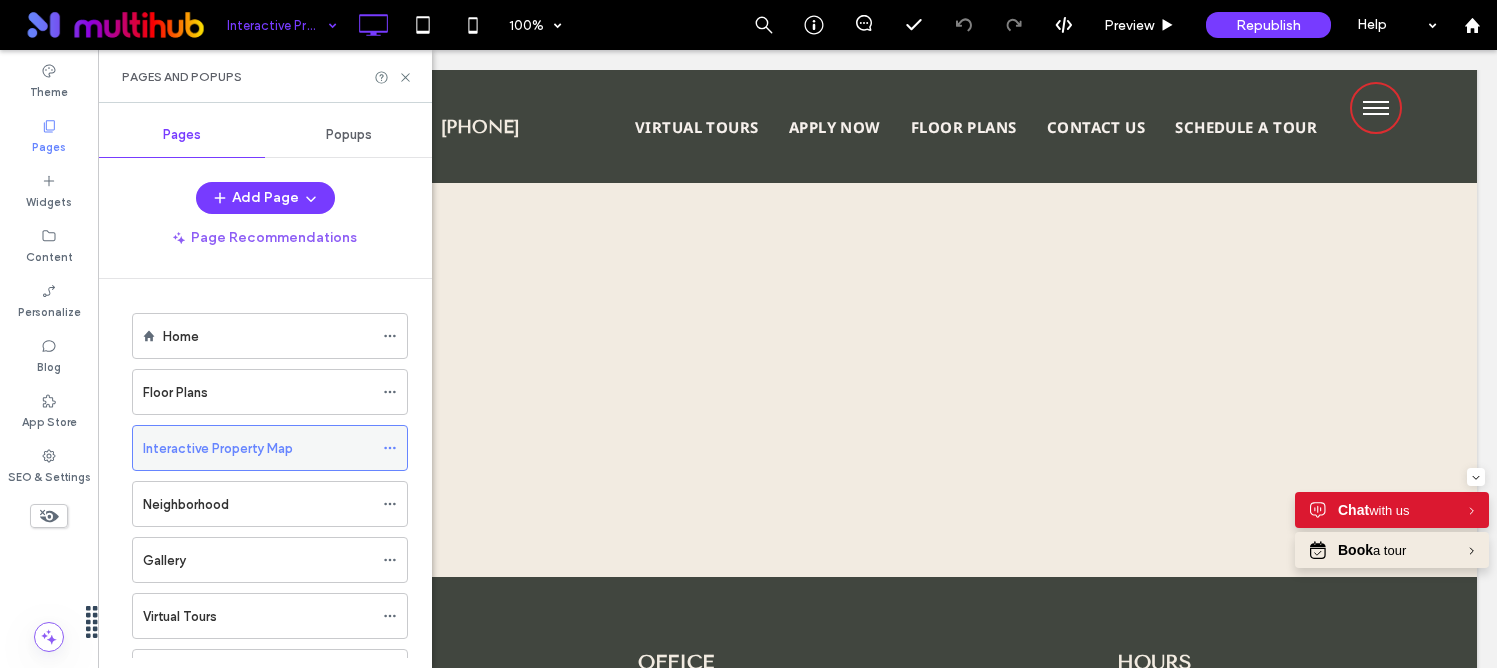 click 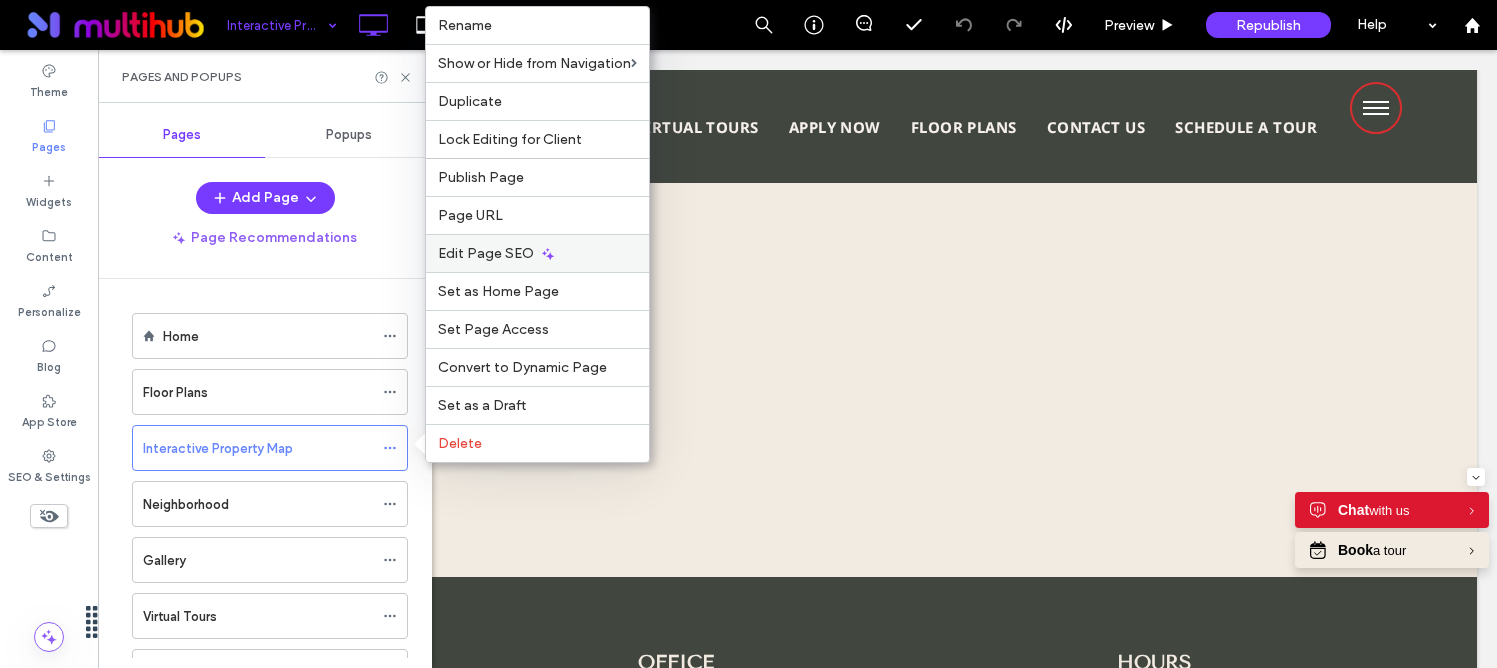 click on "Edit Page SEO" at bounding box center (486, 253) 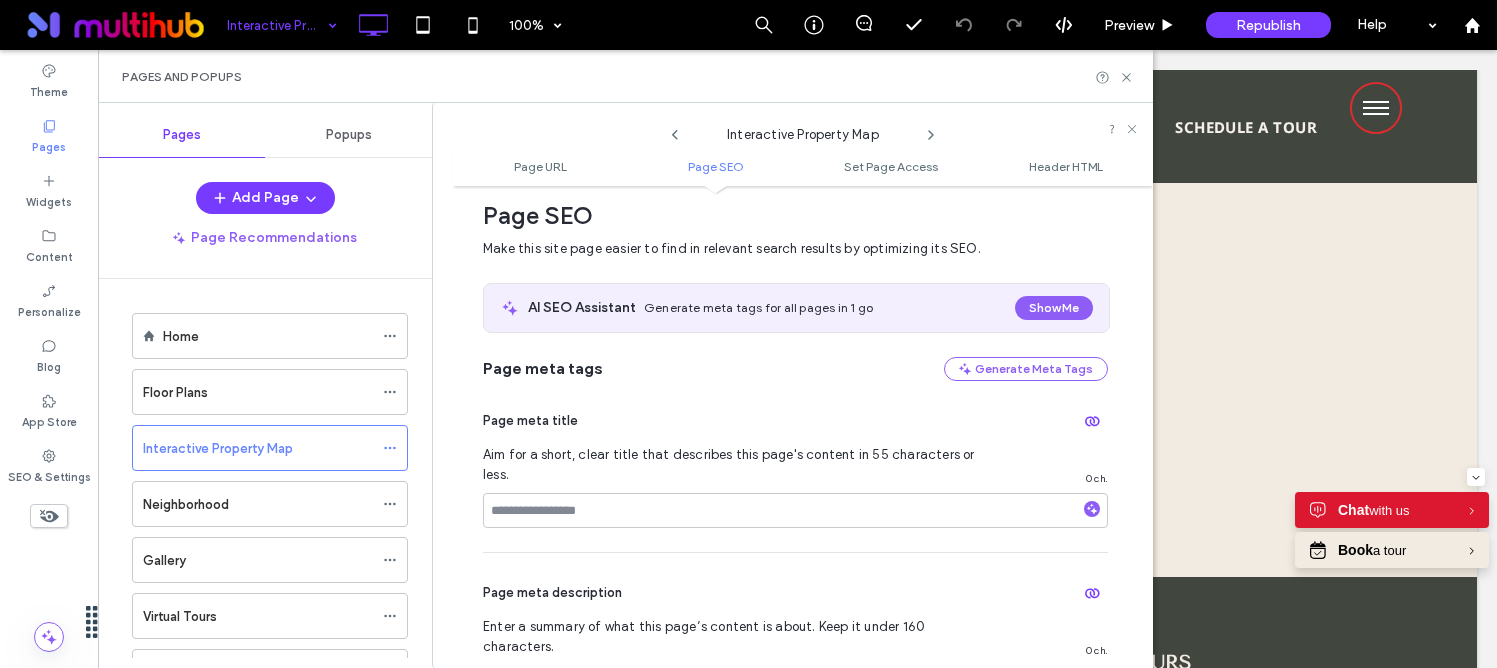 scroll, scrollTop: 302, scrollLeft: 0, axis: vertical 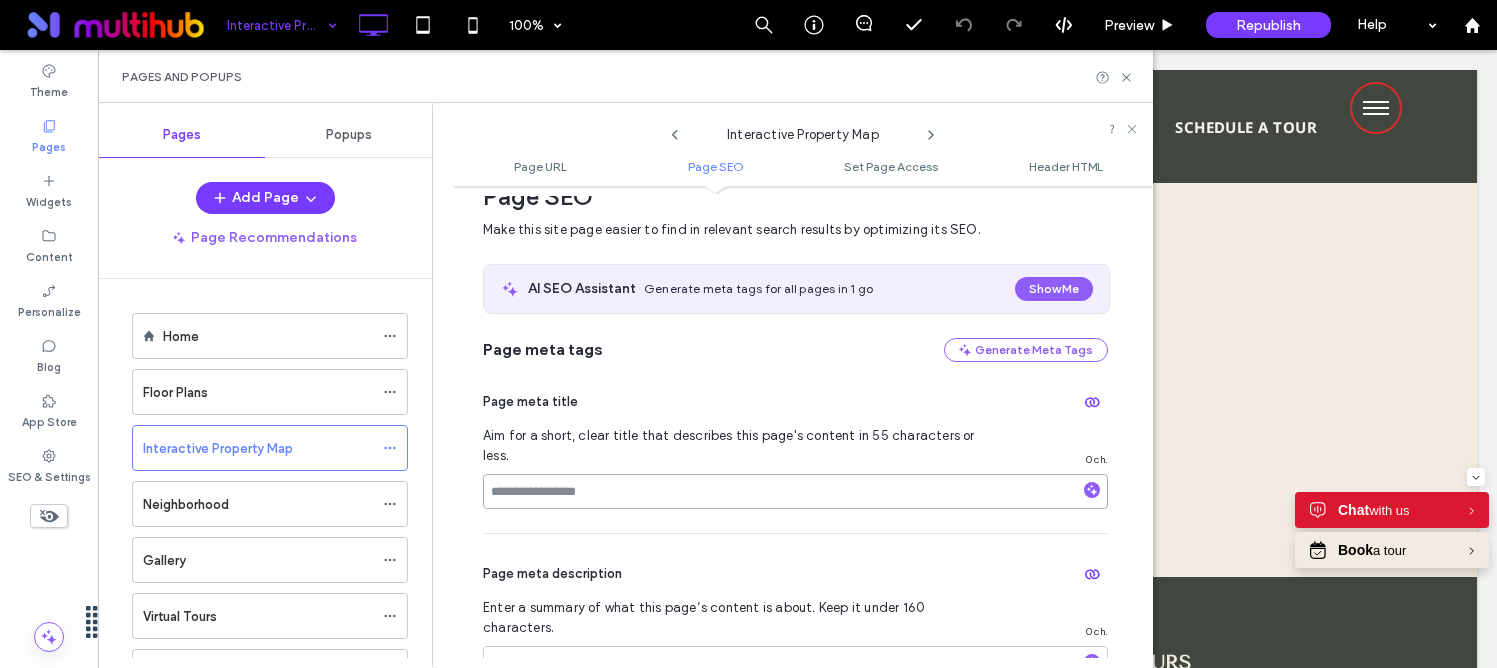 click at bounding box center (795, 491) 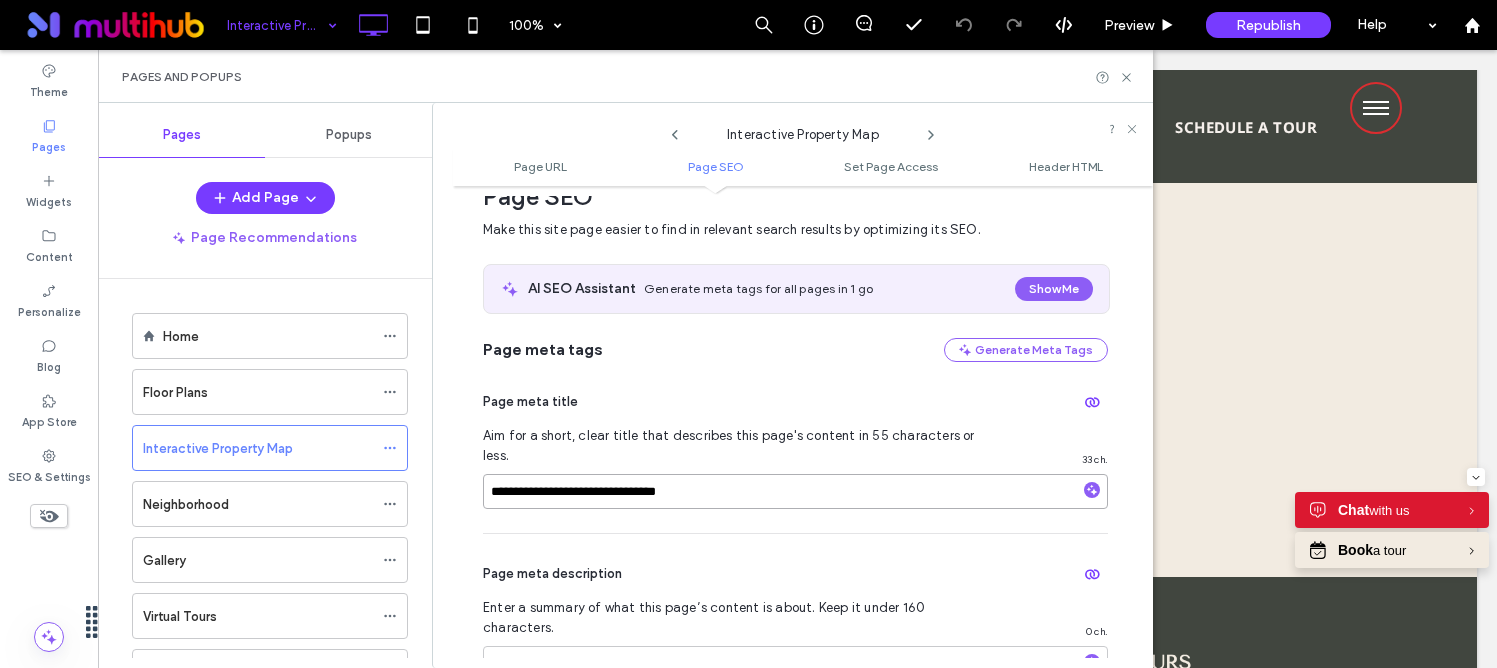 type on "**********" 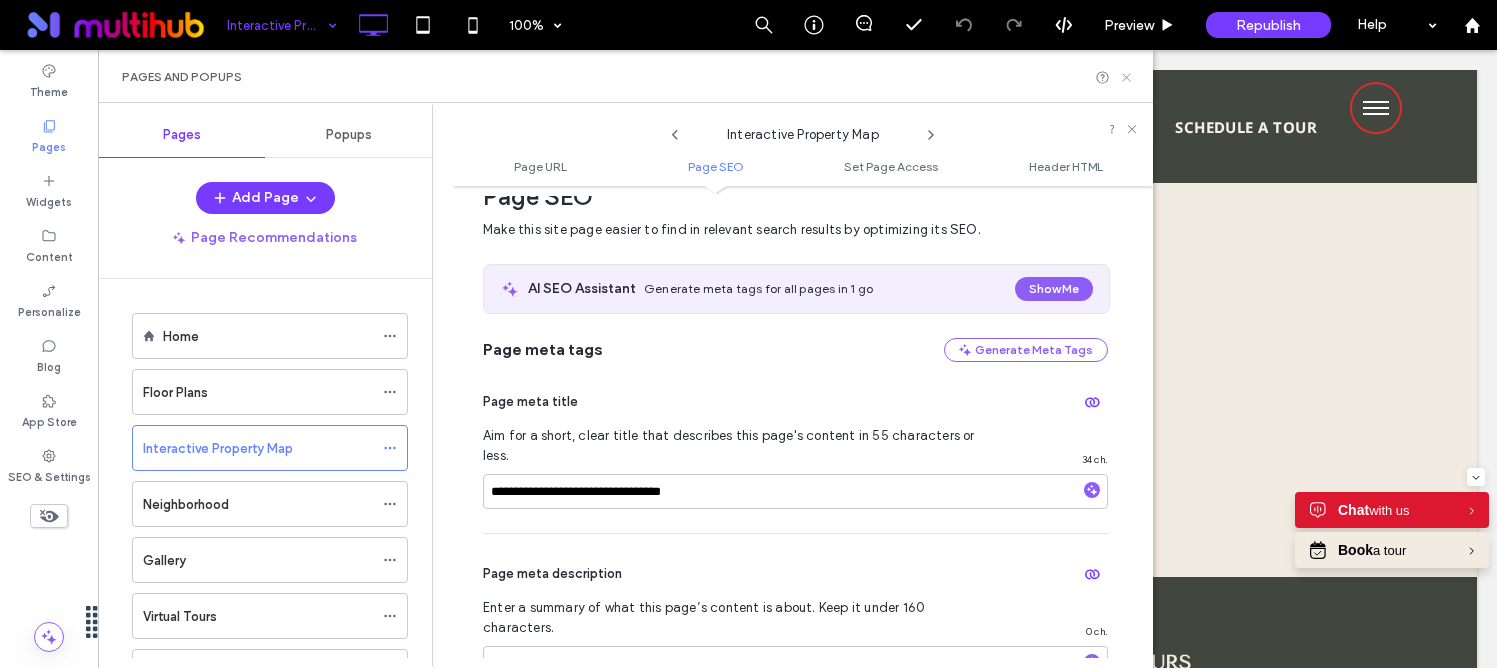 drag, startPoint x: 1124, startPoint y: 76, endPoint x: 1026, endPoint y: 26, distance: 110.01818 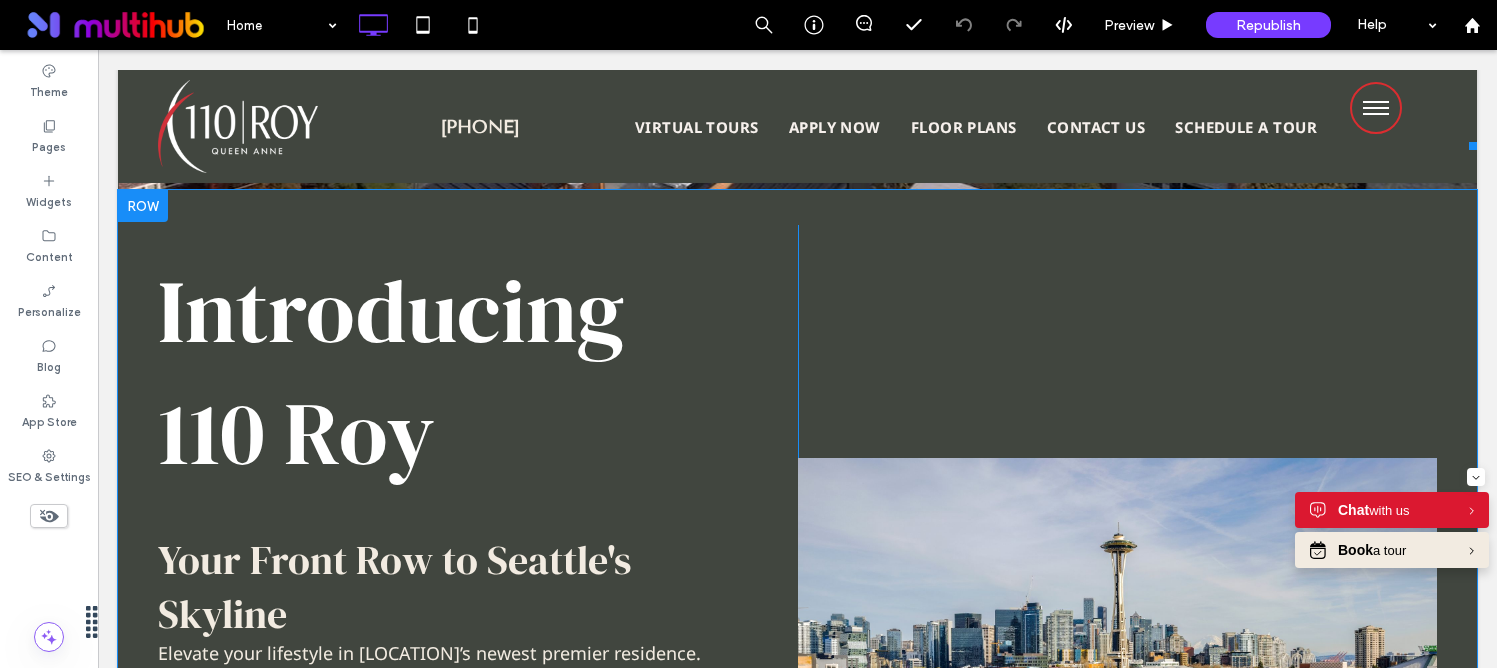 scroll, scrollTop: 1134, scrollLeft: 0, axis: vertical 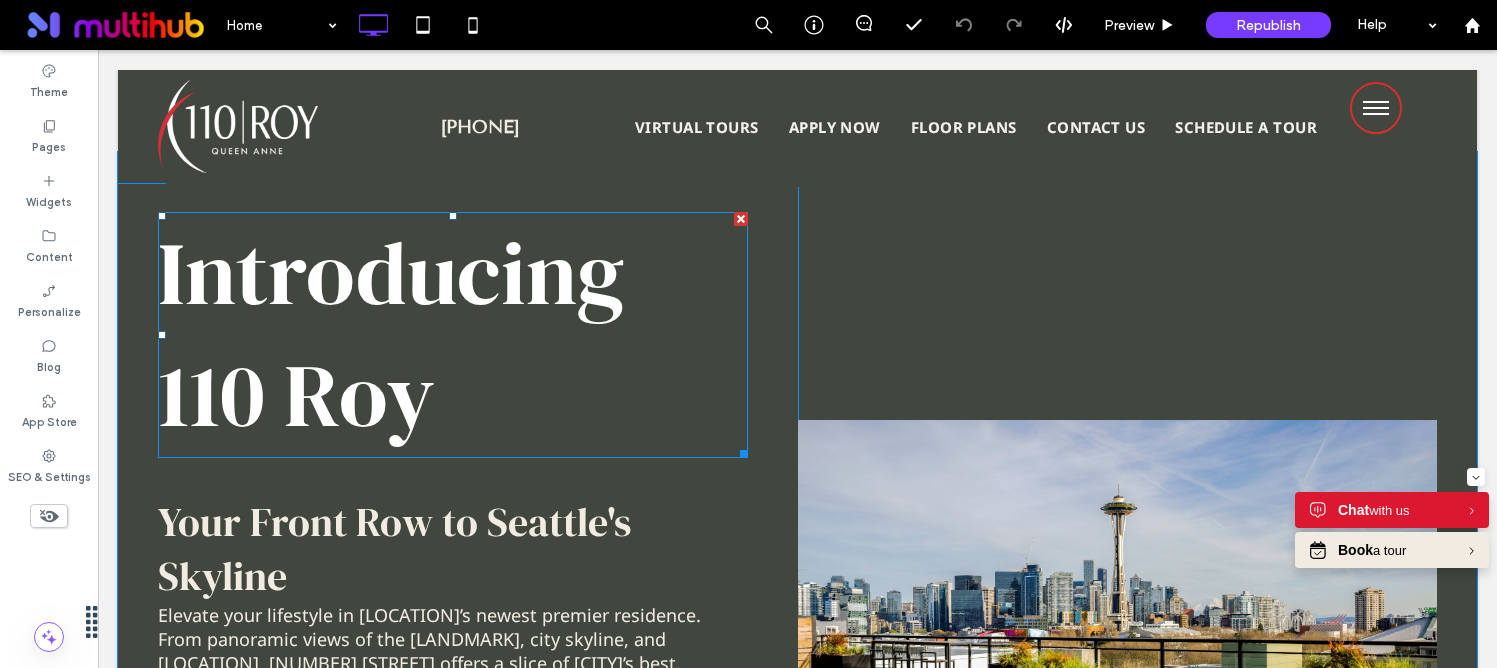 click on "Introducing 110 Roy" at bounding box center (391, 334) 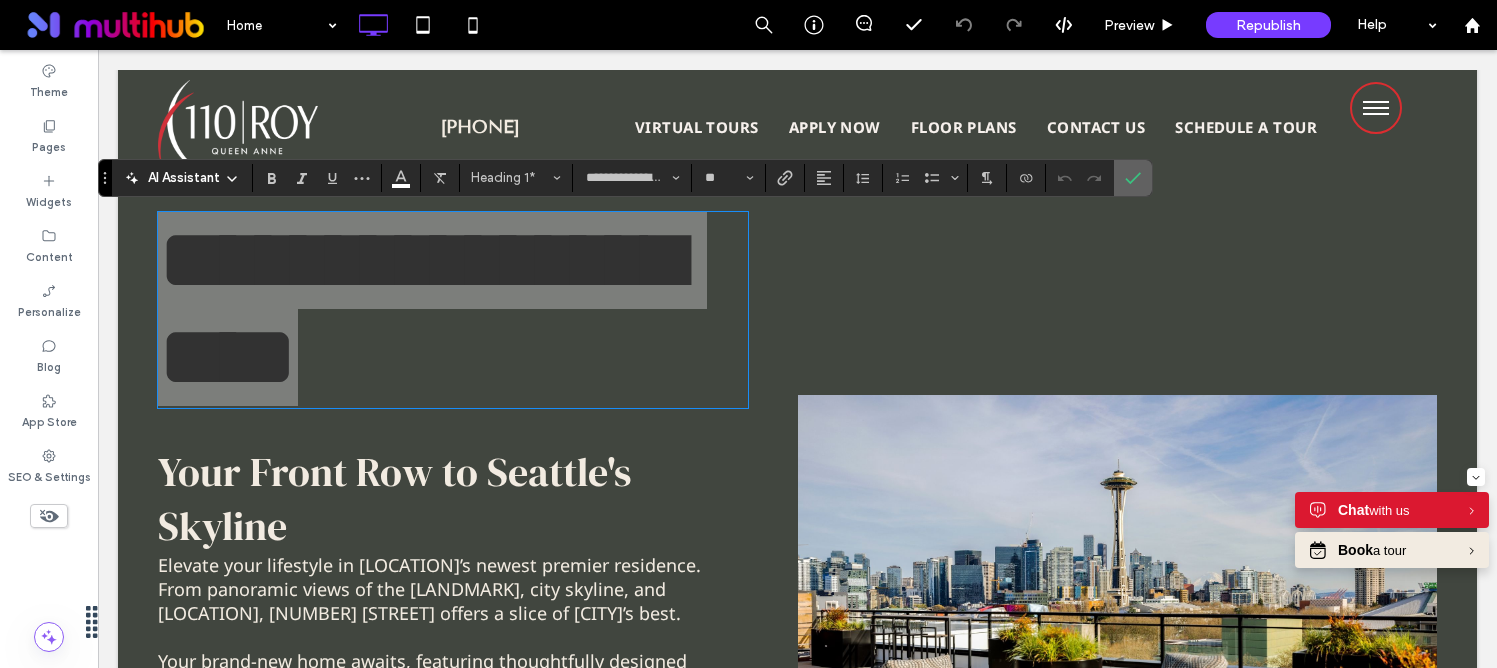 click at bounding box center [1133, 178] 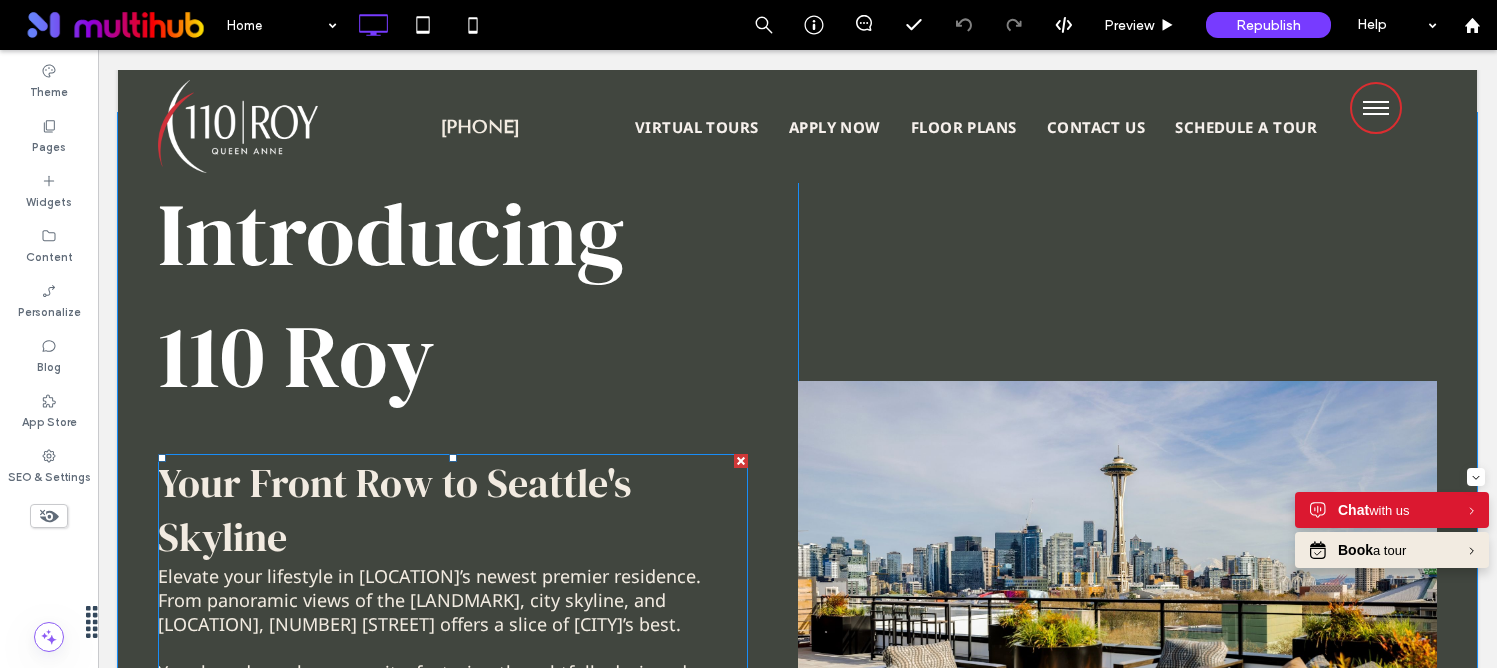 scroll, scrollTop: 1188, scrollLeft: 0, axis: vertical 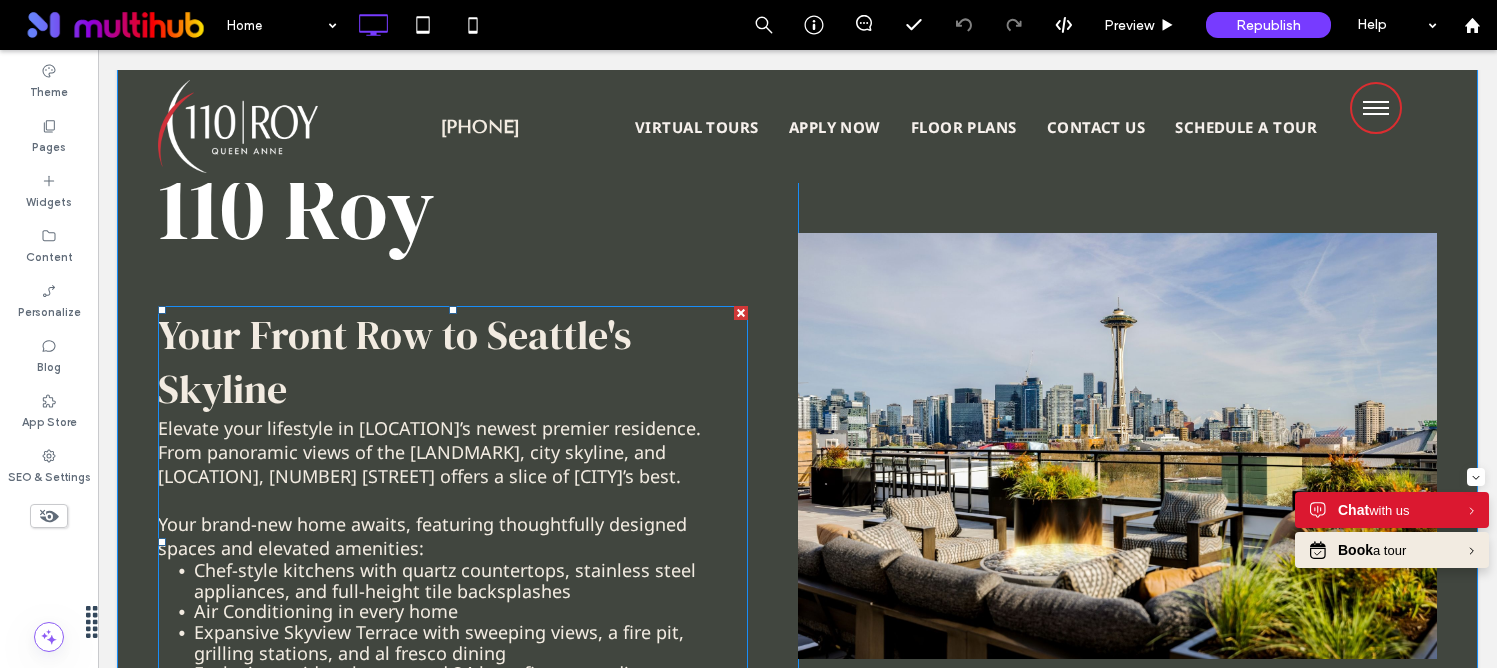 click on "Your Front Row to Seattle's Skyline" at bounding box center (453, 362) 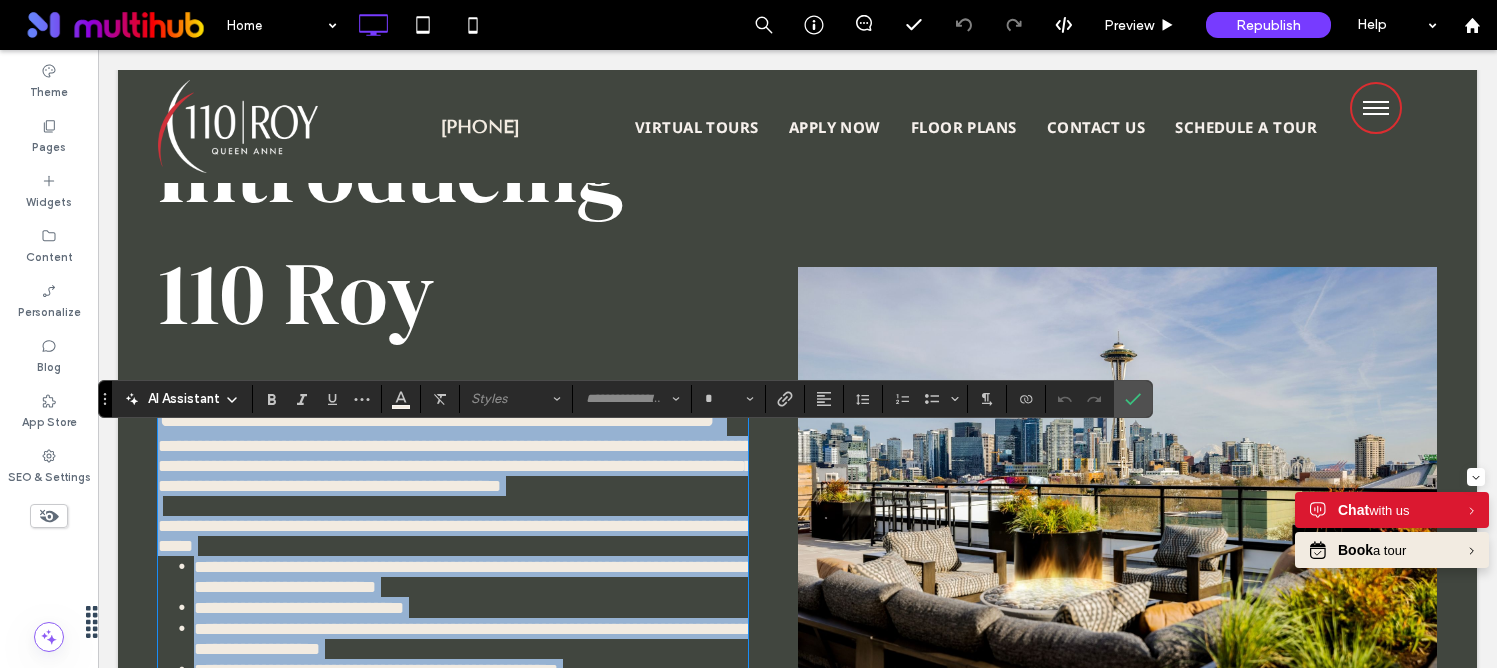scroll, scrollTop: 1194, scrollLeft: 0, axis: vertical 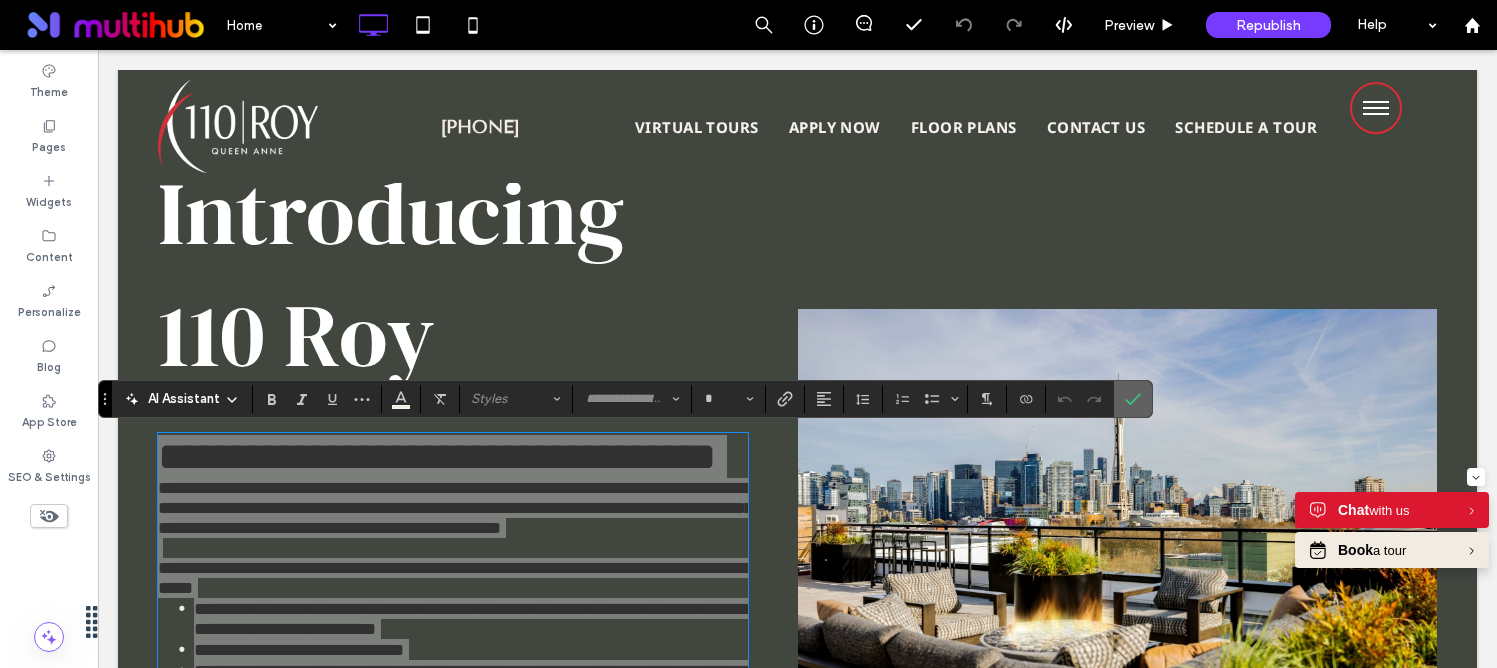 click 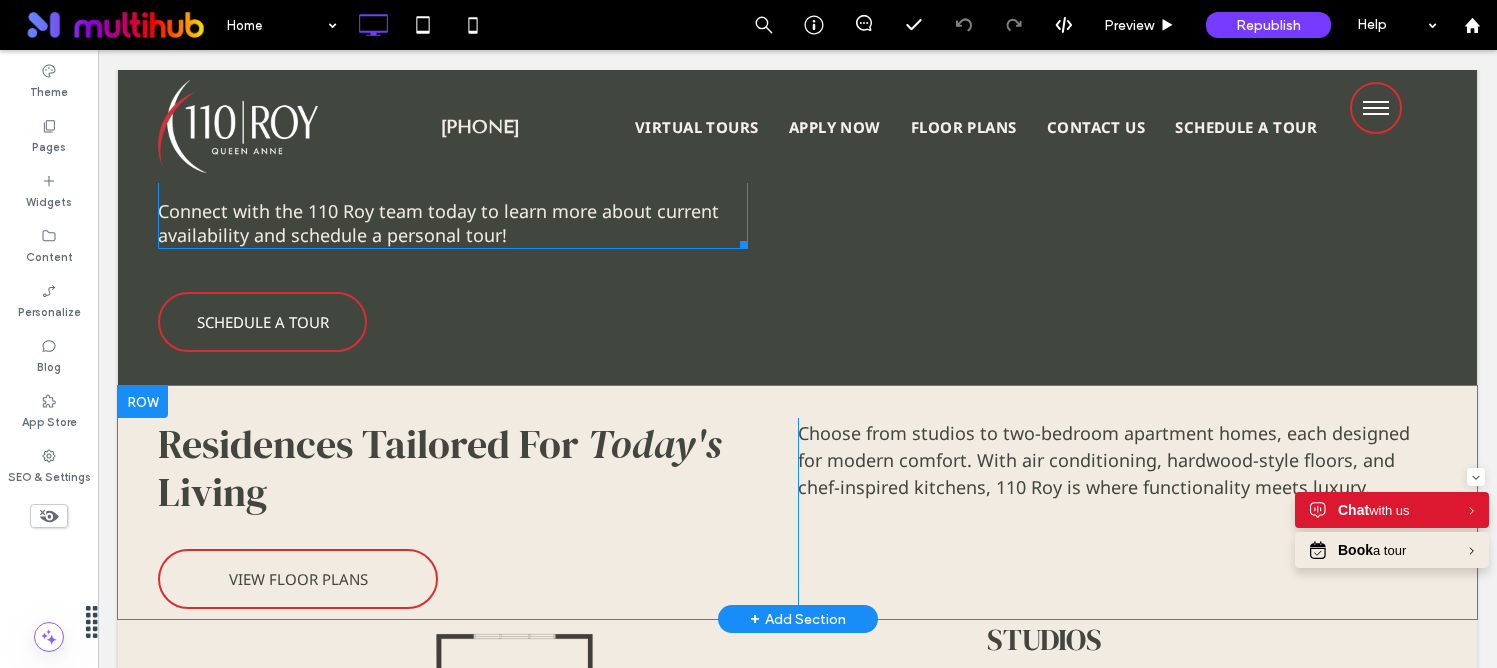scroll, scrollTop: 2026, scrollLeft: 0, axis: vertical 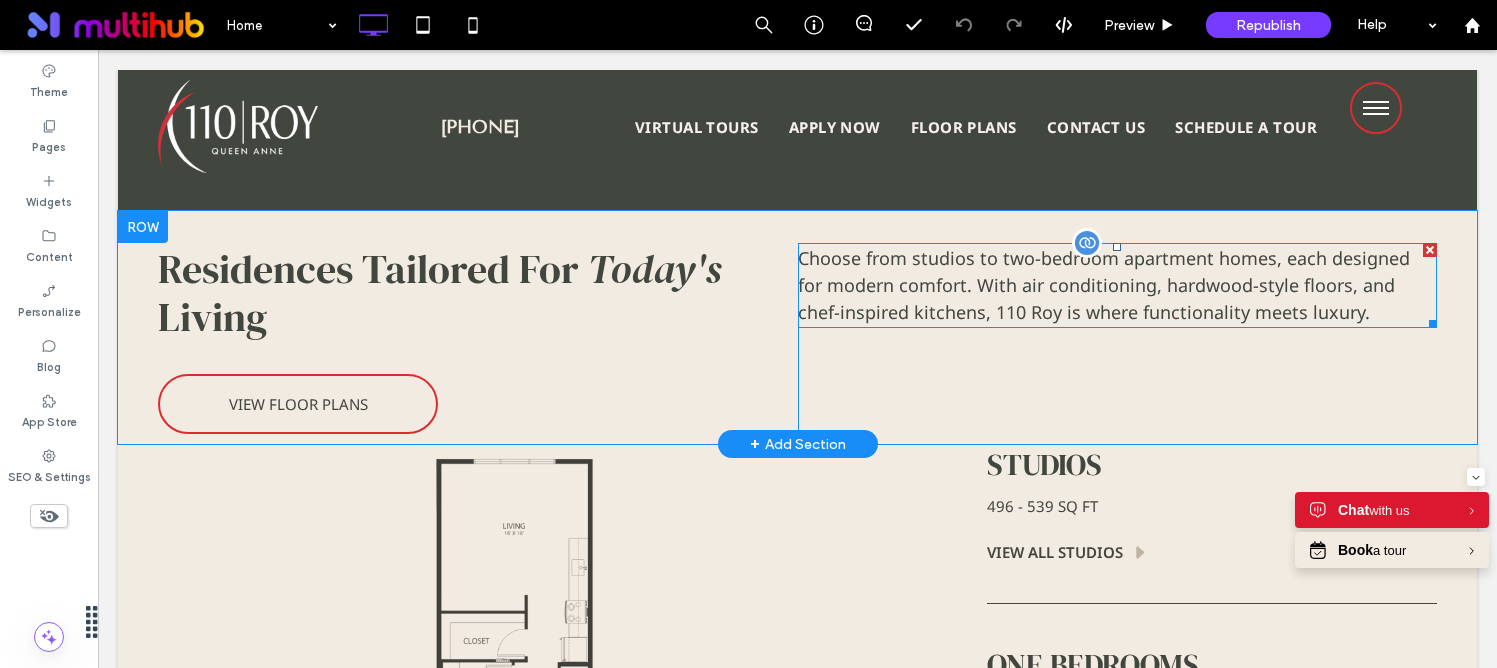 click on "Choose from studios to two-bedroom apartment homes, each designed for modern comfort. With air conditioning, hardwood-style floors, and chef-inspired kitchens, 110 Roy is where functionality meets luxury." at bounding box center [1104, 285] 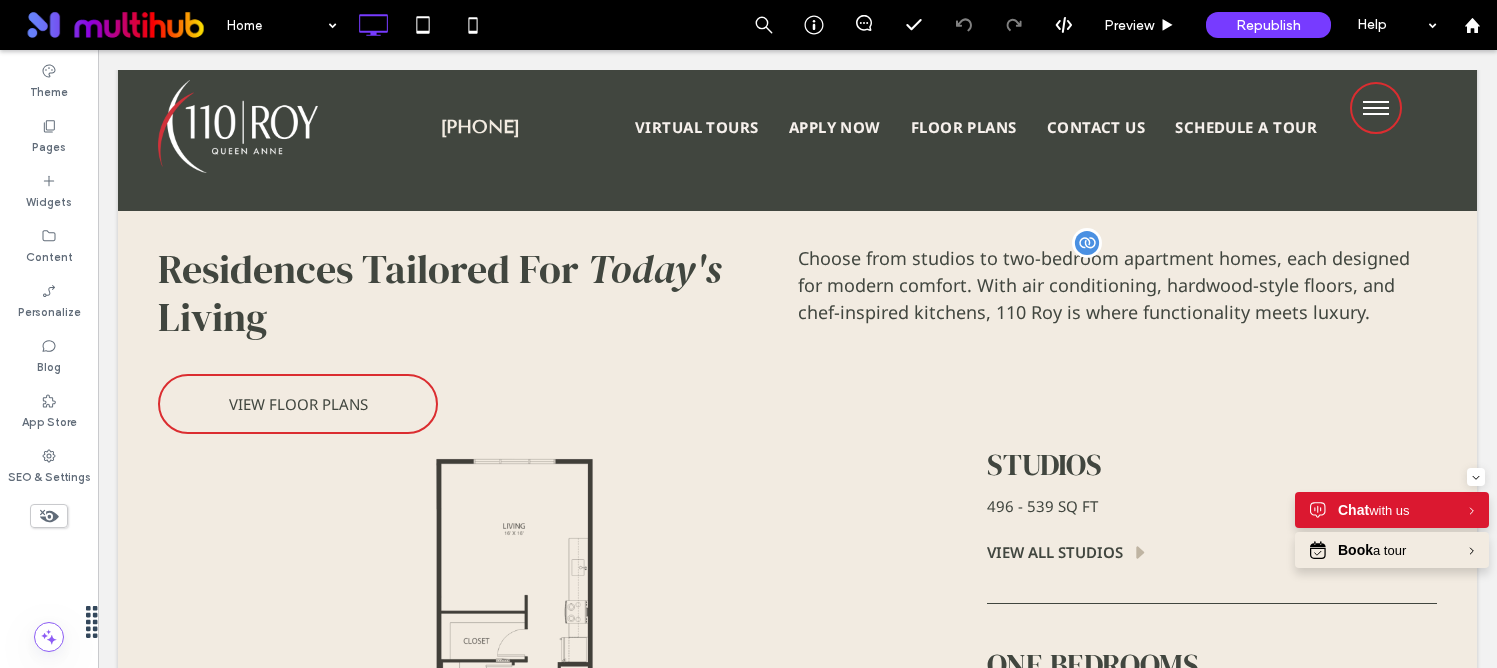 type on "*********" 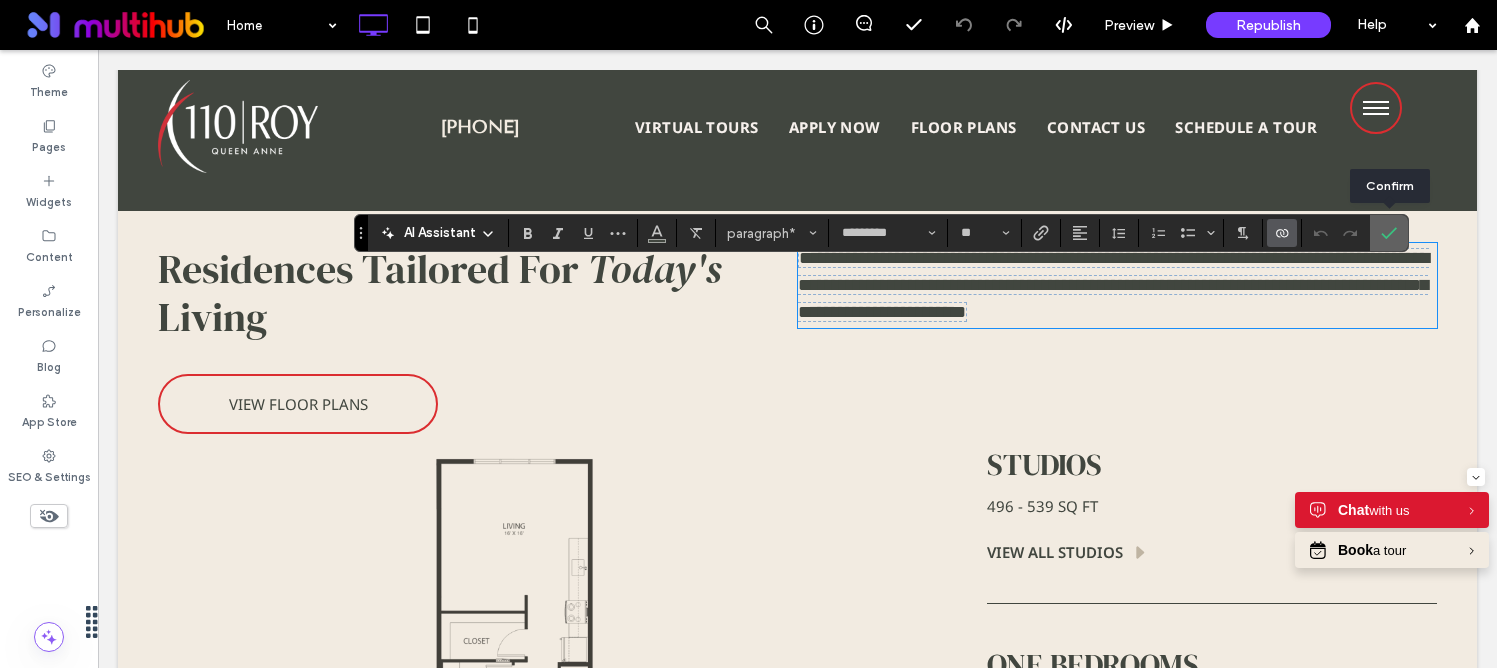 click 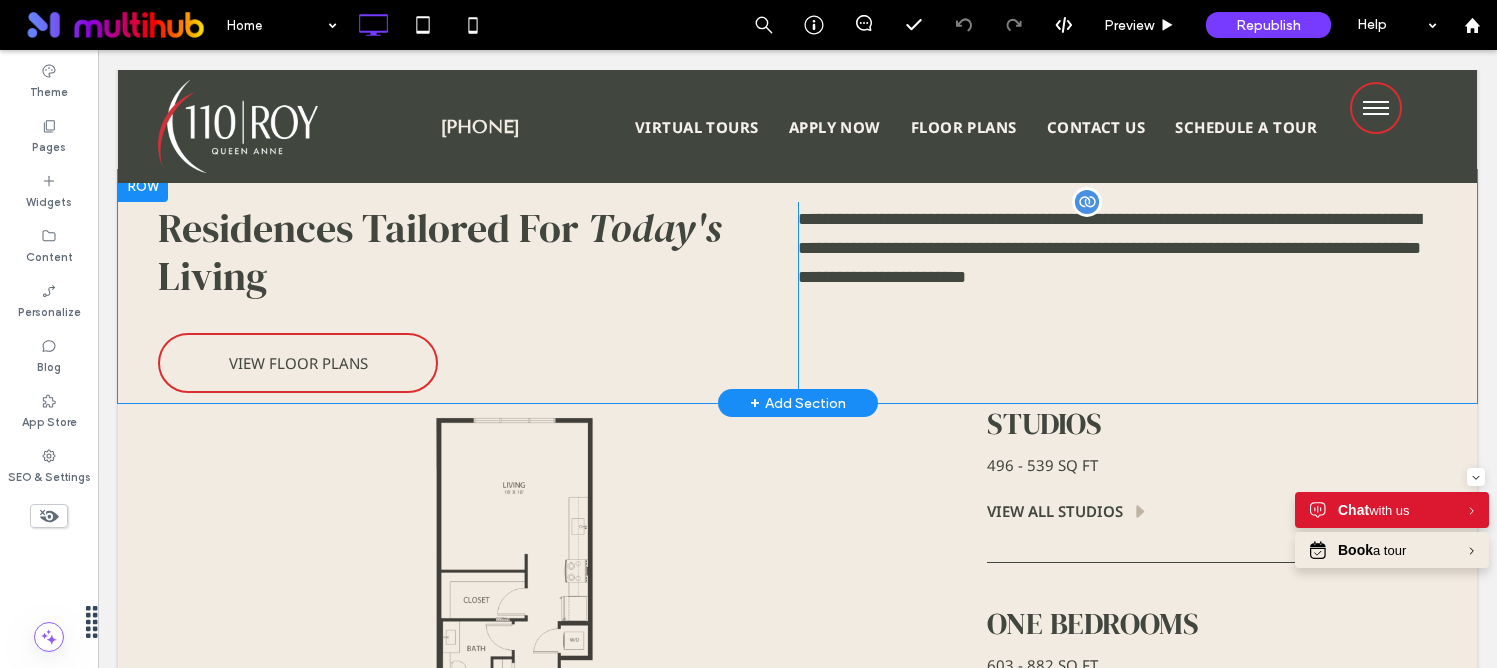 scroll, scrollTop: 2418, scrollLeft: 0, axis: vertical 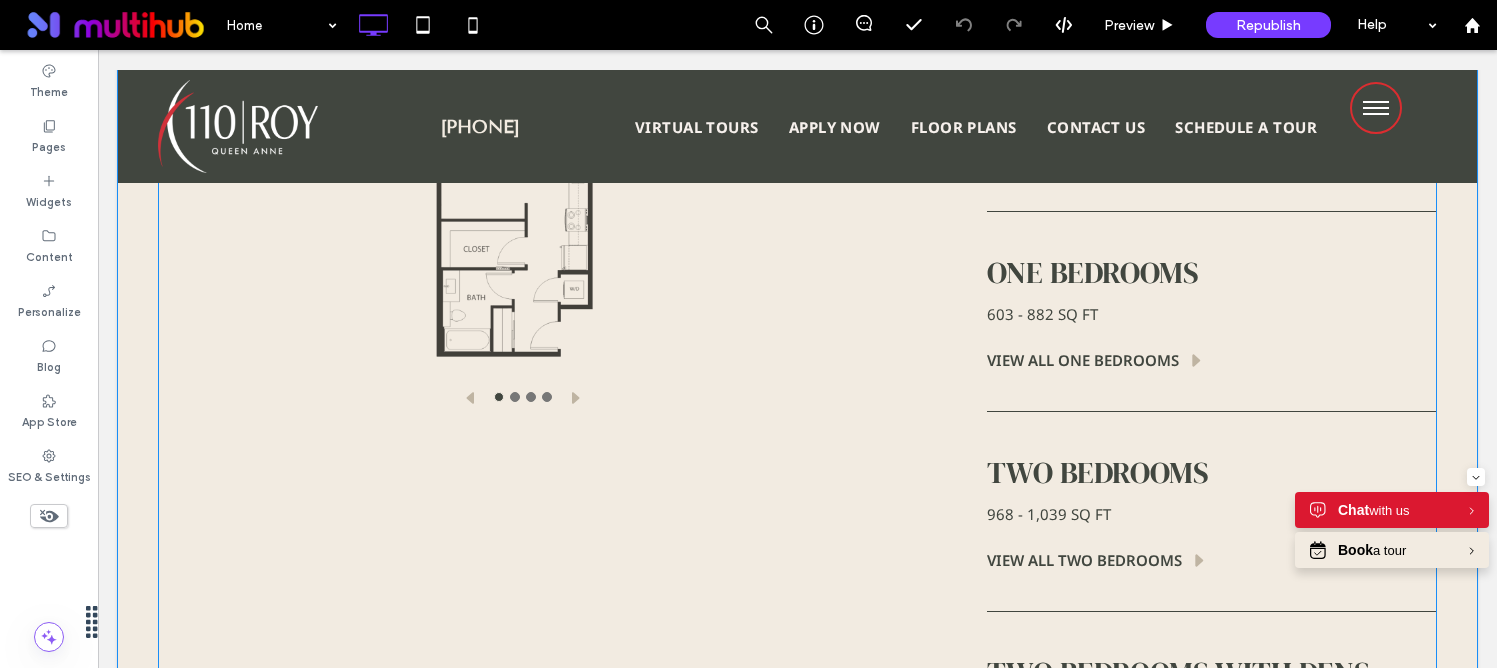 click at bounding box center (797, 411) 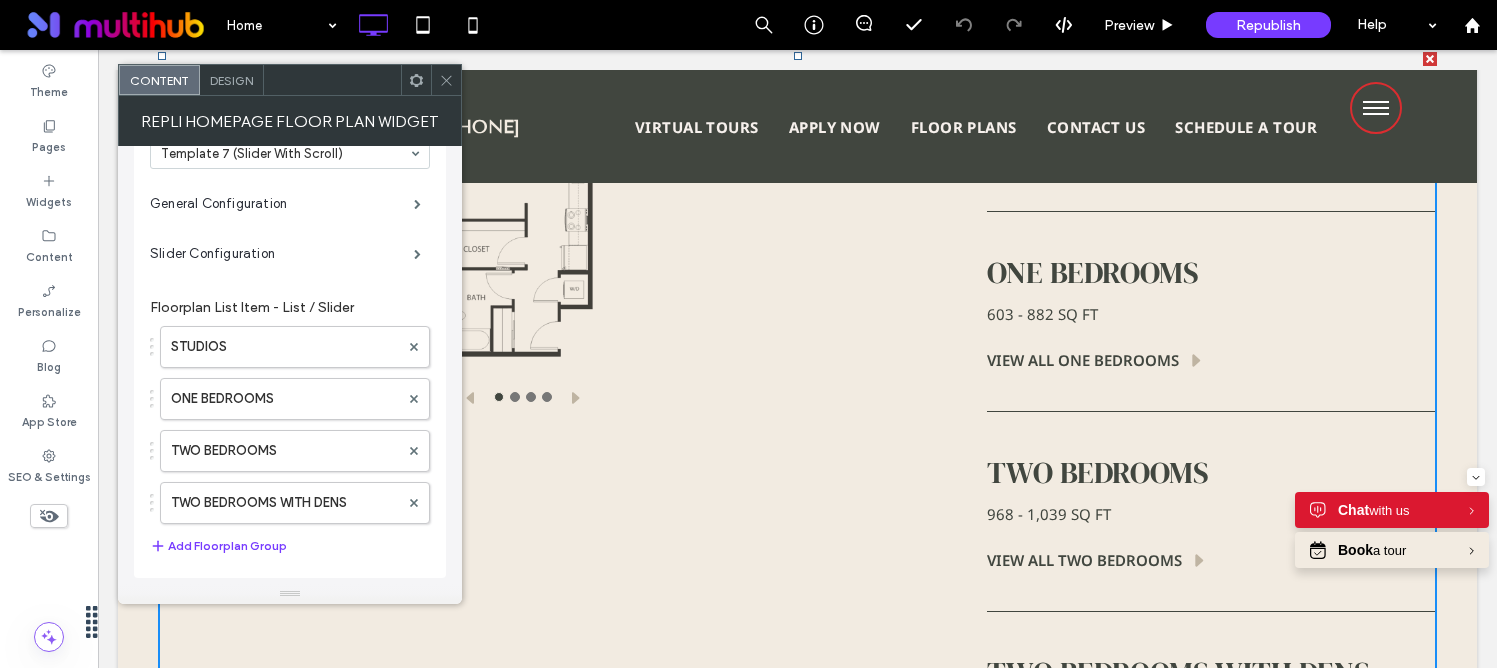 scroll, scrollTop: 157, scrollLeft: 0, axis: vertical 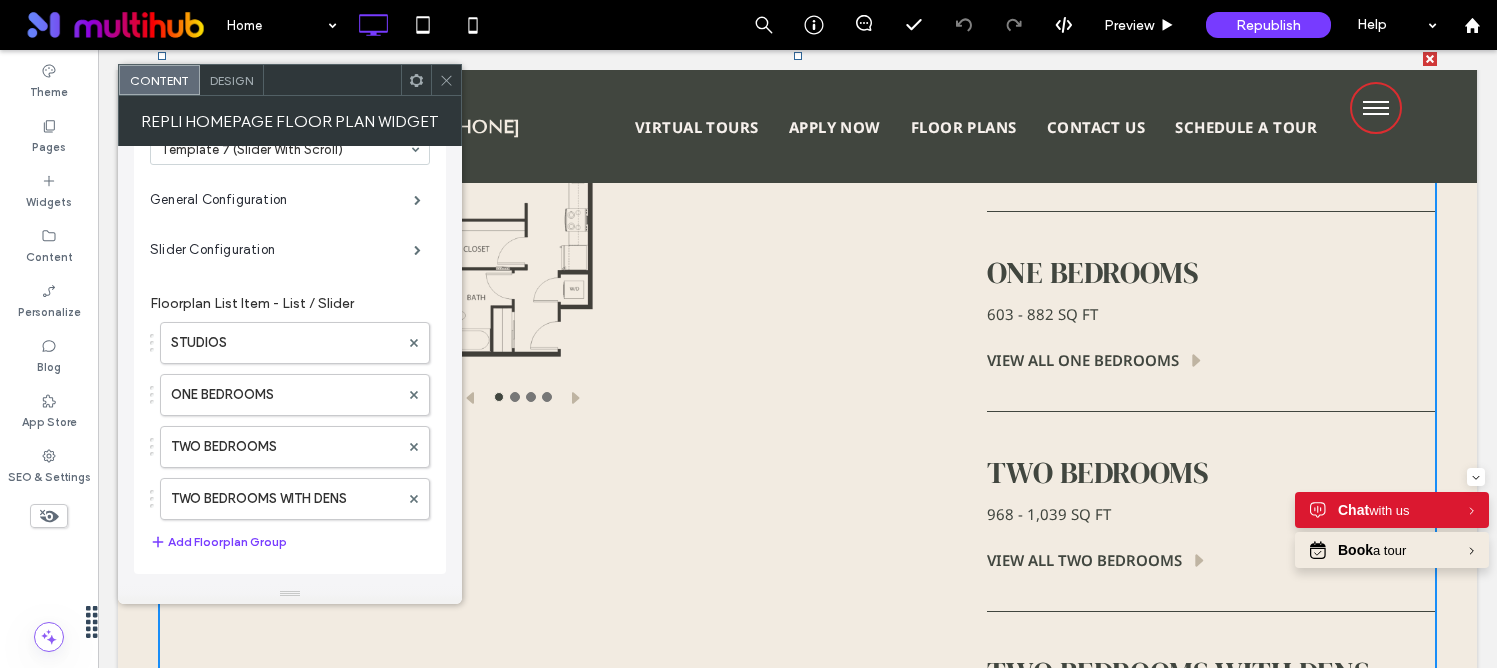click at bounding box center [446, 80] 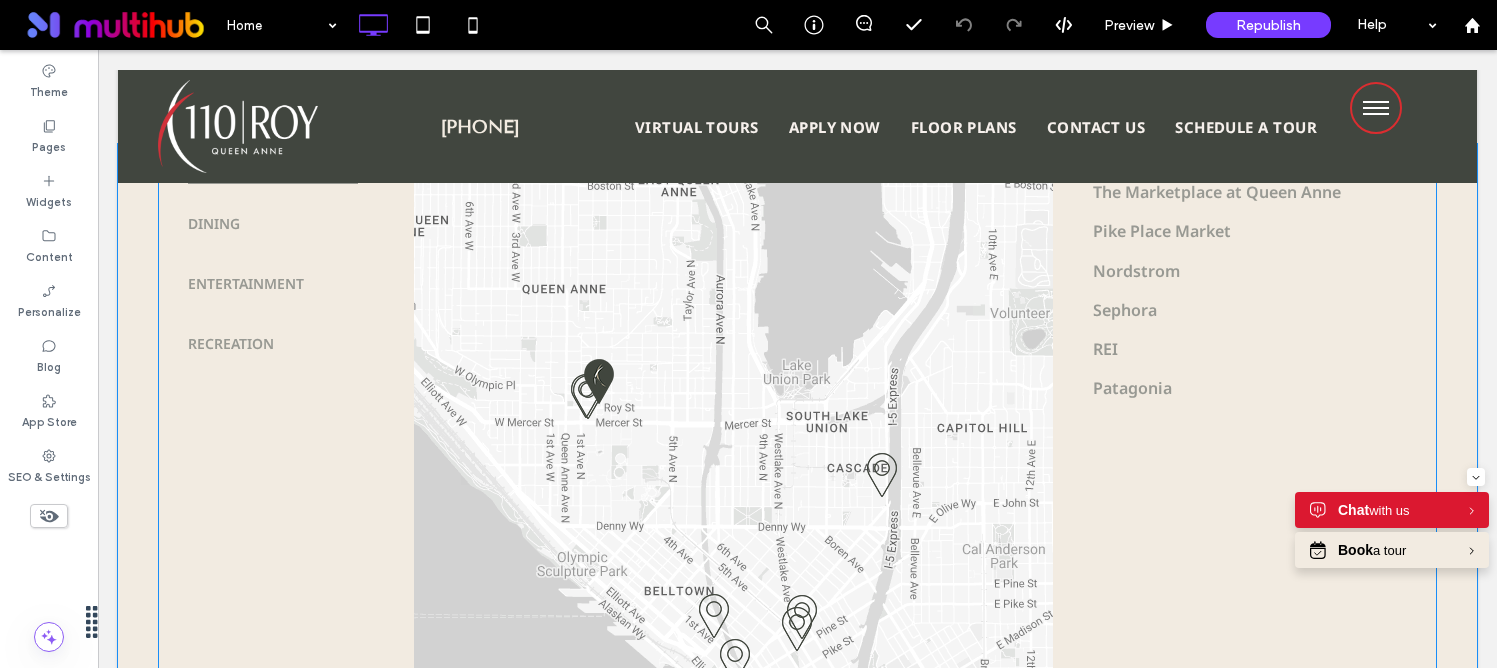 scroll, scrollTop: 4806, scrollLeft: 0, axis: vertical 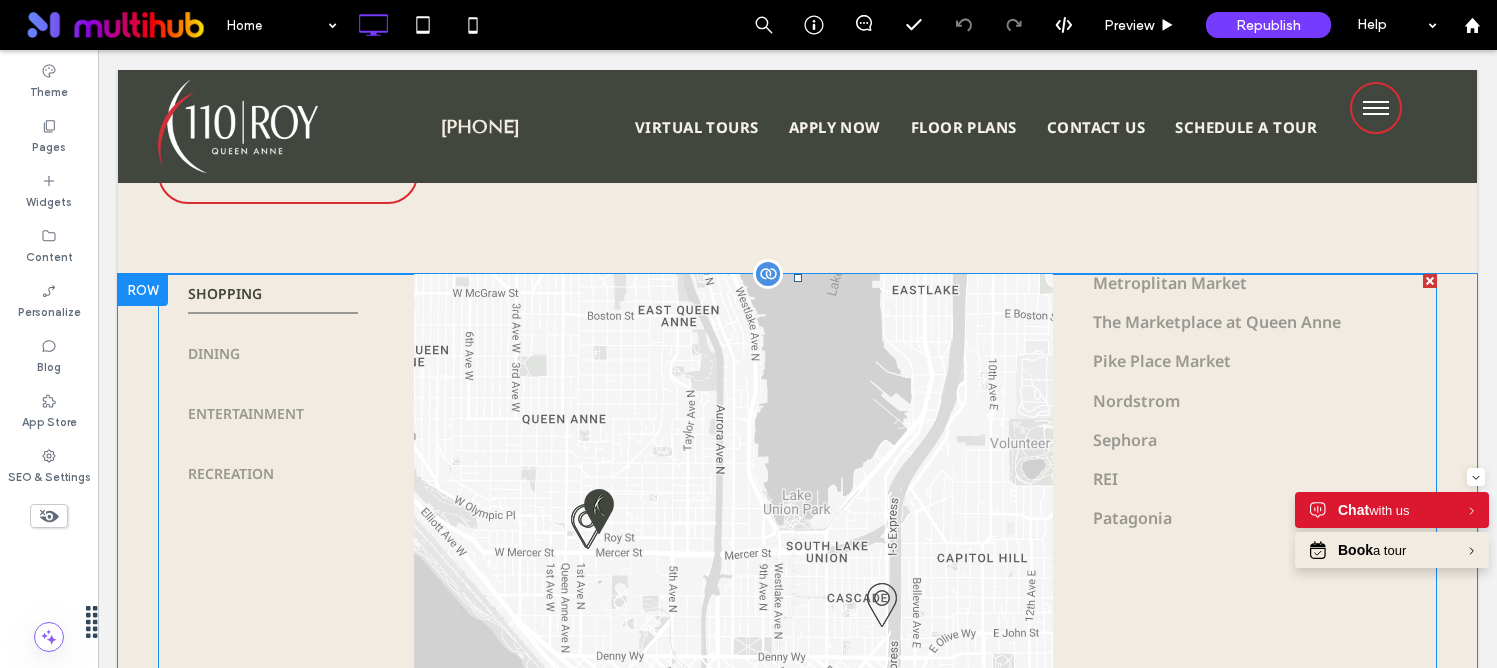 click at bounding box center [797, 674] 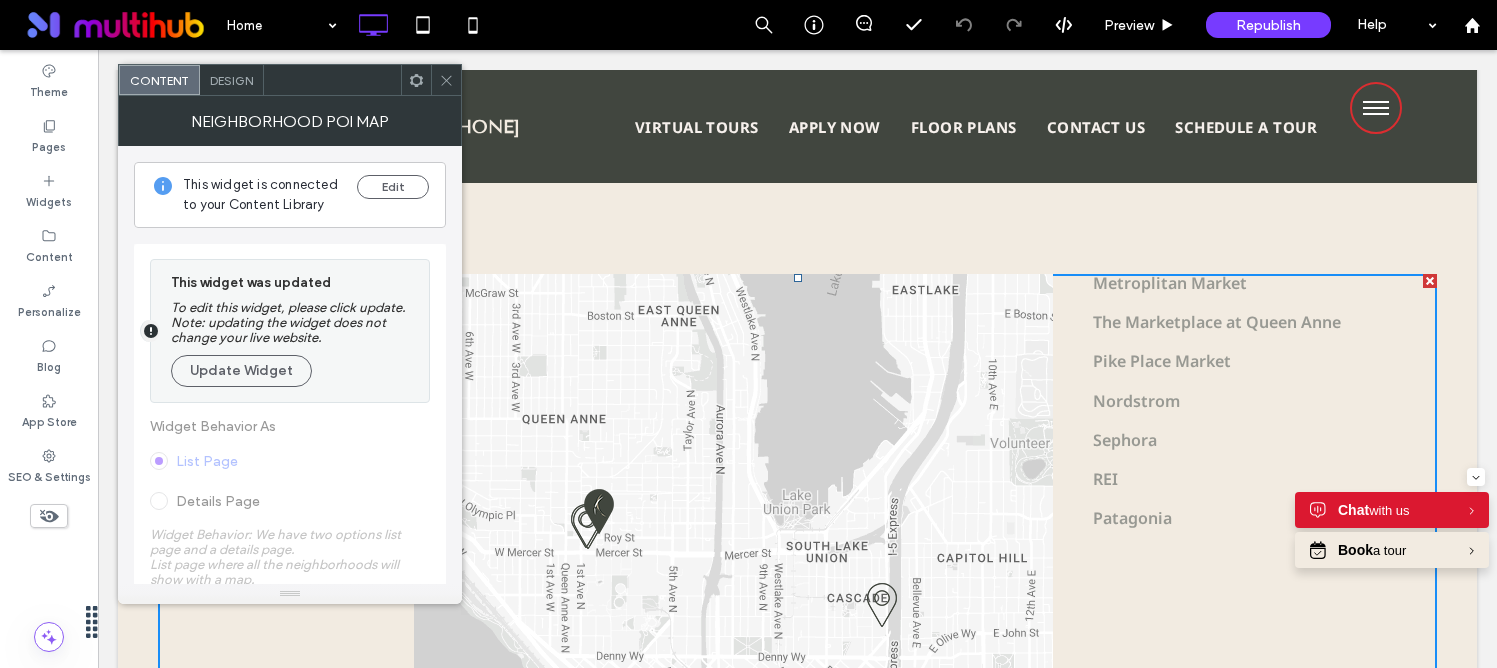 click at bounding box center (446, 80) 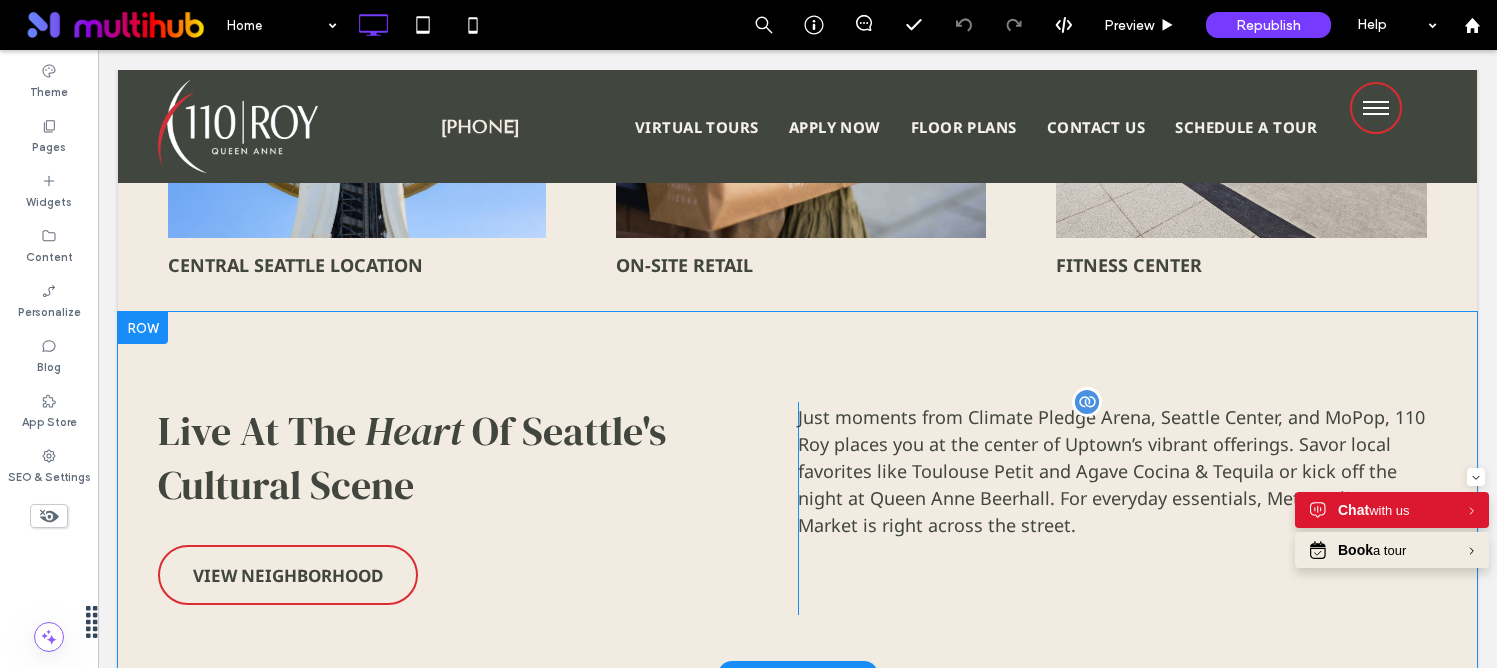 scroll, scrollTop: 4404, scrollLeft: 0, axis: vertical 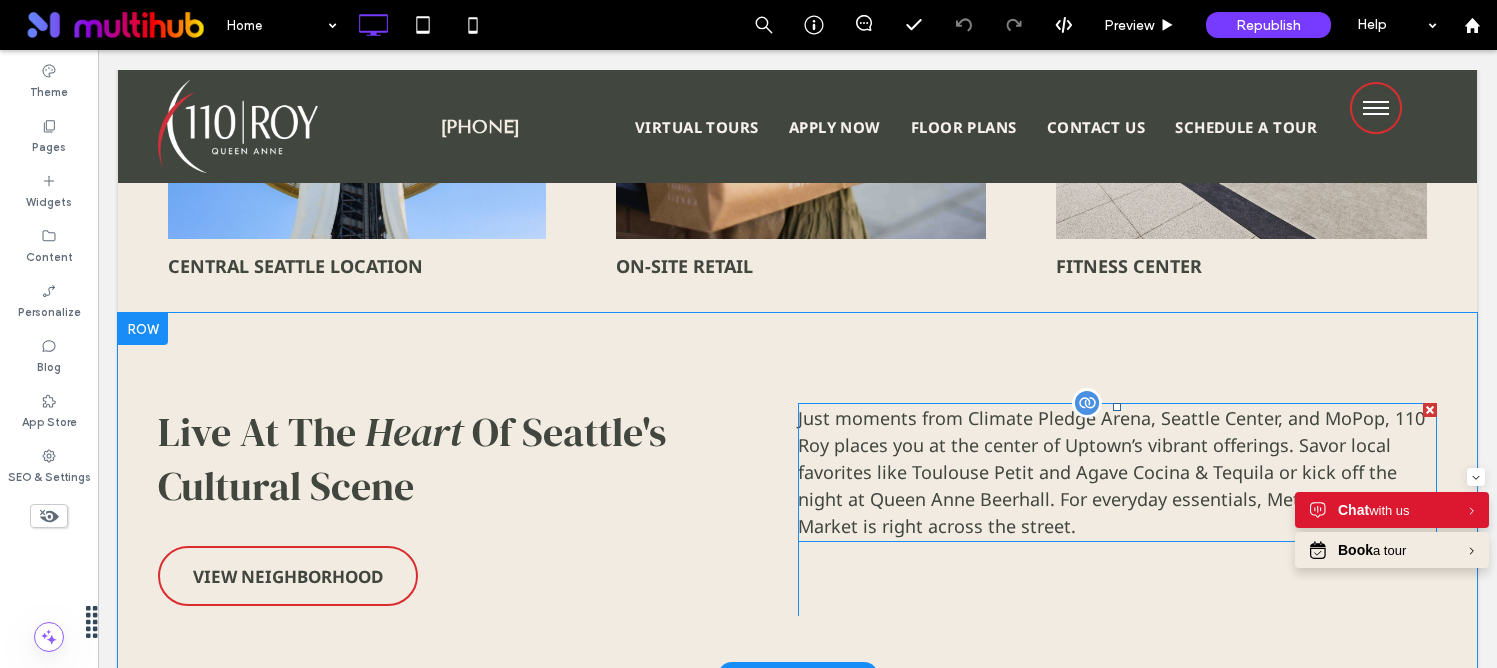 click on "Just moments from Climate Pledge Arena, Seattle Center, and MoPop, 110 Roy places you at the center of Uptown’s vibrant offerings. Savor local favorites like Toulouse Petit and Agave Cocina & Tequila or kick off the night at Queen Anne Beerhall. For everyday essentials, Metropolitan Market is right across the street." at bounding box center [1111, 472] 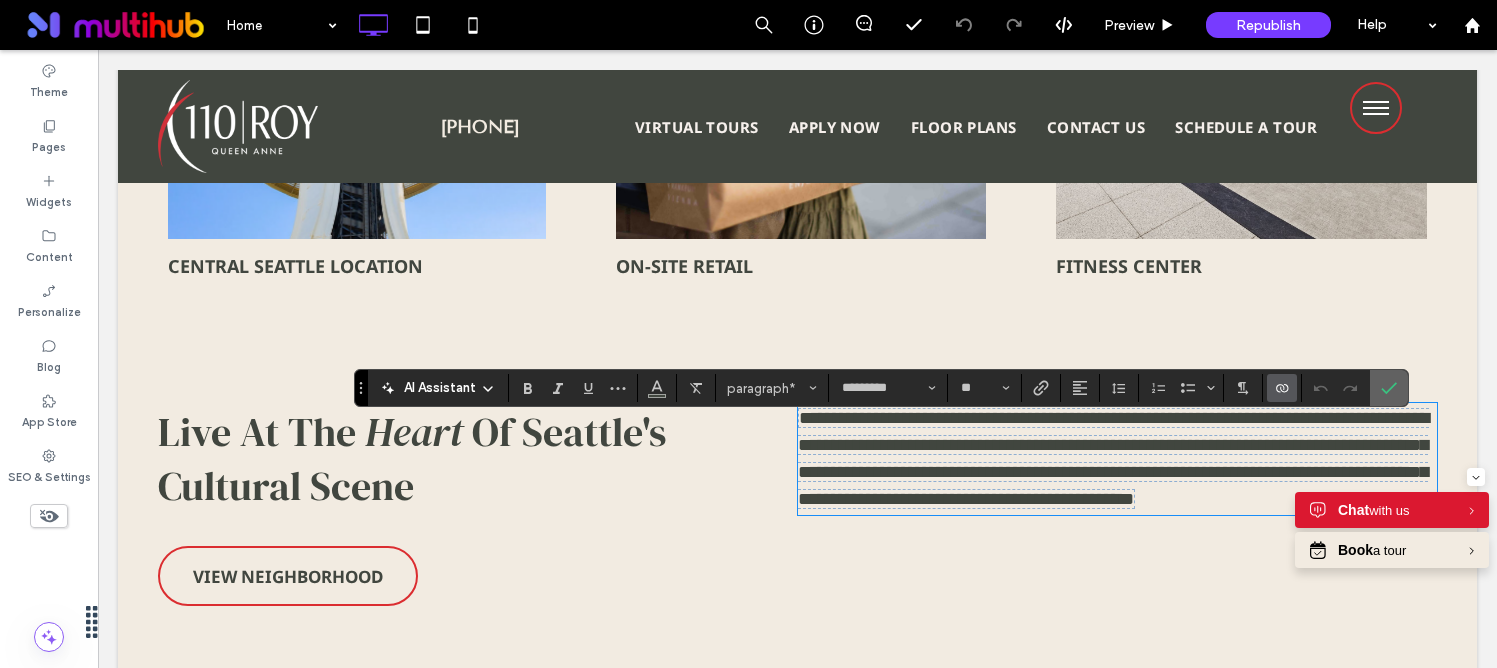 click 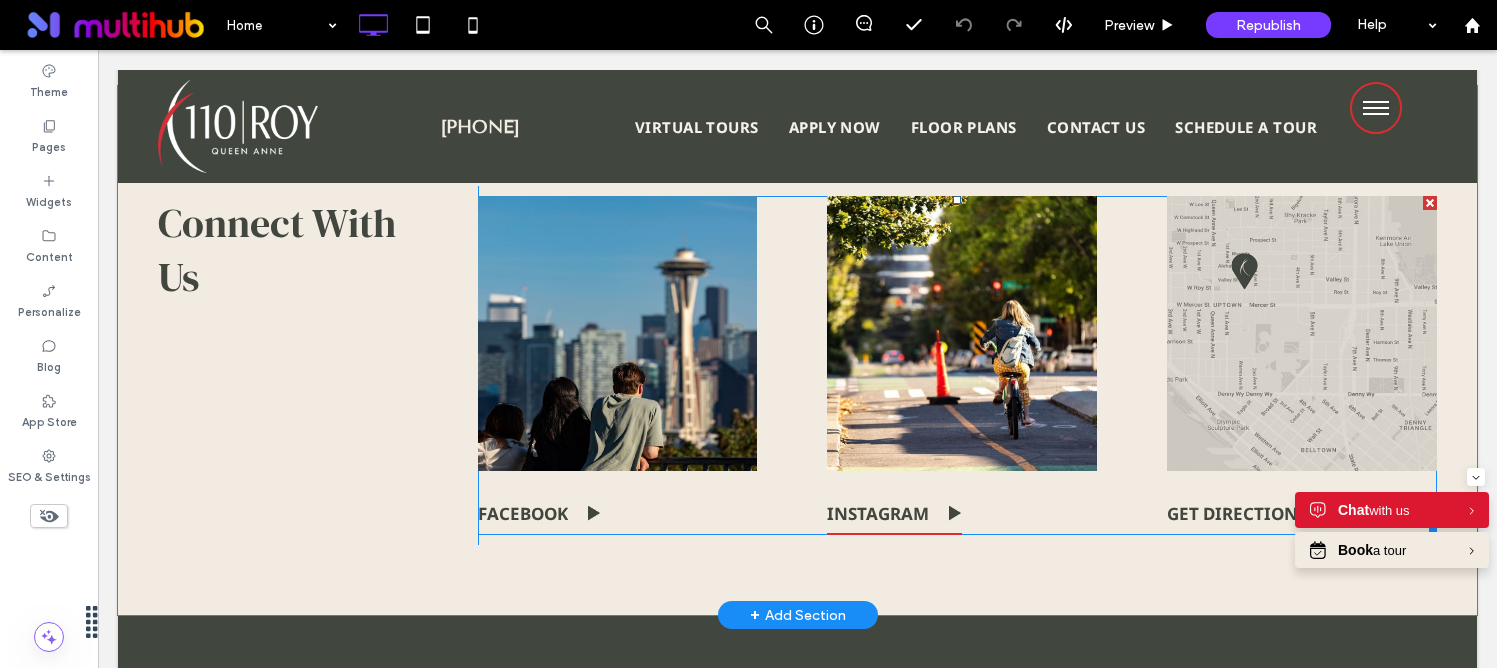 scroll, scrollTop: 6550, scrollLeft: 0, axis: vertical 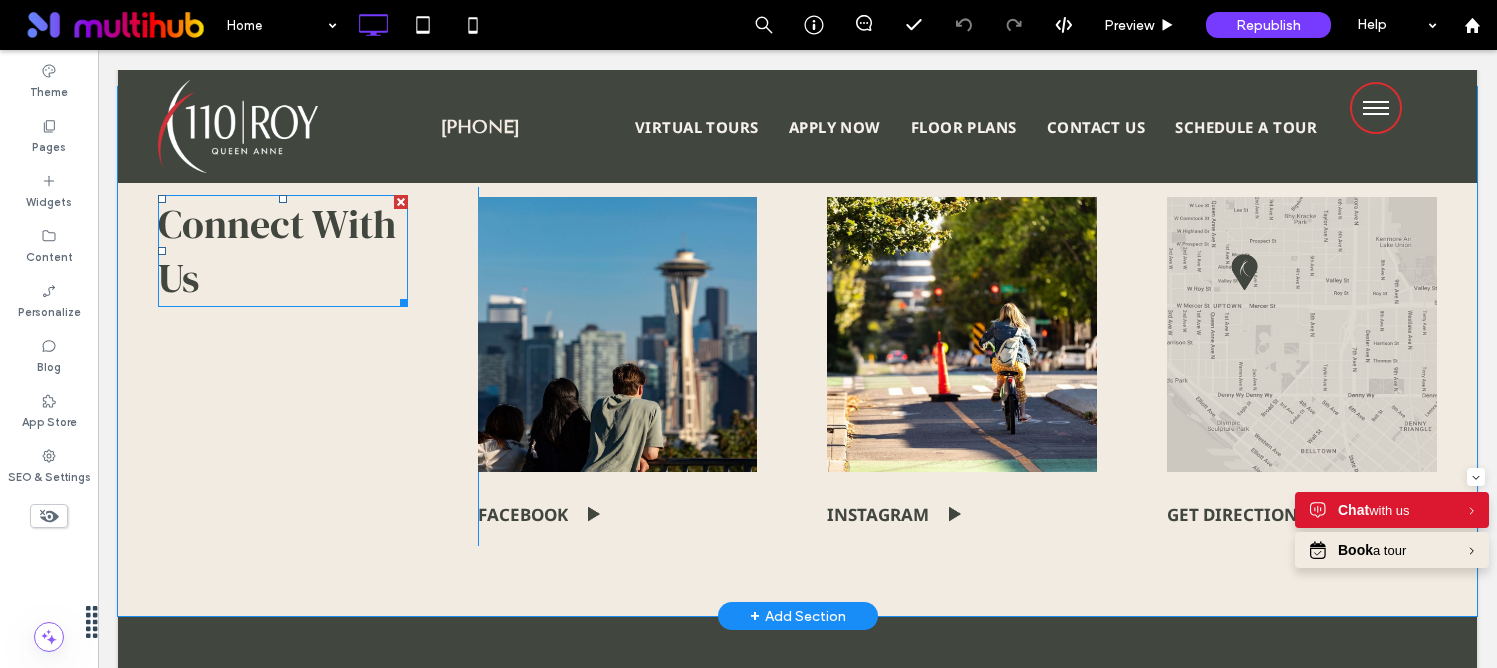click on "Connect With Us" at bounding box center [277, 251] 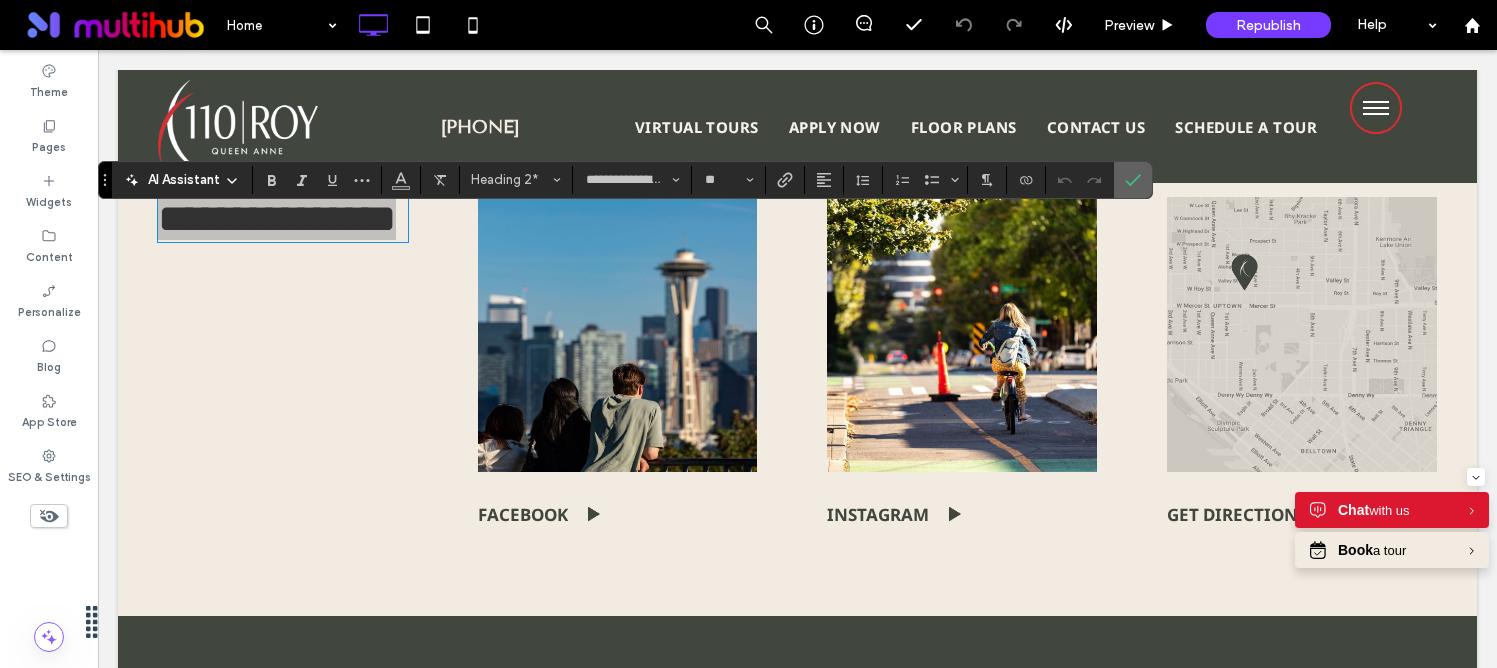 click 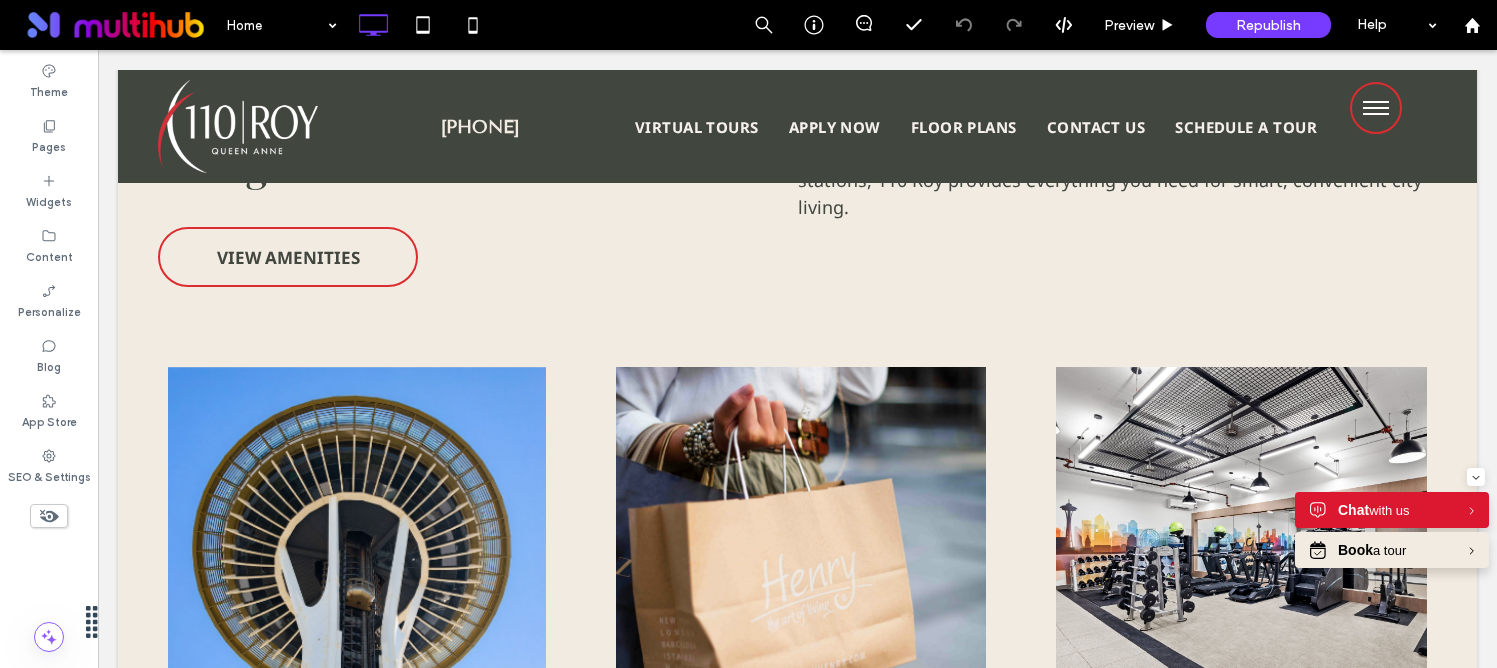 scroll, scrollTop: 3908, scrollLeft: 0, axis: vertical 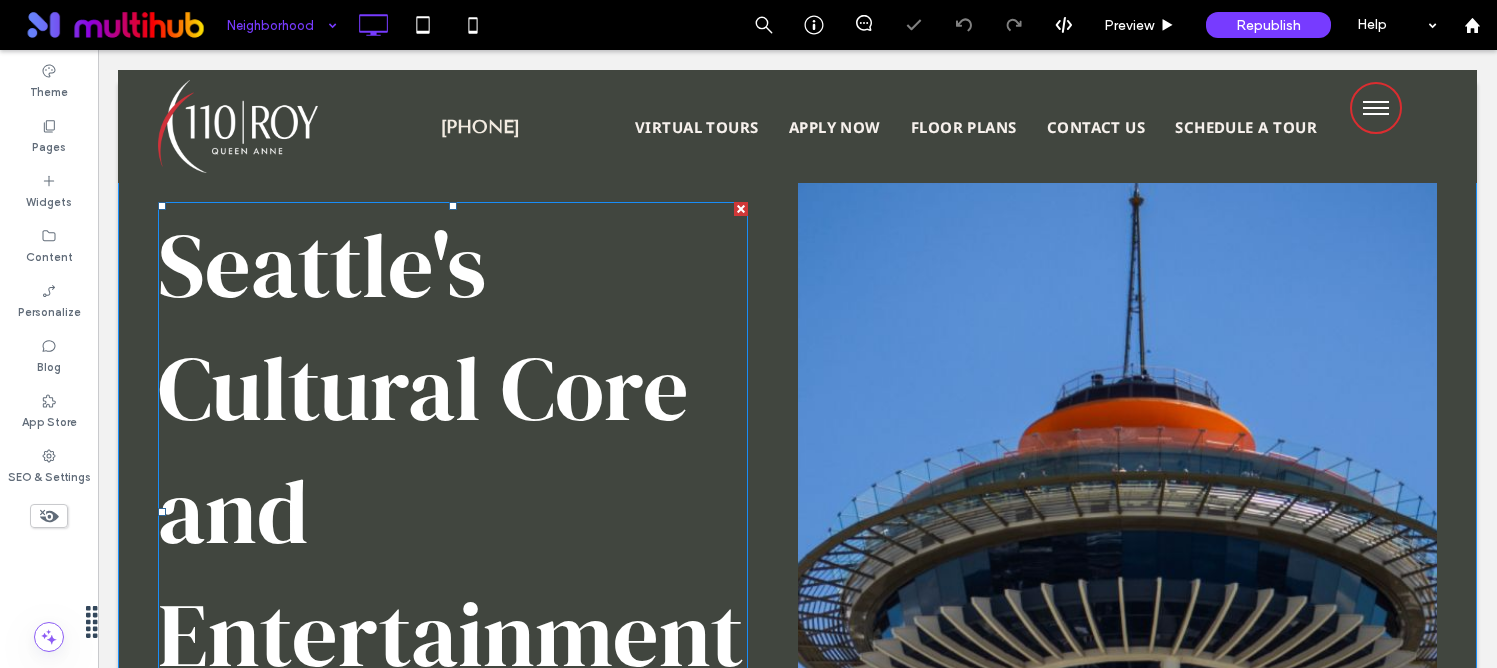 click on "Seattle's Cultural Core and Entertainment Hub" at bounding box center (450, 511) 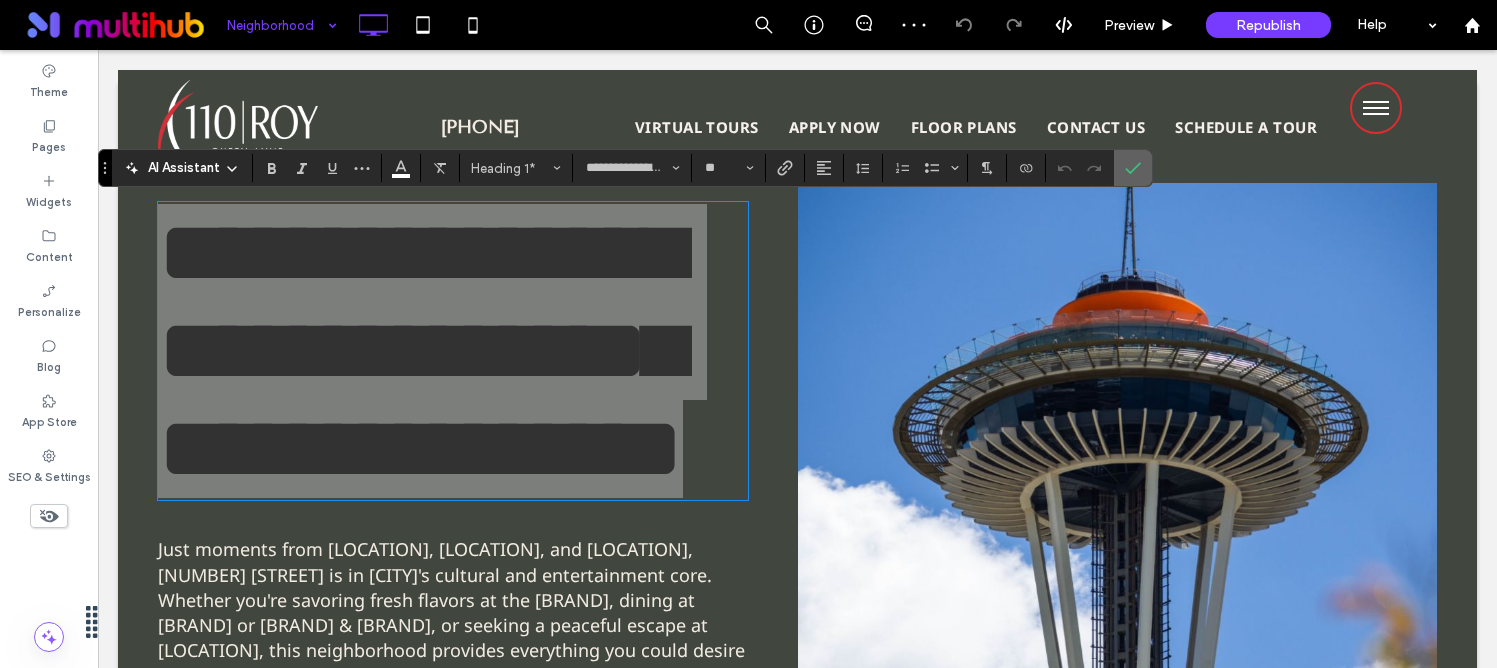 drag, startPoint x: 1126, startPoint y: 159, endPoint x: 920, endPoint y: 155, distance: 206.03883 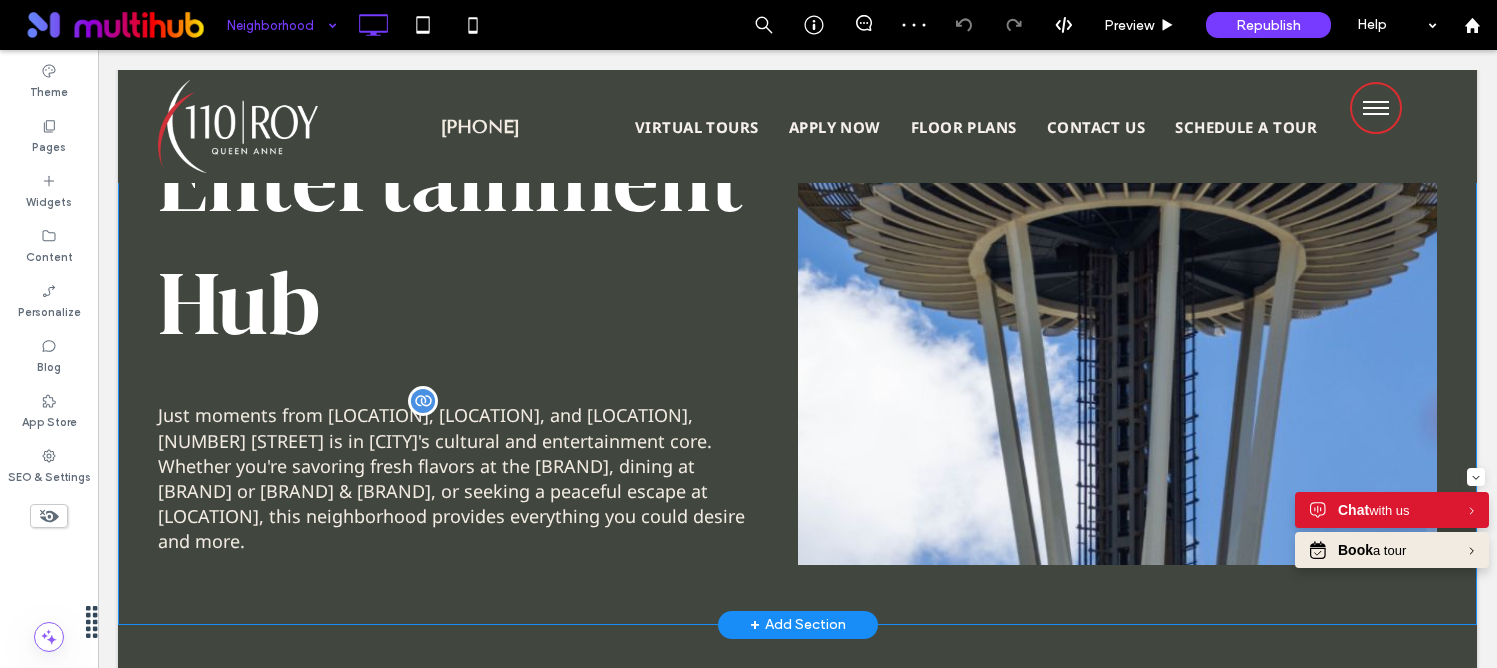 scroll, scrollTop: 578, scrollLeft: 0, axis: vertical 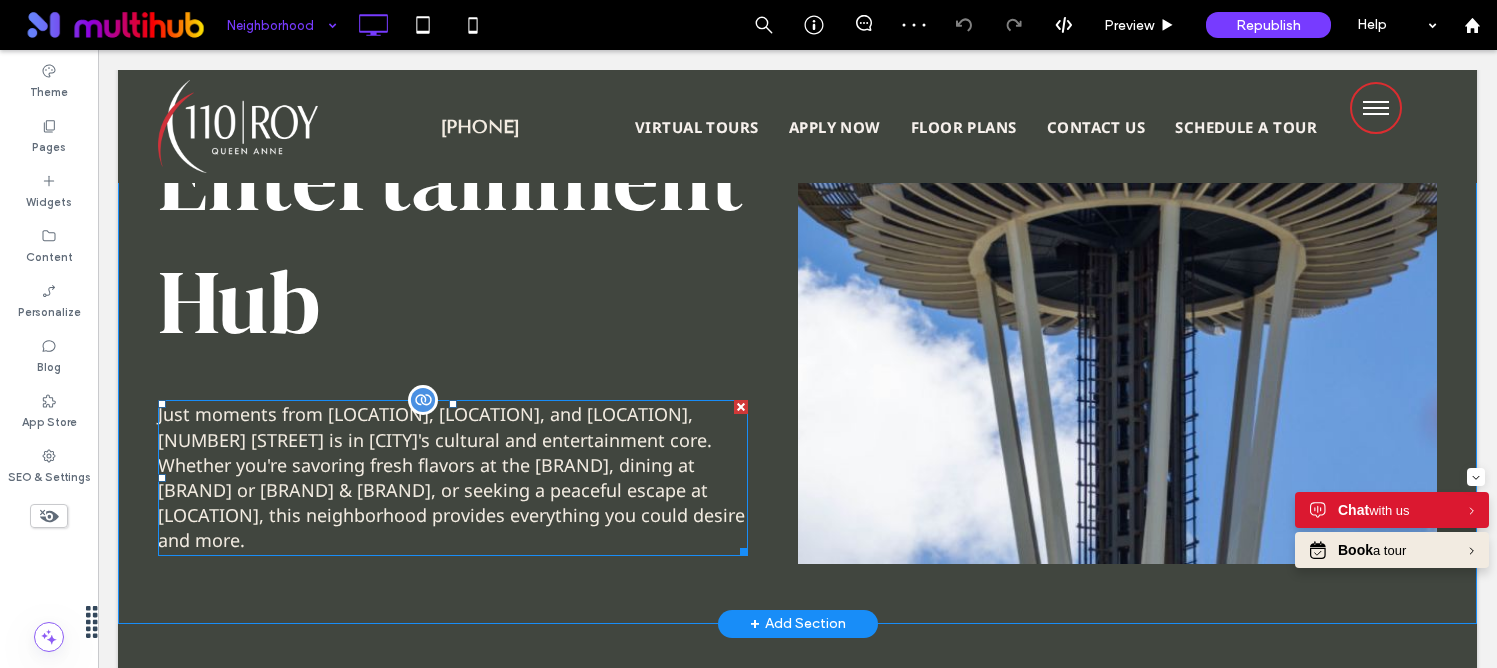 click on "Just moments from Seattle Center, Kerry Park, and Pike Place Market, 110 Roy is in Seattle's cultural and entertainment core. Whether you're savoring fresh flavors at the Metropolitan Market, dining at Toulouse Petit or Agave Cocina & Tequila, or seeking a peaceful escape at Kerry Park, this neighborhood provides everything you could desire and more." at bounding box center (451, 477) 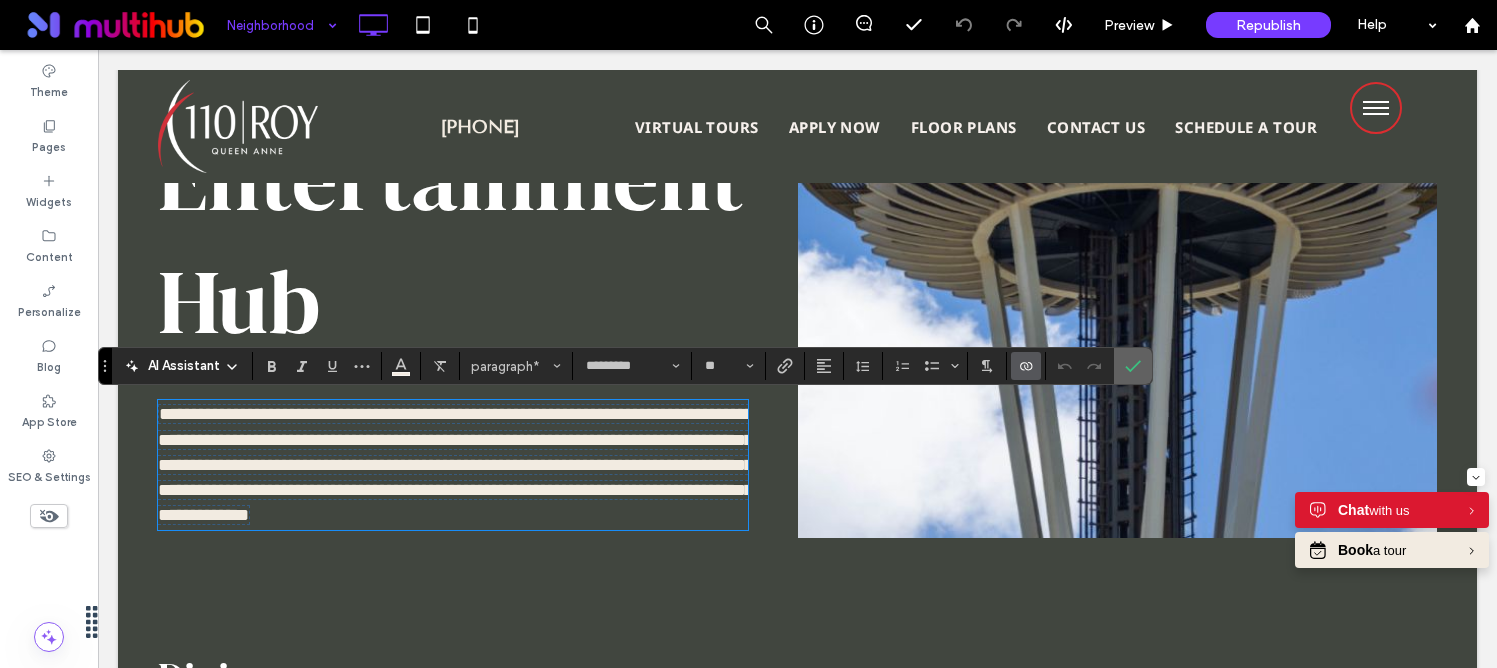 drag, startPoint x: 1134, startPoint y: 360, endPoint x: 1034, endPoint y: 309, distance: 112.25417 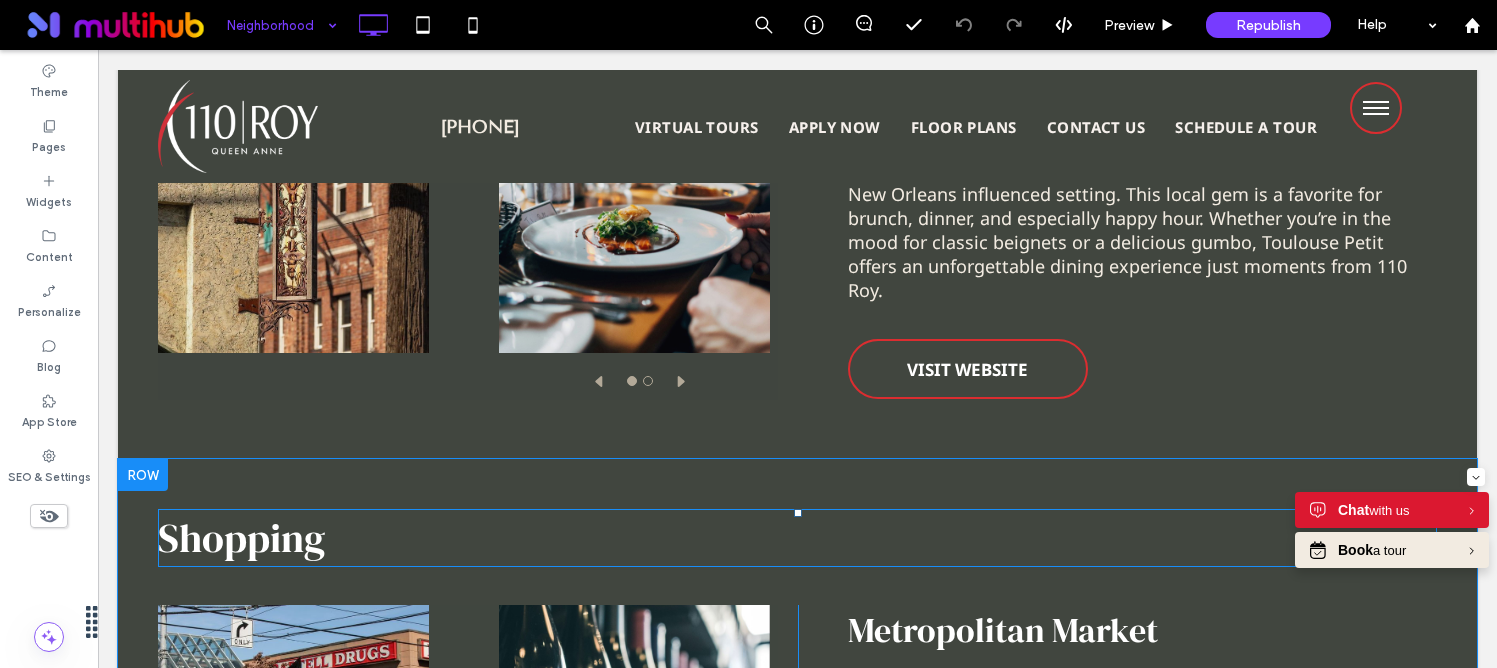 scroll, scrollTop: 1032, scrollLeft: 0, axis: vertical 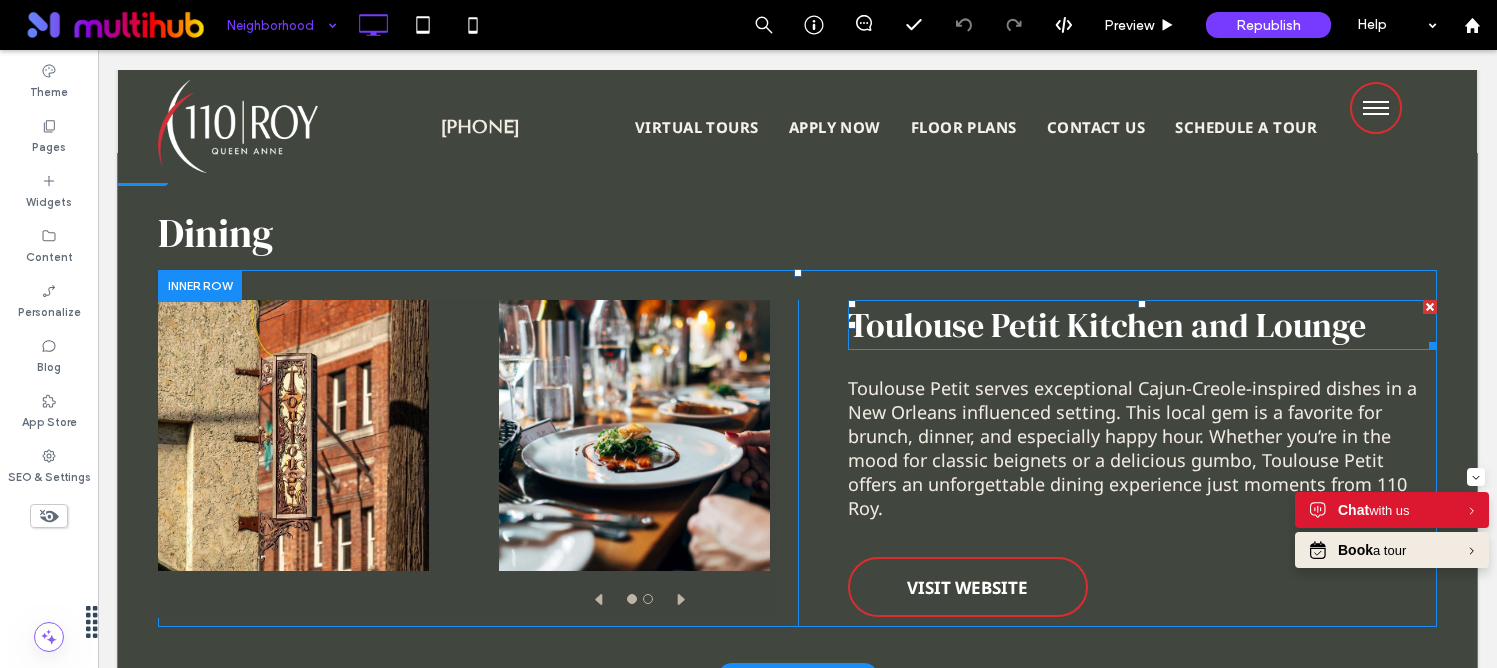 click on "Toulouse Petit Kitchen and Lounge" at bounding box center (1107, 325) 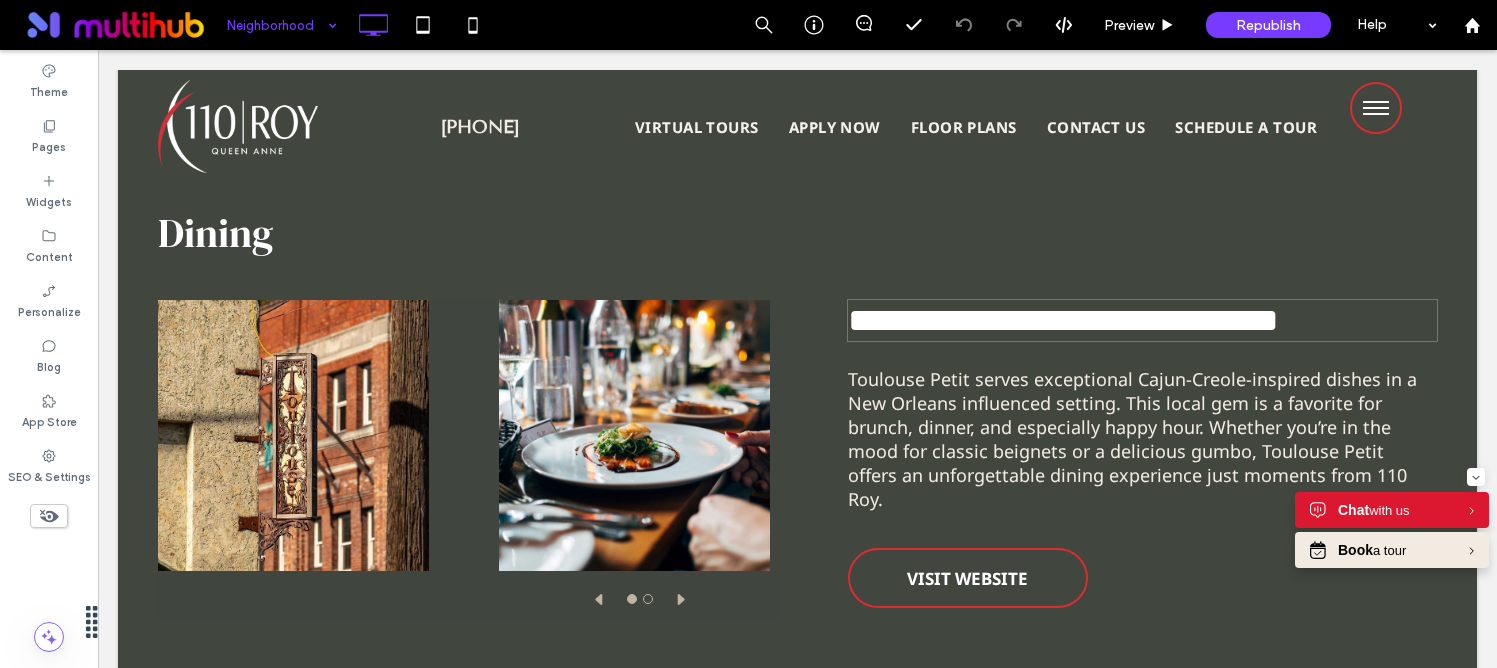 type on "**********" 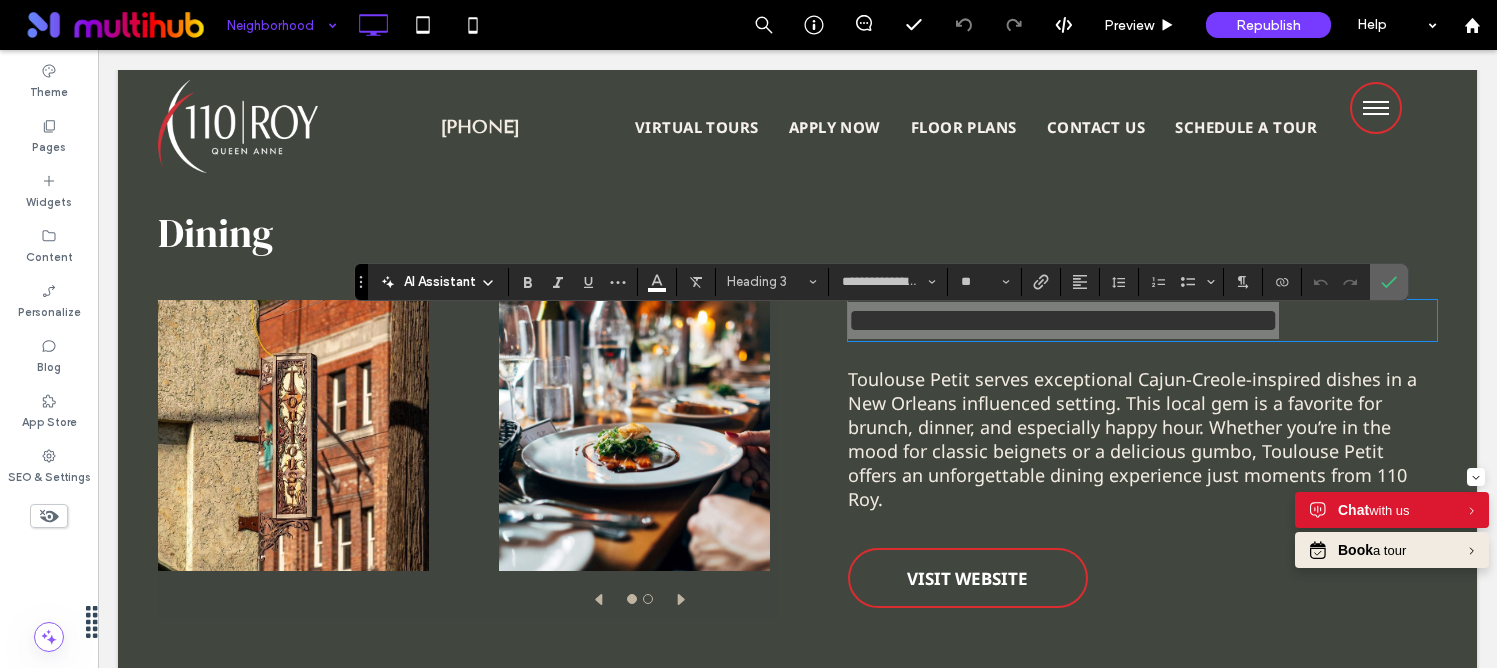 click at bounding box center [1389, 282] 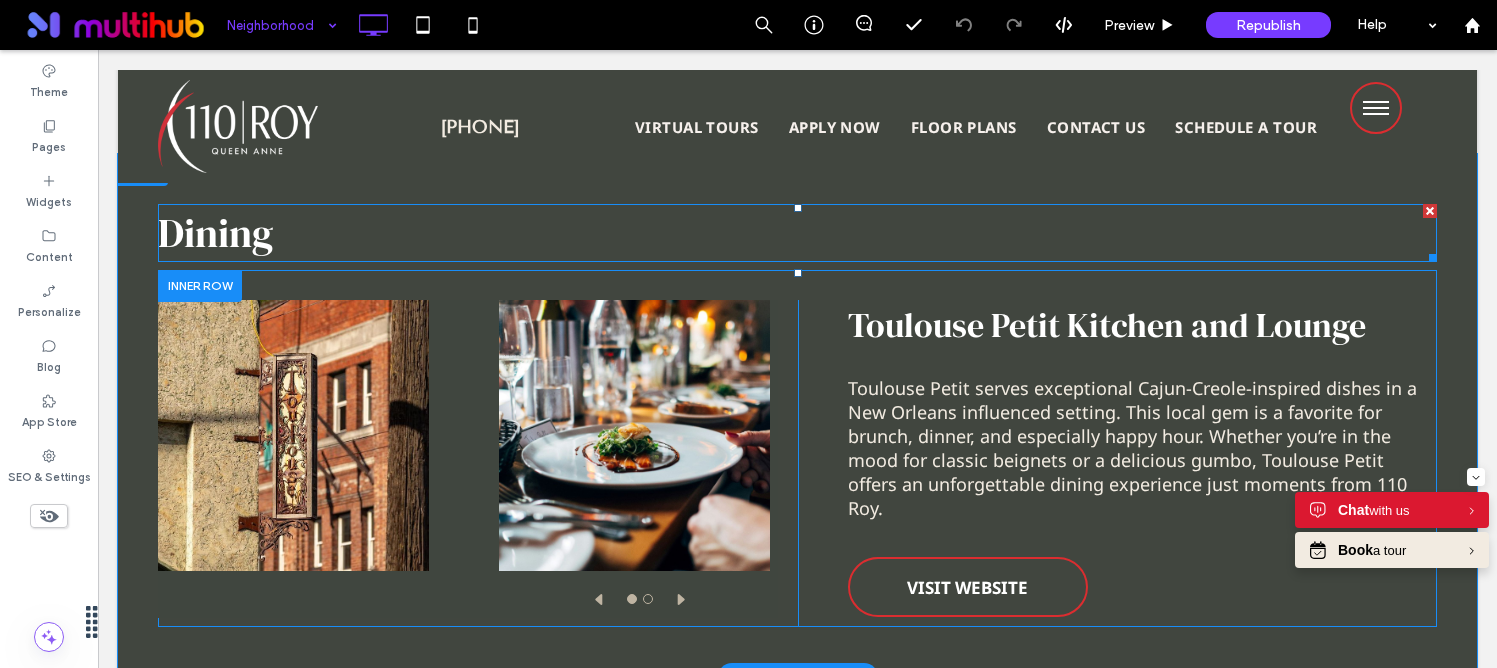 click on "Dining" at bounding box center (215, 233) 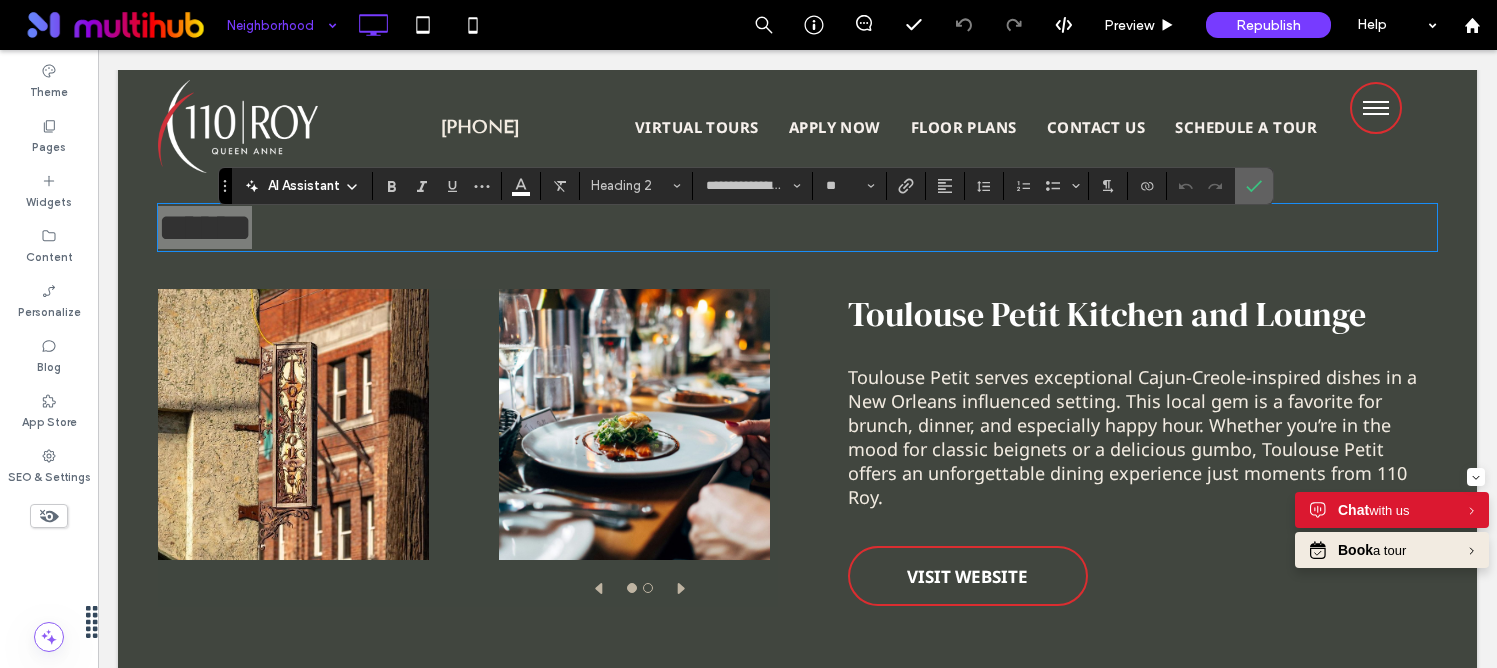 drag, startPoint x: 1260, startPoint y: 191, endPoint x: 1140, endPoint y: 156, distance: 125 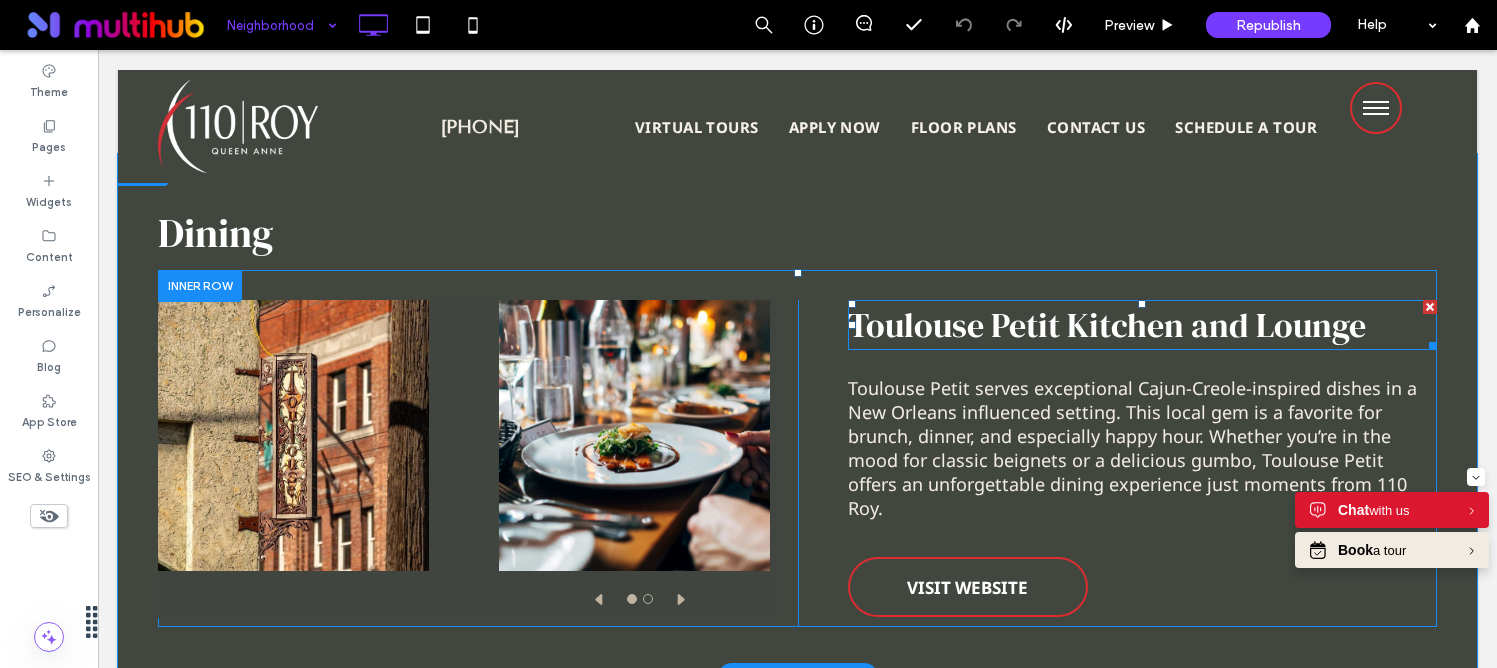 click on "Toulouse Petit Kitchen and Lounge" at bounding box center (1107, 325) 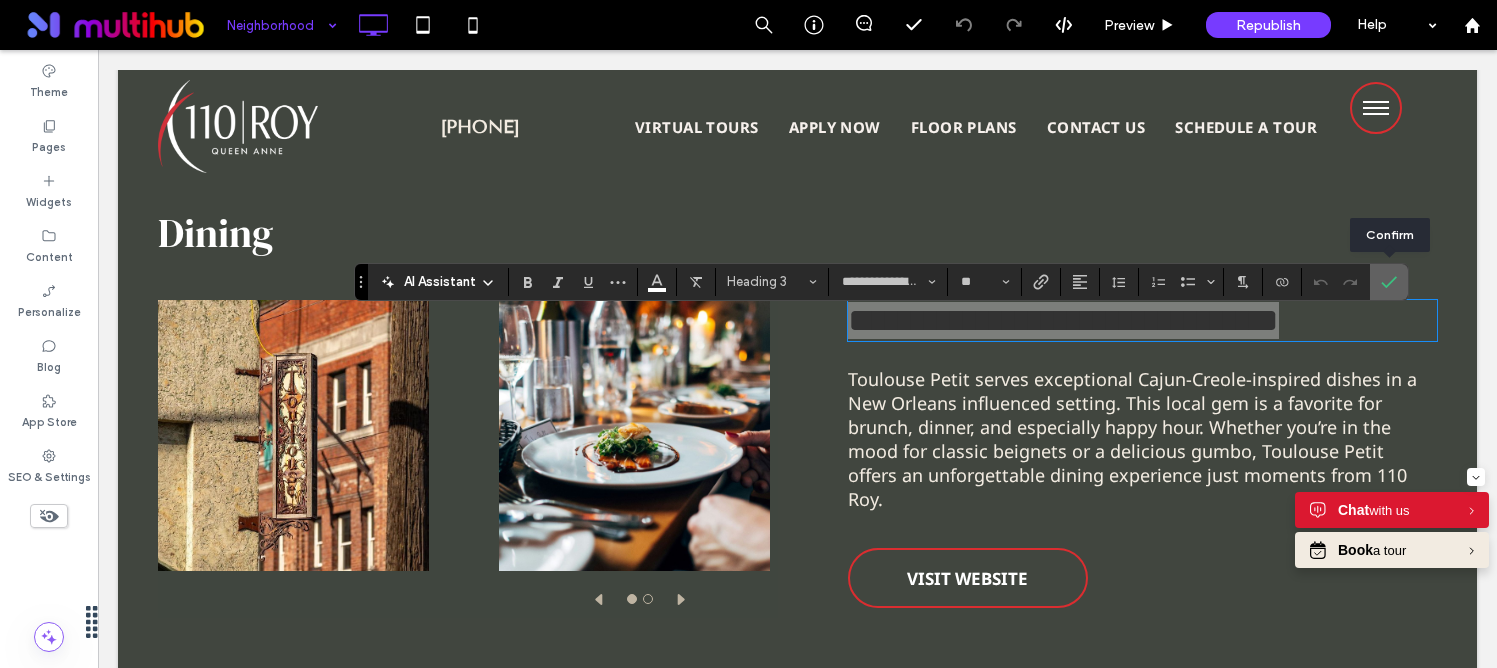 drag, startPoint x: 1393, startPoint y: 276, endPoint x: 1110, endPoint y: 259, distance: 283.51013 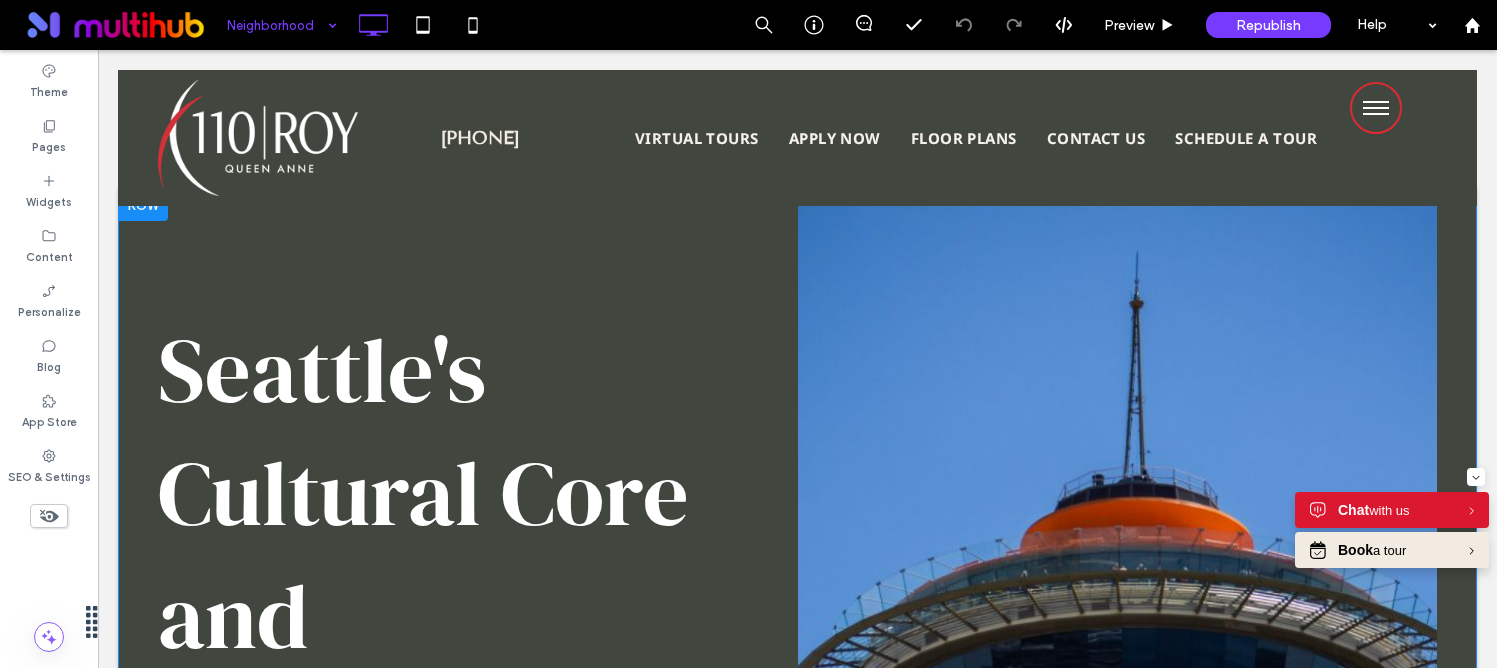 scroll, scrollTop: 0, scrollLeft: 0, axis: both 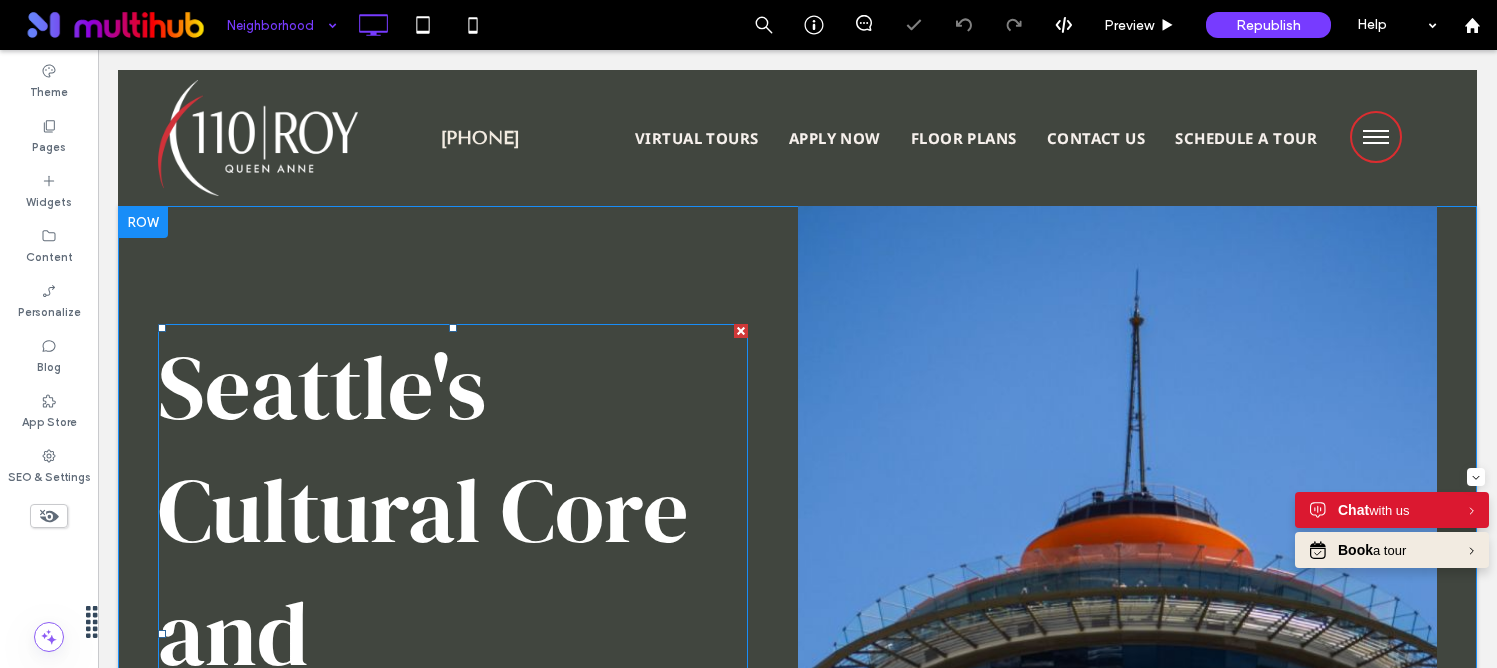 click on "Seattle's Cultural Core and Entertainment Hub" at bounding box center (450, 633) 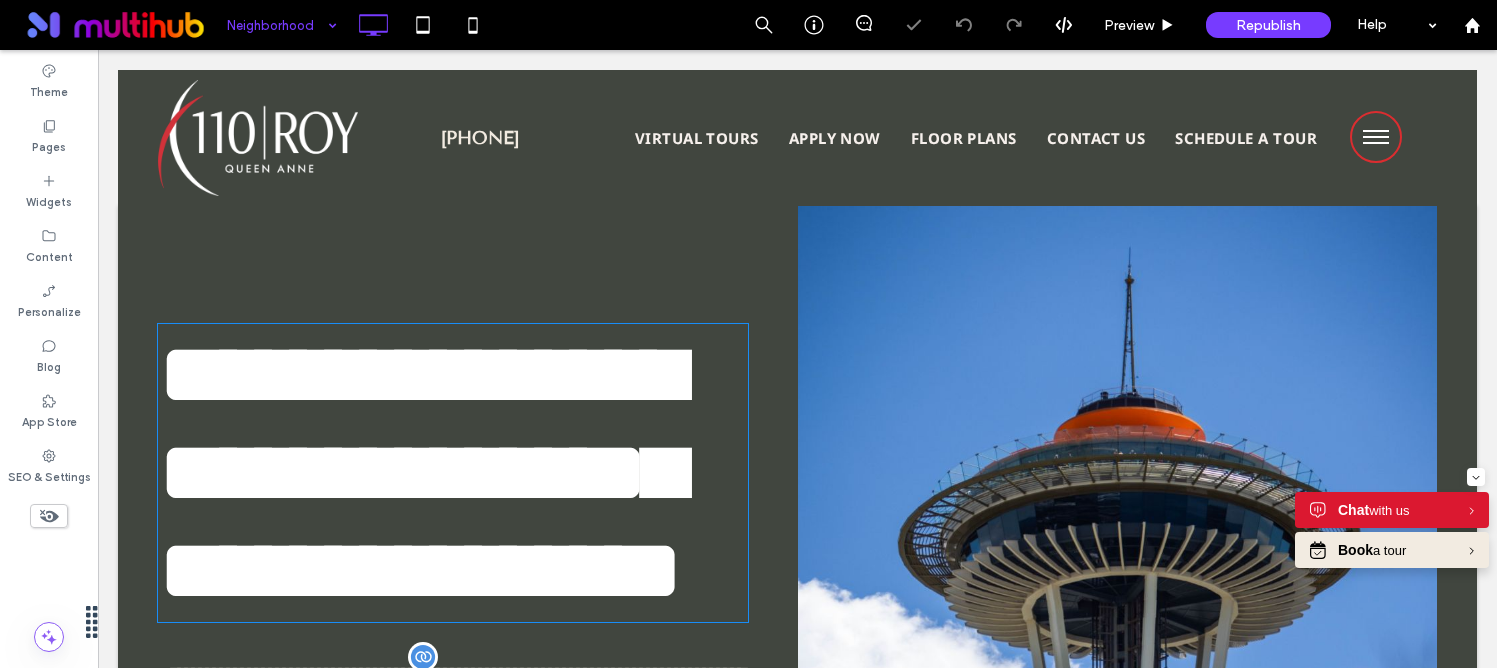 type on "**********" 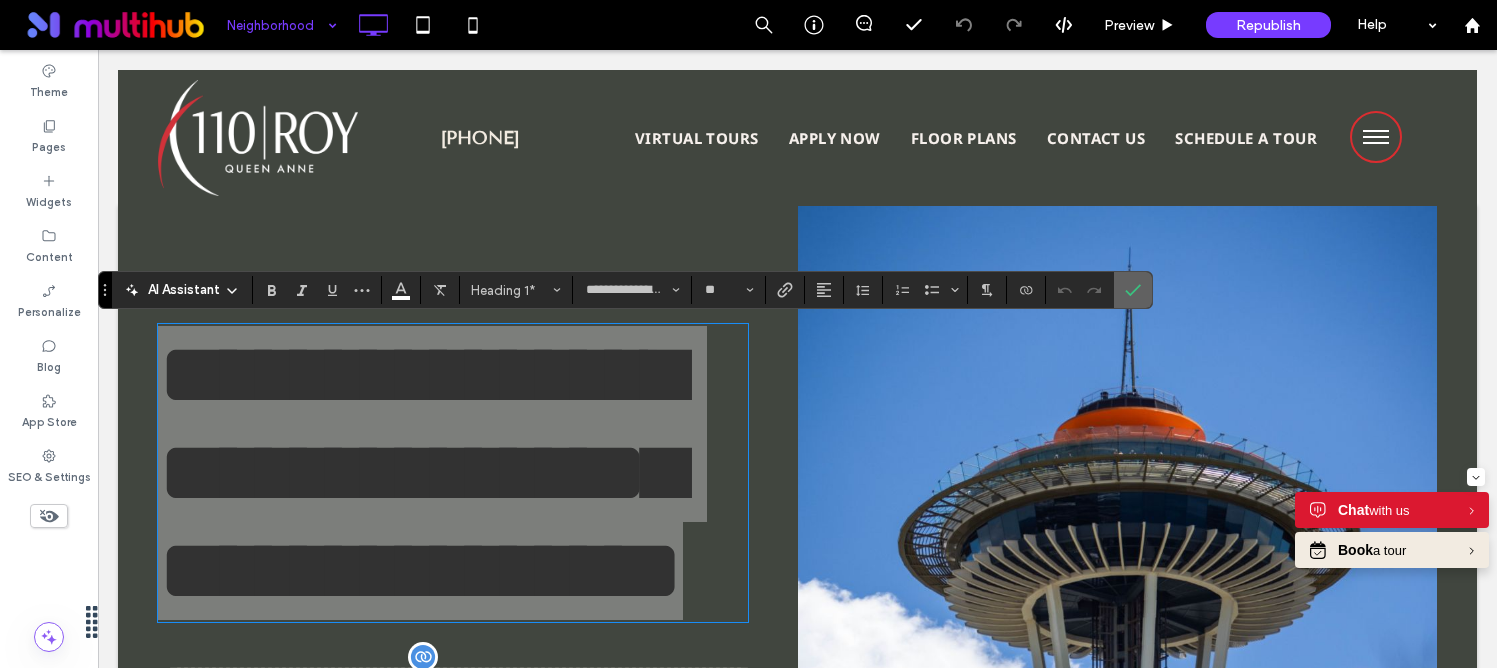 click at bounding box center [1133, 290] 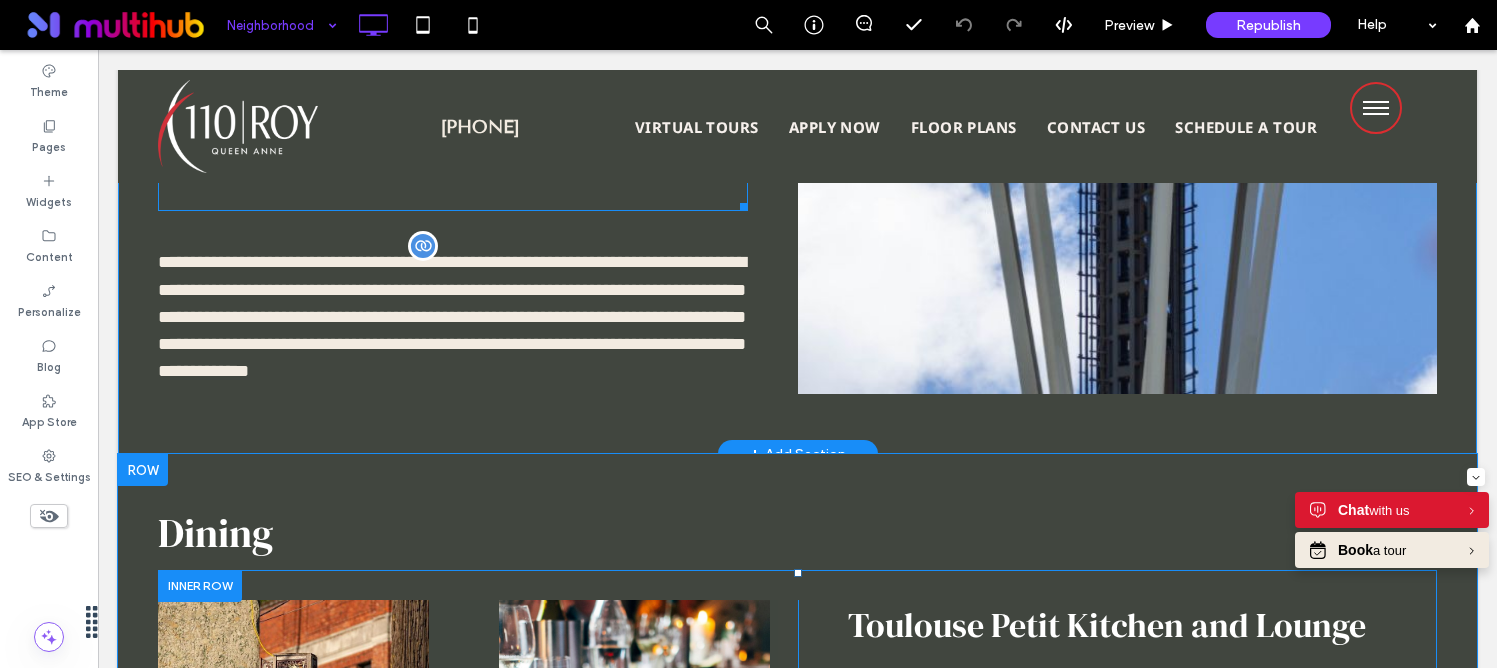 scroll, scrollTop: 733, scrollLeft: 0, axis: vertical 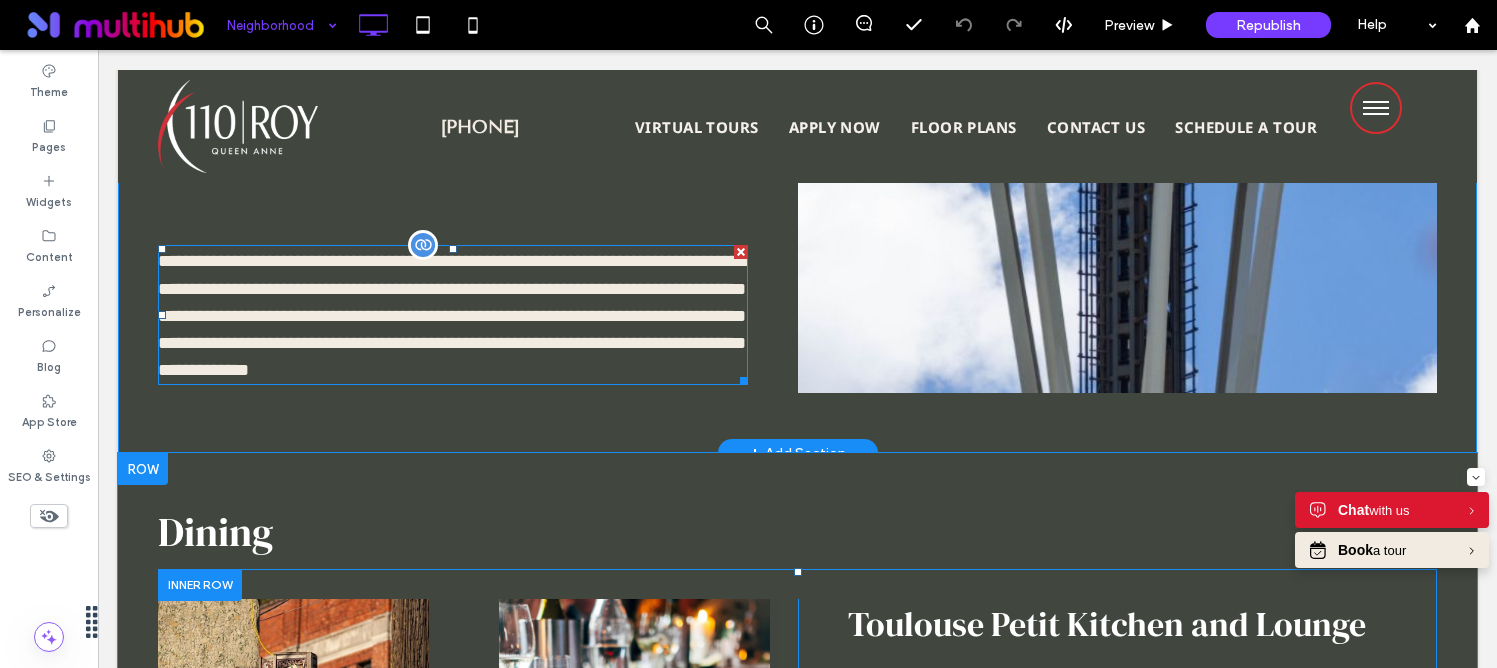 click on "**********" at bounding box center (452, 315) 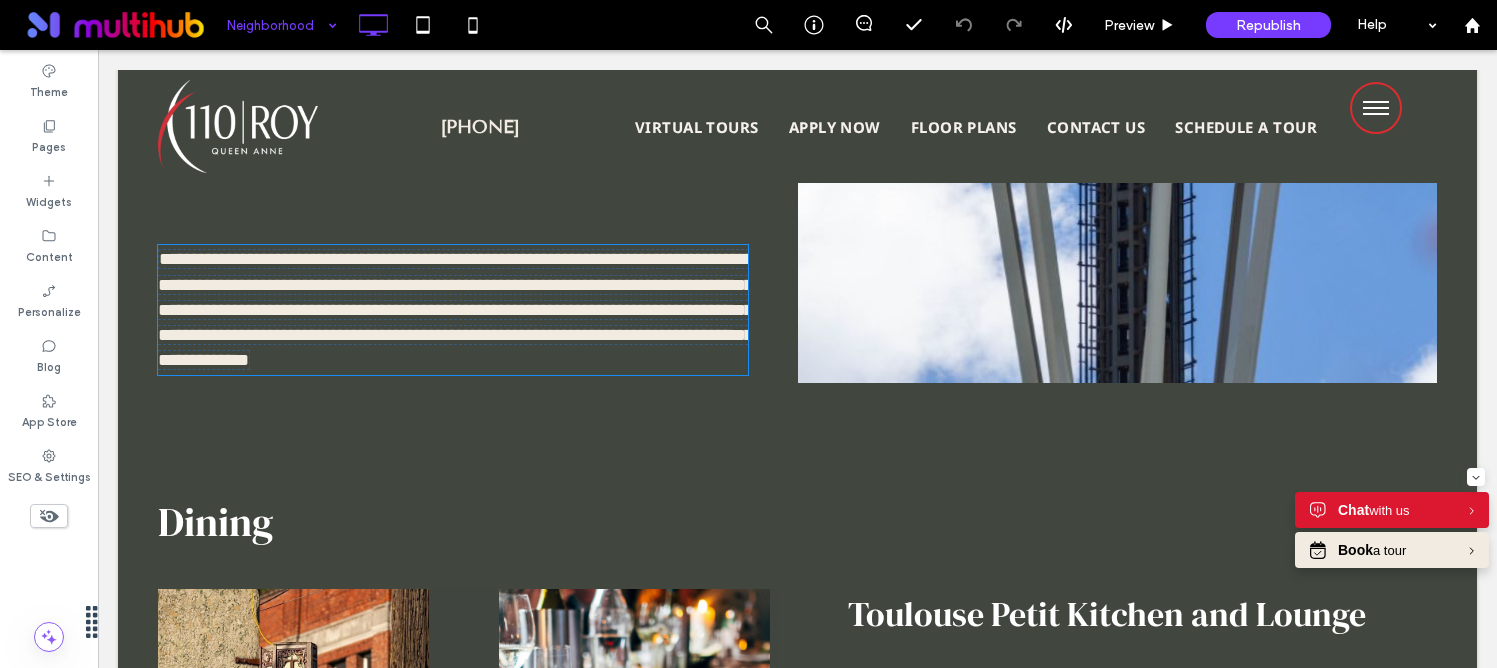 type on "*********" 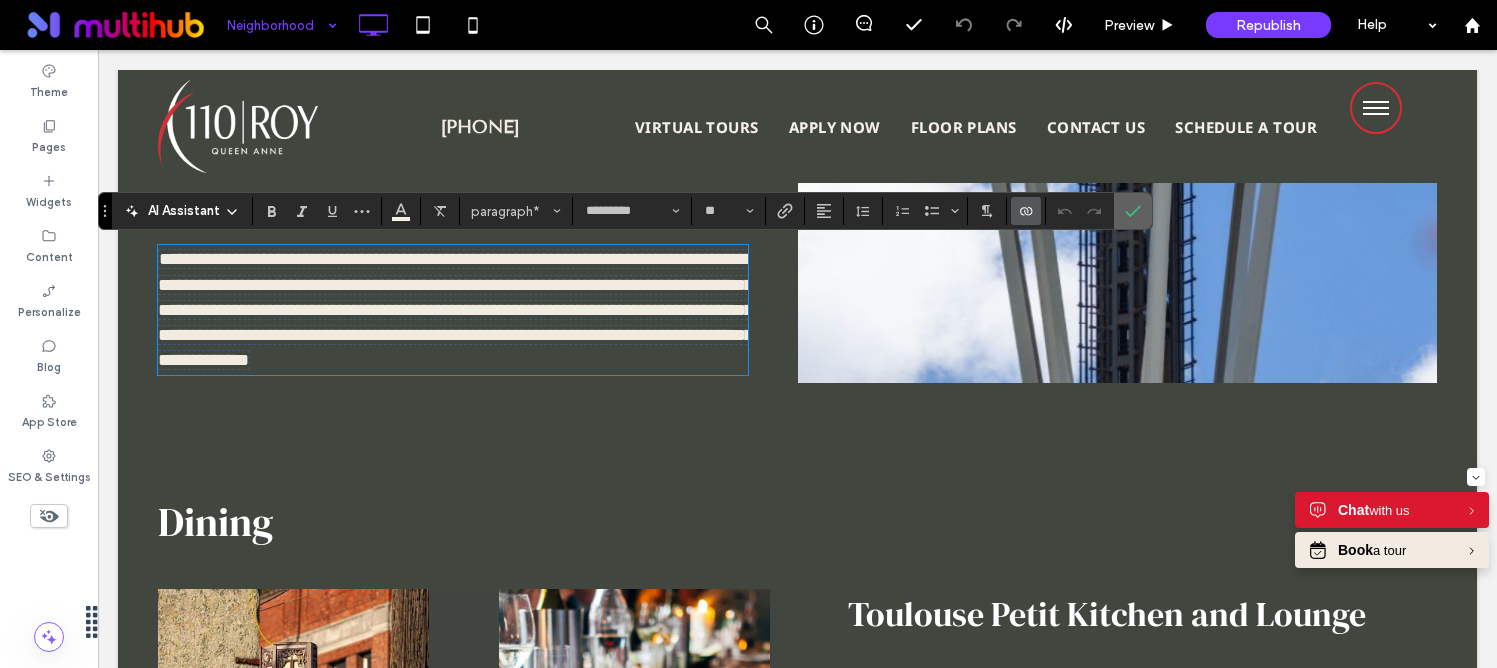 click at bounding box center (1133, 211) 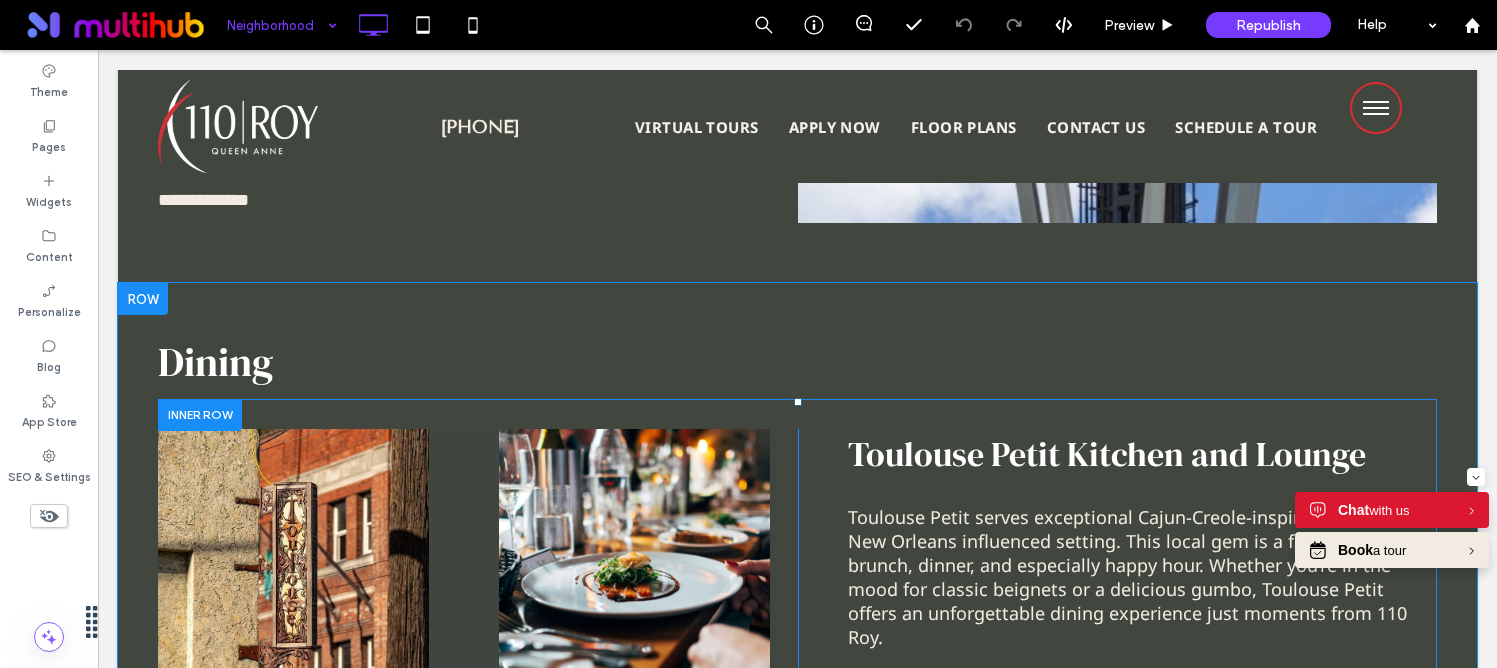 scroll, scrollTop: 912, scrollLeft: 0, axis: vertical 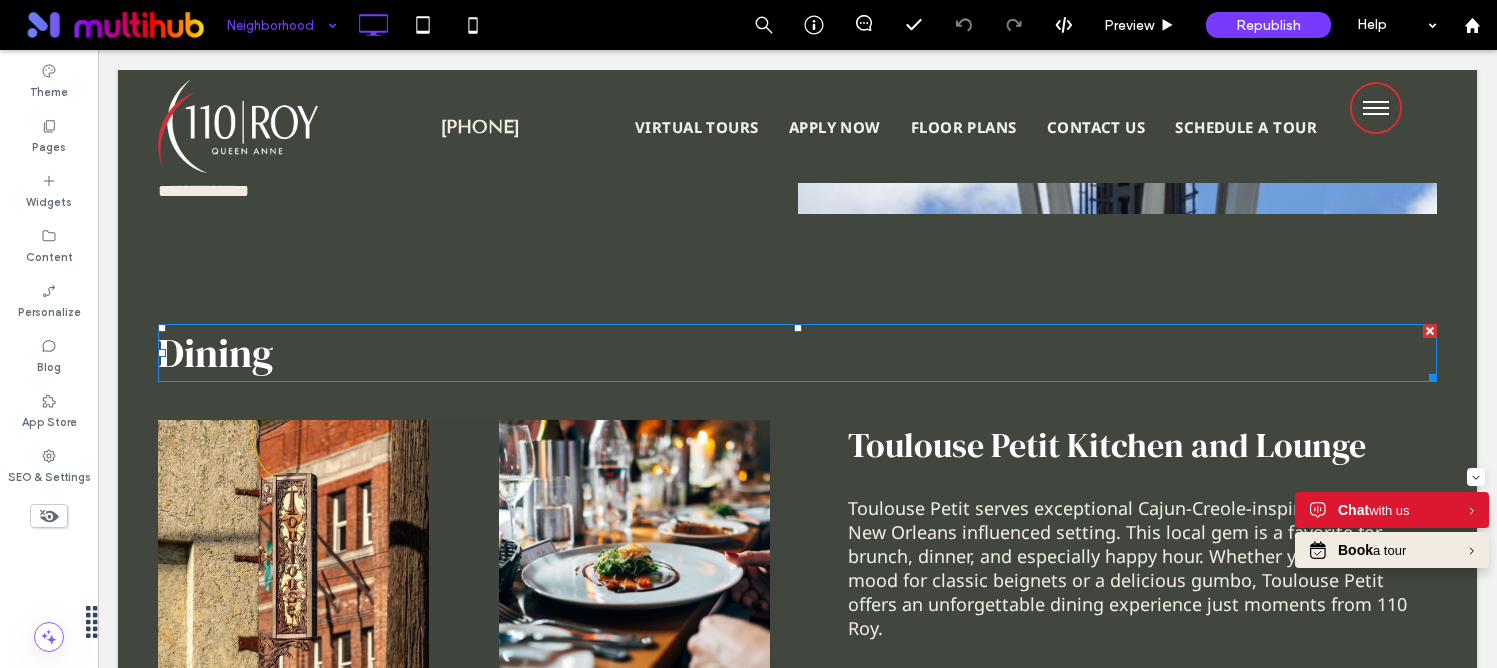 click on "Dining" at bounding box center [215, 353] 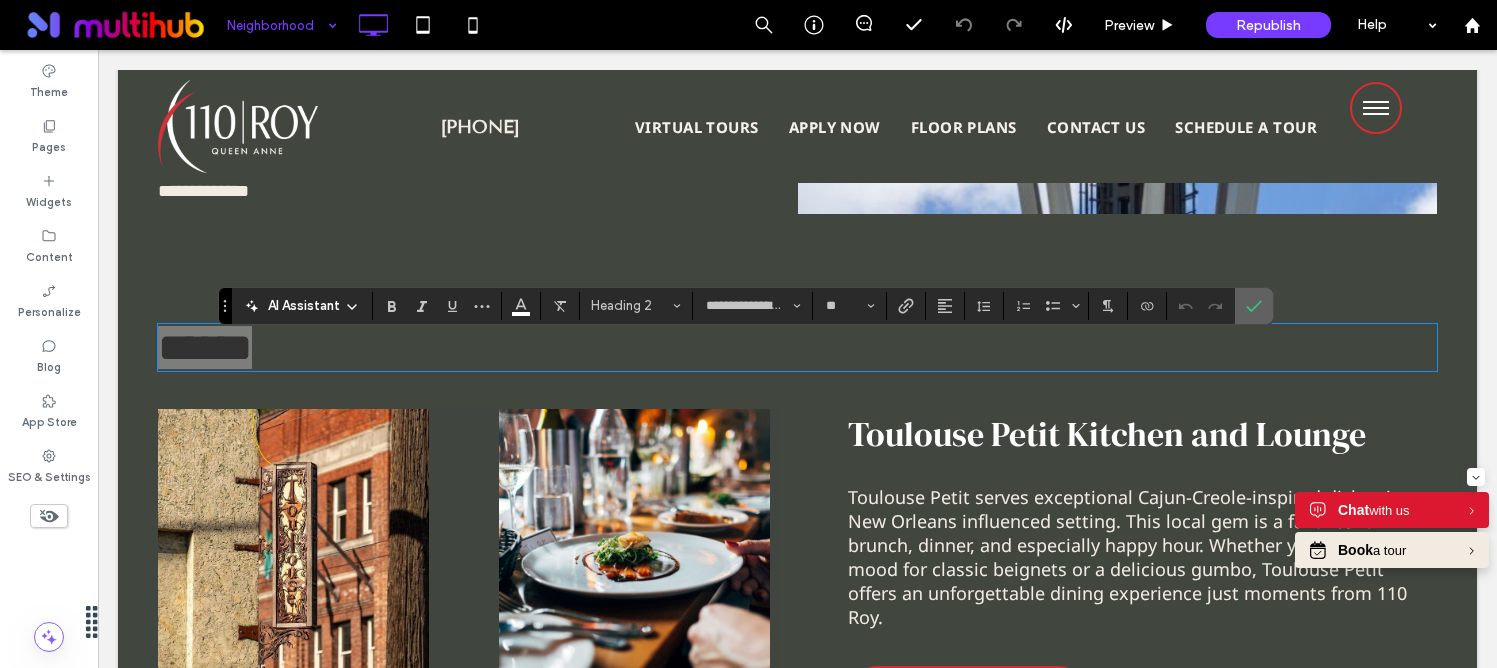 click at bounding box center (1254, 306) 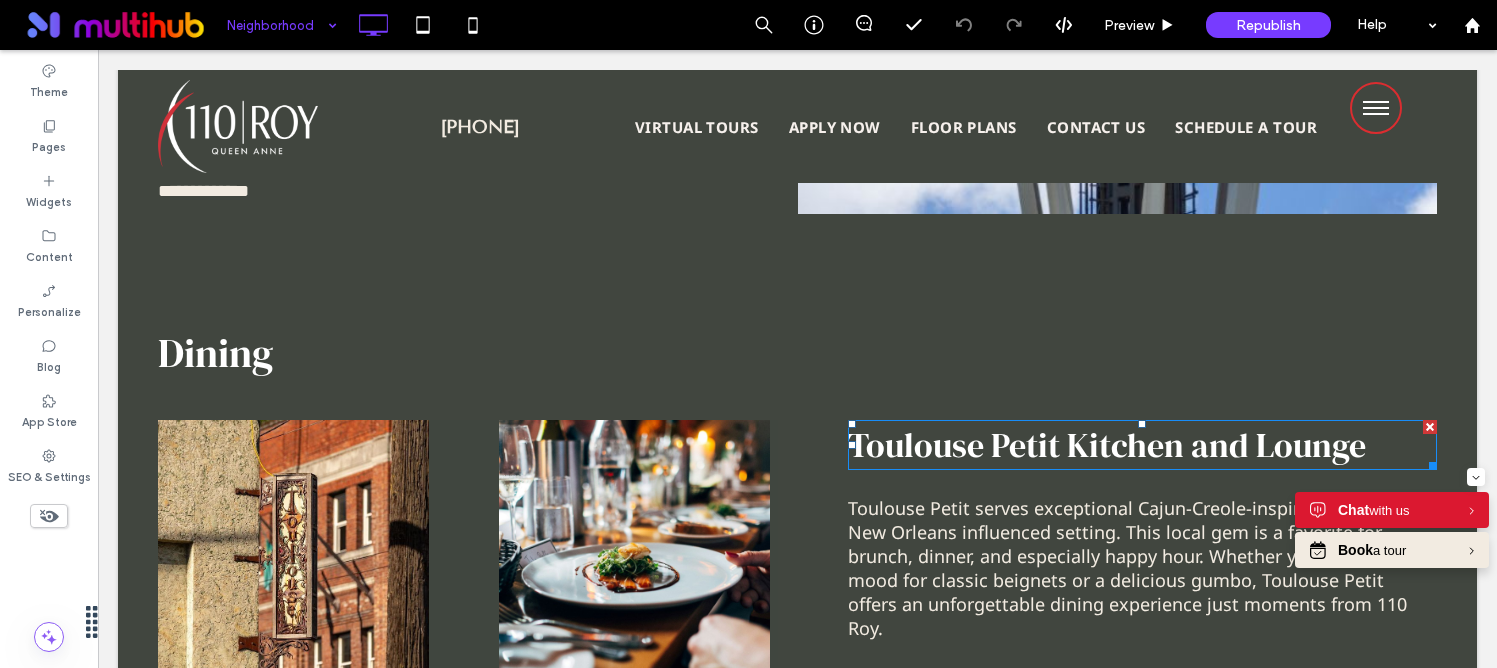 click on "Toulouse Petit Kitchen and Lounge" at bounding box center (1107, 445) 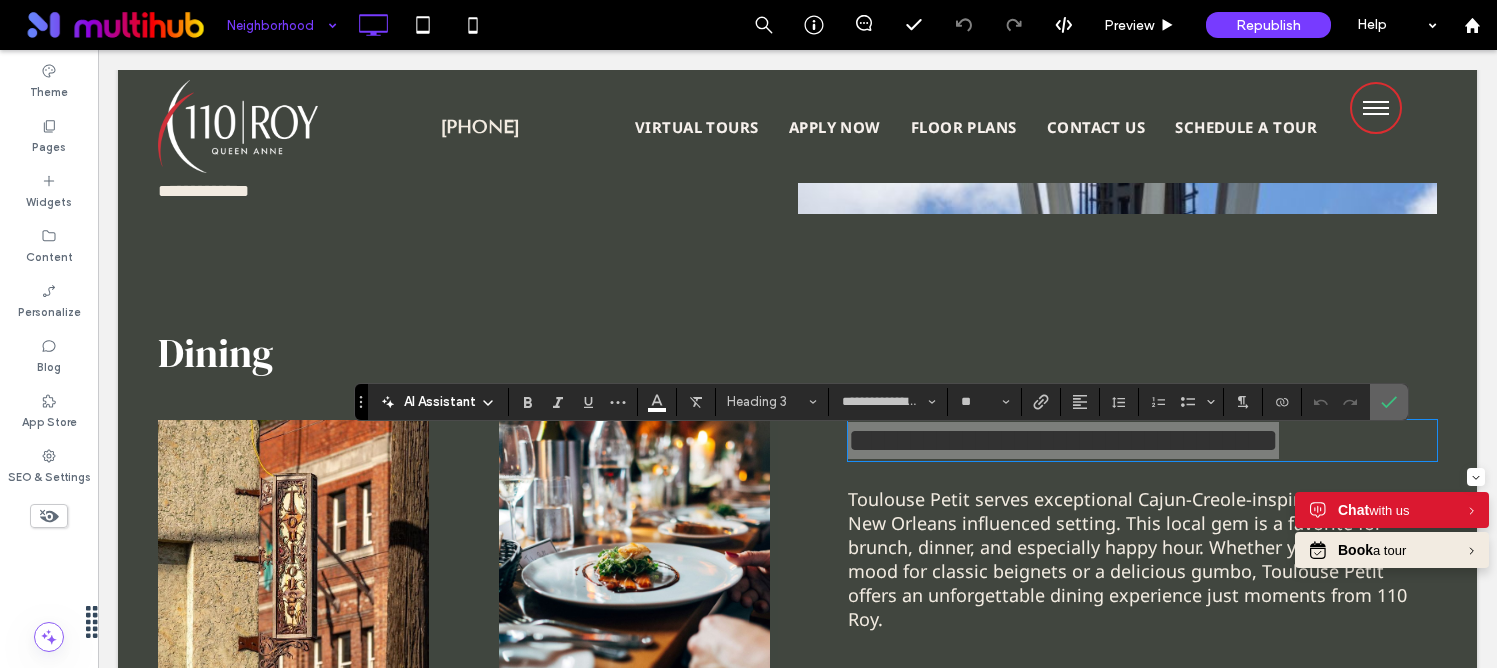 click at bounding box center [1389, 402] 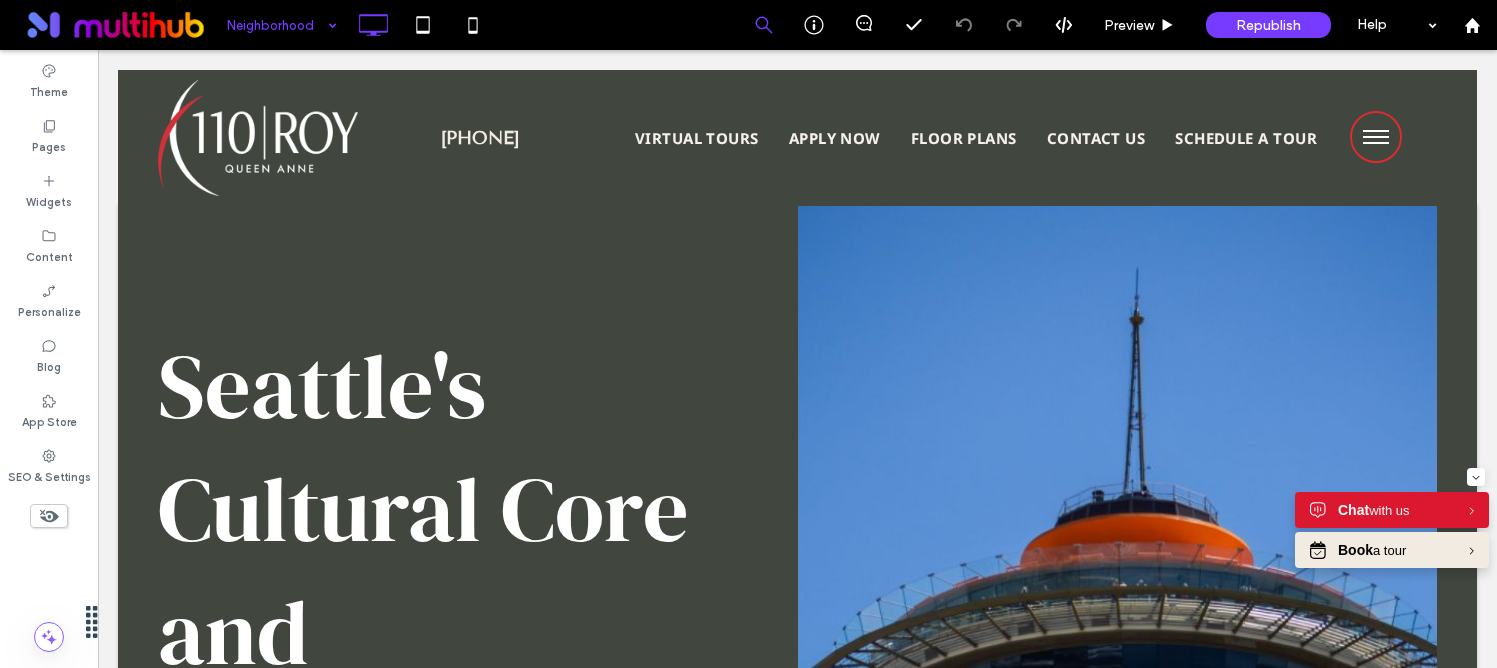 scroll, scrollTop: 0, scrollLeft: 0, axis: both 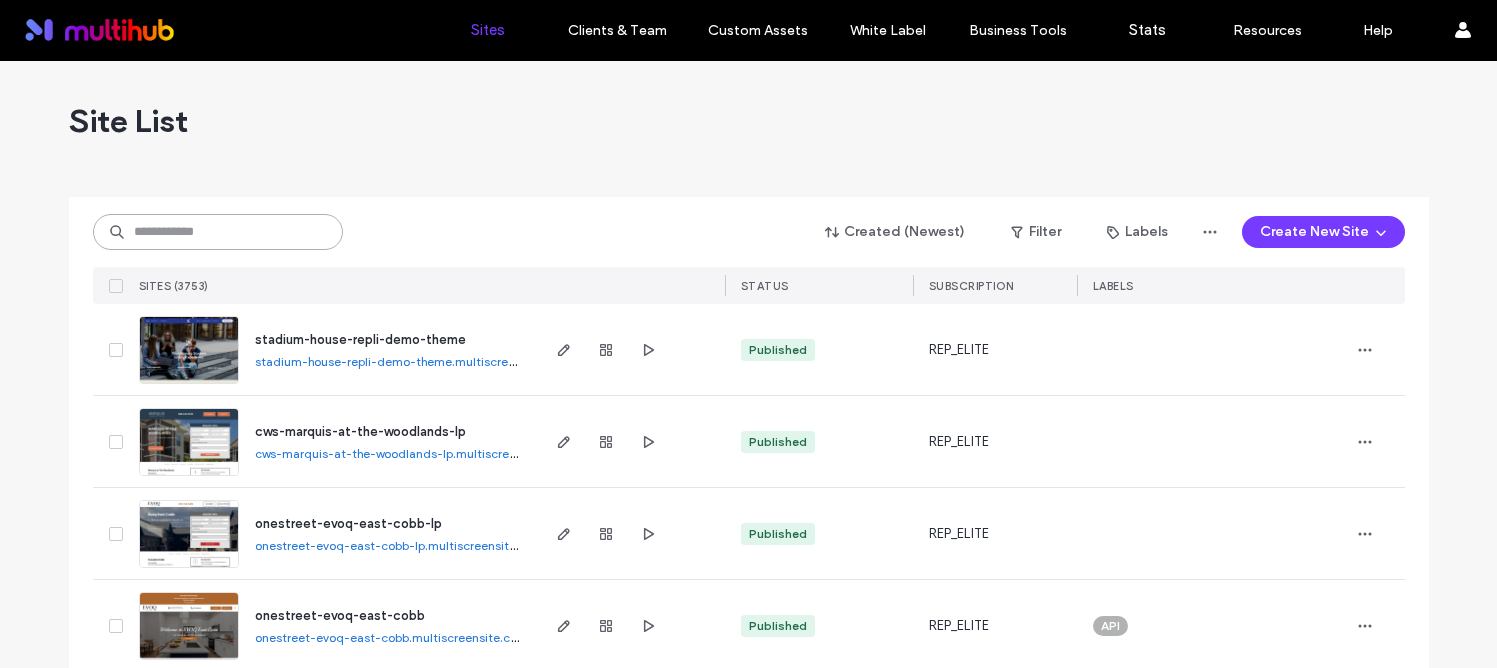 click at bounding box center (218, 232) 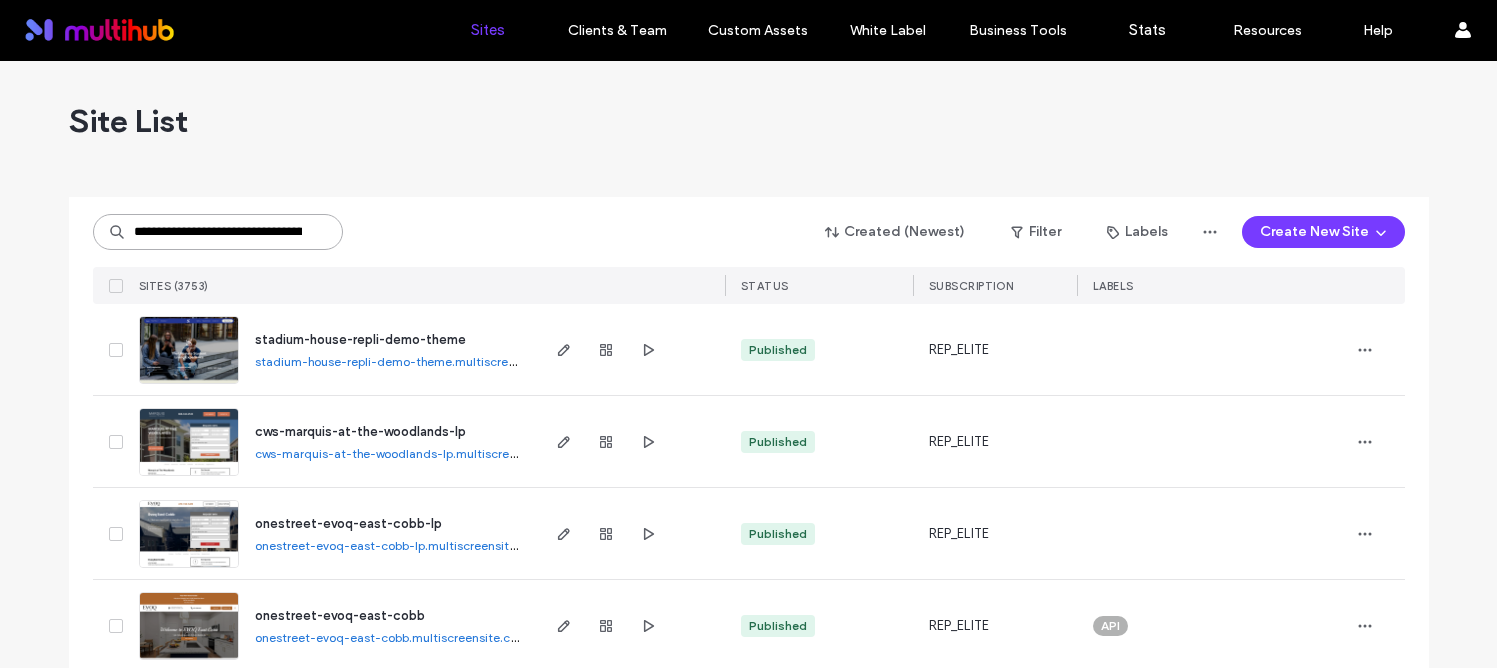 scroll, scrollTop: 0, scrollLeft: 76, axis: horizontal 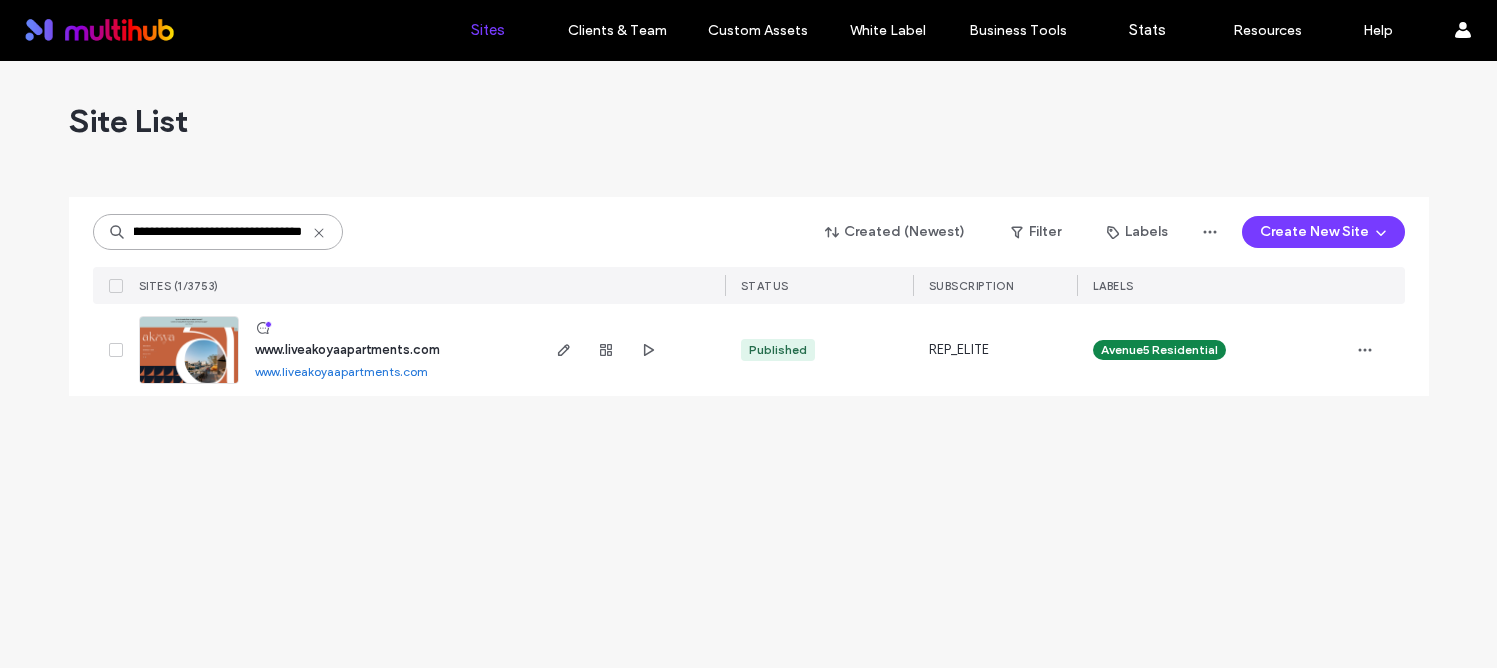 type on "**********" 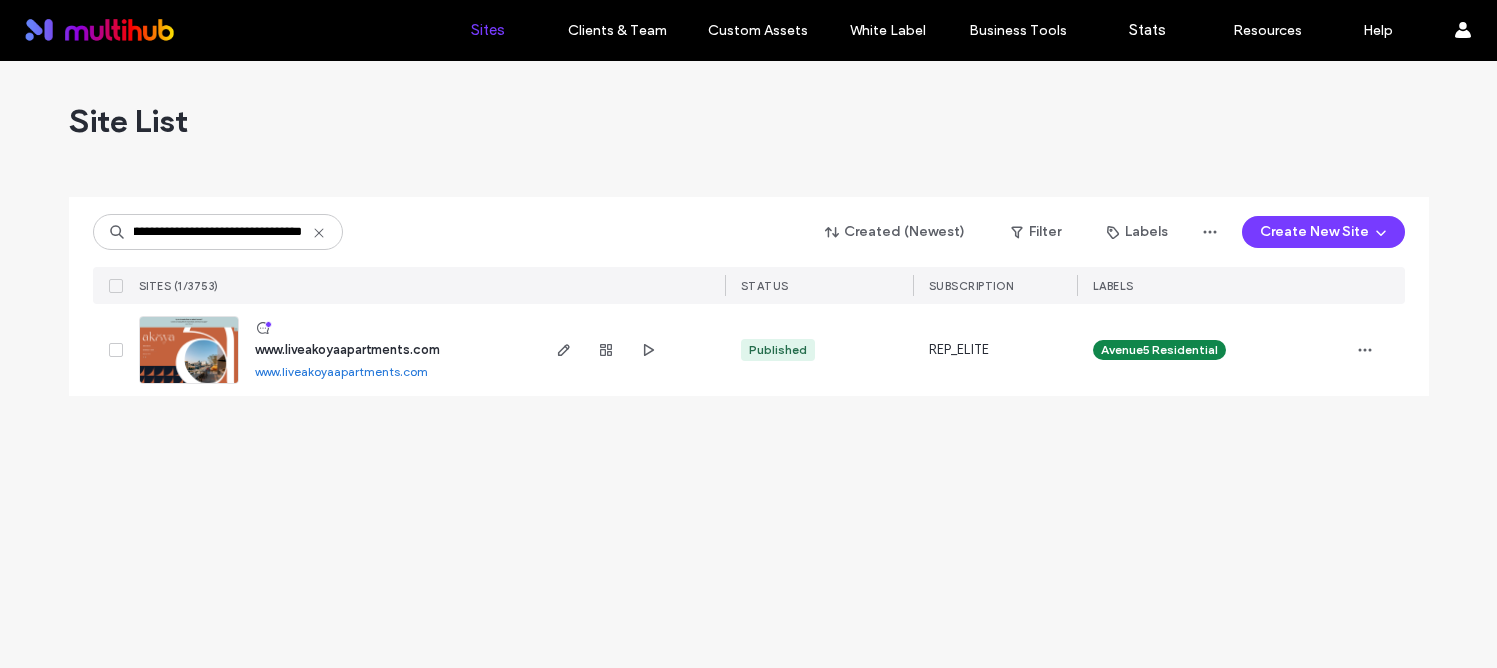 scroll, scrollTop: 0, scrollLeft: 0, axis: both 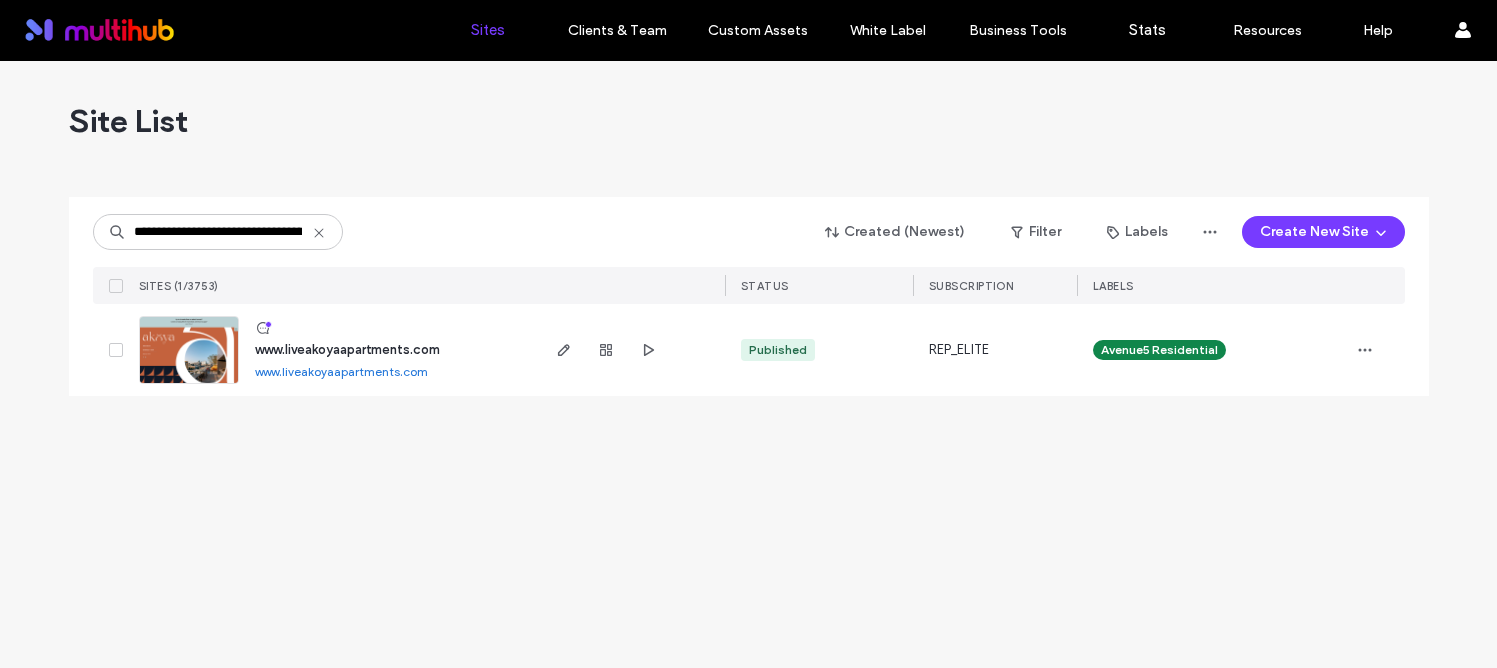 click on "www.liveakoyaapartments.com" at bounding box center [347, 349] 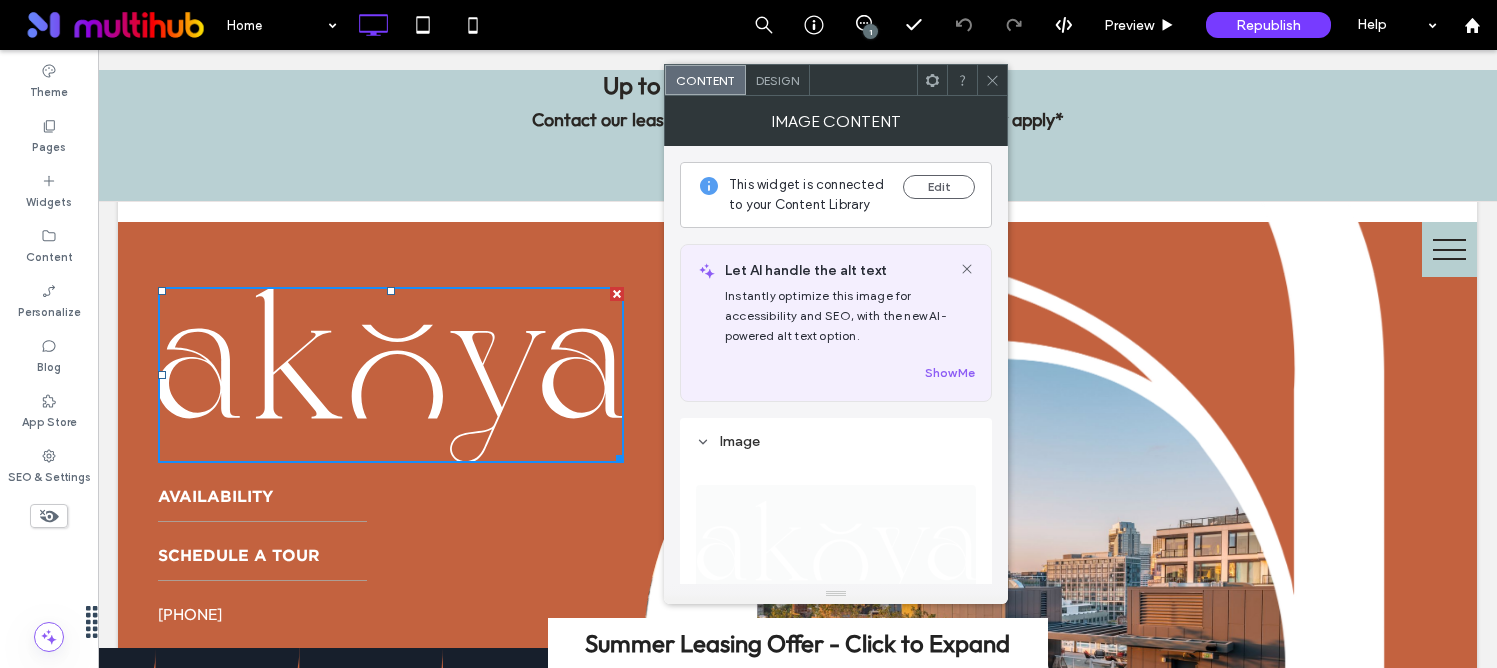 scroll, scrollTop: 0, scrollLeft: 0, axis: both 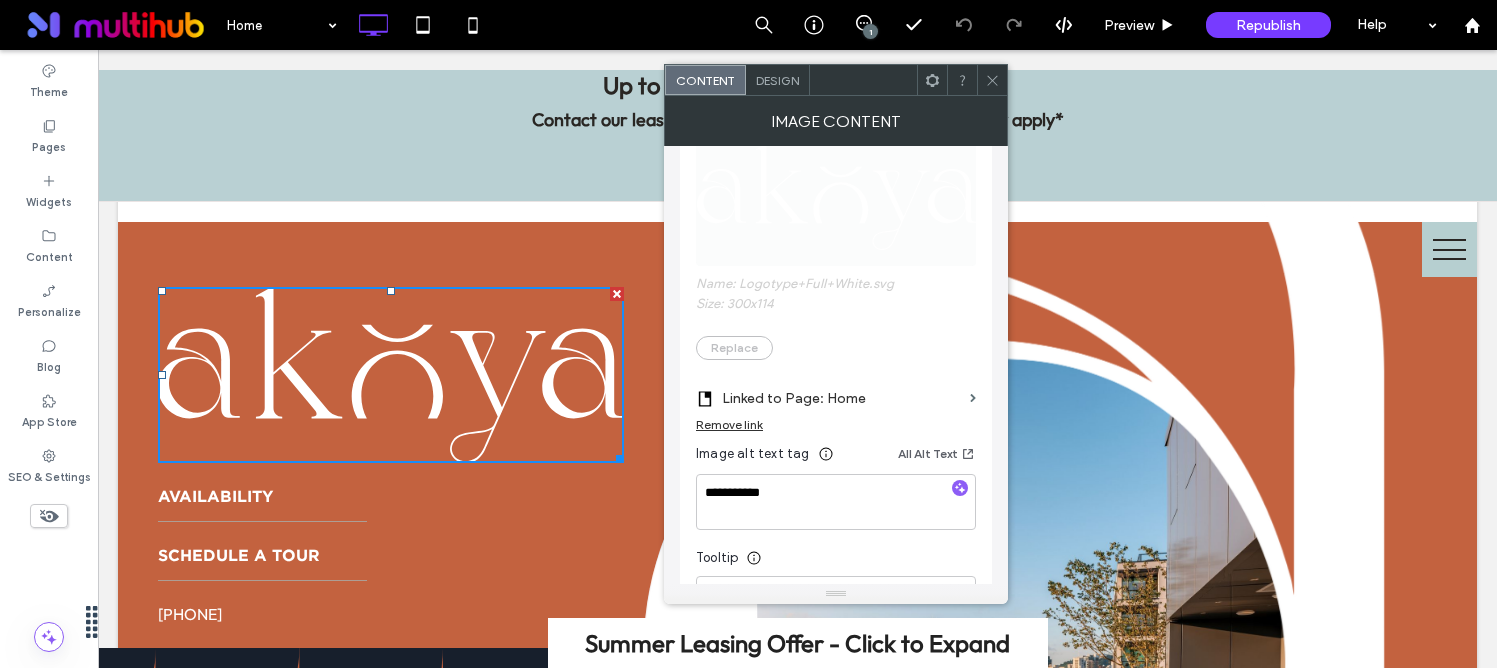click 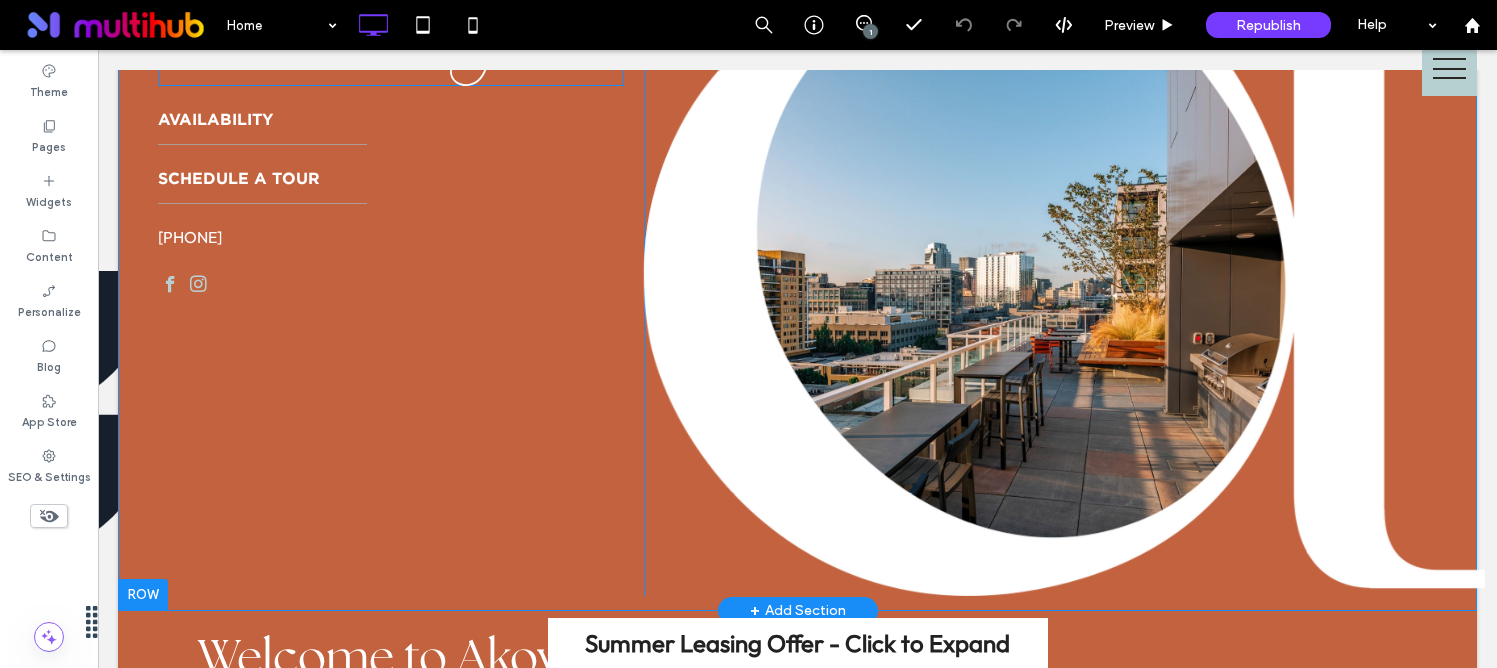 scroll, scrollTop: 613, scrollLeft: 0, axis: vertical 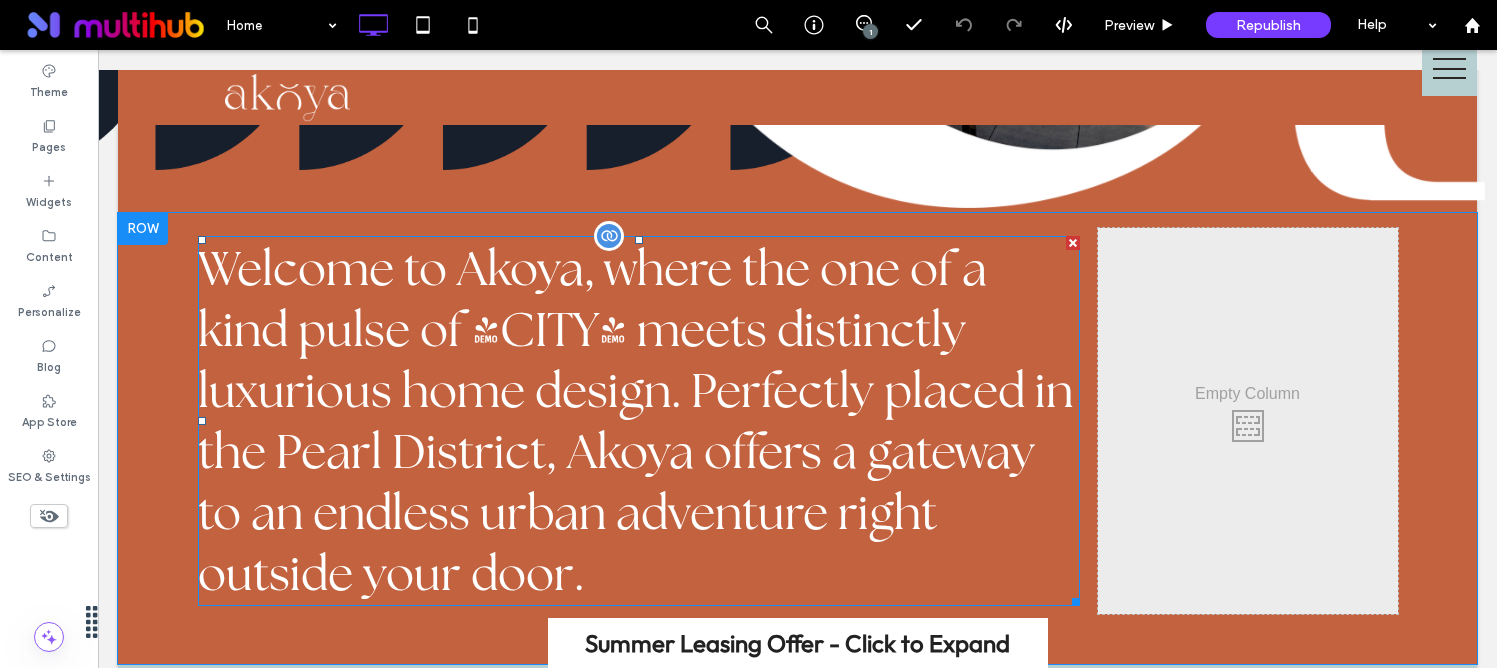 click on "where the one of a kind pulse of Portland meets distinctly luxurious home design. Perfectly placed in the Pearl District, Akoya offers a gateway to an endless urban adventure right outside your door." at bounding box center (635, 424) 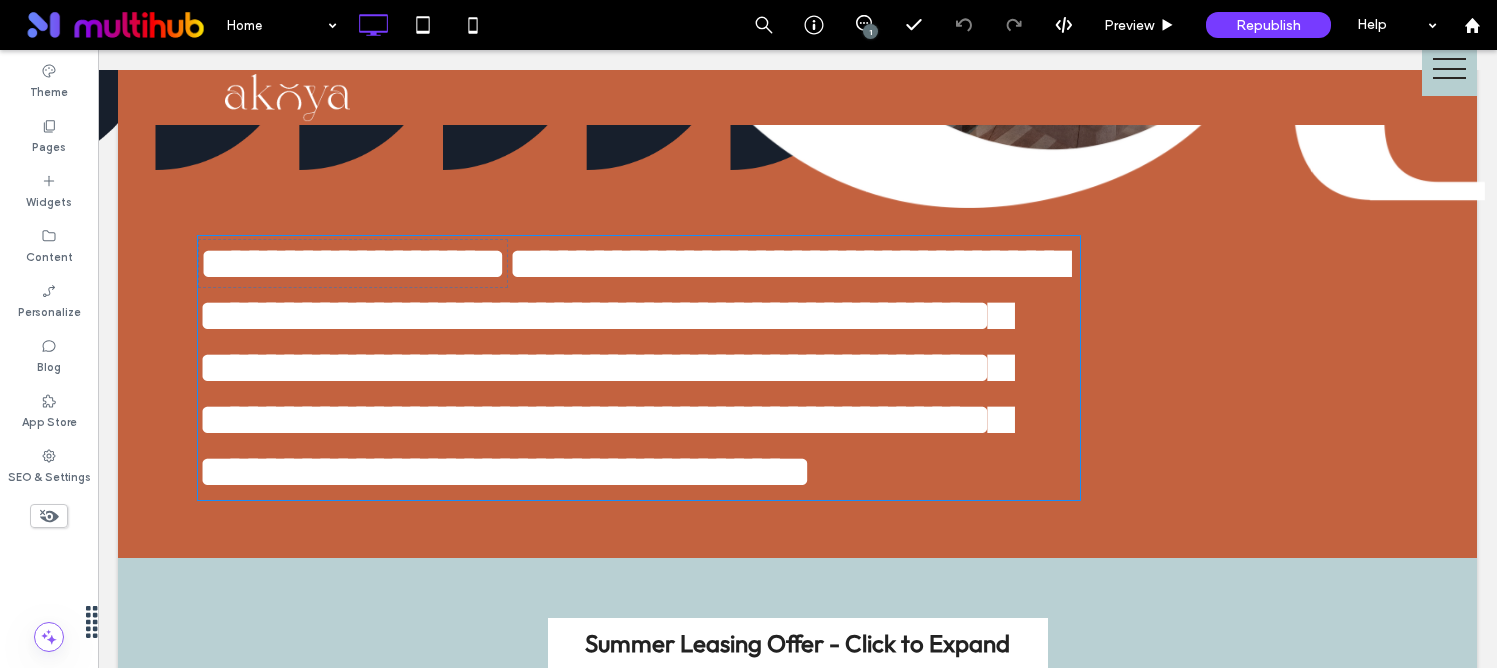 type on "**********" 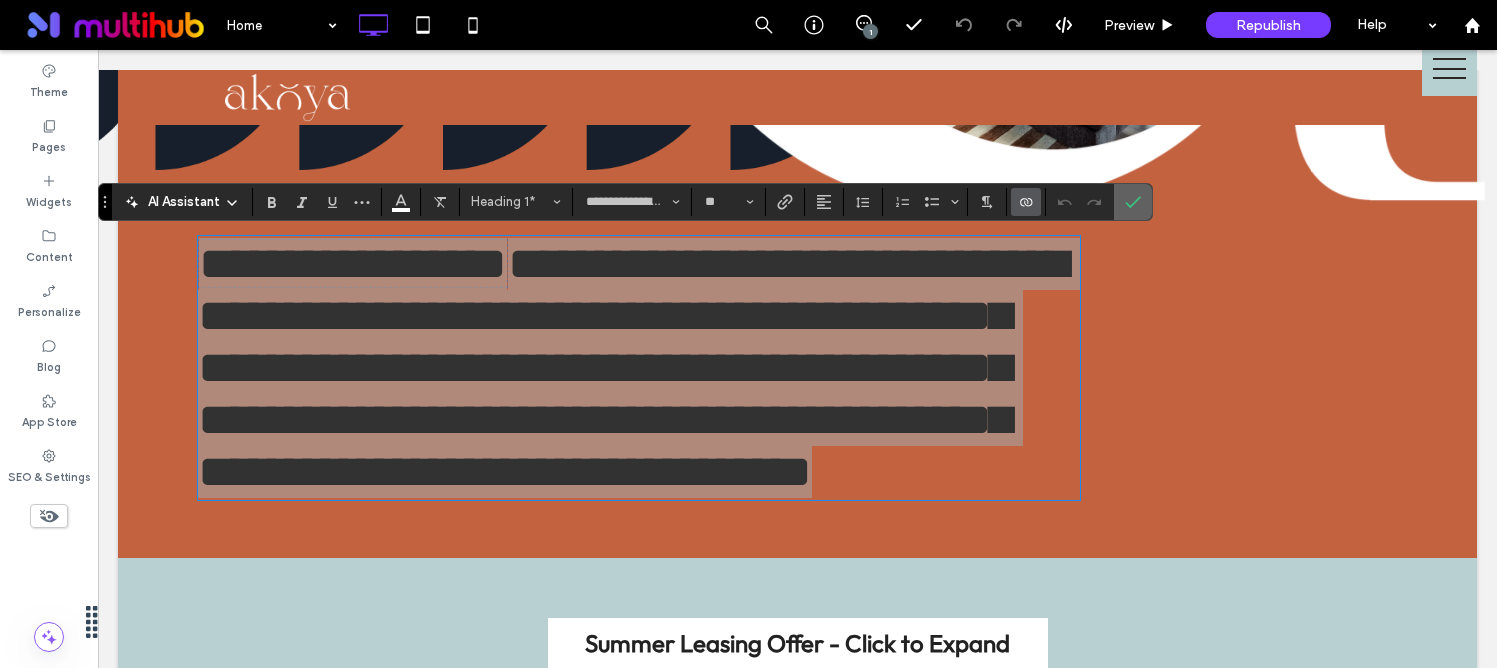 click 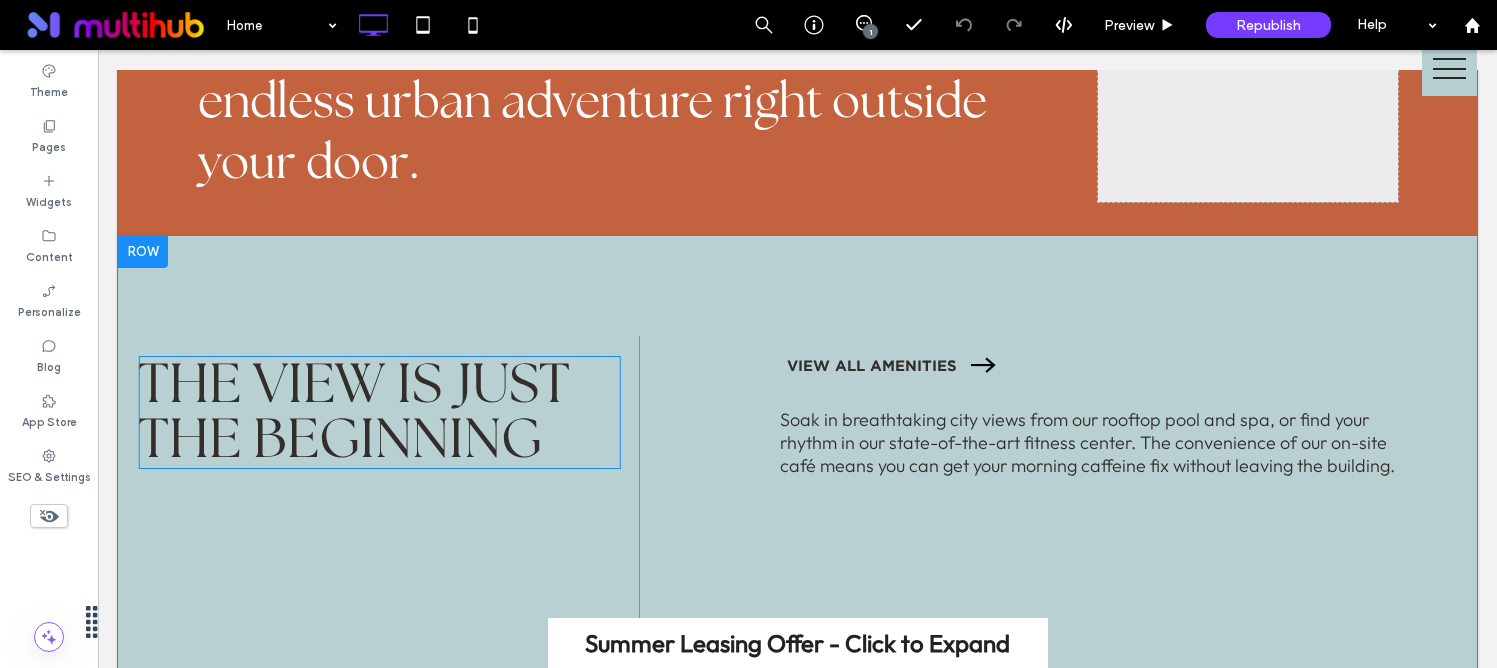 scroll, scrollTop: 1026, scrollLeft: 0, axis: vertical 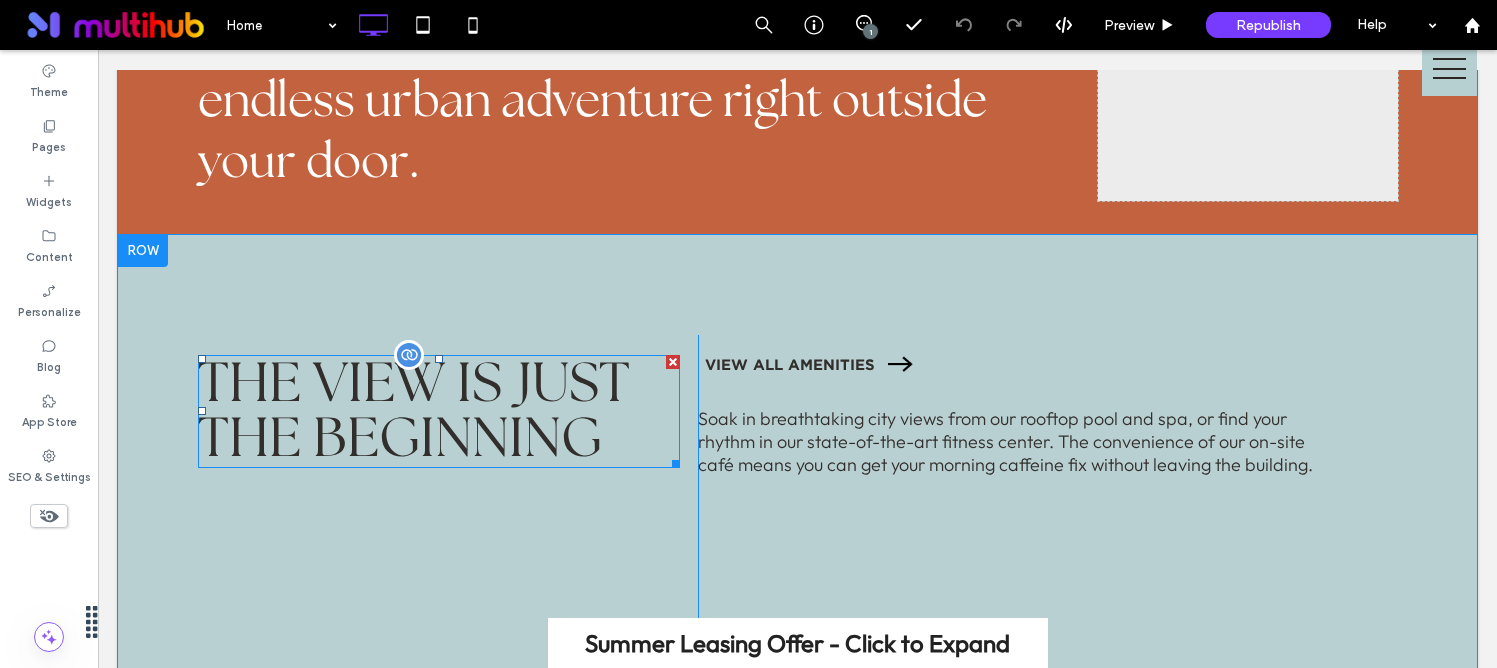 click on "The View is Just the Beginning" at bounding box center [414, 413] 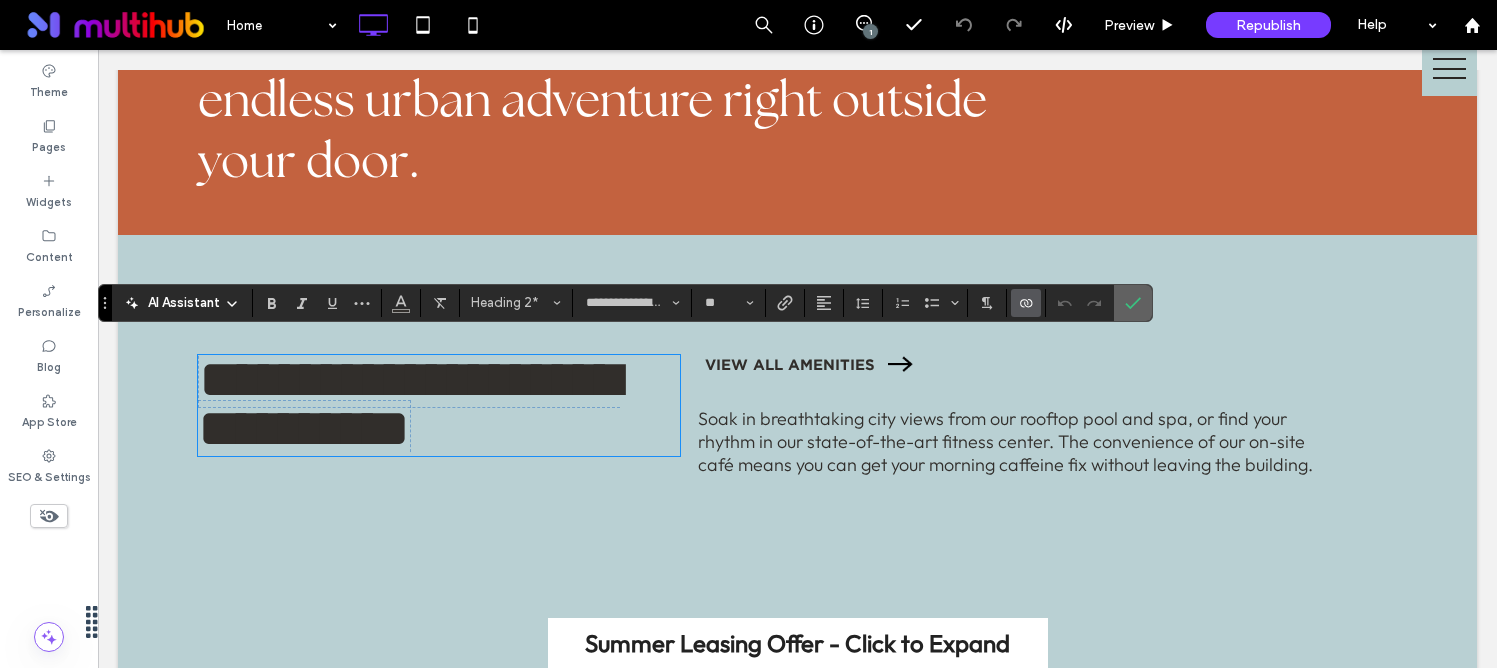 drag, startPoint x: 1129, startPoint y: 299, endPoint x: 1000, endPoint y: 257, distance: 135.66502 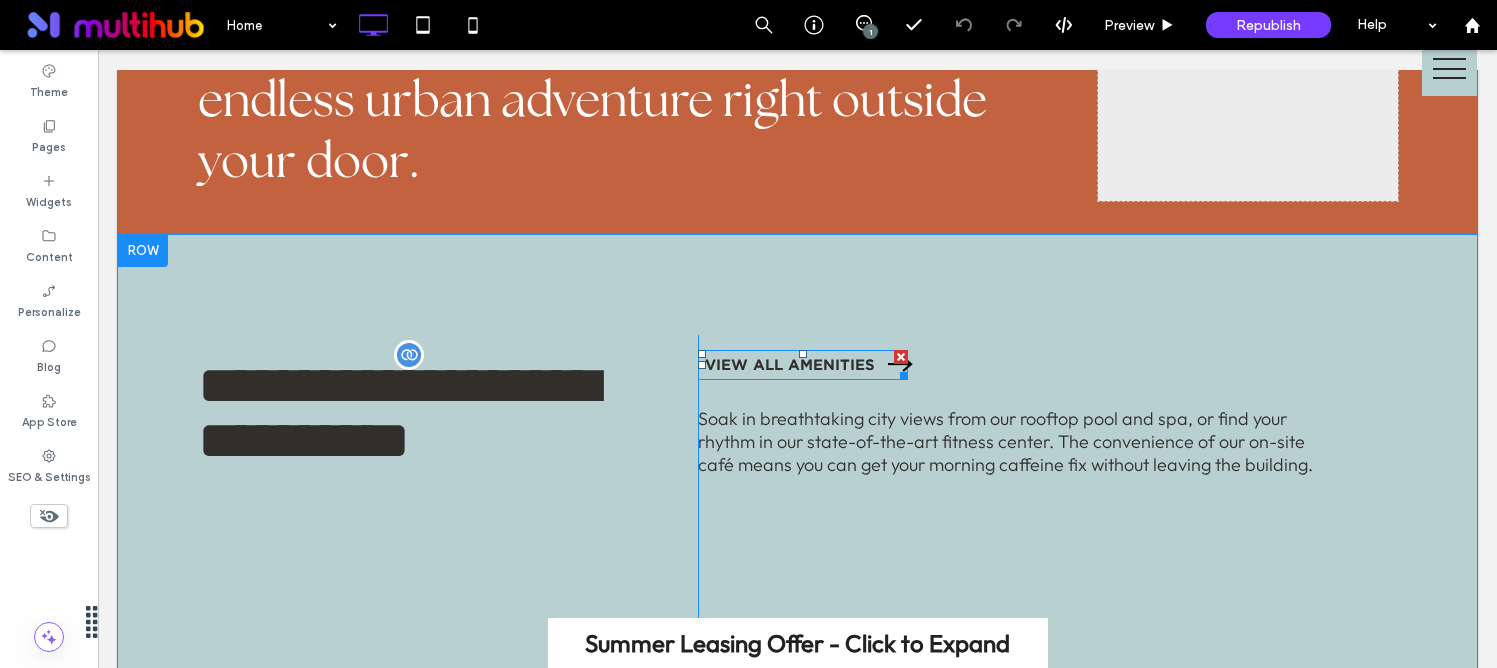click on "VIEW ALL AMENITIES" at bounding box center [790, 364] 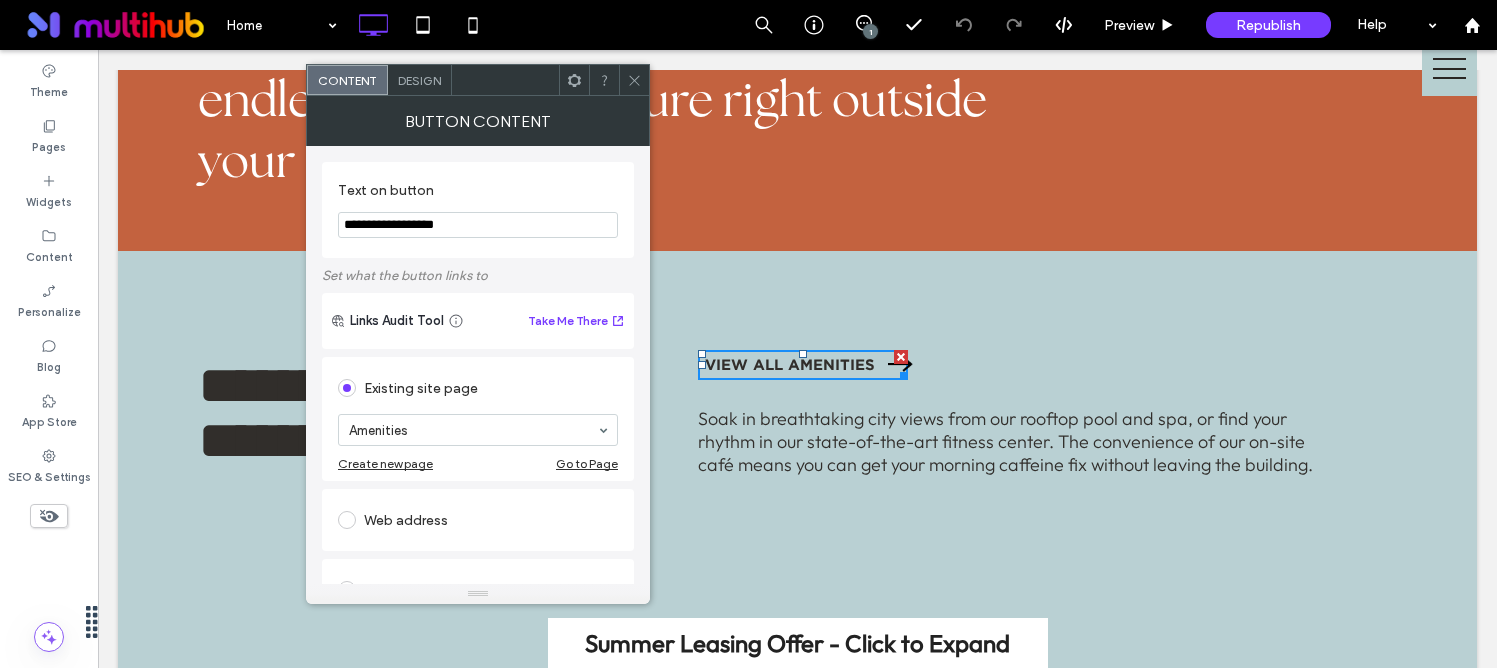 click at bounding box center [634, 80] 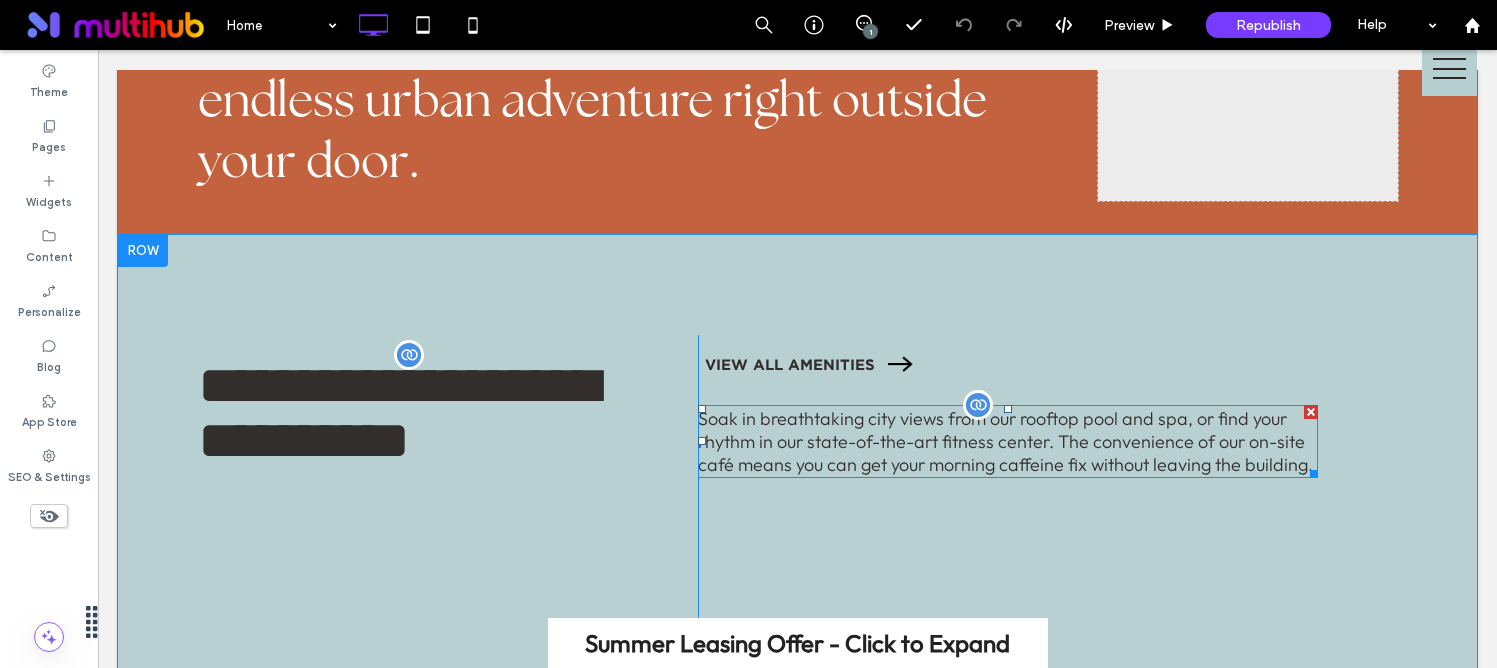 click on "Soak in breathtaking city views from our rooftop pool and spa, or find your rhythm in our state-of-the-art fitness center. The convenience of our on-site café means you can get your morning caffeine fix without leaving the building." at bounding box center (1008, 441) 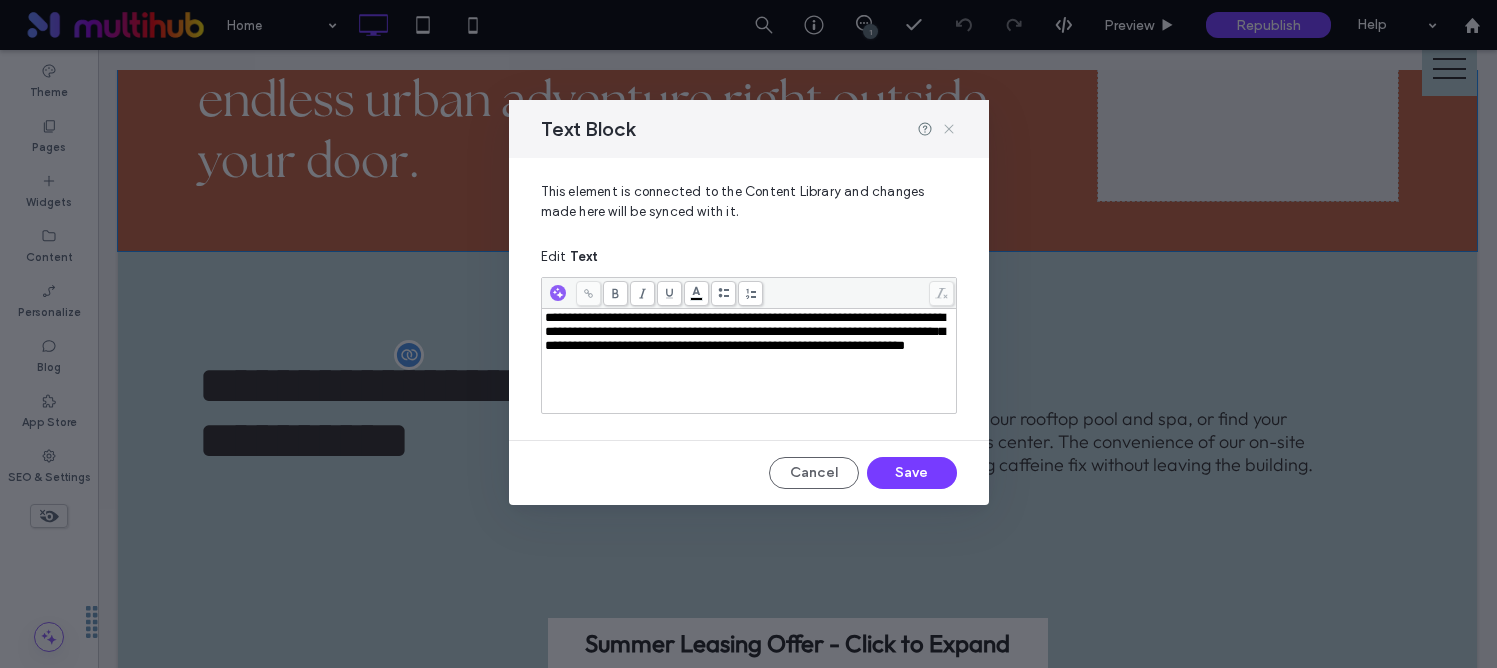 click 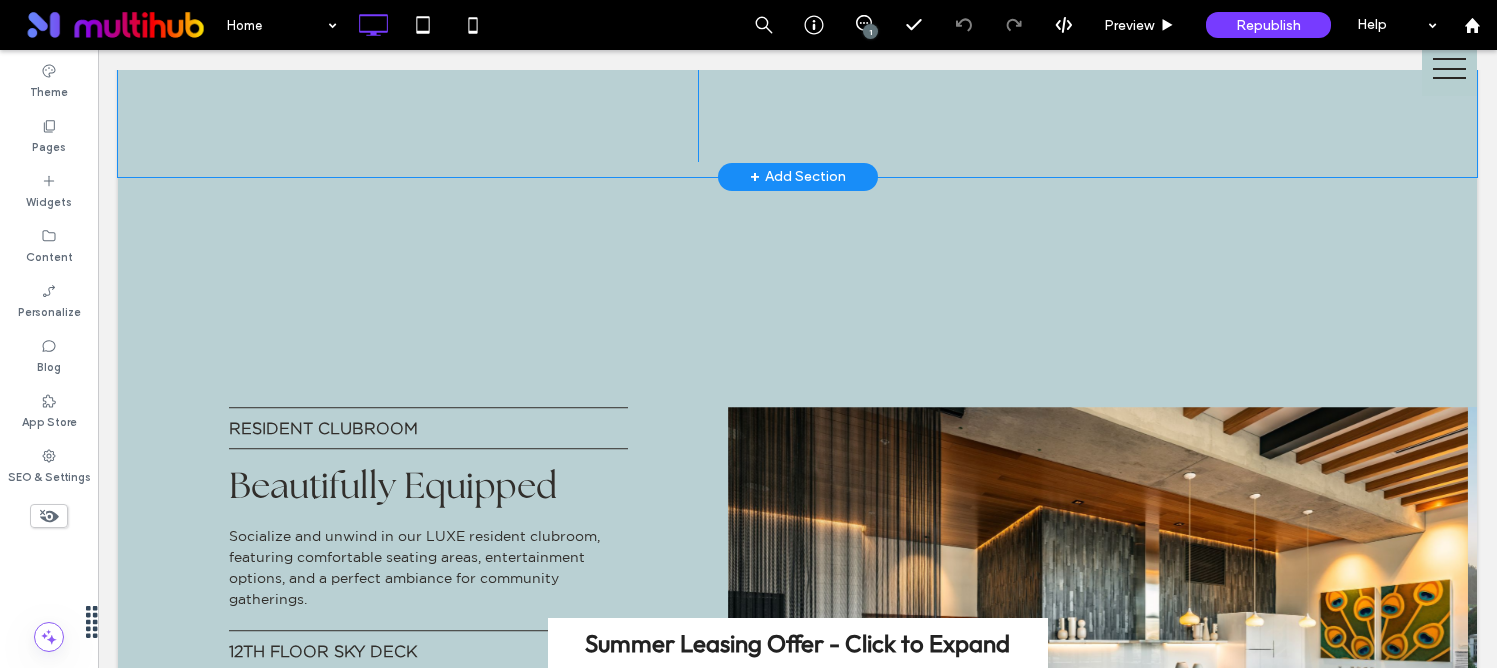 scroll, scrollTop: 1525, scrollLeft: 0, axis: vertical 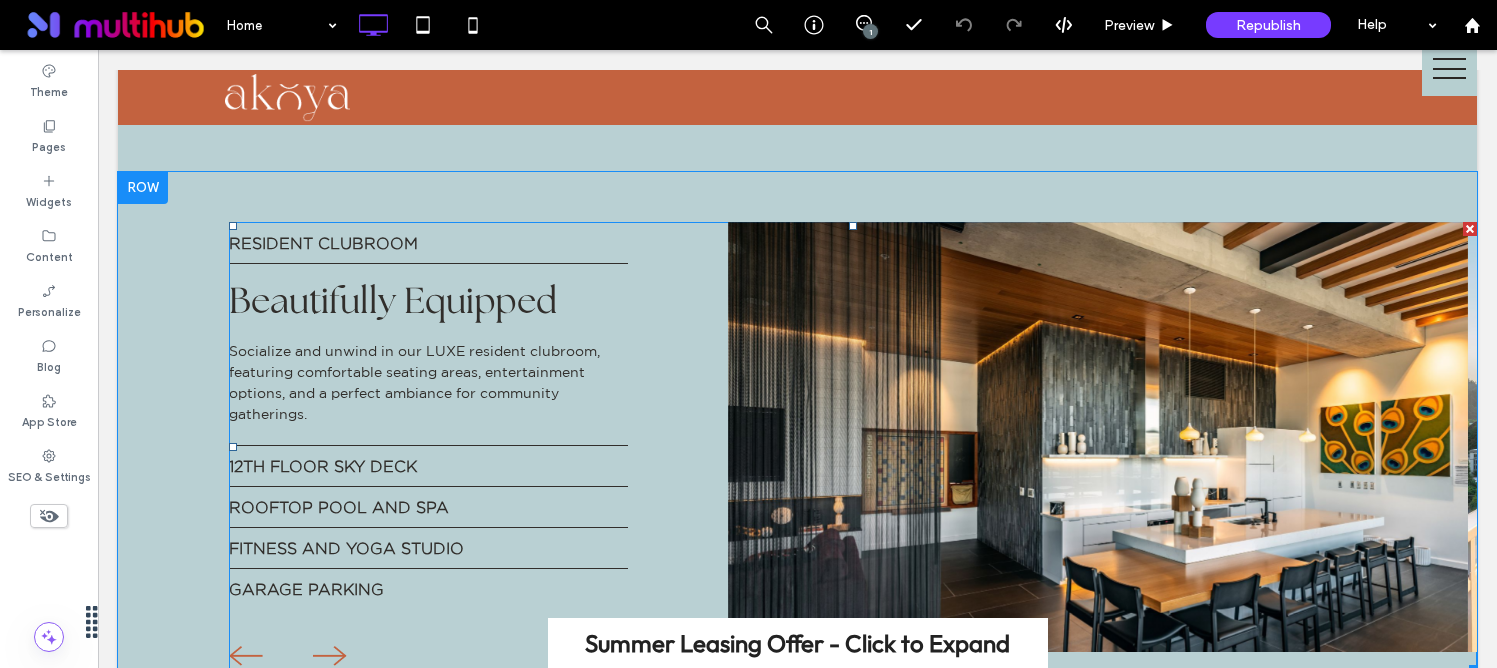 click at bounding box center (853, 448) 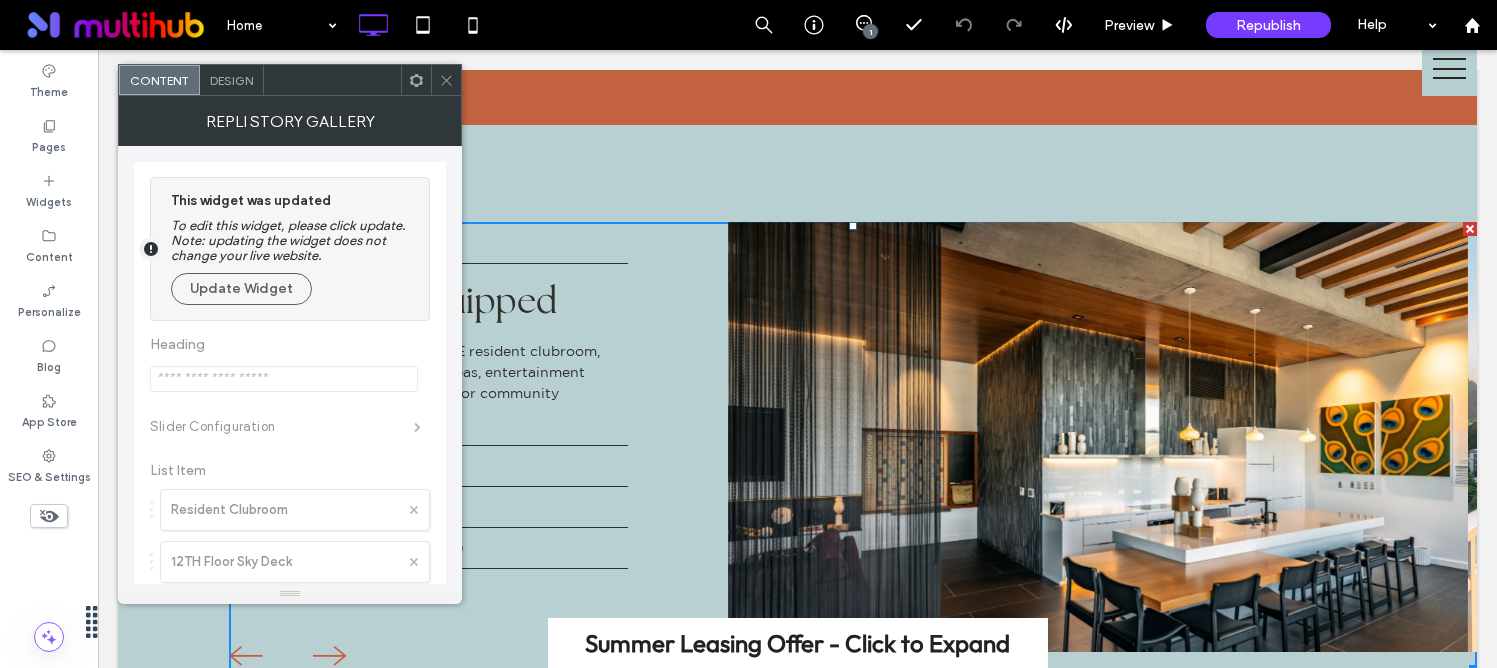 click at bounding box center [446, 80] 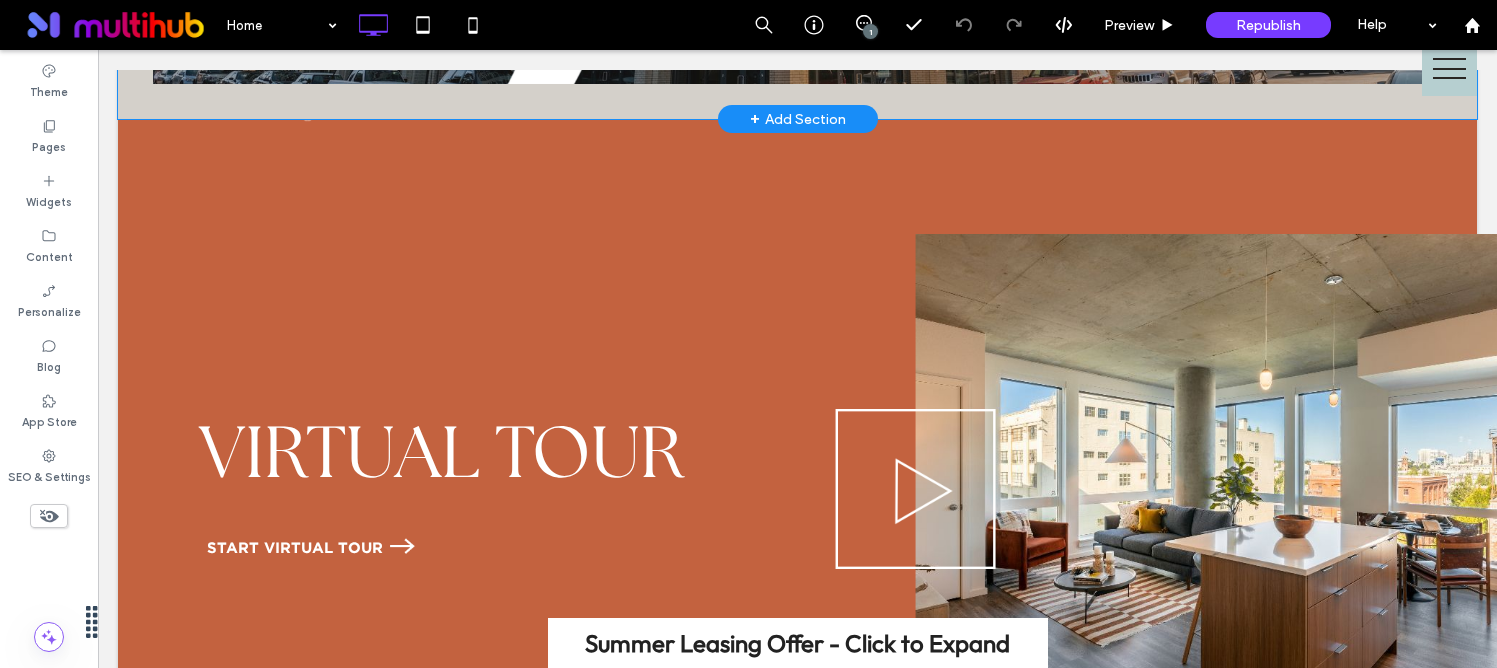 scroll, scrollTop: 2920, scrollLeft: 0, axis: vertical 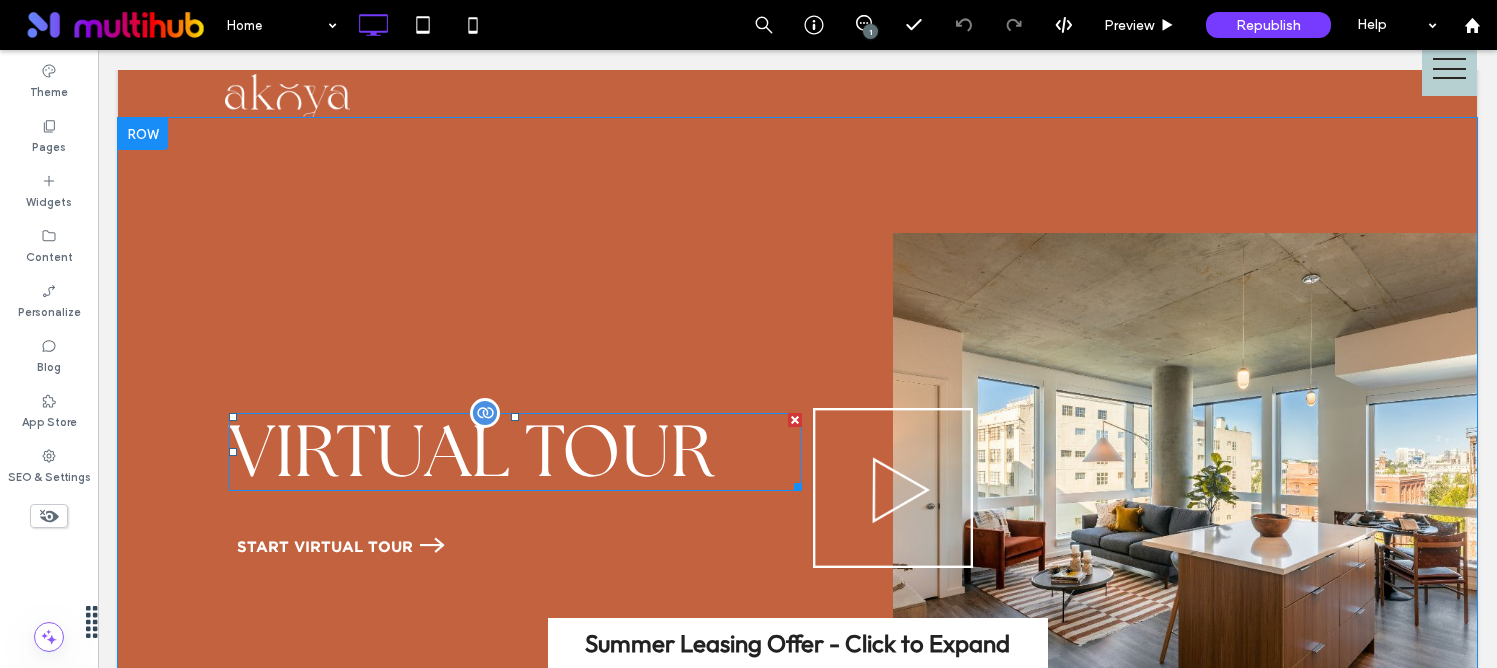 click on "Virtual Tour" at bounding box center [471, 455] 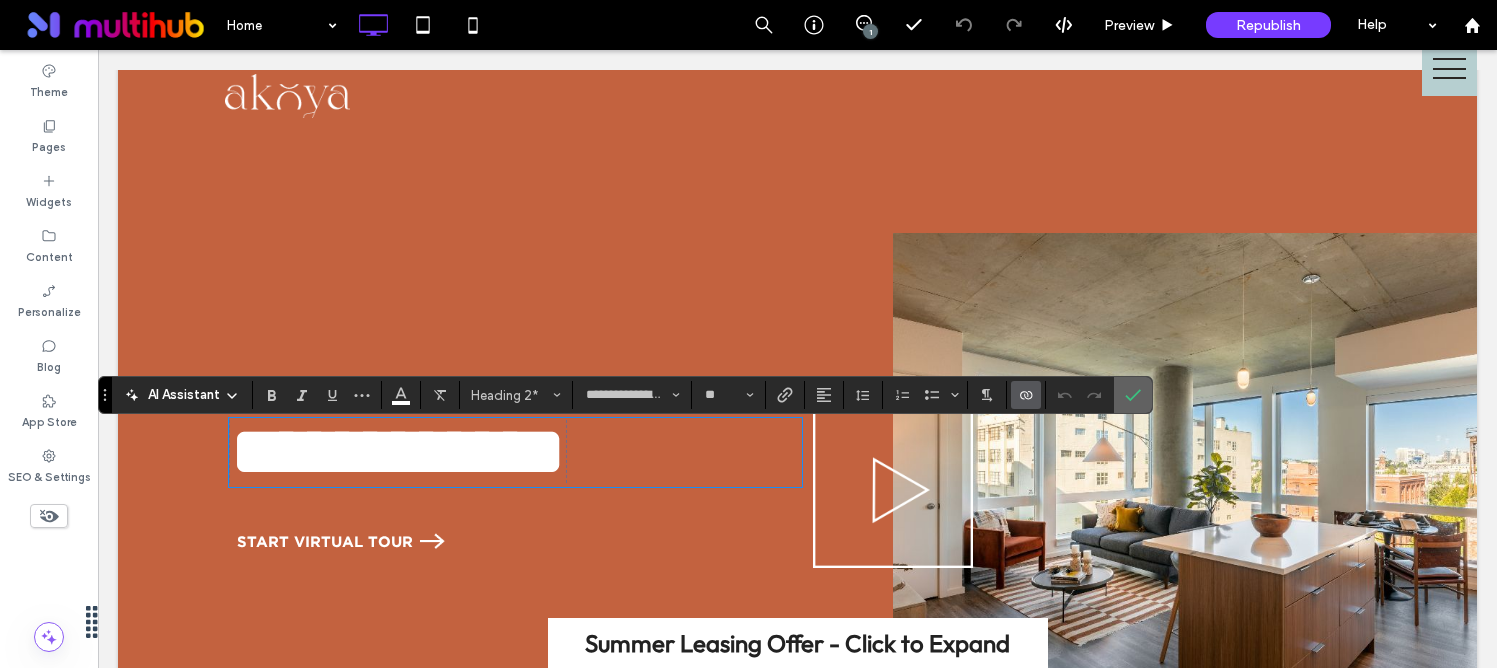 click 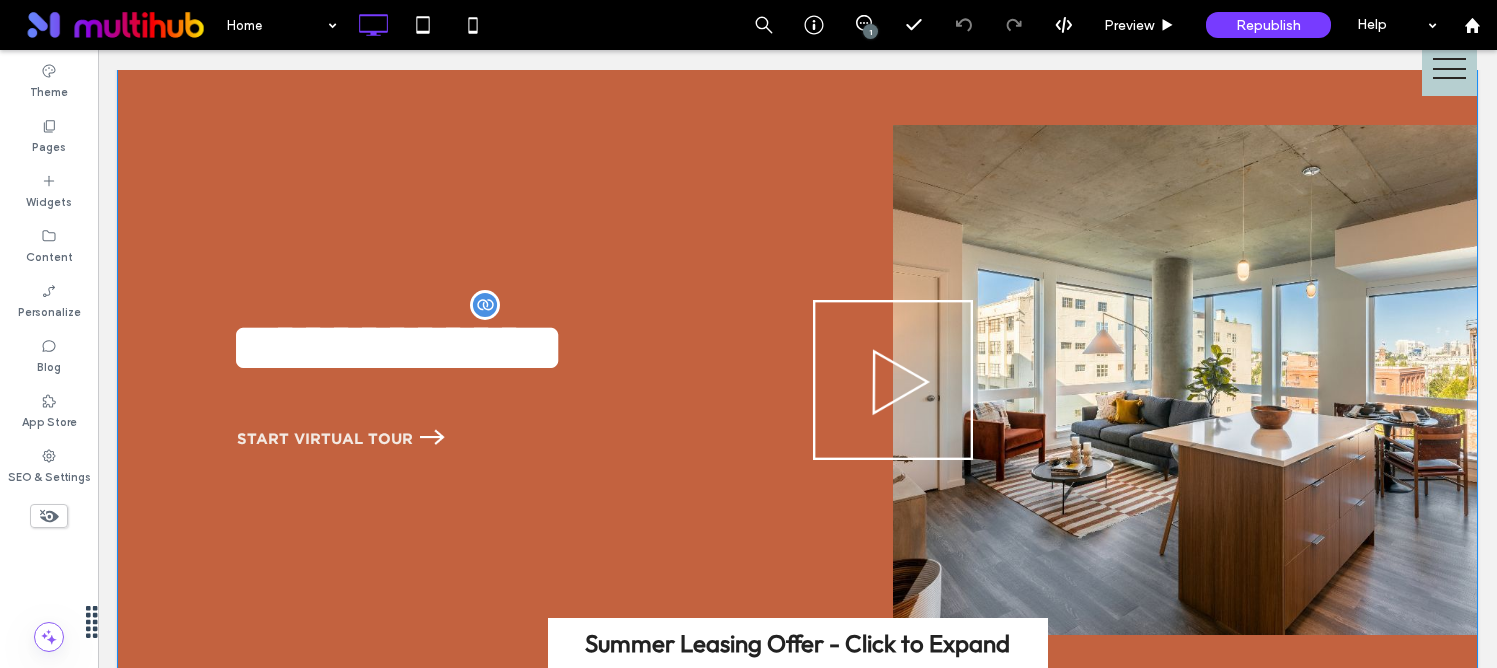 scroll, scrollTop: 3058, scrollLeft: 0, axis: vertical 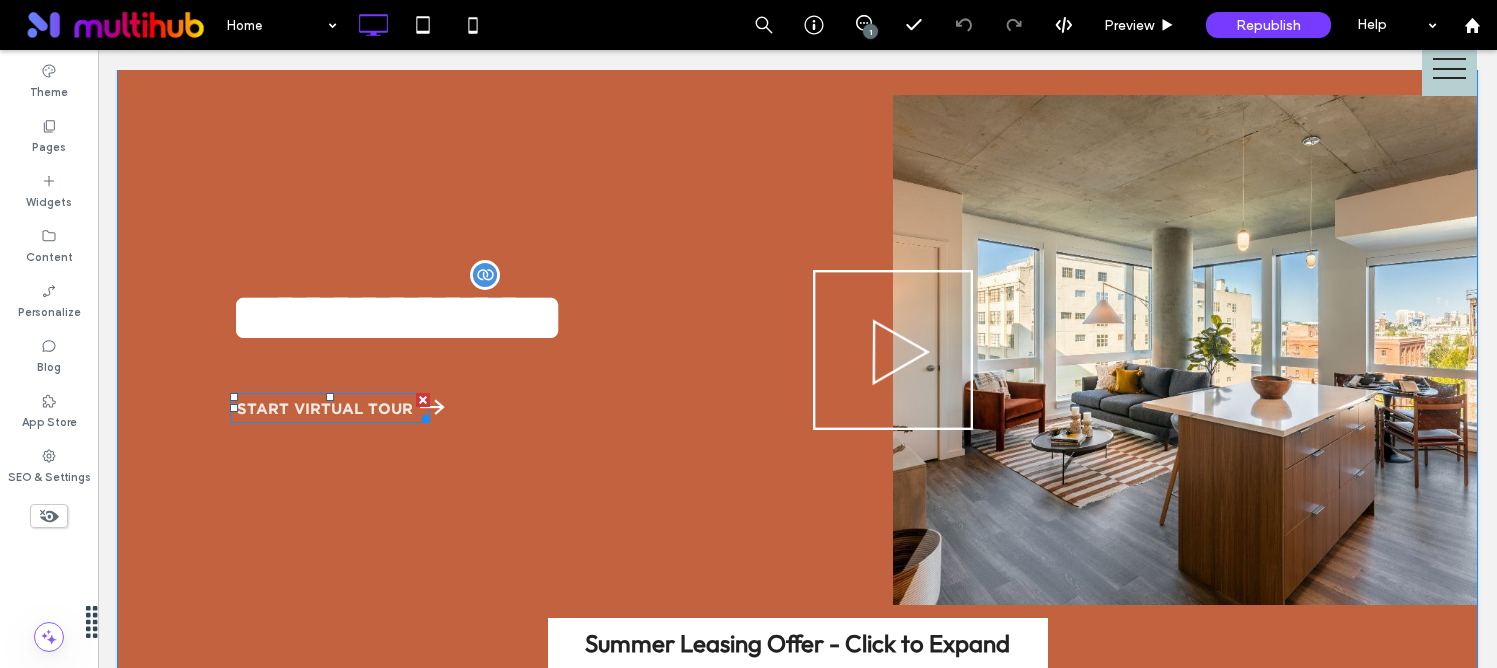 click on "START VIRTUAL TOUR" at bounding box center [325, 408] 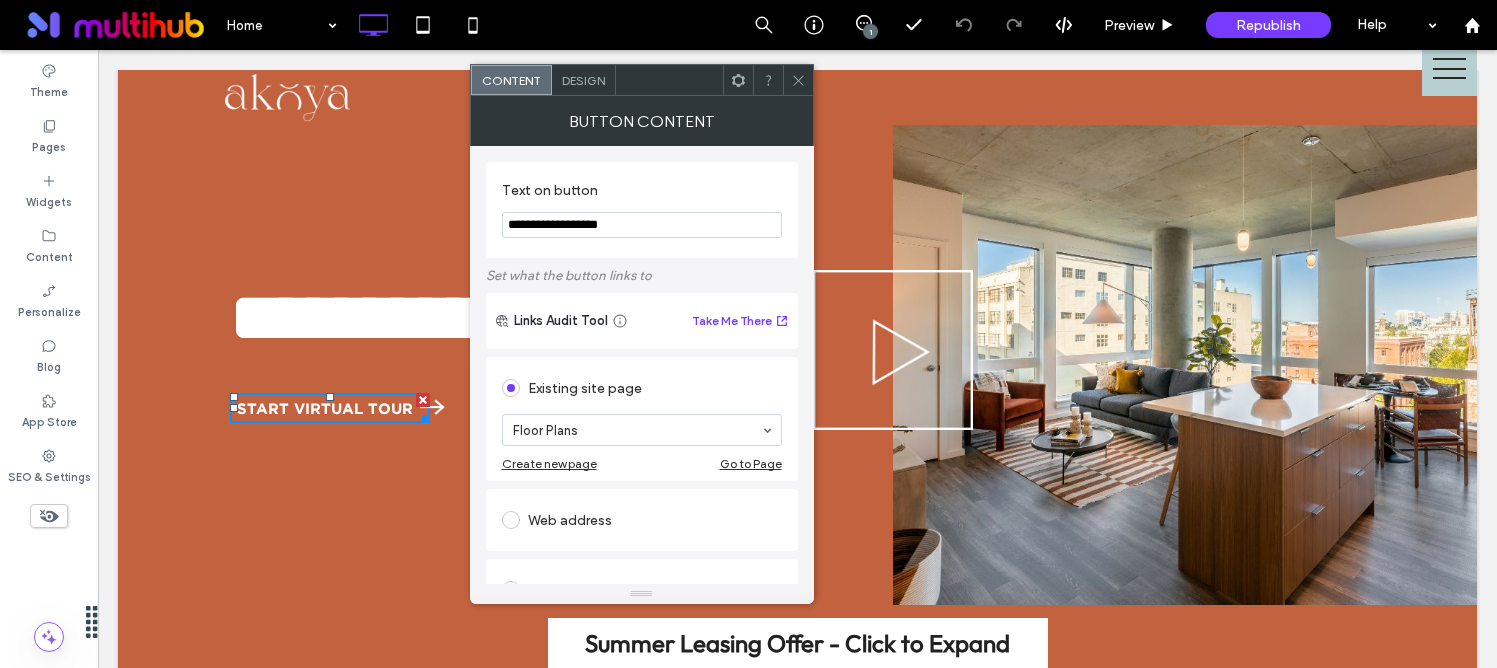 click 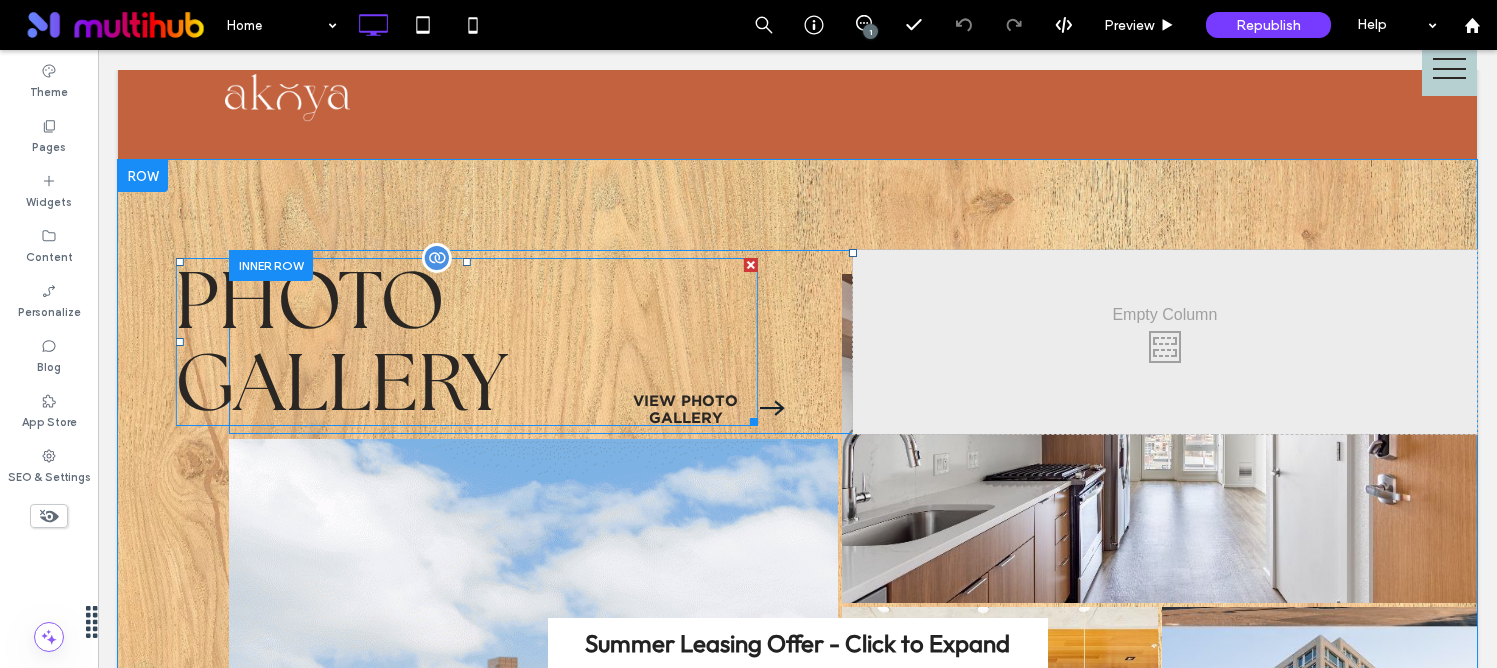 scroll, scrollTop: 3619, scrollLeft: 0, axis: vertical 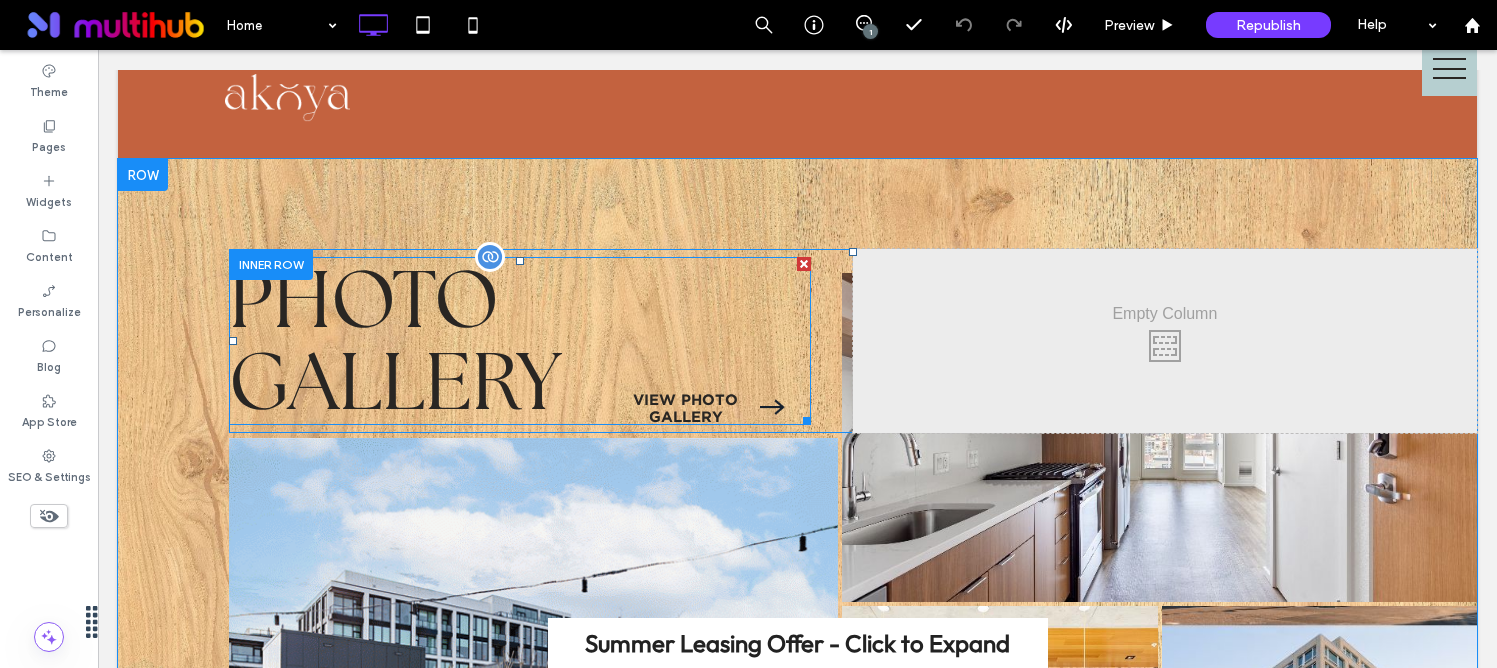click on "PHOTO GALLERY" at bounding box center [395, 345] 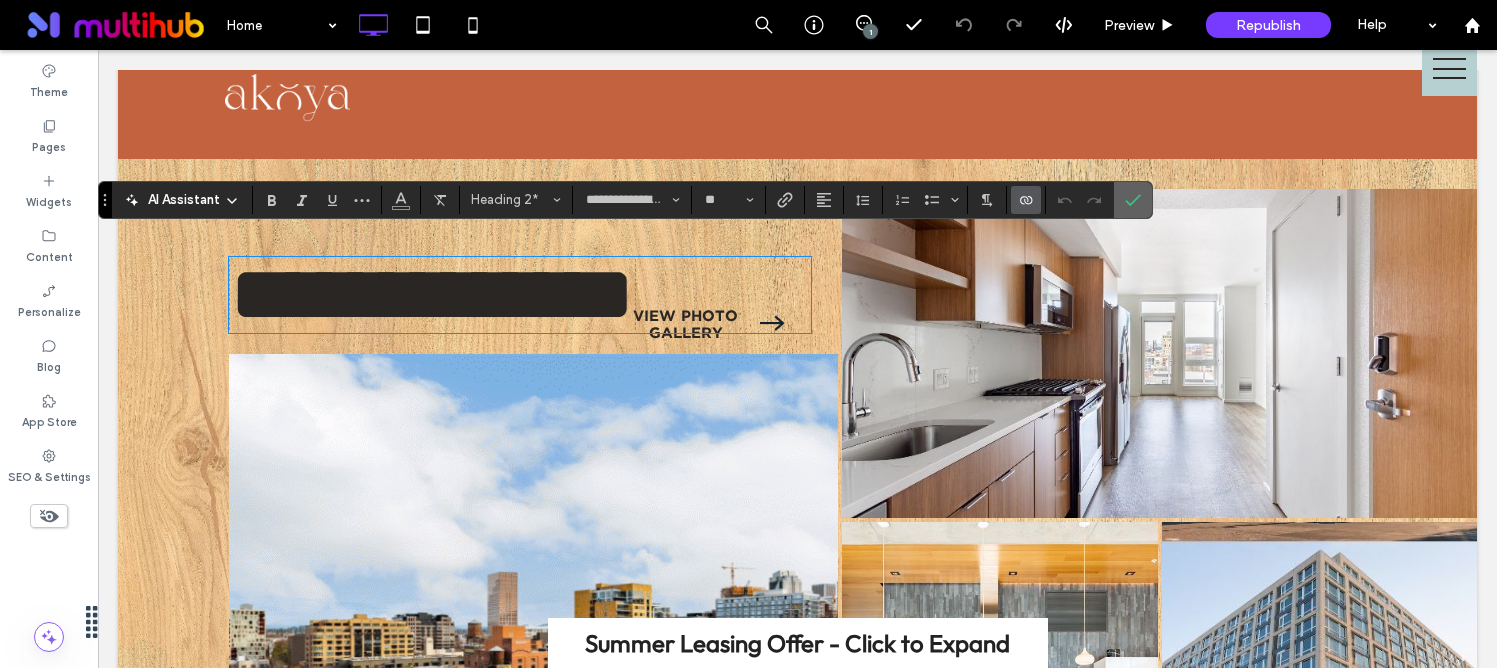 drag, startPoint x: 919, startPoint y: 178, endPoint x: 1132, endPoint y: 197, distance: 213.84573 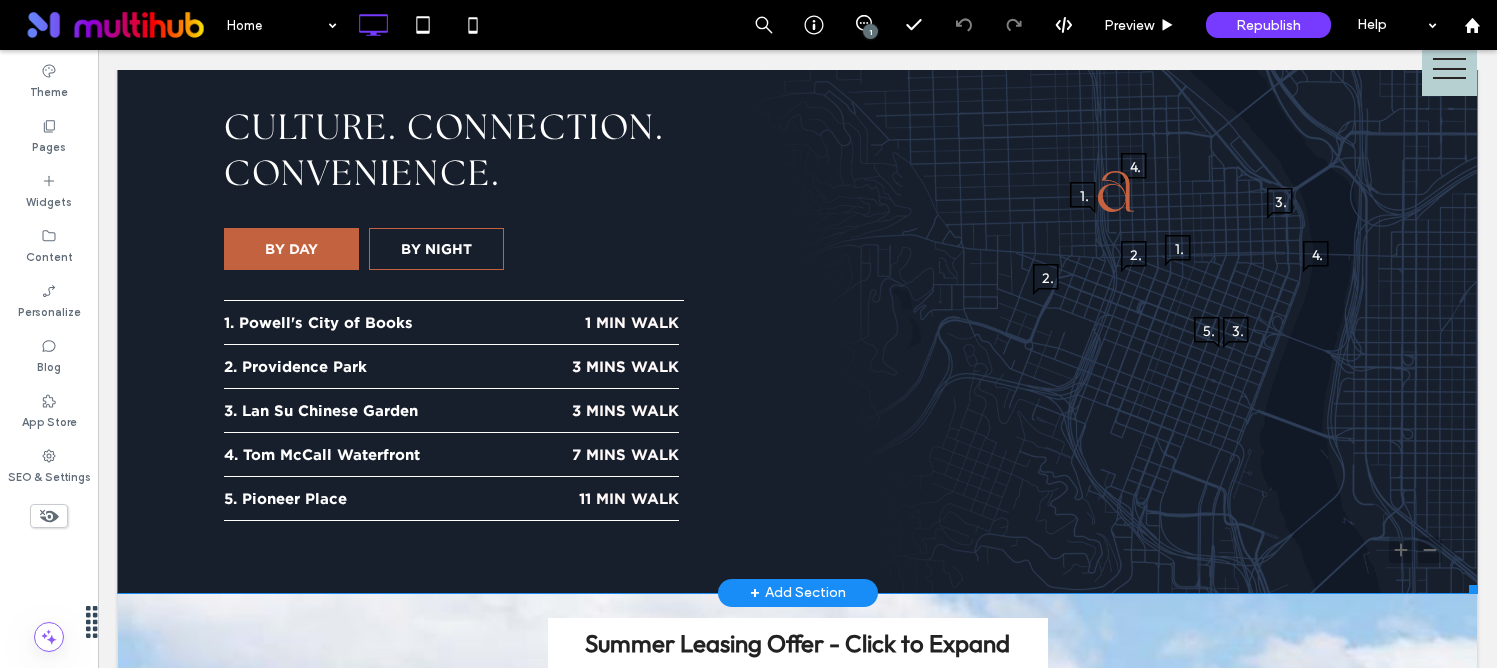 scroll, scrollTop: 4775, scrollLeft: 0, axis: vertical 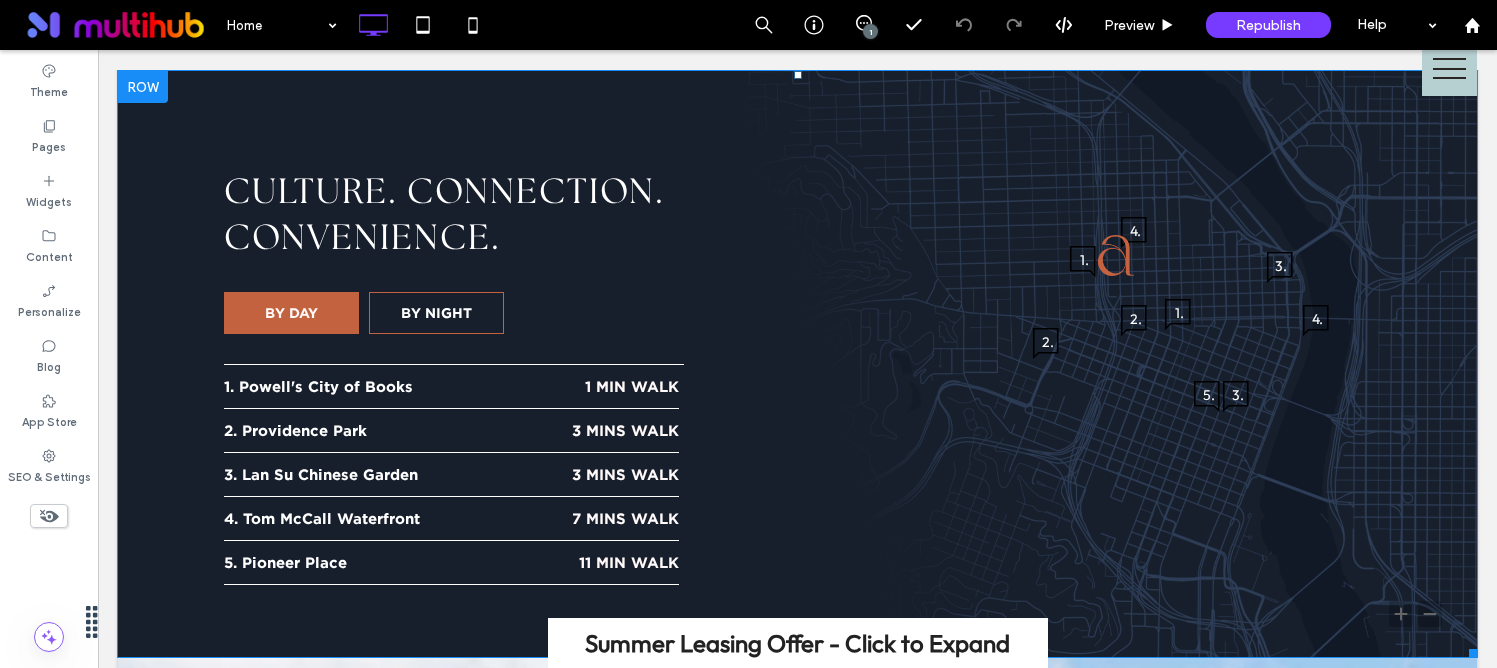 click at bounding box center (797, 363) 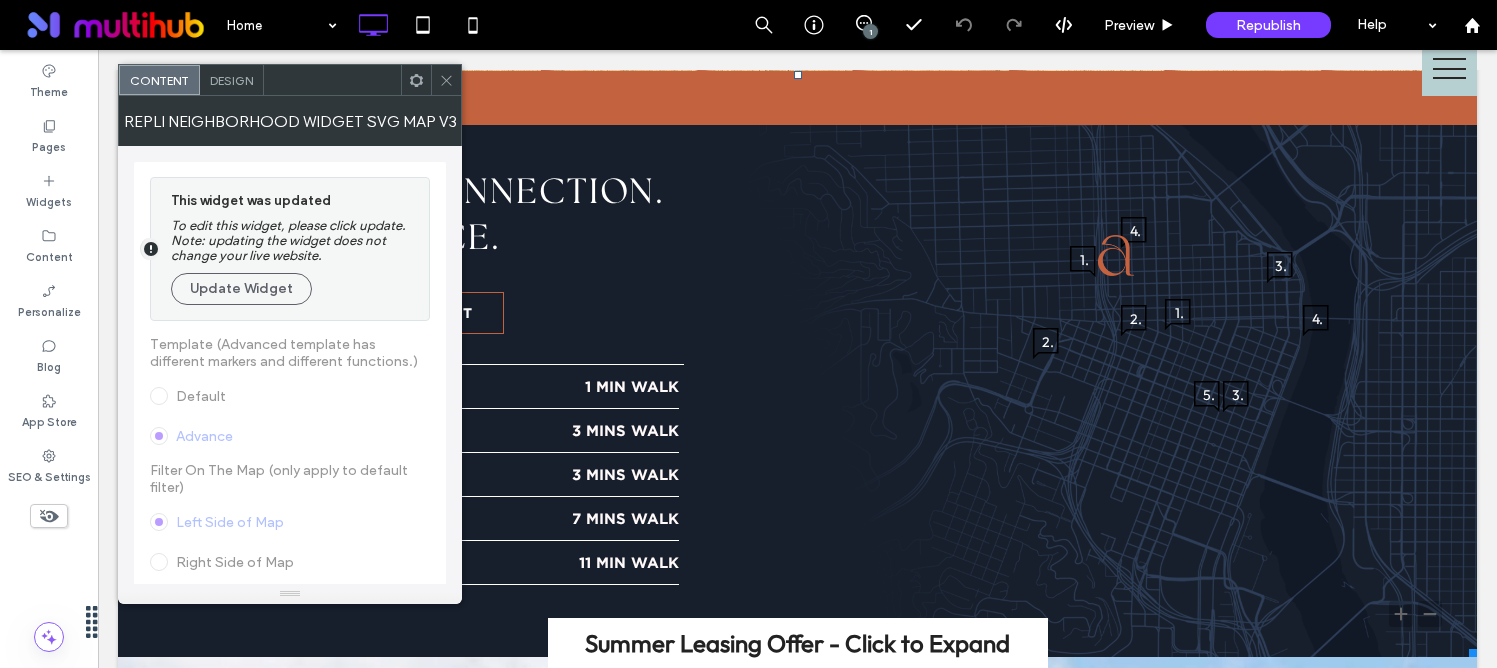 click 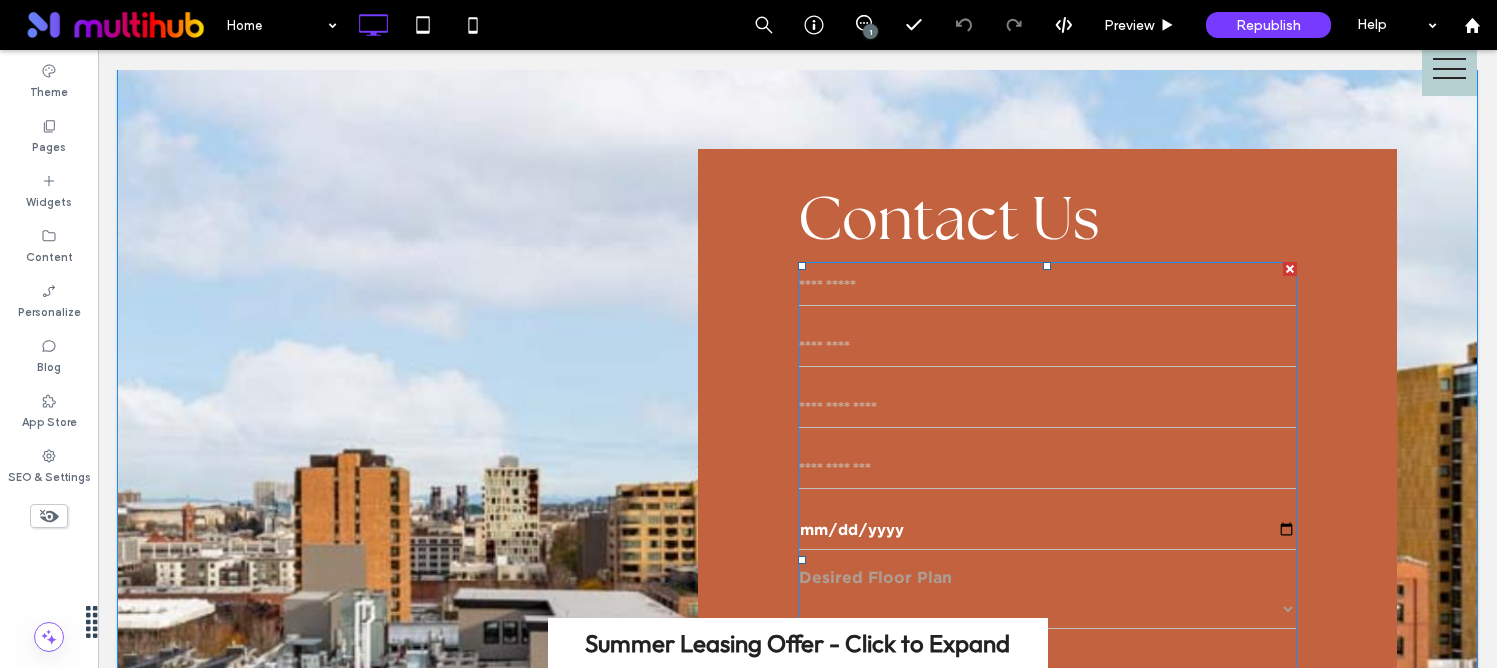 scroll, scrollTop: 5389, scrollLeft: 0, axis: vertical 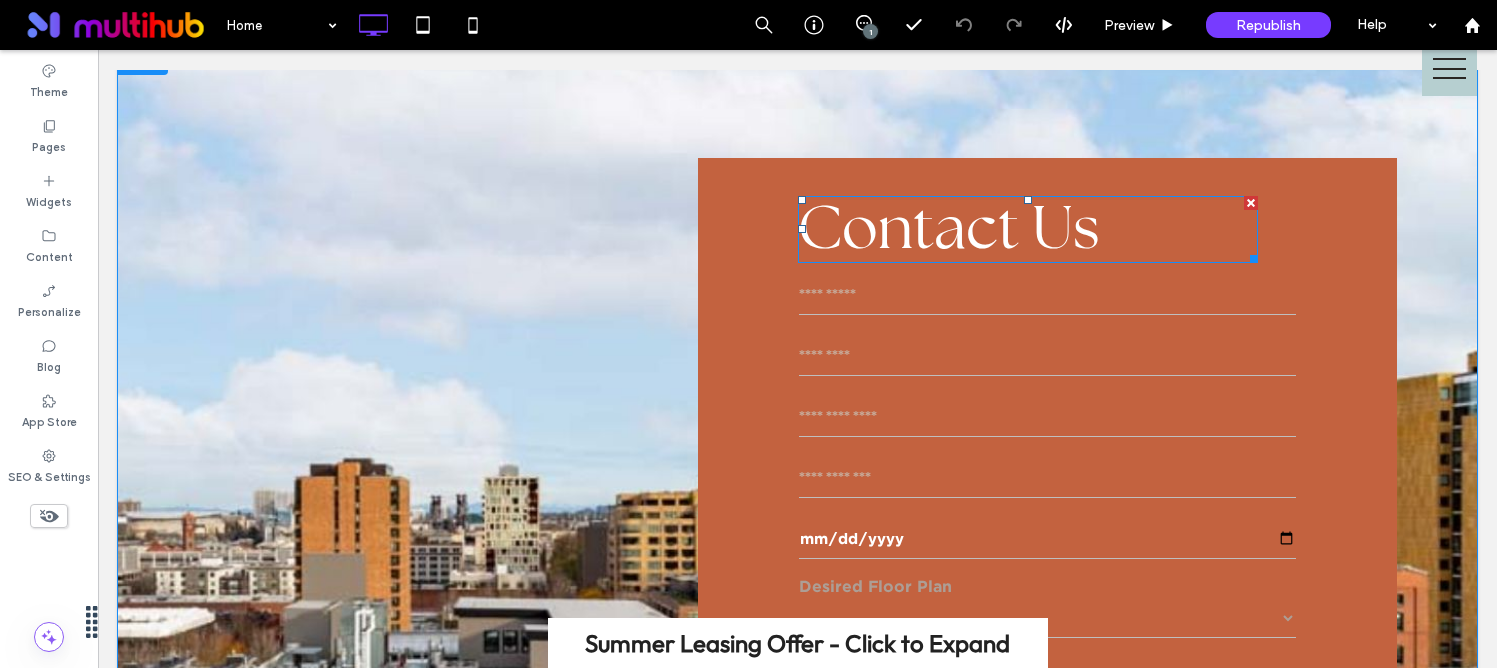click on "Contact Us" at bounding box center [949, 231] 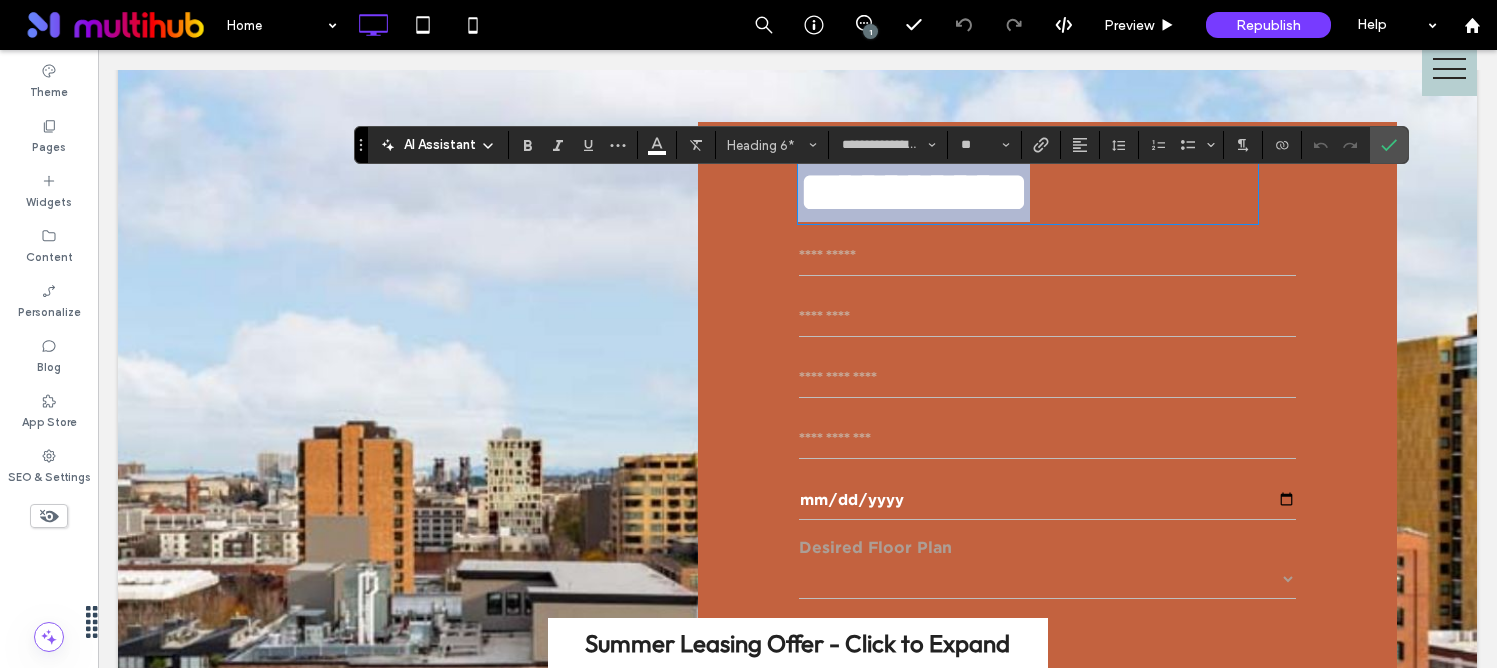 scroll, scrollTop: 5427, scrollLeft: 0, axis: vertical 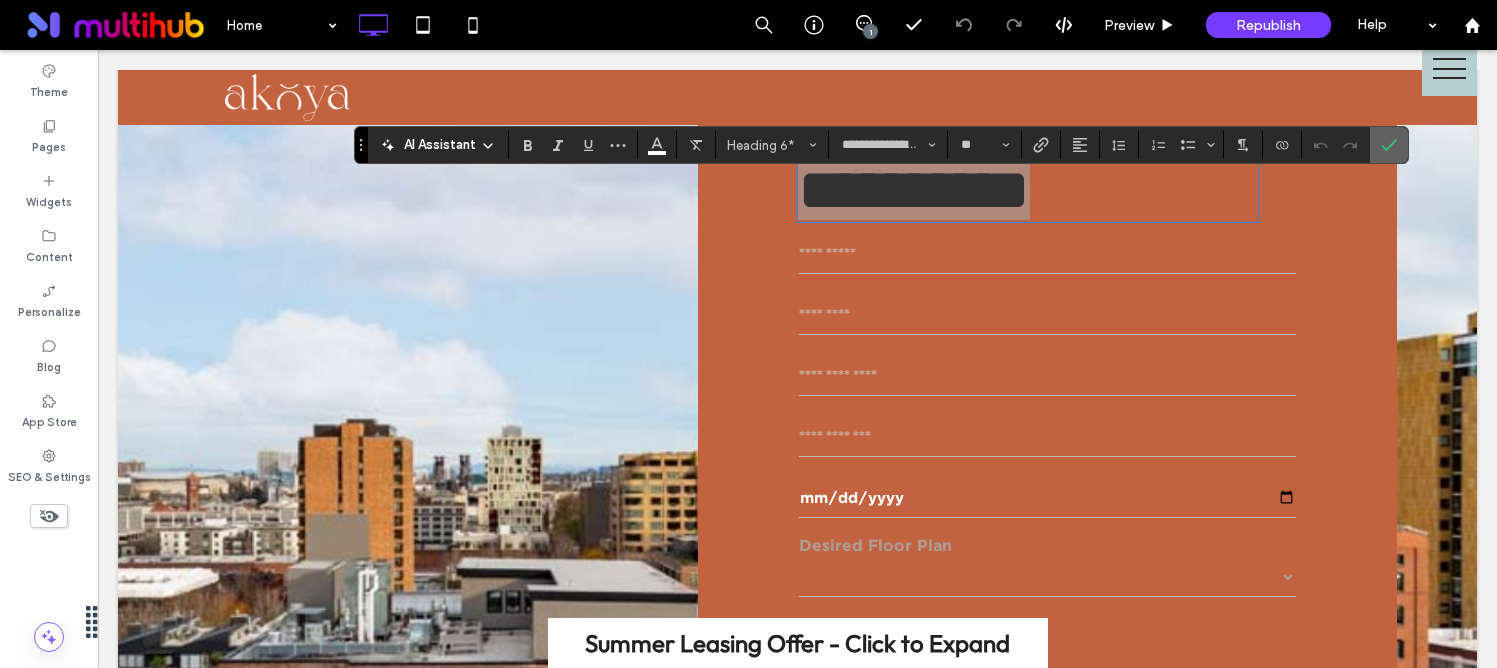 click 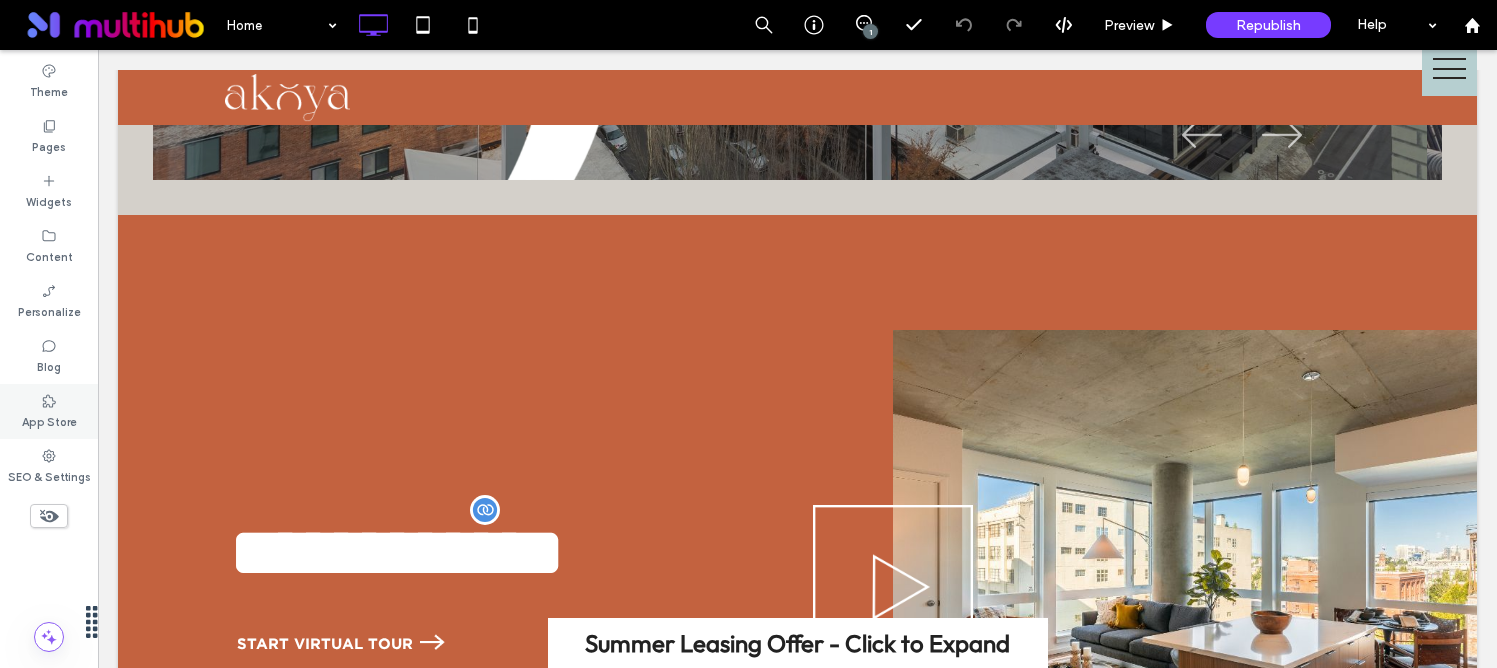 scroll, scrollTop: 3214, scrollLeft: 0, axis: vertical 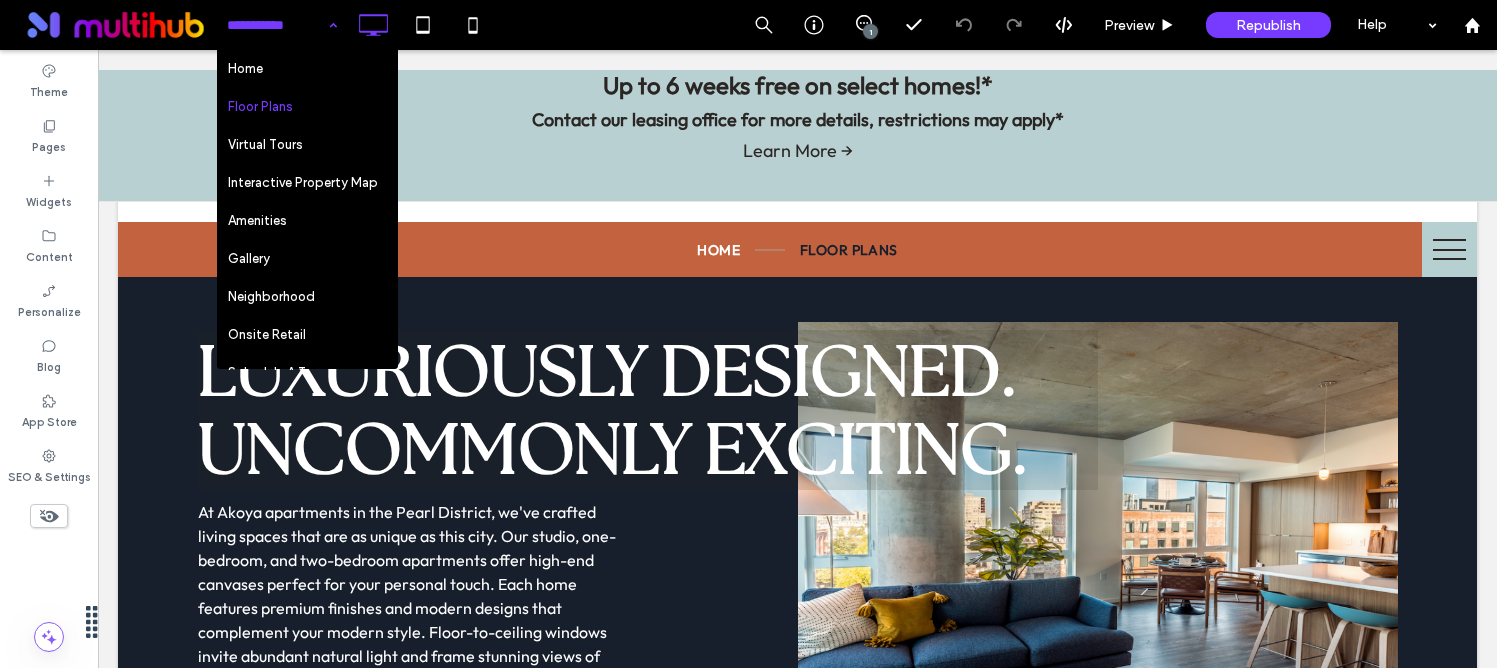 click on "Home Floor Plans Virtual Tours Interactive Property Map Amenities Gallery Neighborhood Onsite Retail Schedule A Tour Contact Us Sitemap Thank you ACCESSIBILITY STATEMENT PRIVACY POLICY TERMS AND CONDITIONS FAIR HOUSING STATEMENT BROKER LICENSES & DISCLOSURES Resident Portal Apply Now Story MFTE" at bounding box center [282, 25] 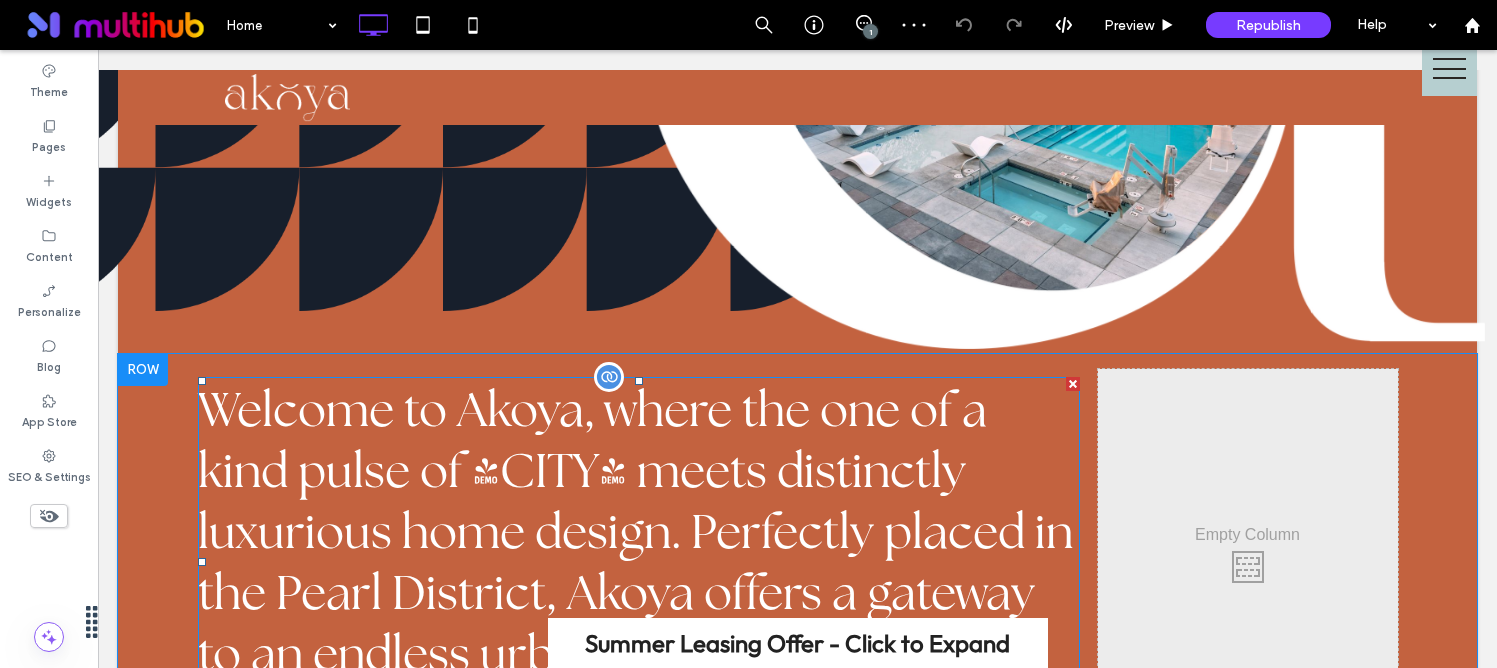 scroll, scrollTop: 656, scrollLeft: 0, axis: vertical 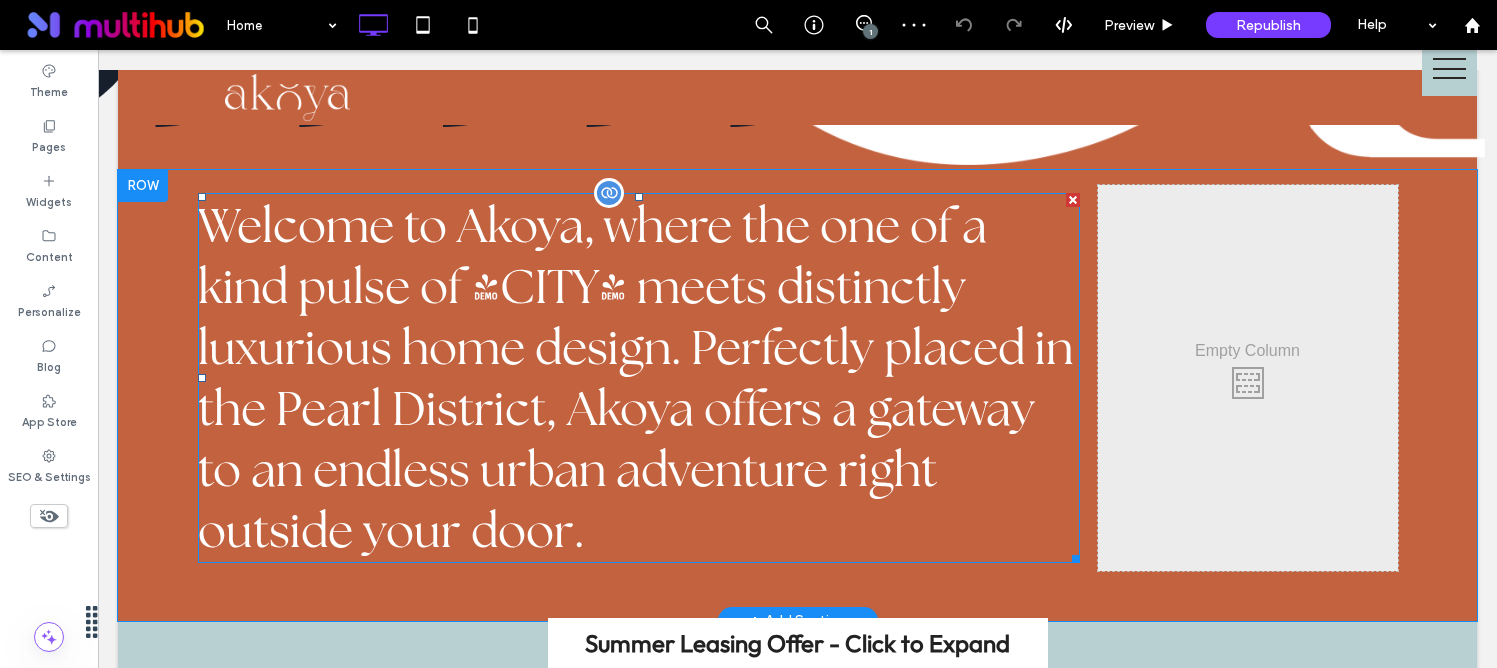 click on "Welcome to Akoya,
where the one of a kind pulse of Portland meets distinctly luxurious home design. Perfectly placed in the Pearl District, Akoya offers a gateway to an endless urban adventure right outside your door." at bounding box center [639, 378] 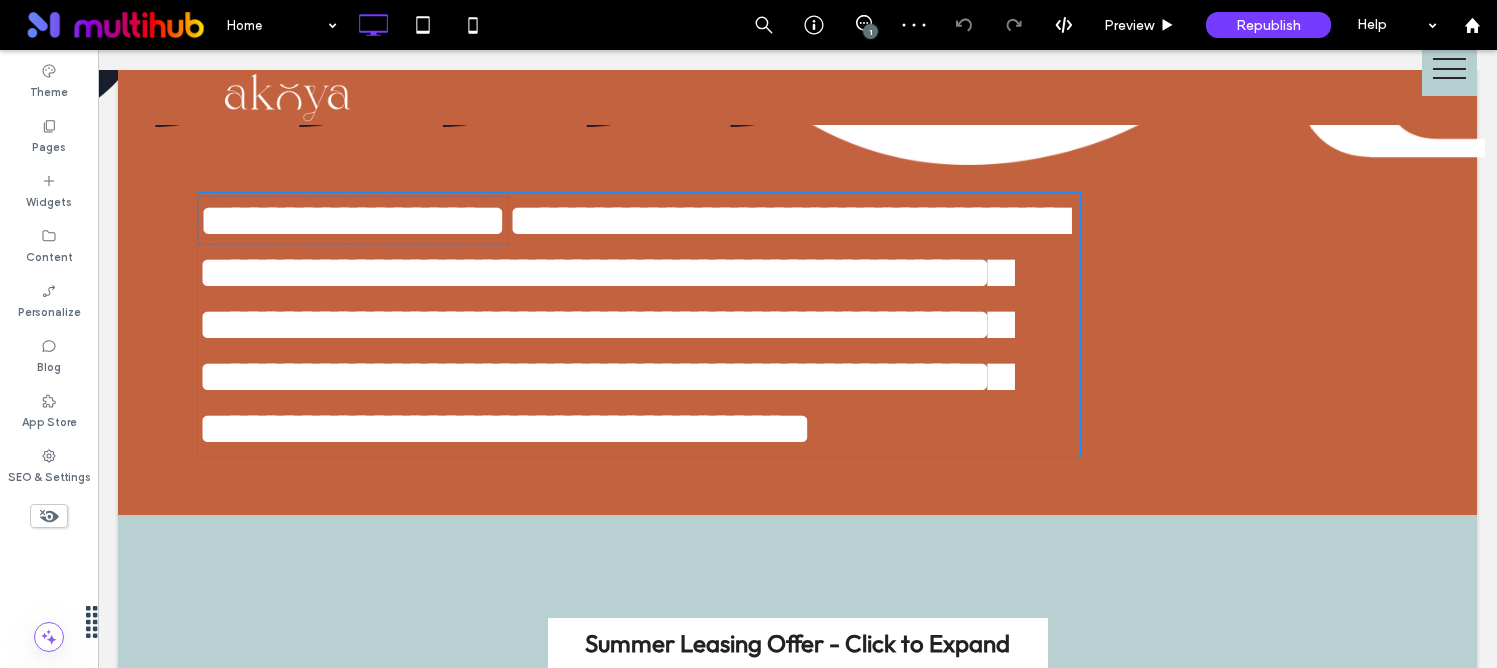 type on "**********" 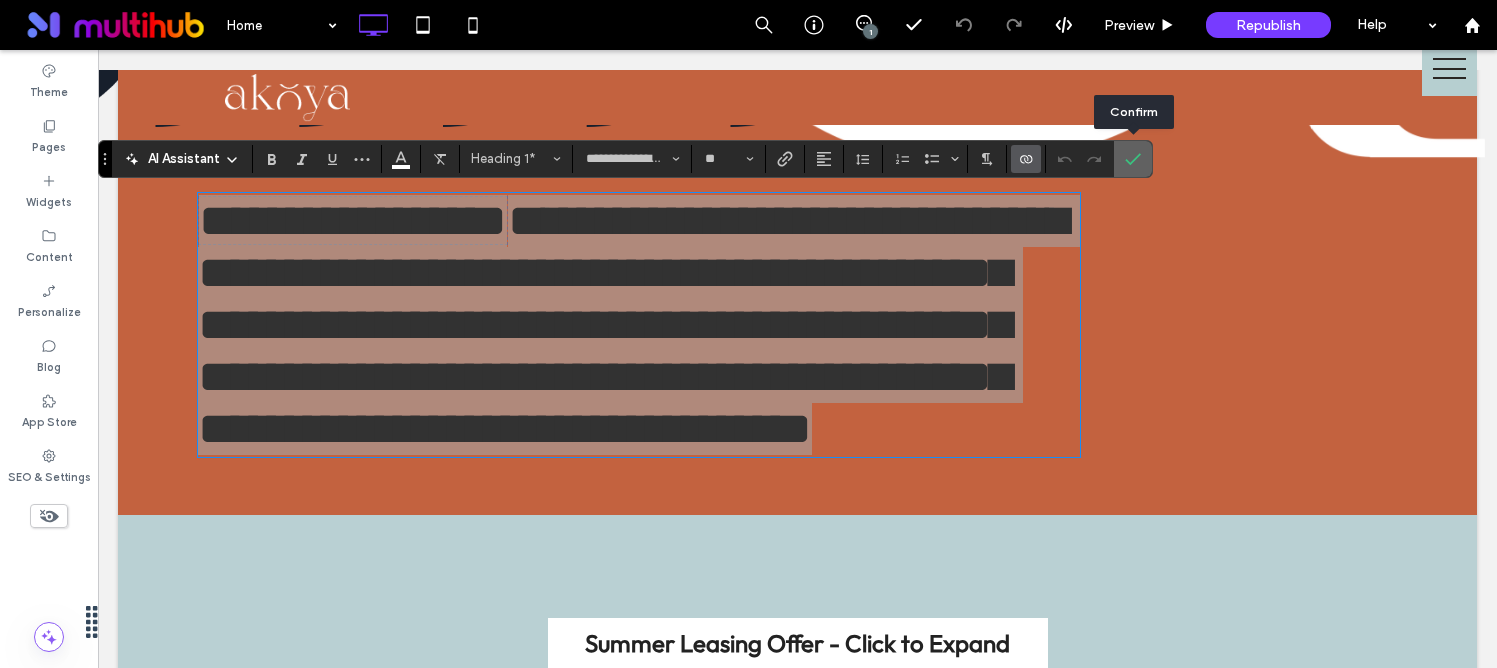 click at bounding box center [1133, 159] 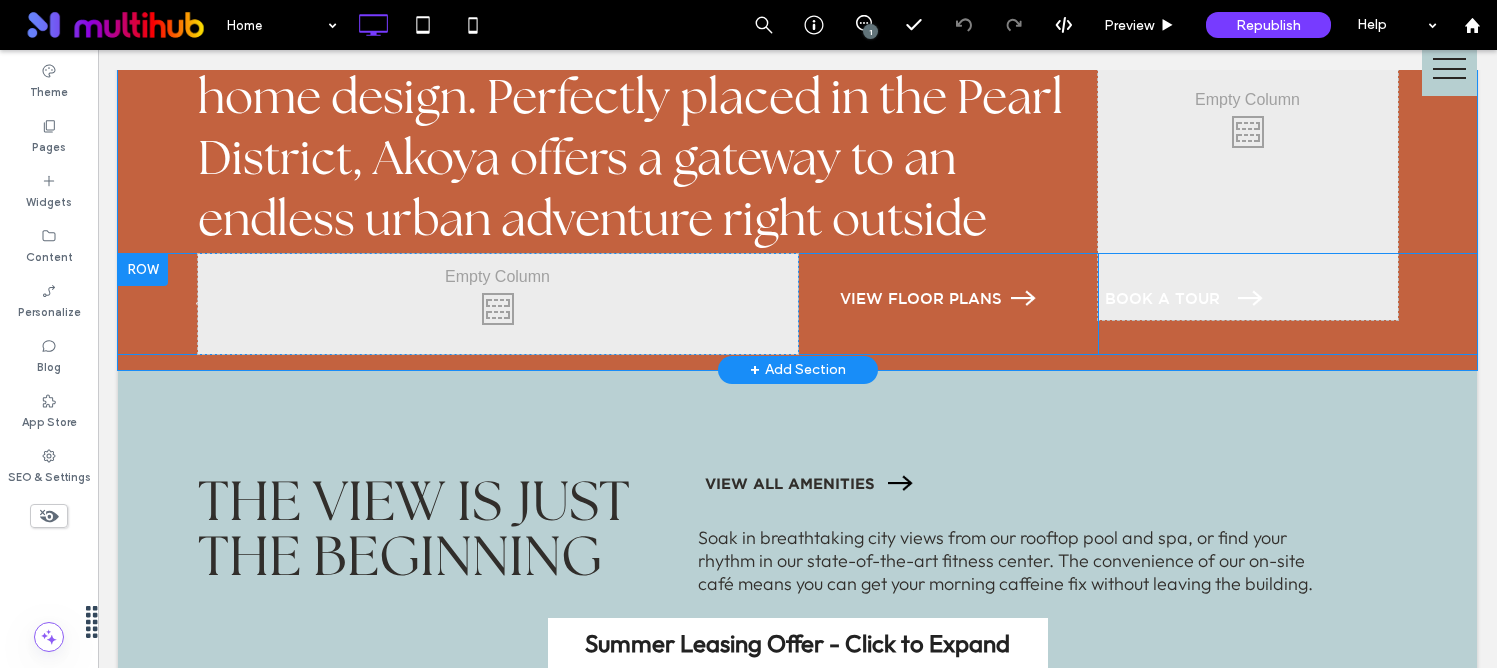 scroll, scrollTop: 898, scrollLeft: 0, axis: vertical 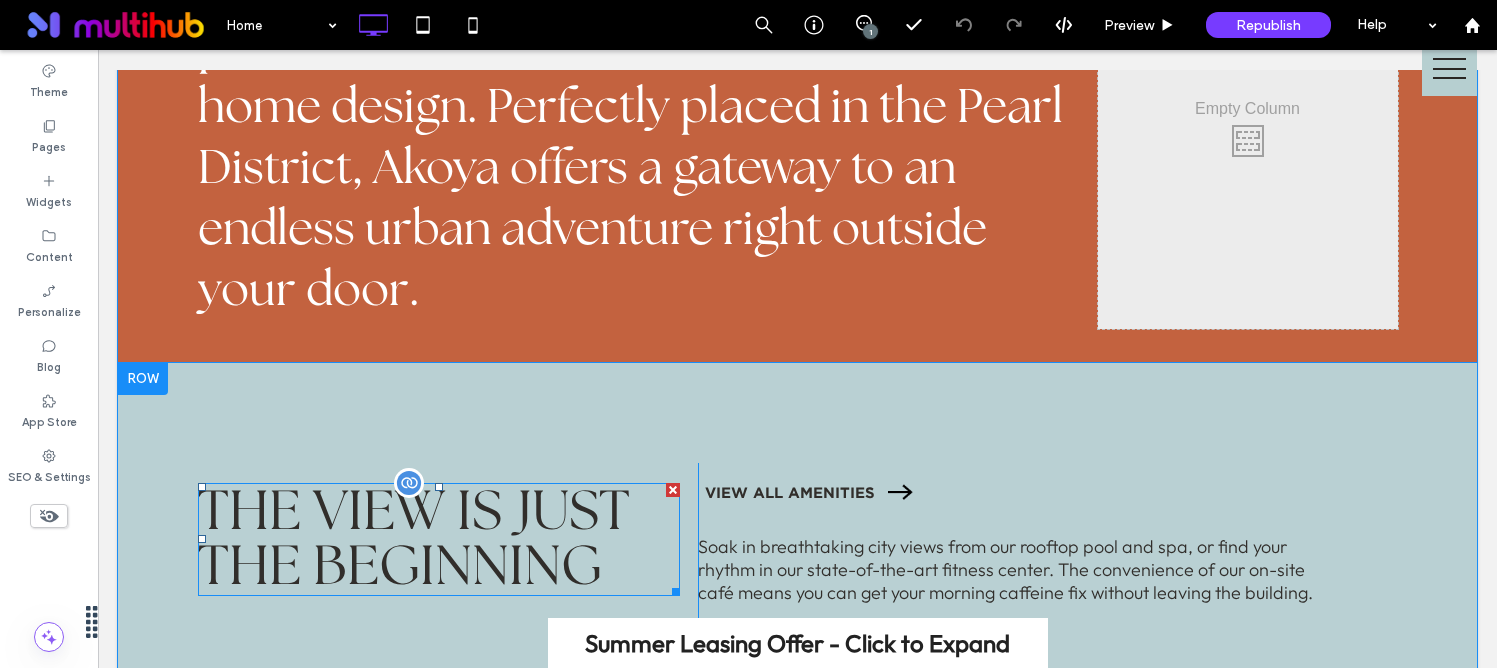 click on "The View is Just the Beginning" at bounding box center [414, 541] 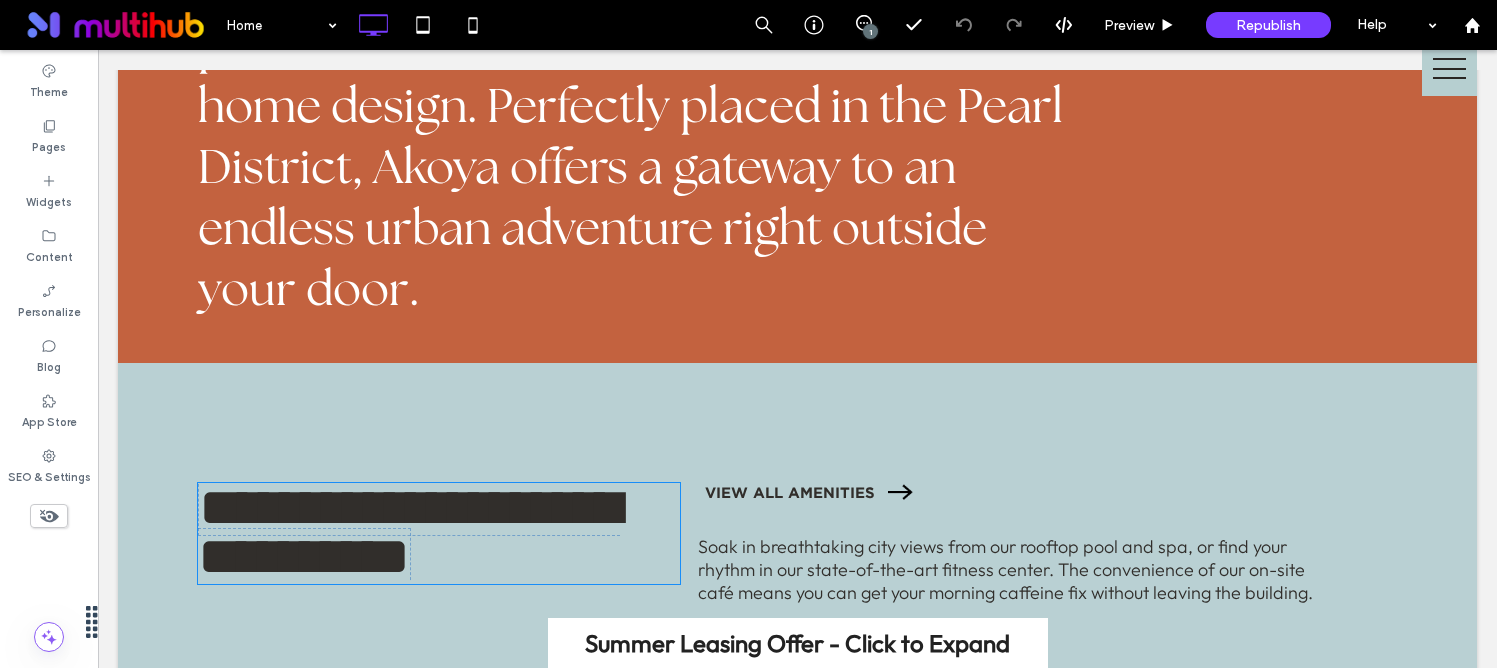 type on "**********" 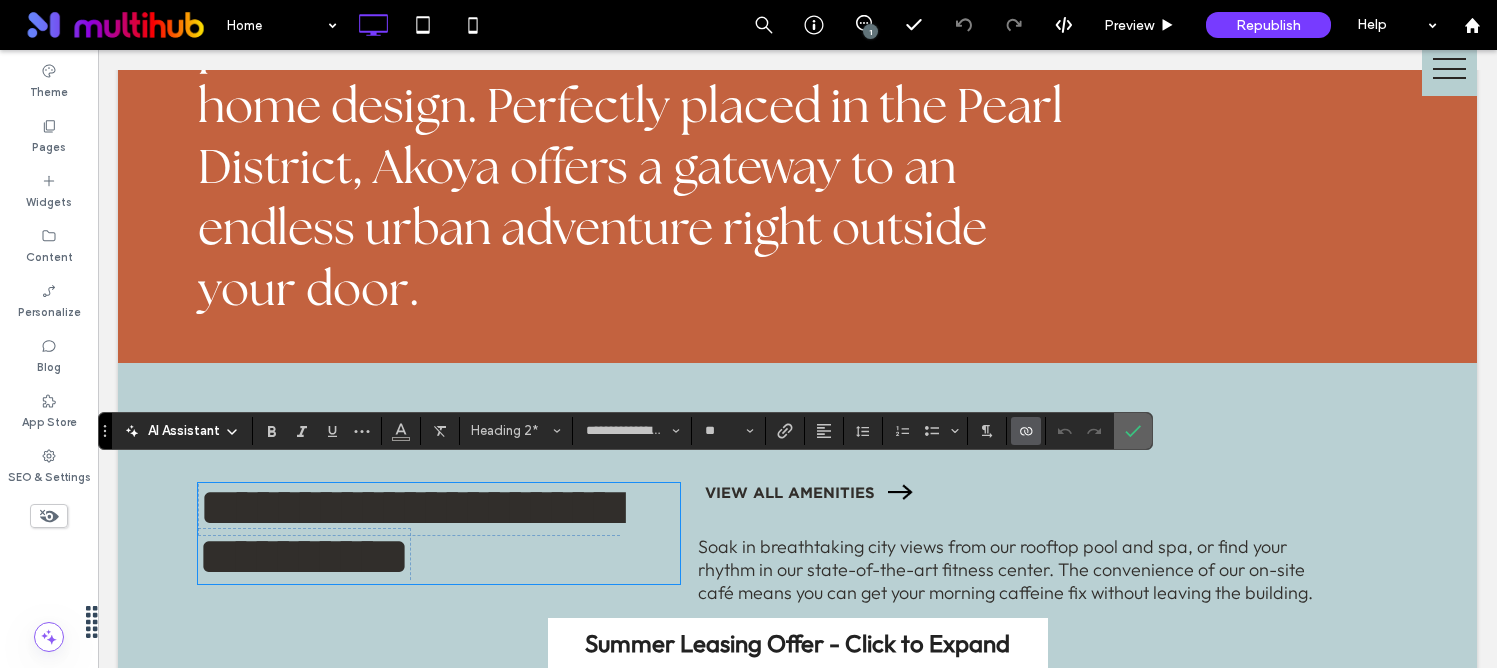 drag, startPoint x: 1128, startPoint y: 435, endPoint x: 843, endPoint y: 400, distance: 287.14108 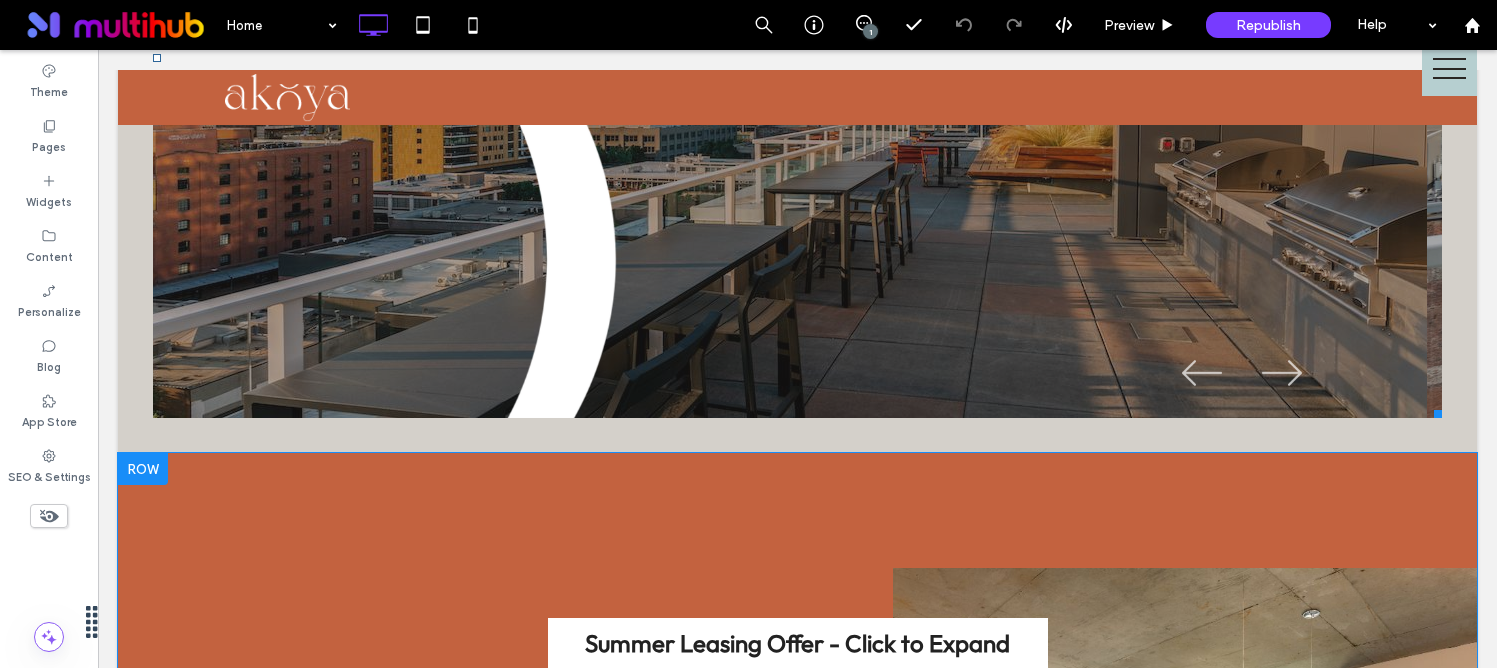 scroll, scrollTop: 2910, scrollLeft: 0, axis: vertical 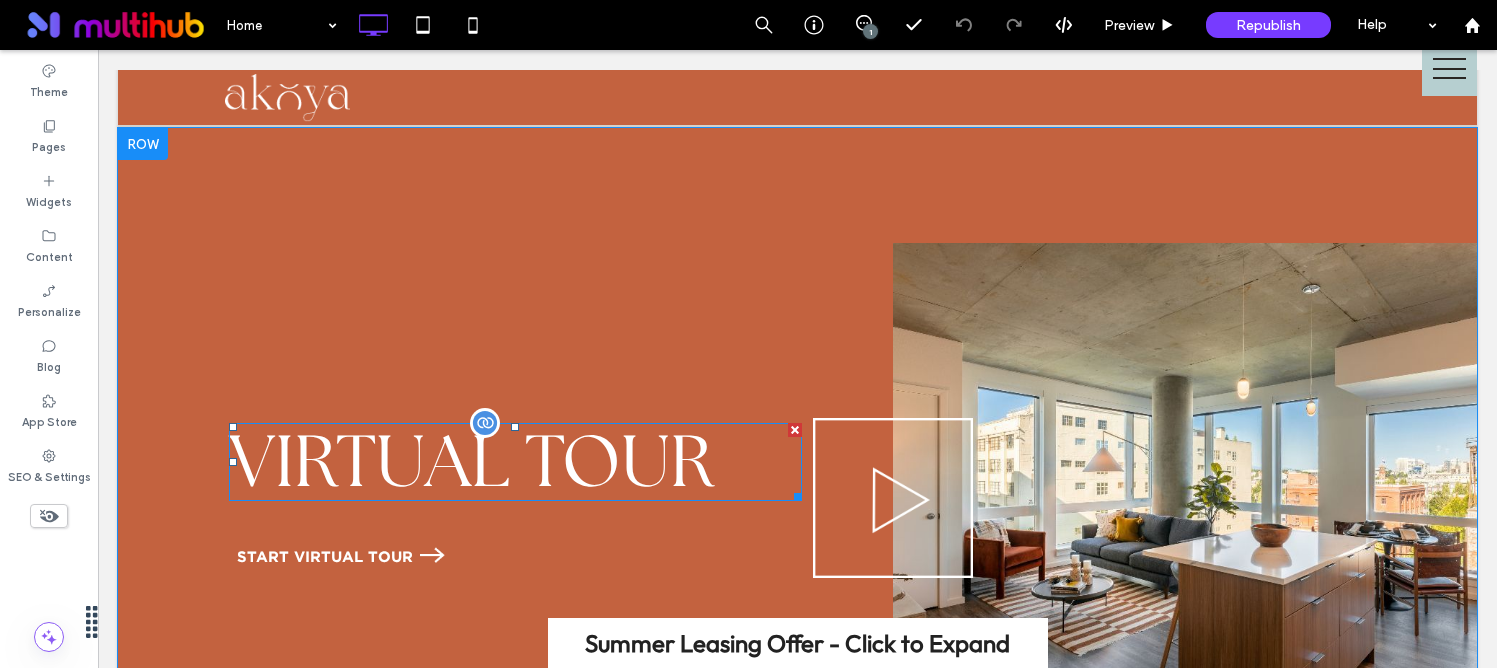 click on "Virtual Tour" at bounding box center (471, 465) 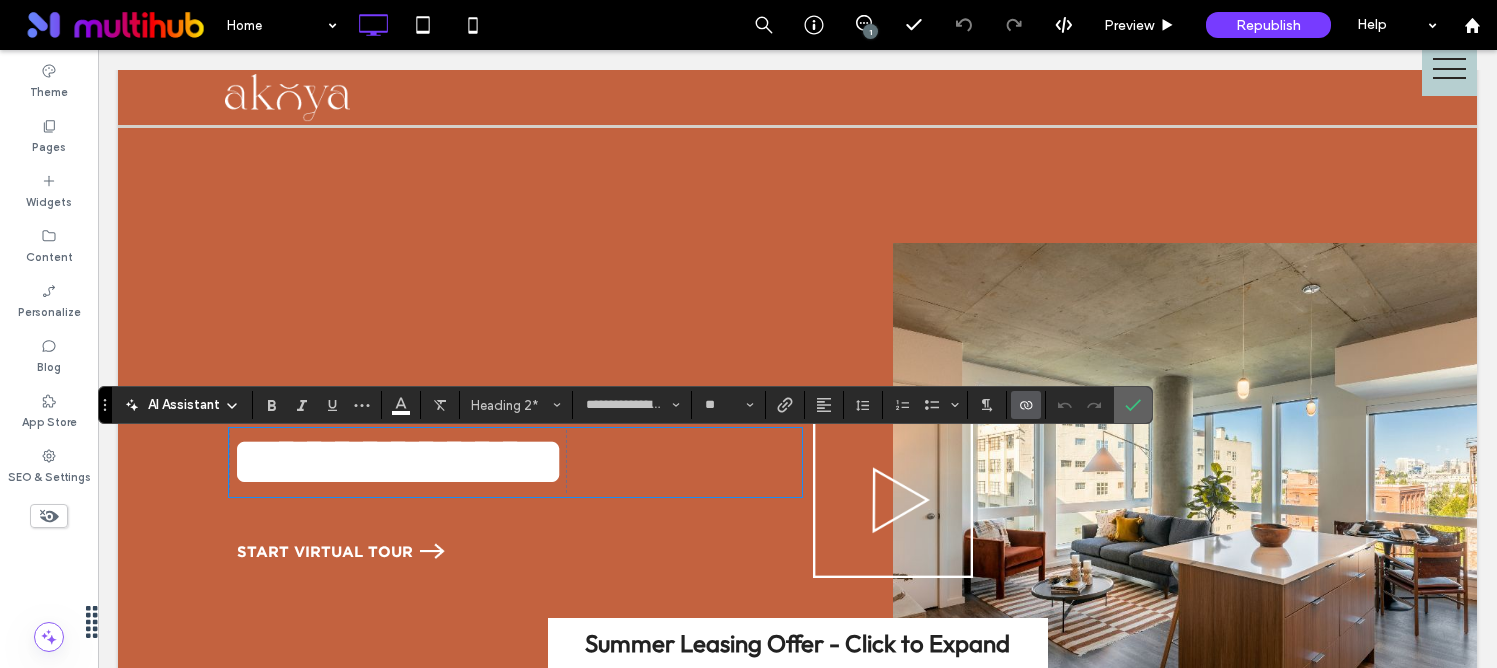 drag, startPoint x: 1026, startPoint y: 358, endPoint x: 1125, endPoint y: 408, distance: 110.909874 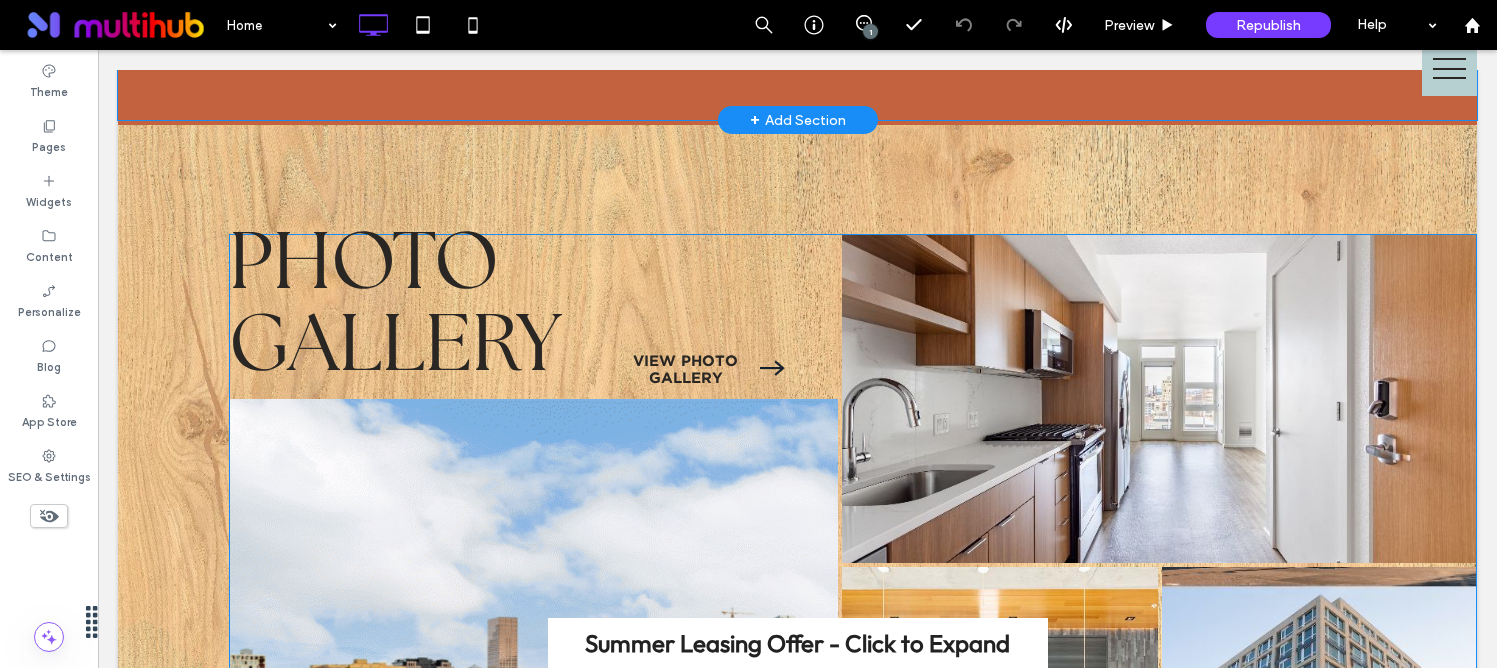 scroll, scrollTop: 3685, scrollLeft: 0, axis: vertical 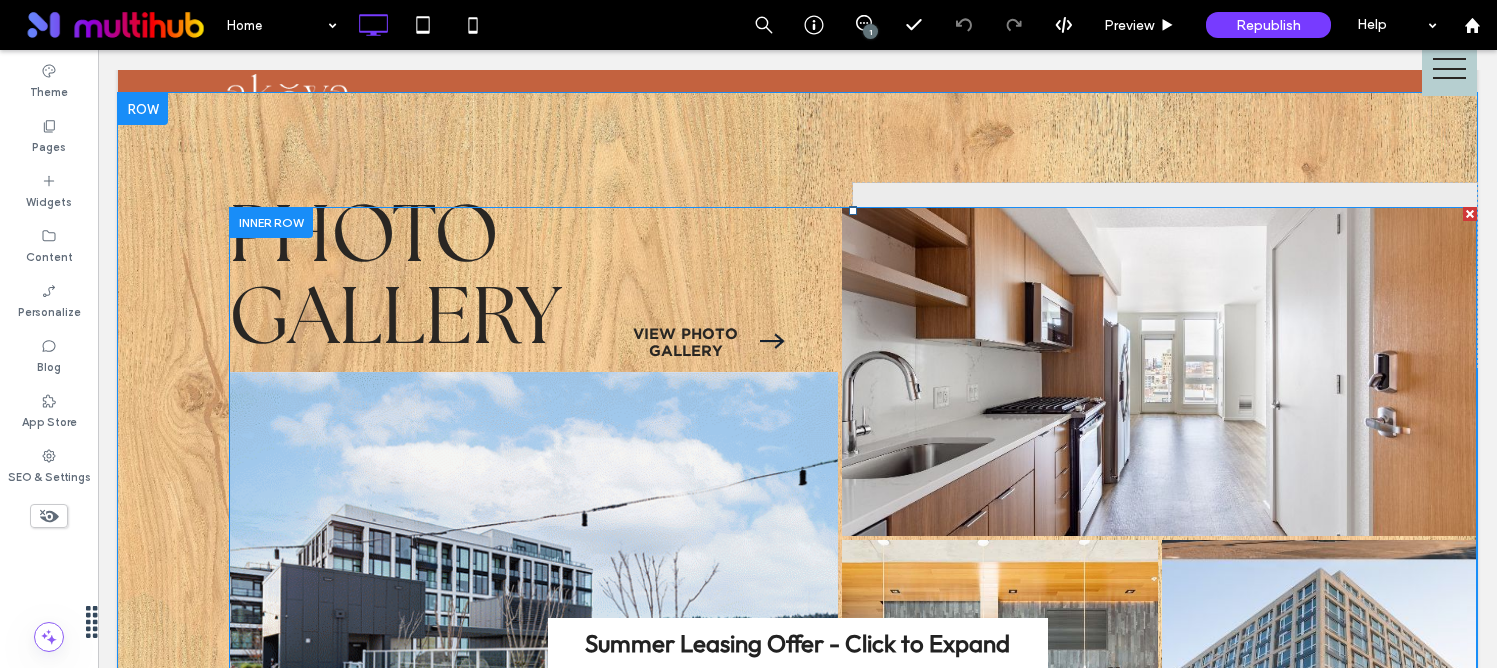 click at bounding box center [853, 569] 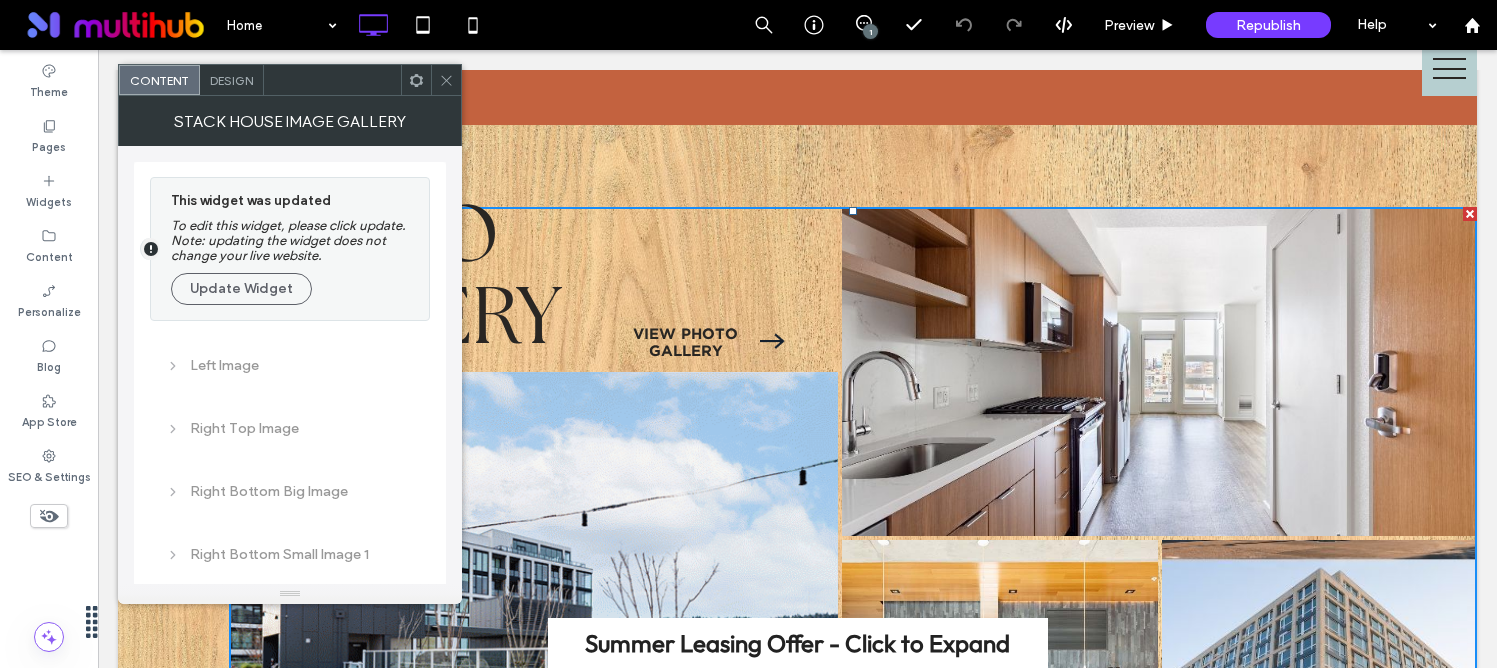 click at bounding box center (446, 80) 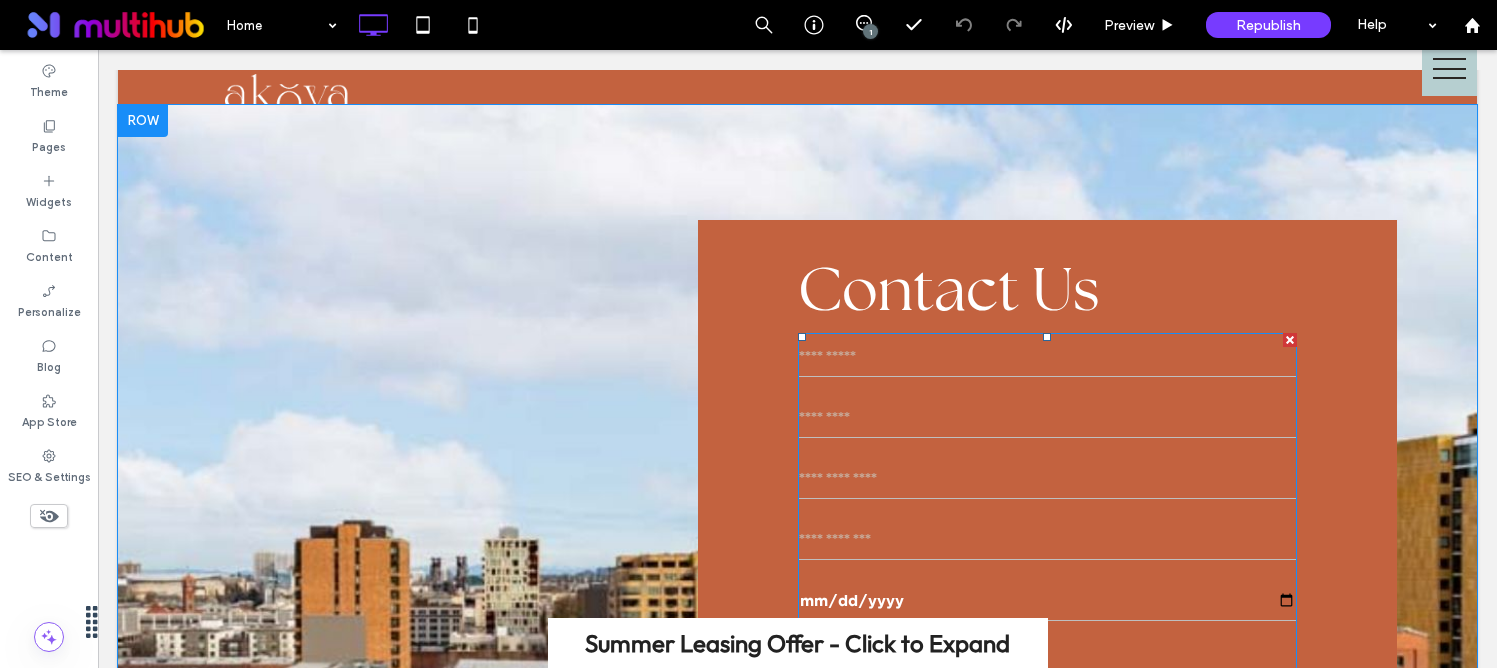 scroll, scrollTop: 5408, scrollLeft: 0, axis: vertical 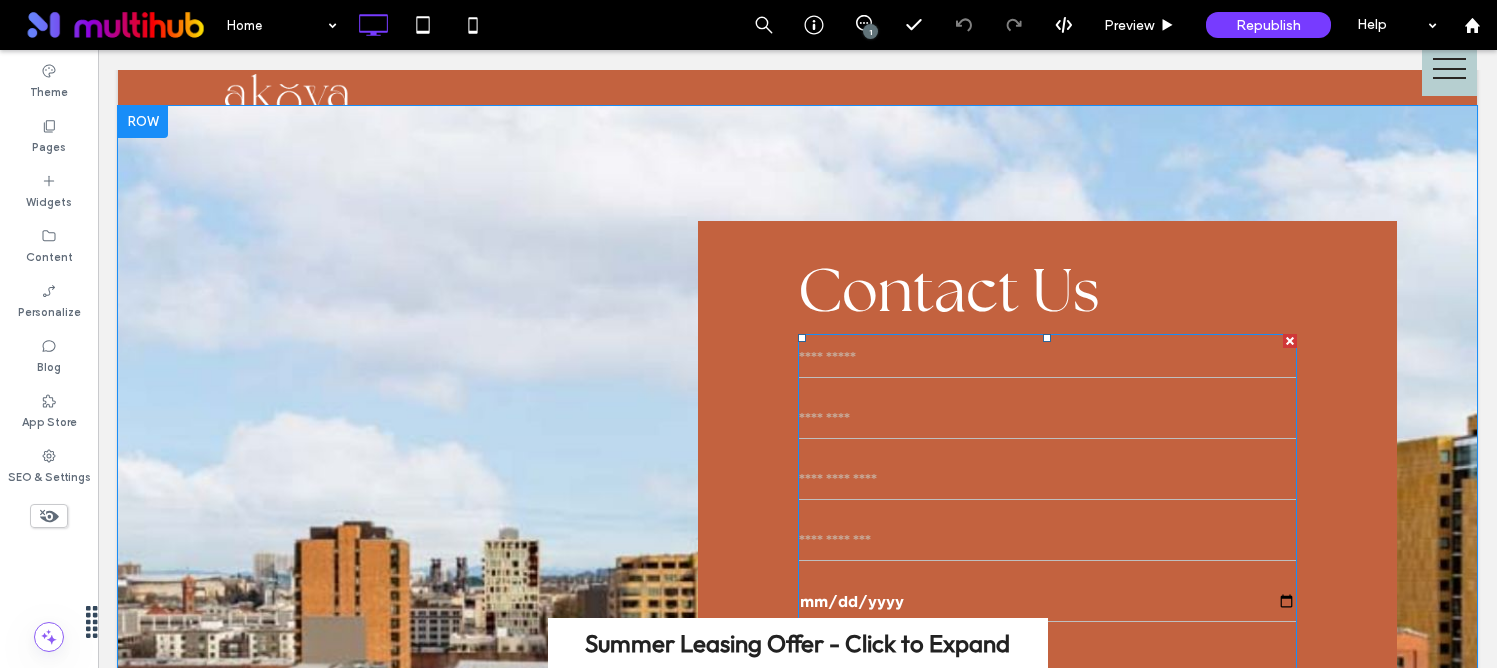 click at bounding box center [1048, 358] 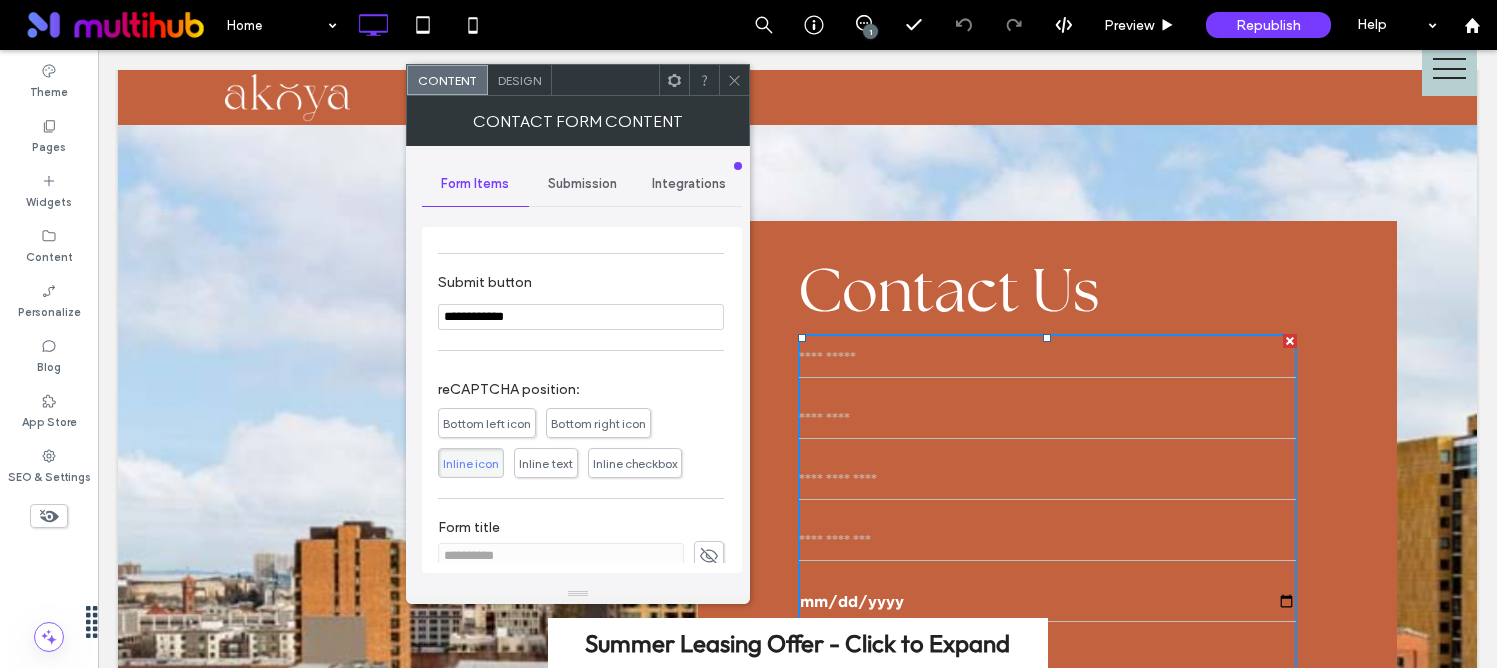 scroll, scrollTop: 497, scrollLeft: 0, axis: vertical 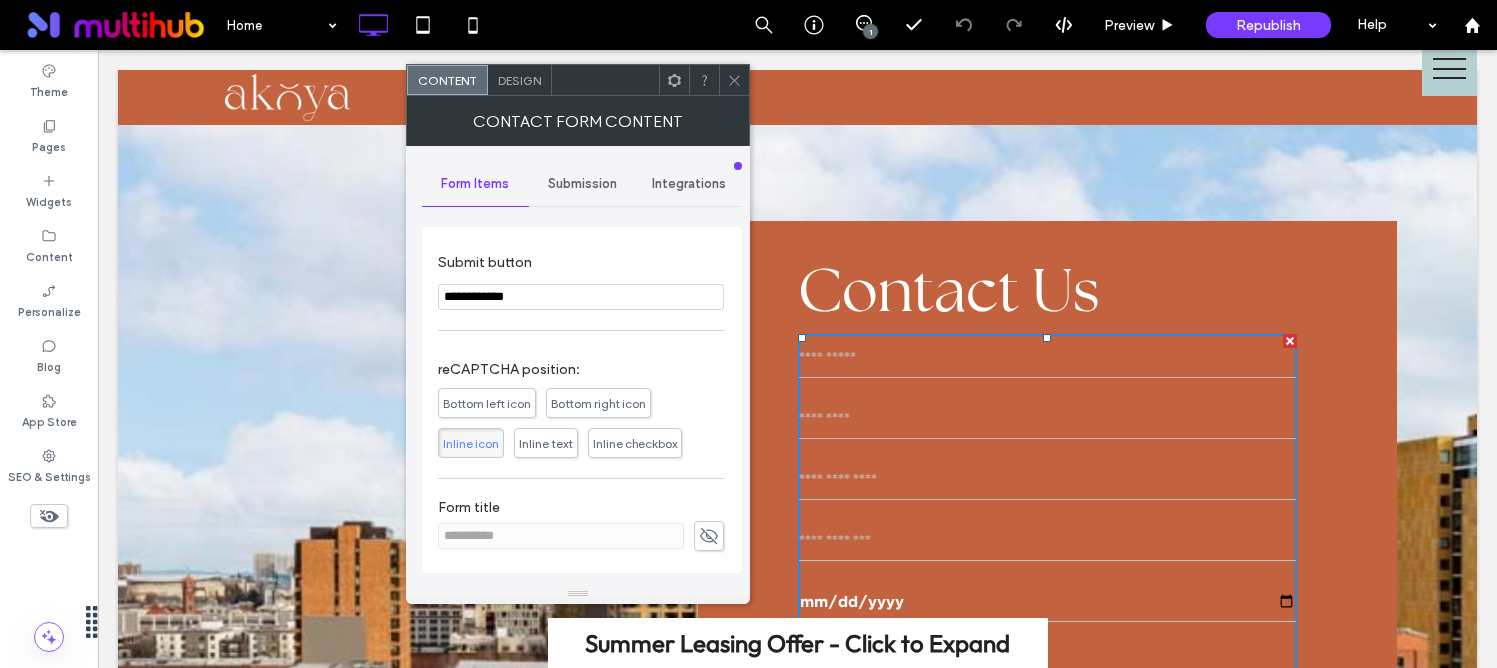click 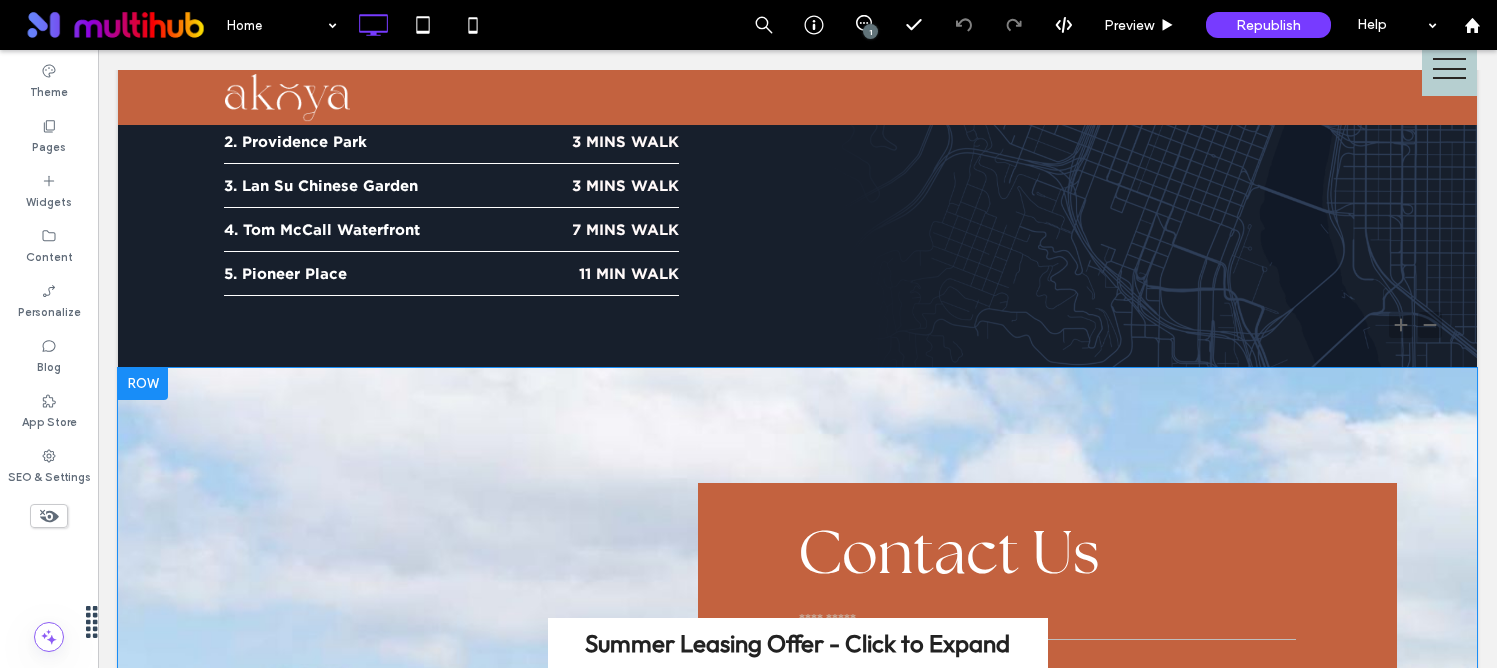 scroll, scrollTop: 5219, scrollLeft: 0, axis: vertical 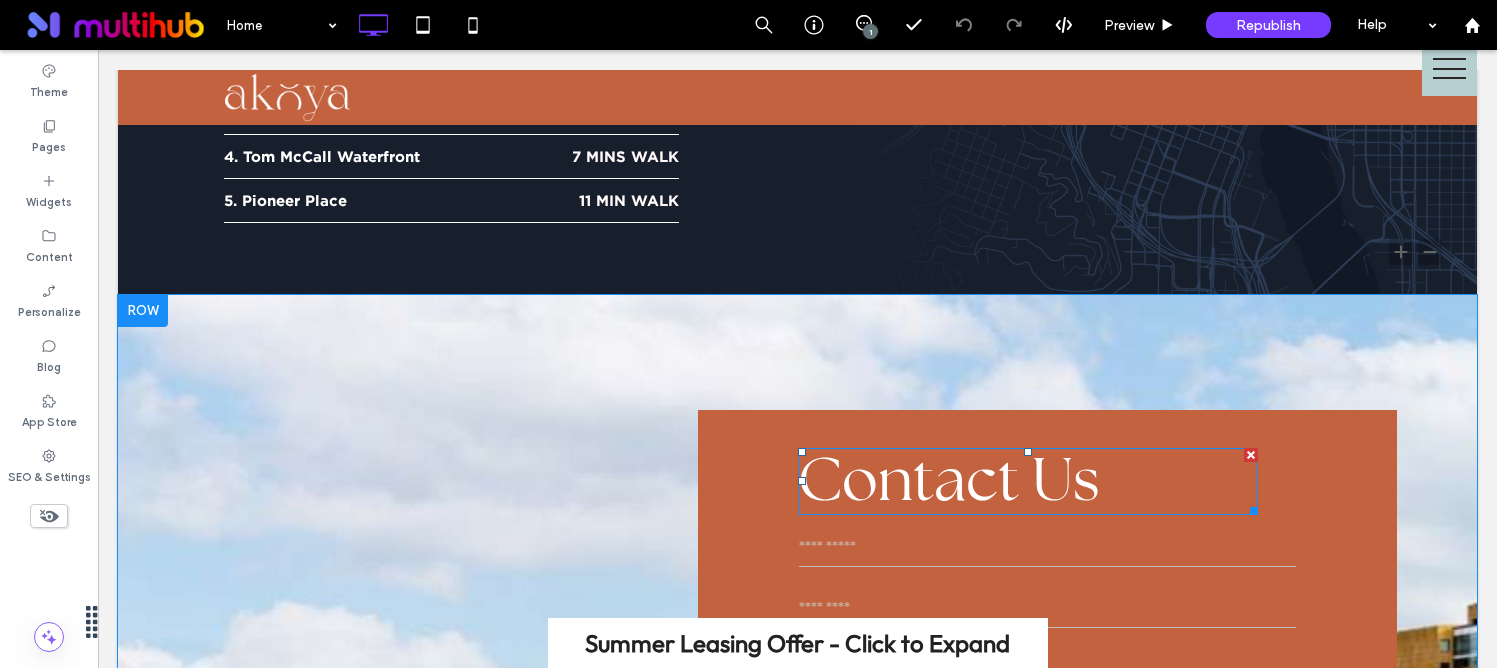click on "Contact Us" at bounding box center [949, 483] 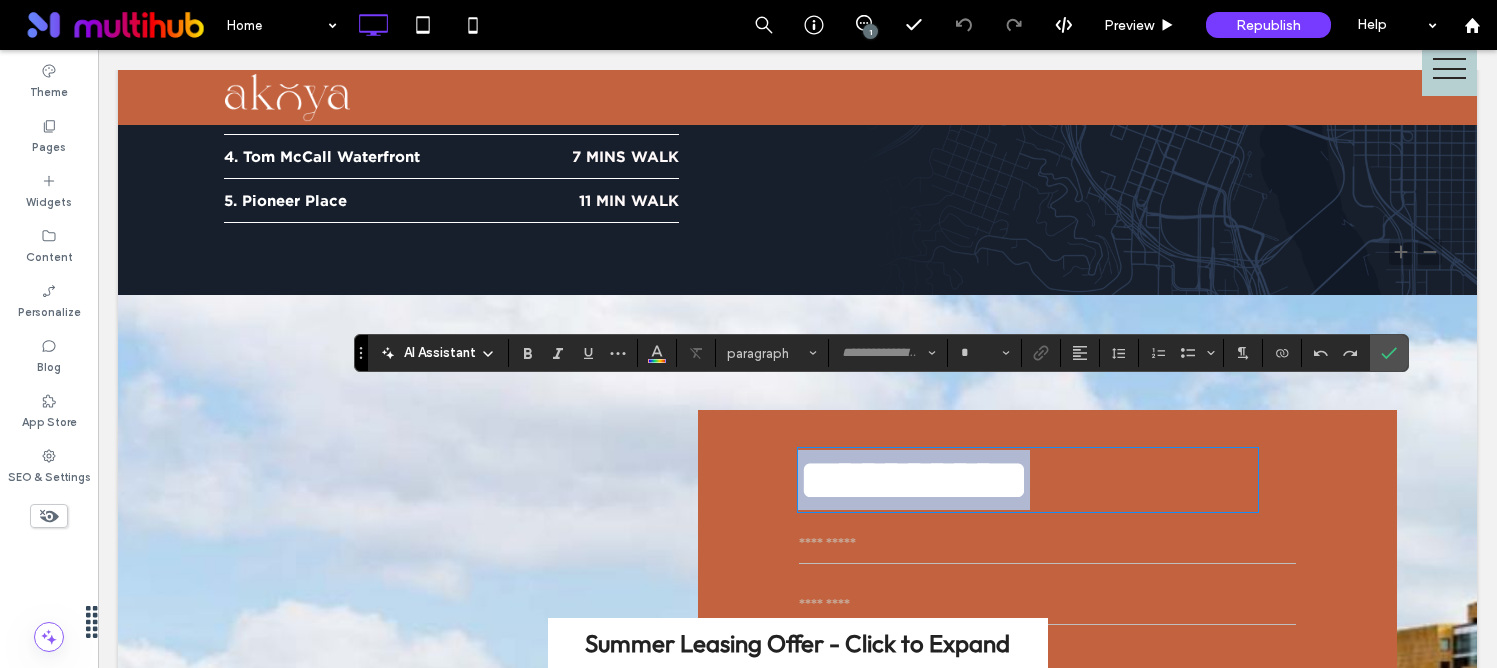 type on "**********" 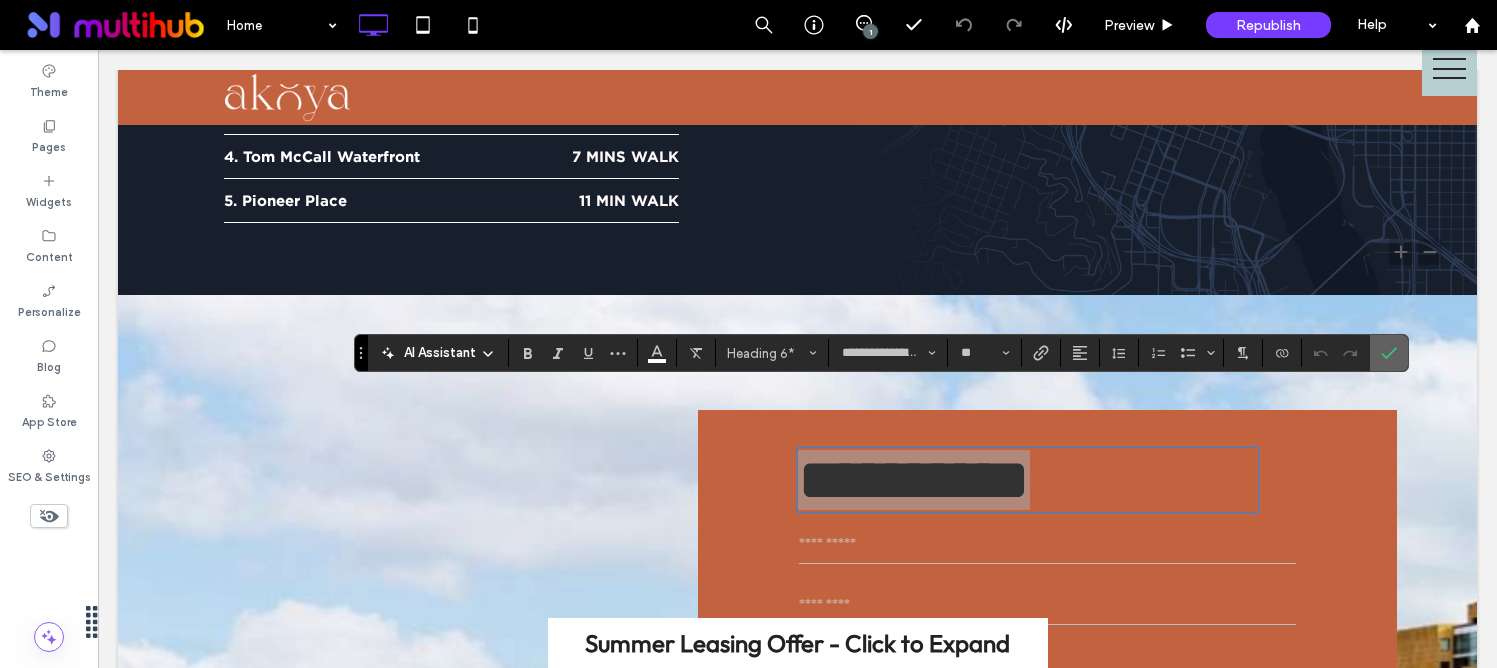 click at bounding box center (1389, 353) 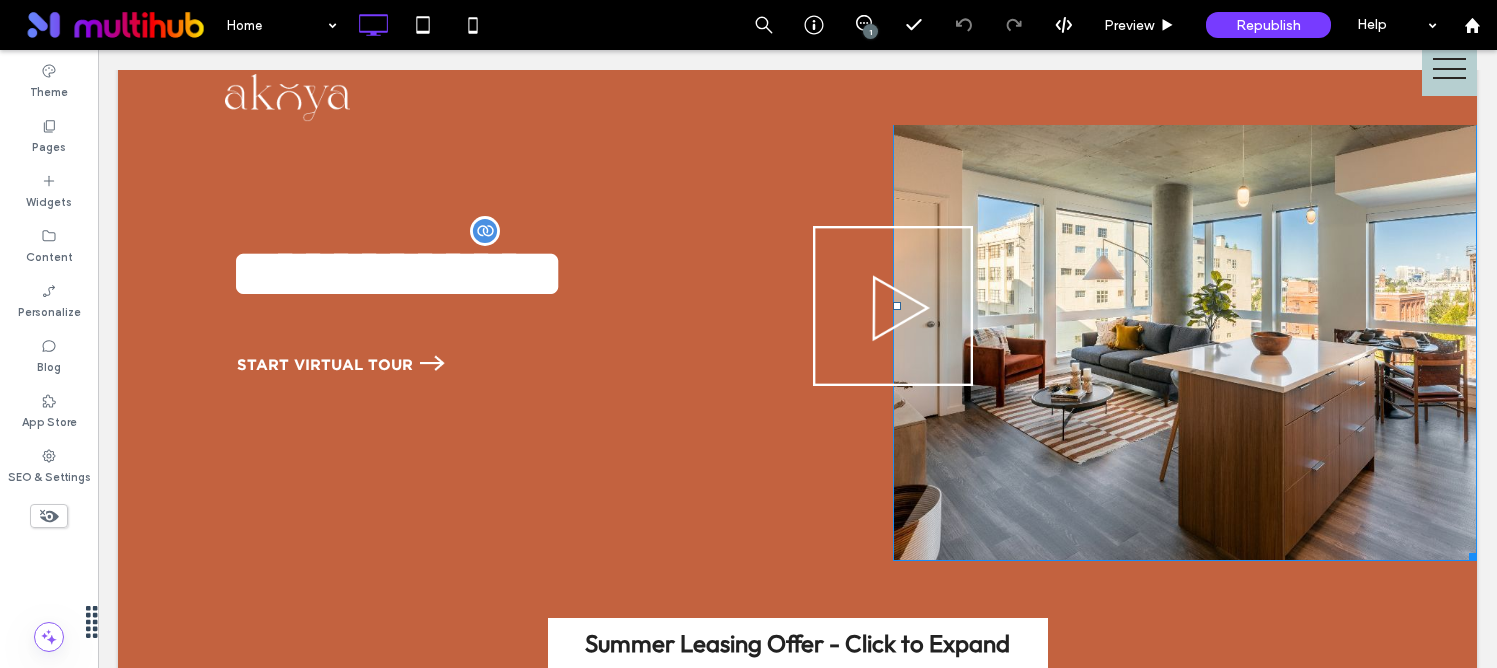 scroll, scrollTop: 3111, scrollLeft: 0, axis: vertical 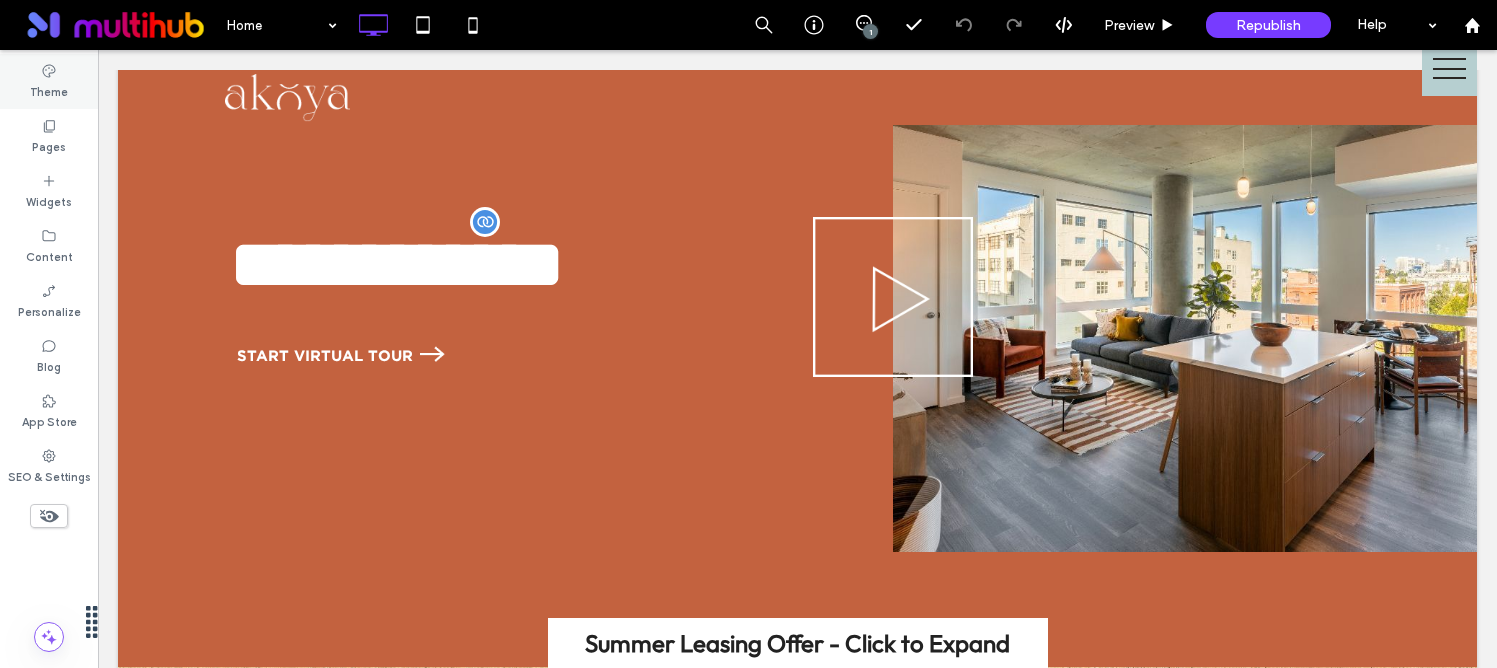 click 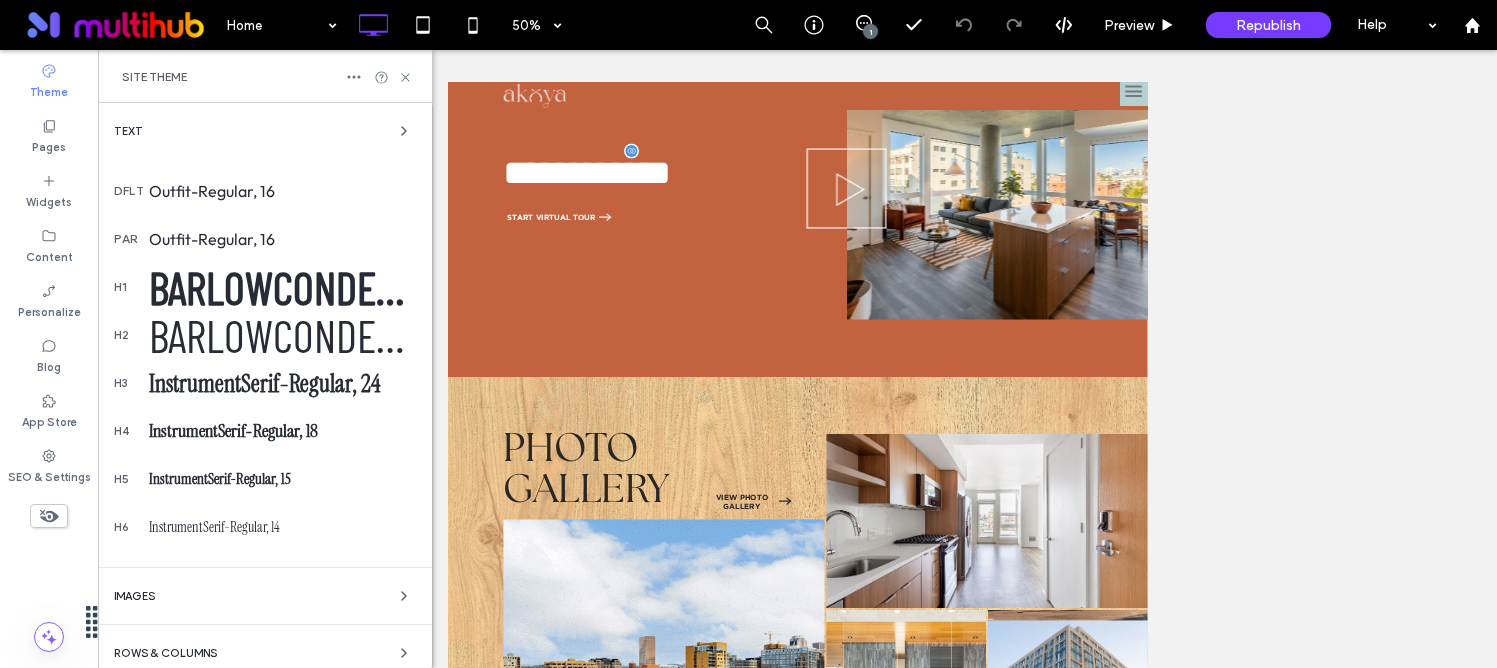 scroll, scrollTop: 470, scrollLeft: 0, axis: vertical 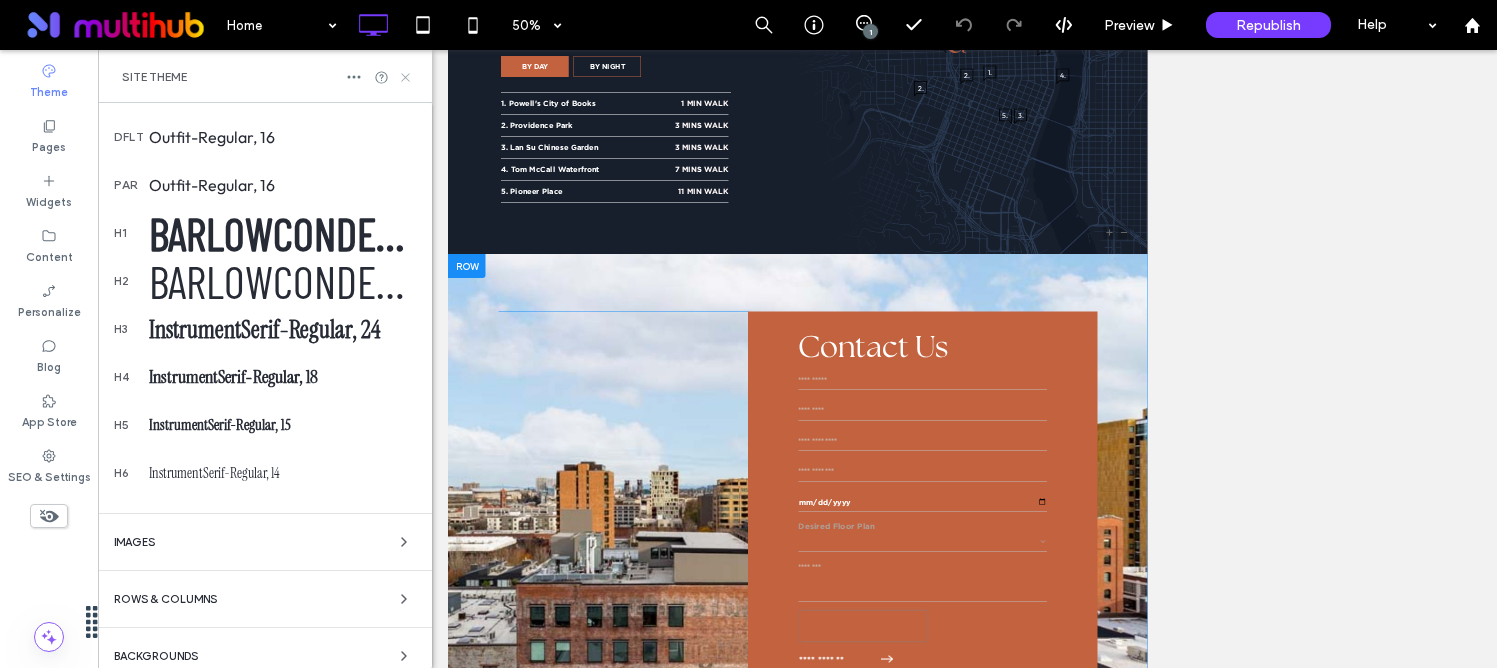 click 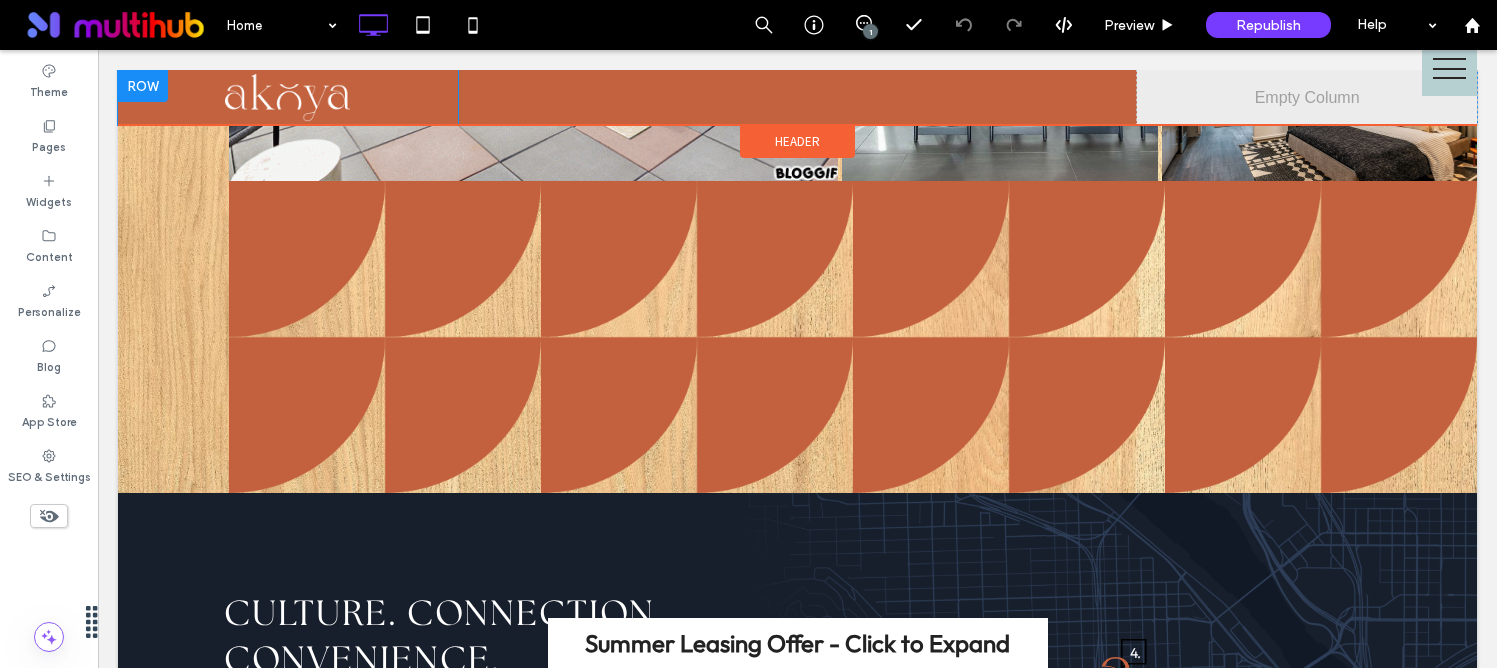scroll, scrollTop: 0, scrollLeft: 0, axis: both 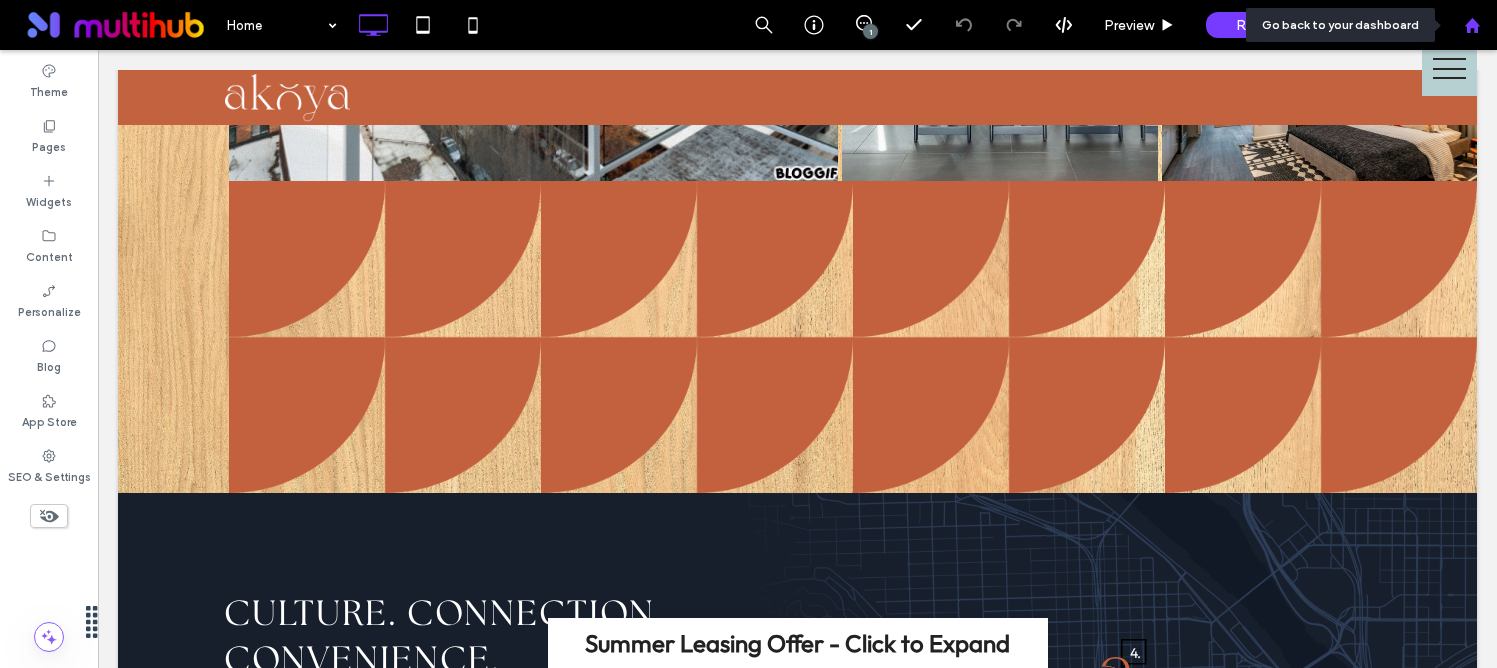 click at bounding box center (1472, 25) 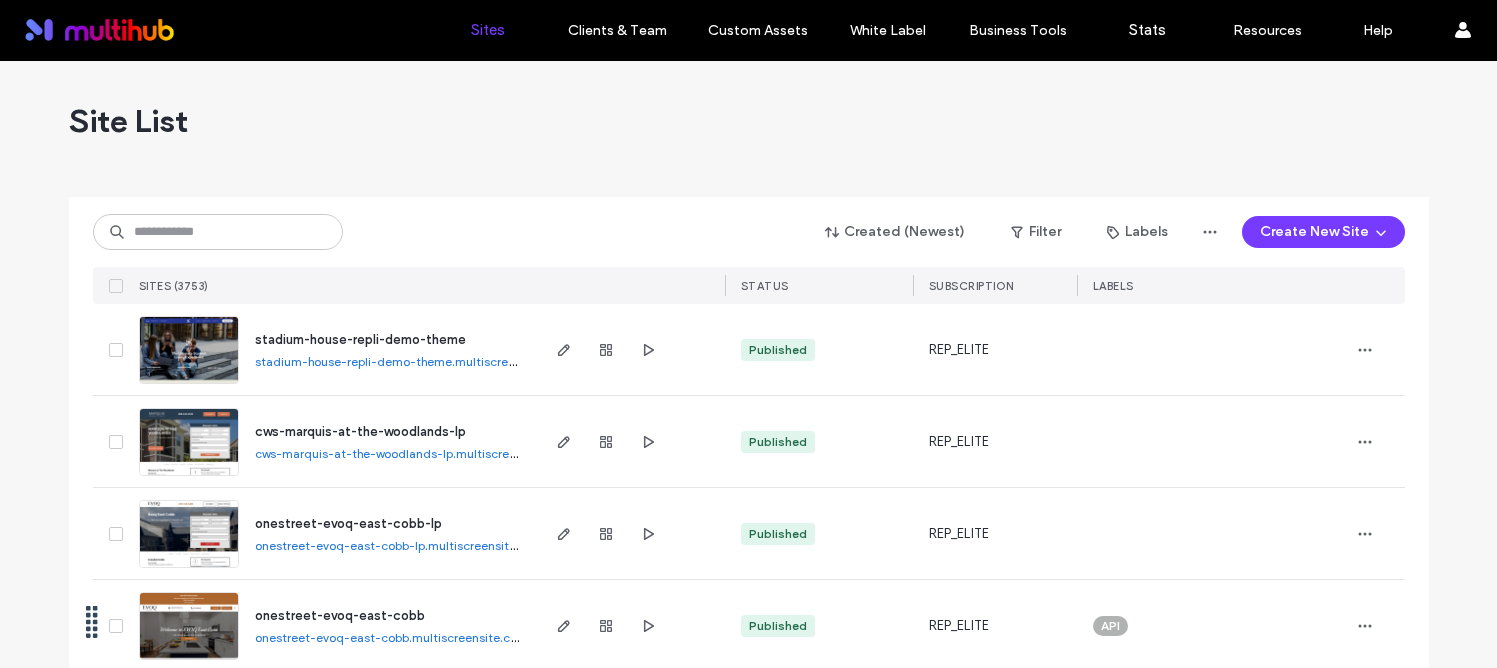 scroll, scrollTop: 0, scrollLeft: 0, axis: both 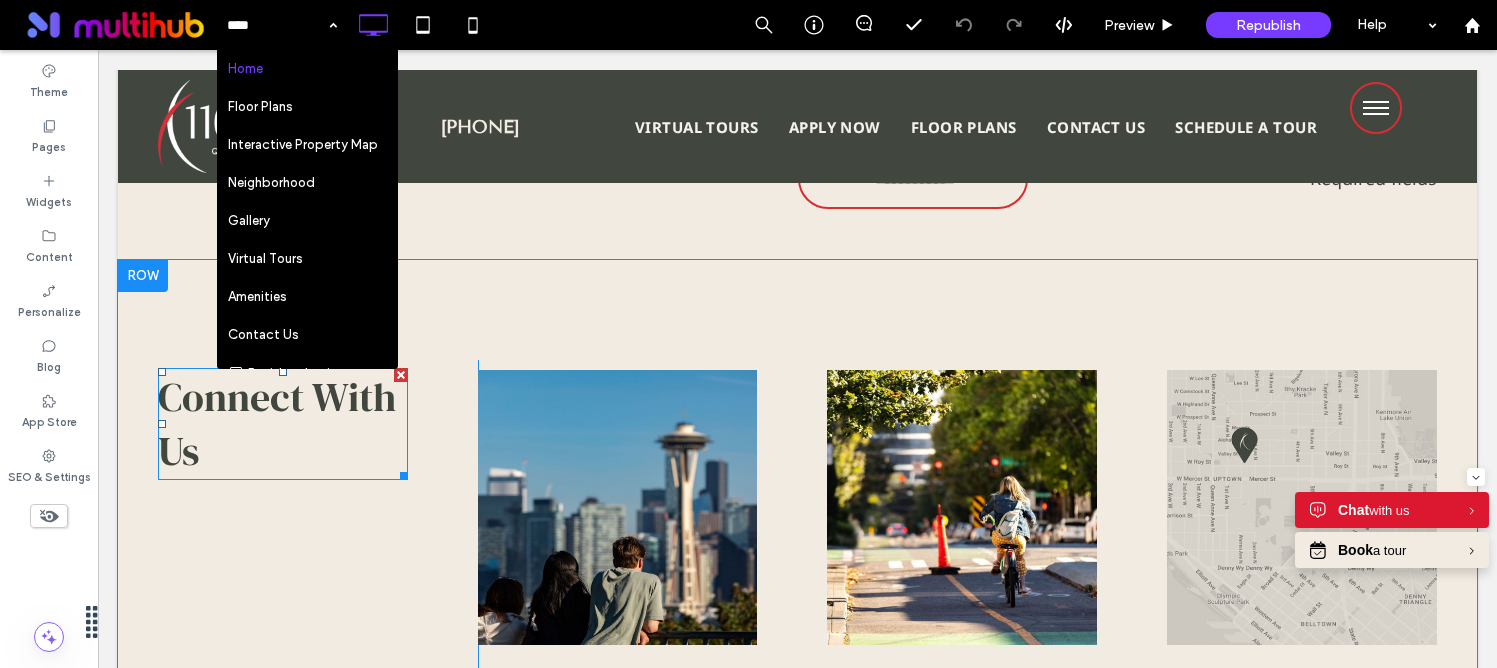 click on "Connect With Us" at bounding box center [277, 424] 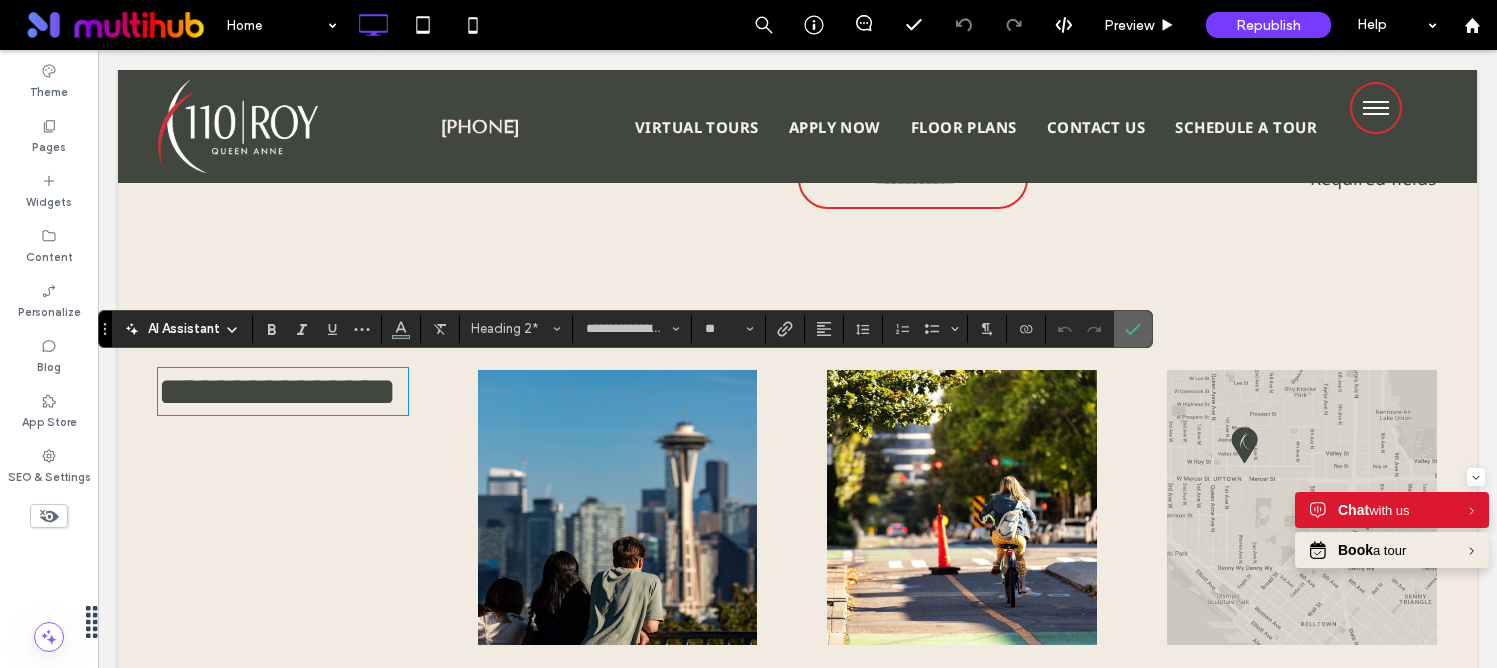 click 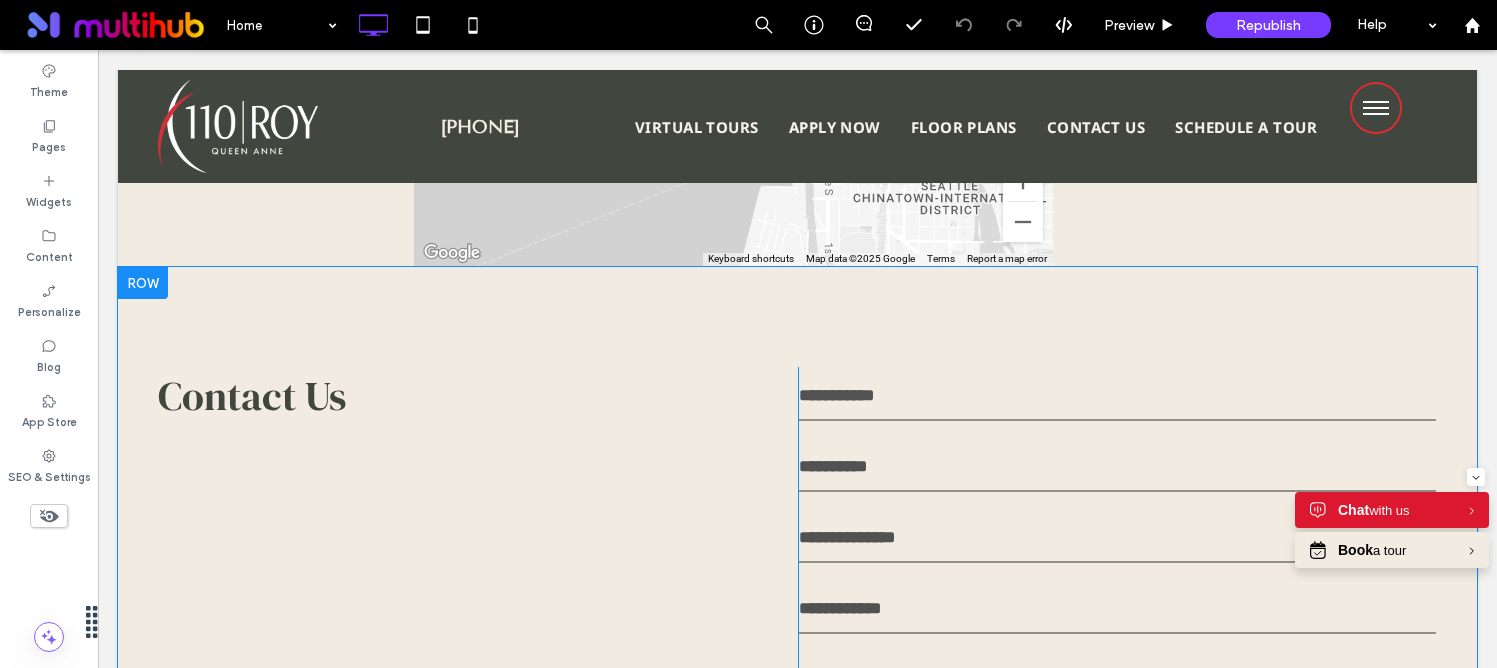 scroll, scrollTop: 5632, scrollLeft: 0, axis: vertical 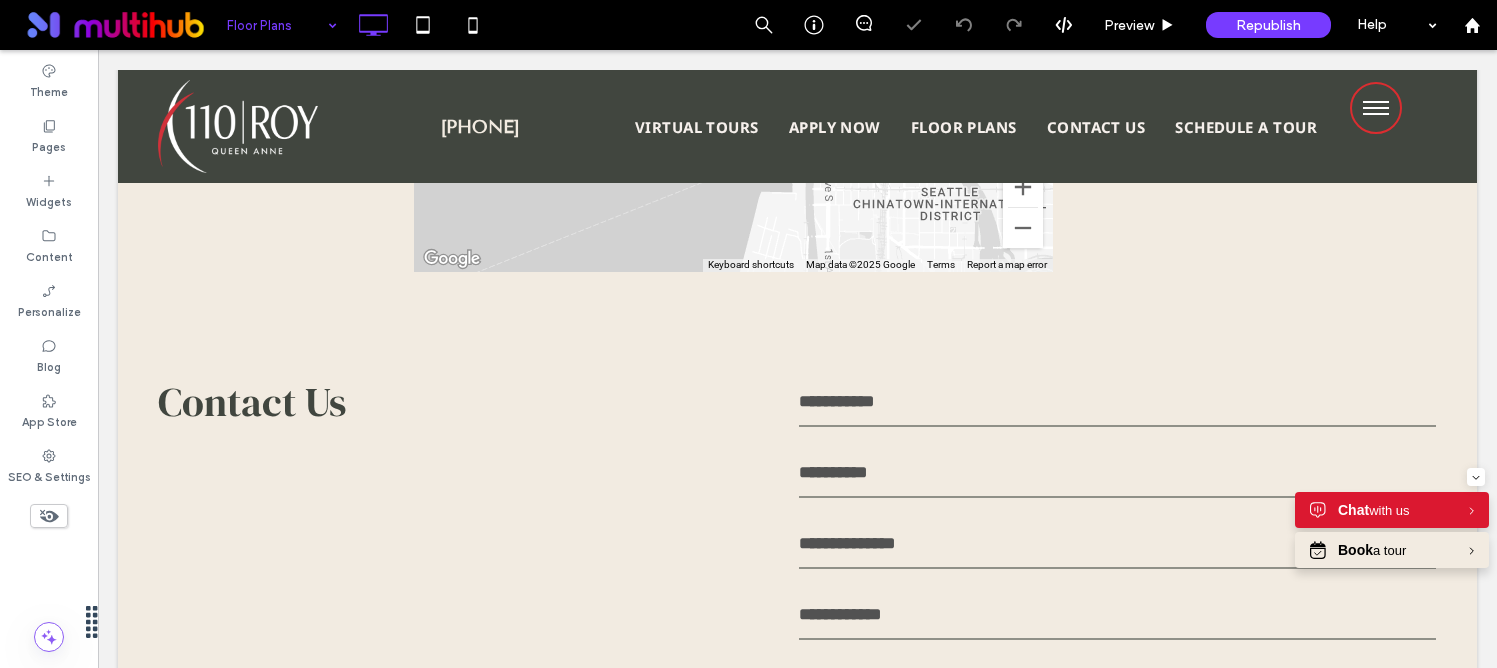 type on "**********" 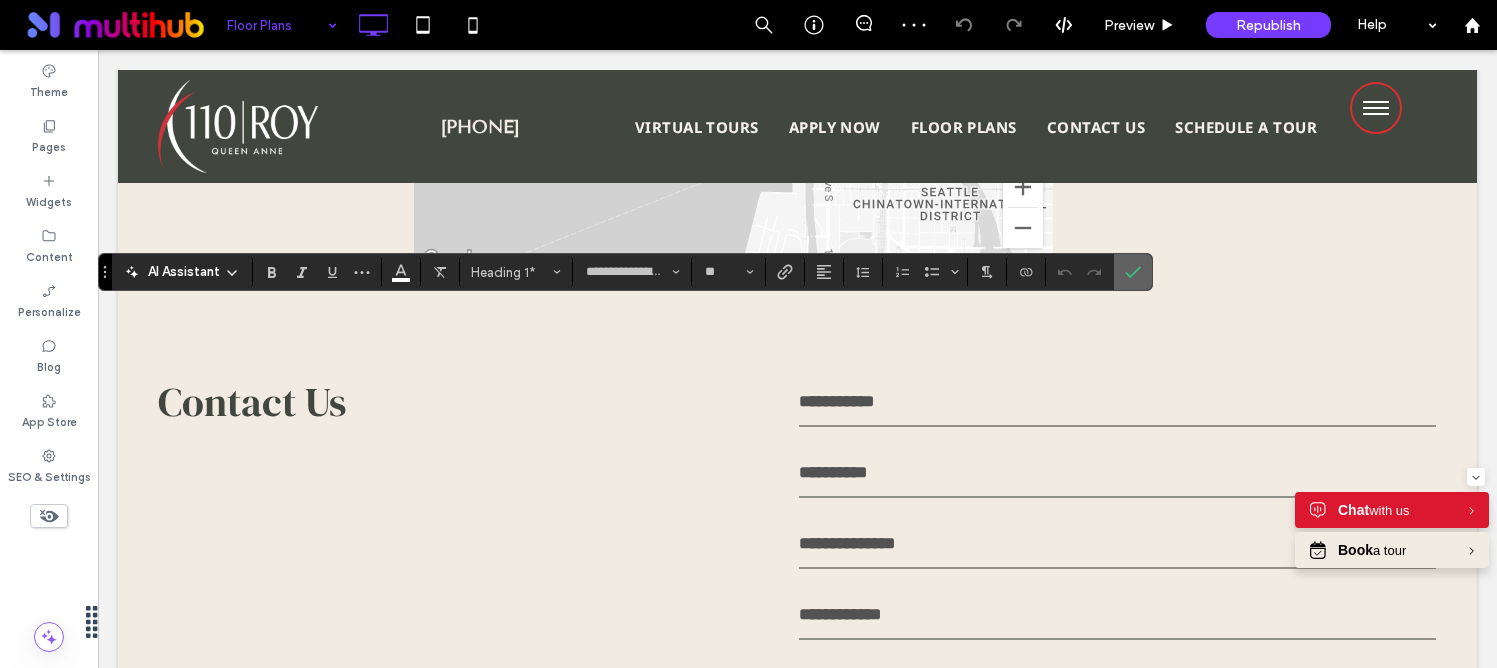 click 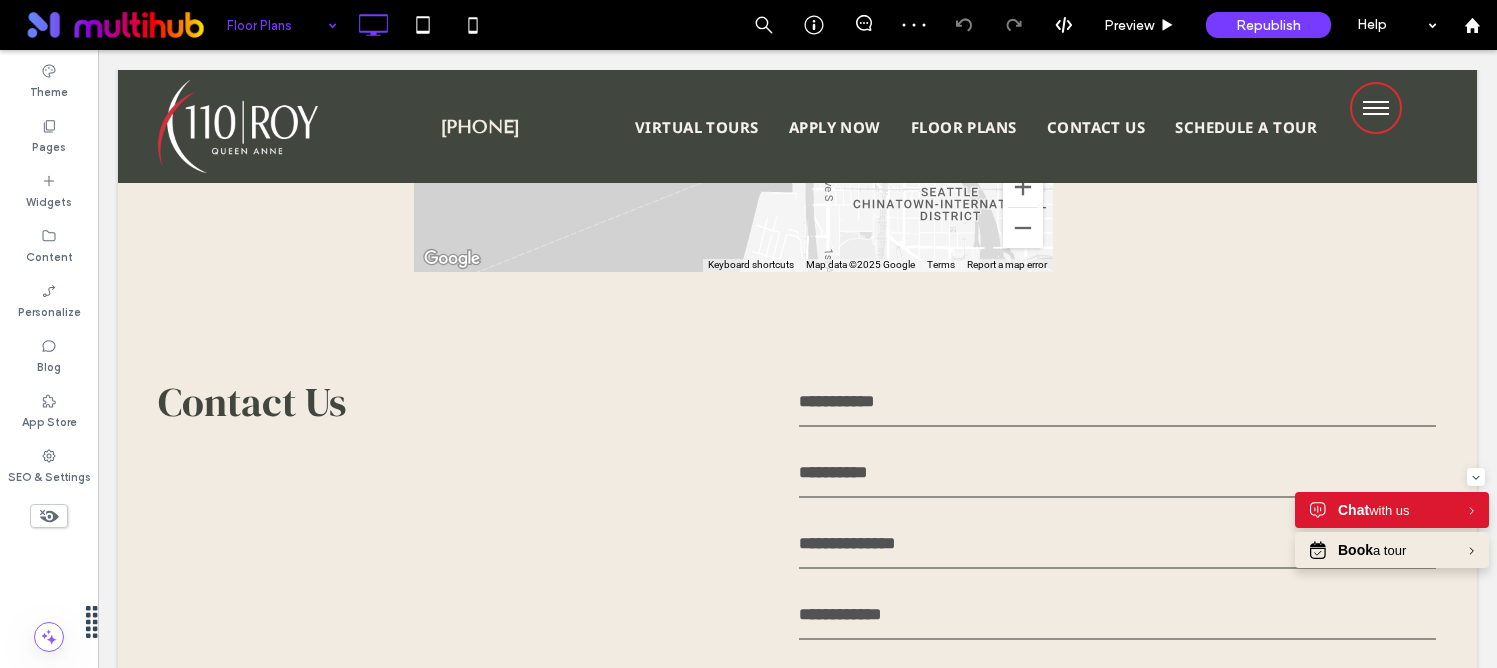 type on "*********" 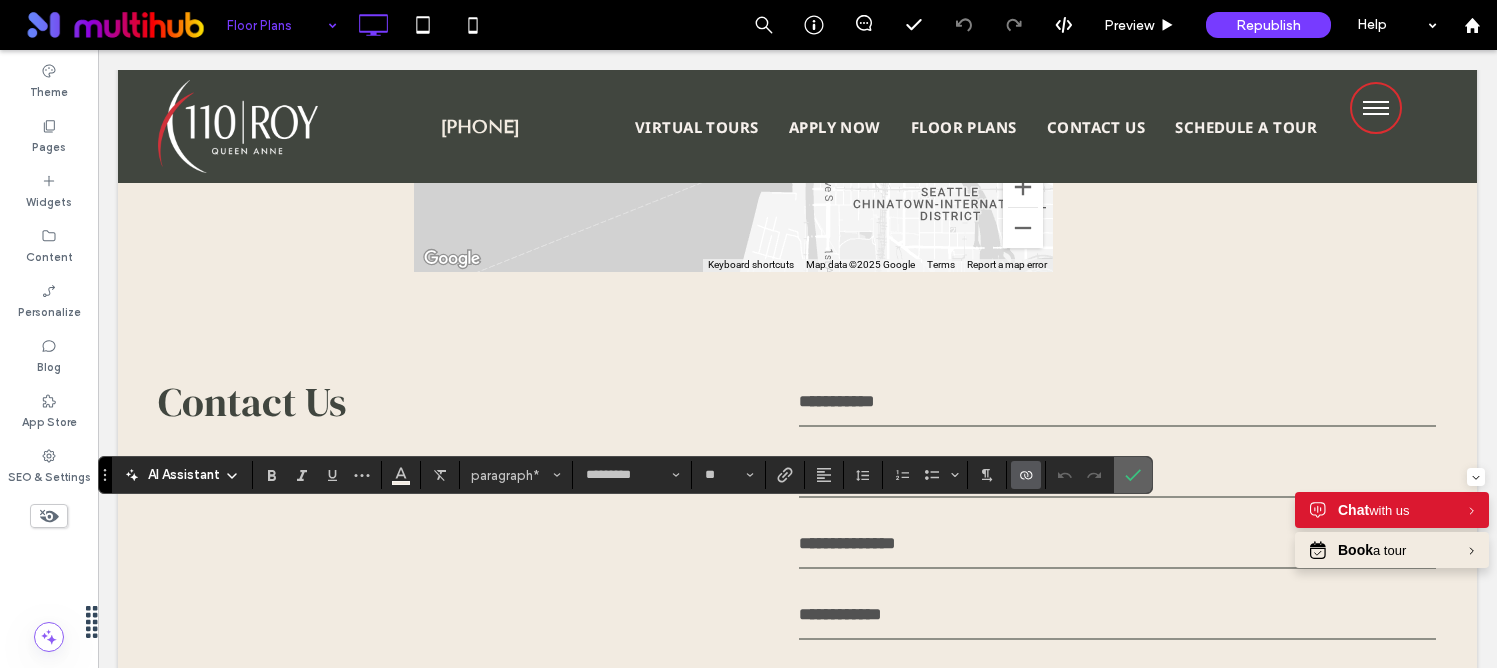 click at bounding box center (1133, 475) 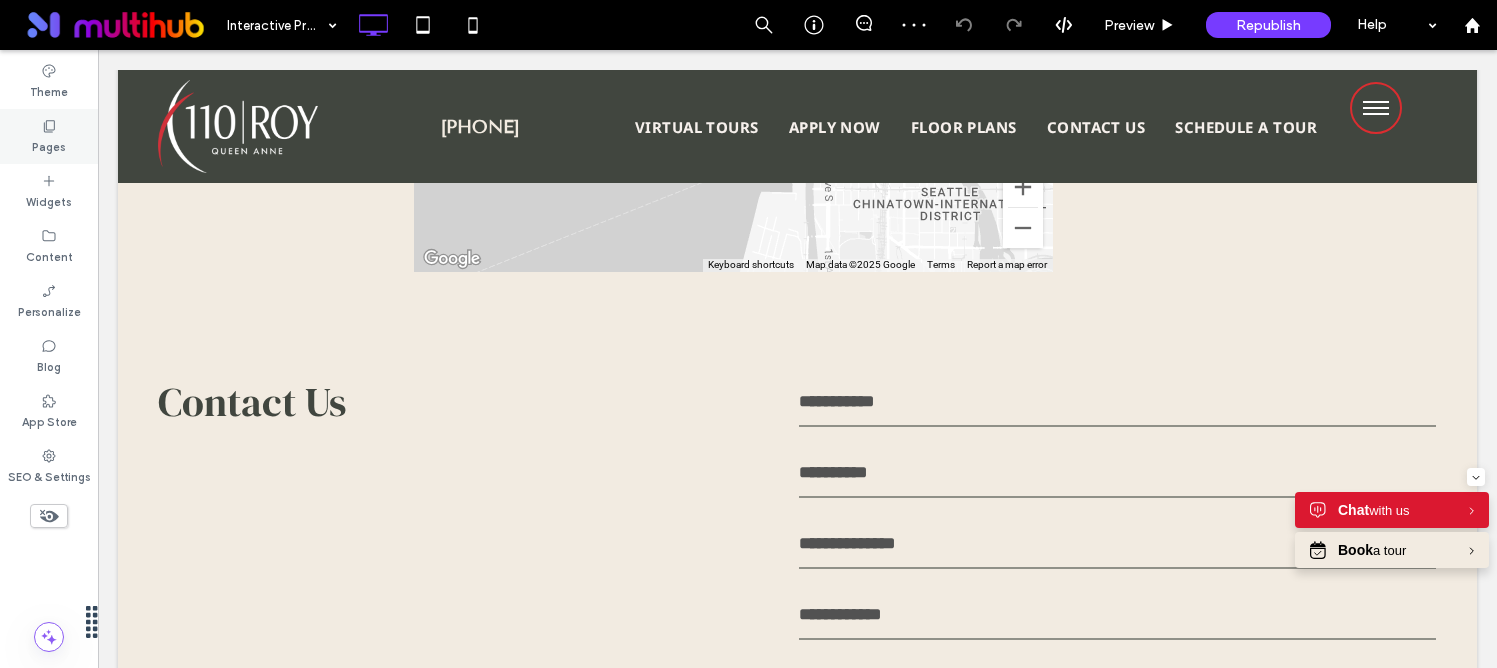 click on "Pages" at bounding box center (49, 145) 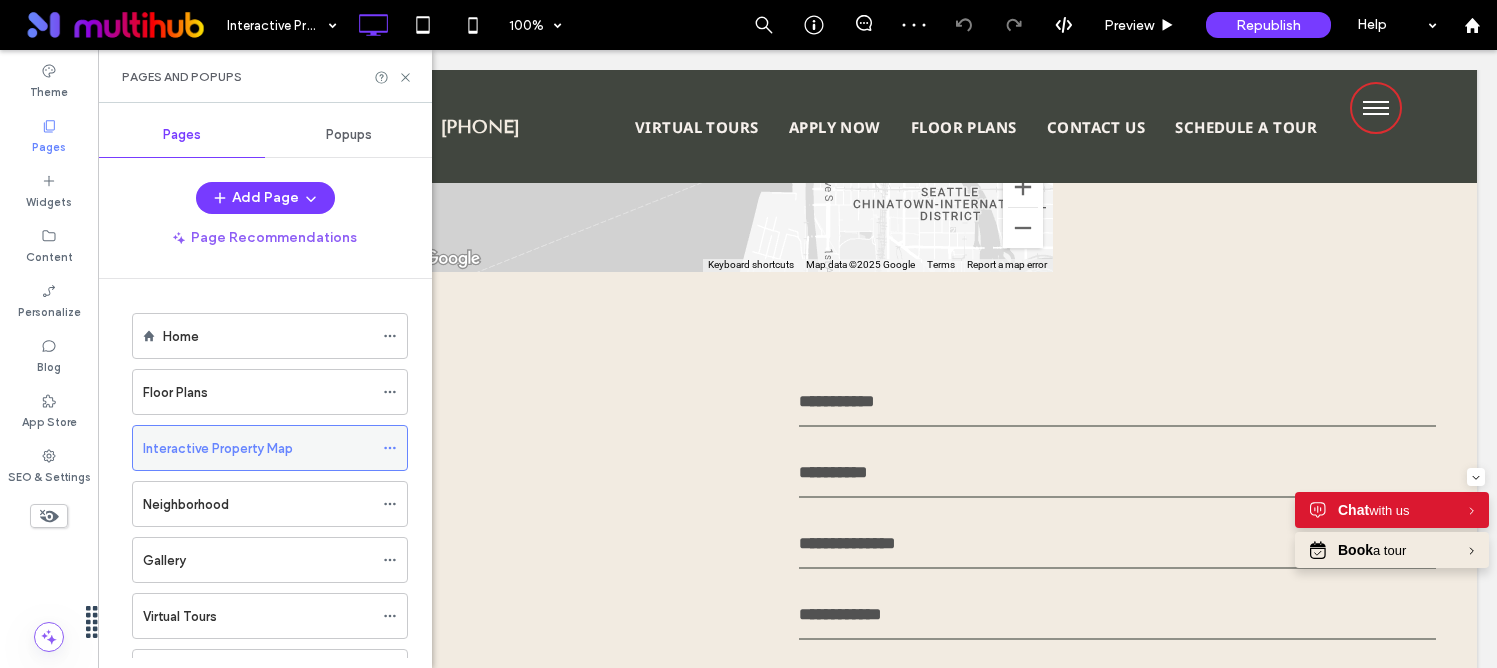 click 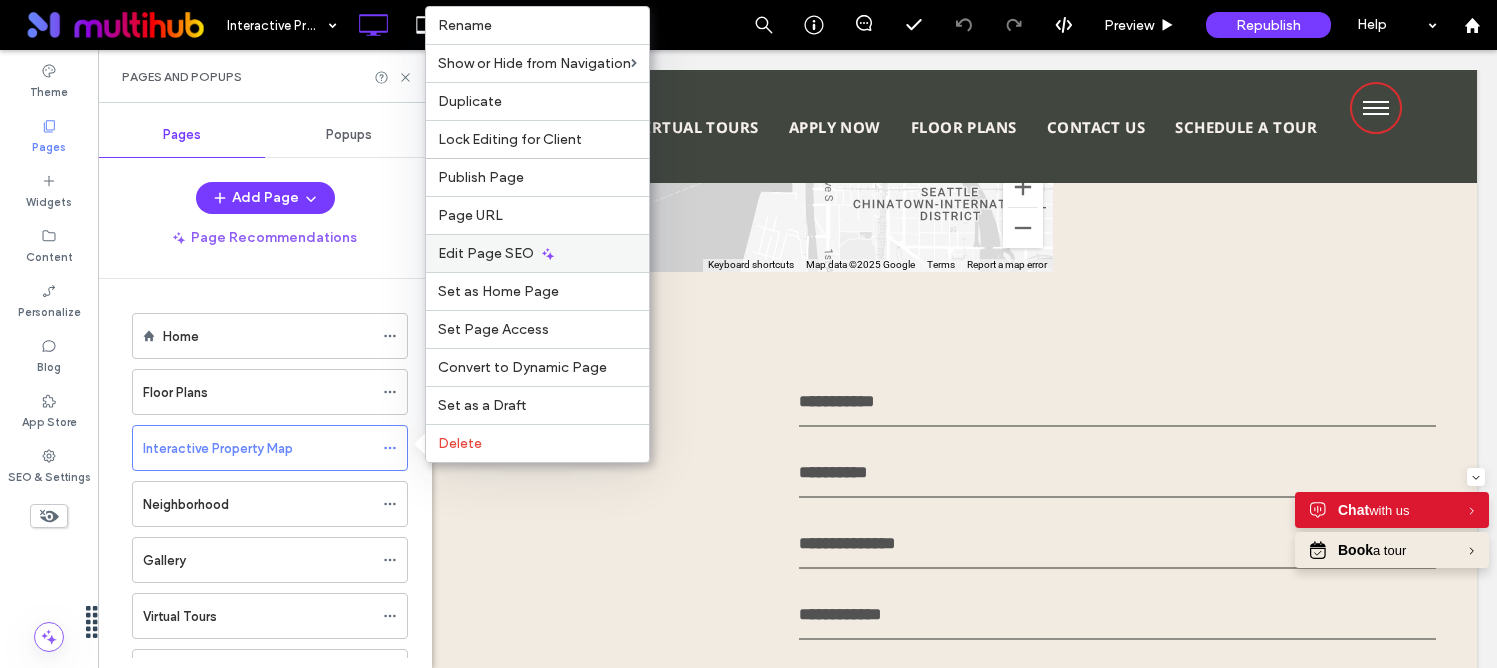 click on "Edit Page SEO" at bounding box center (486, 253) 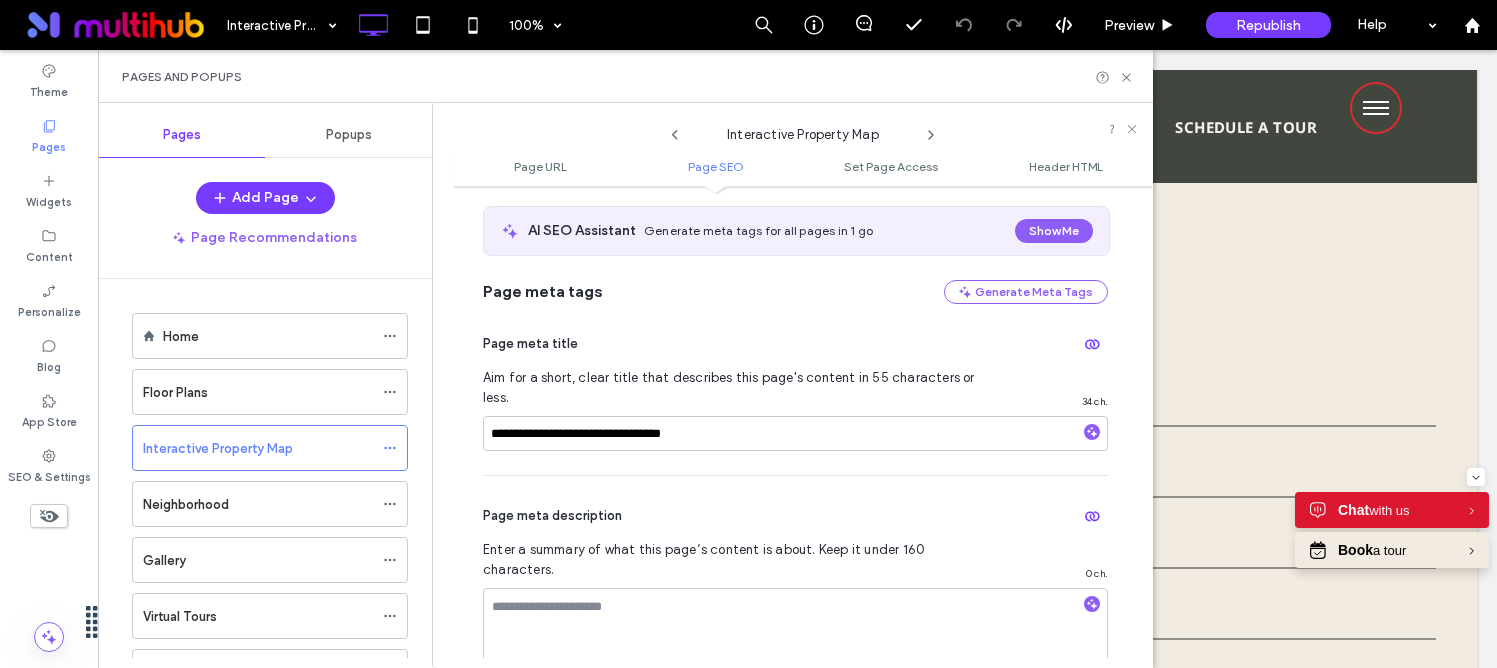 scroll, scrollTop: 492, scrollLeft: 0, axis: vertical 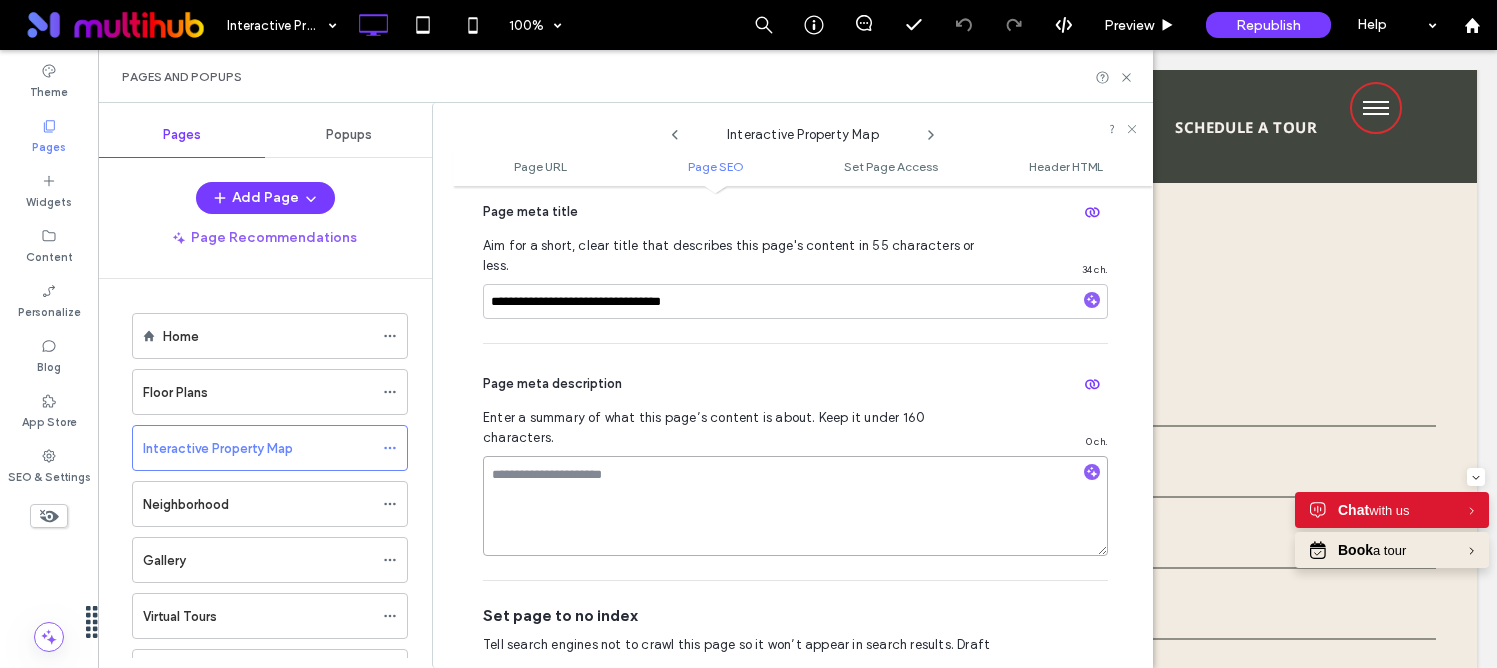 click at bounding box center [795, 506] 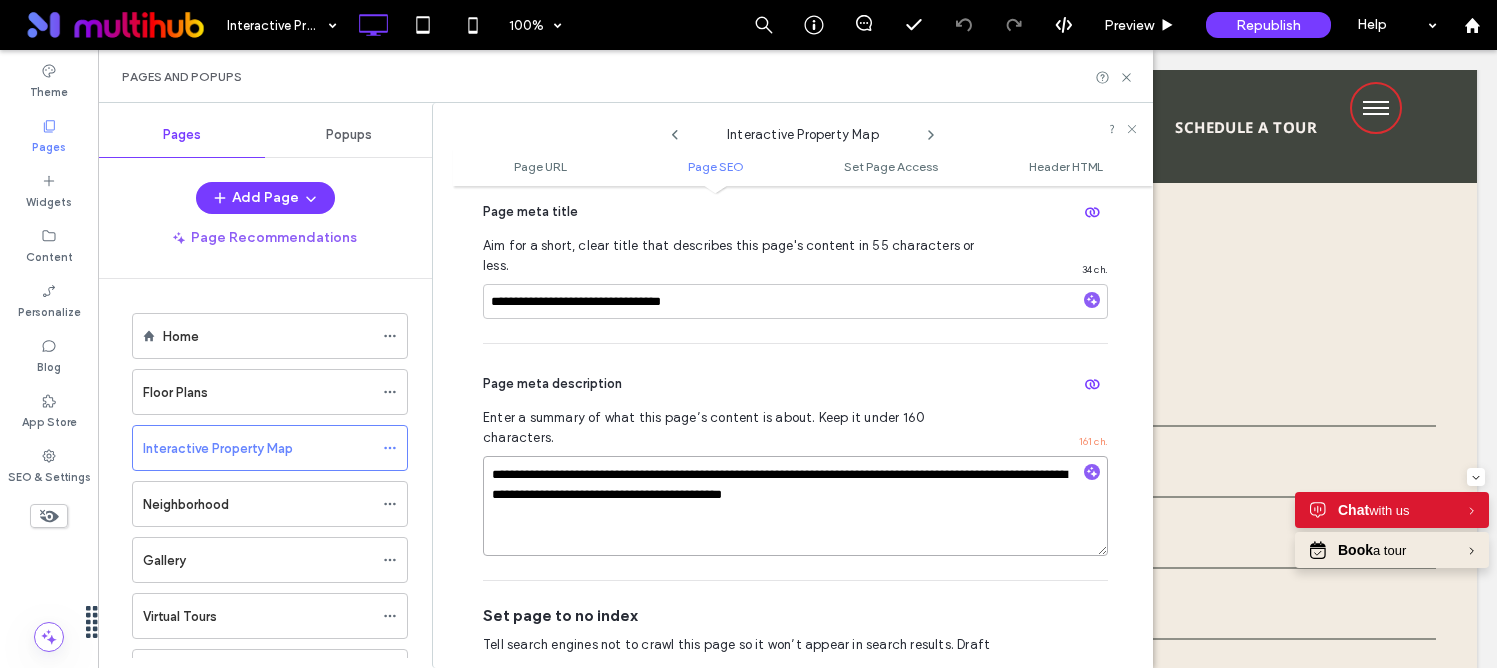 drag, startPoint x: 807, startPoint y: 460, endPoint x: 897, endPoint y: 453, distance: 90.27181 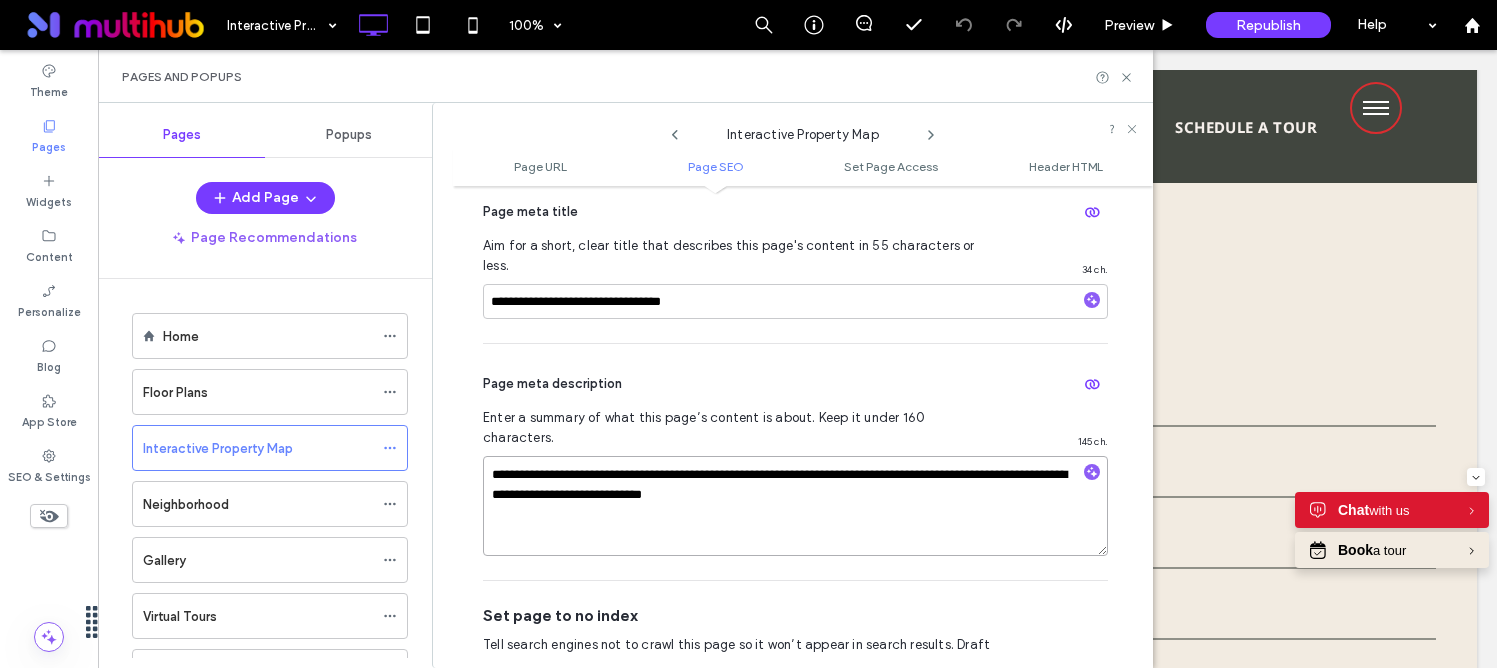 type on "**********" 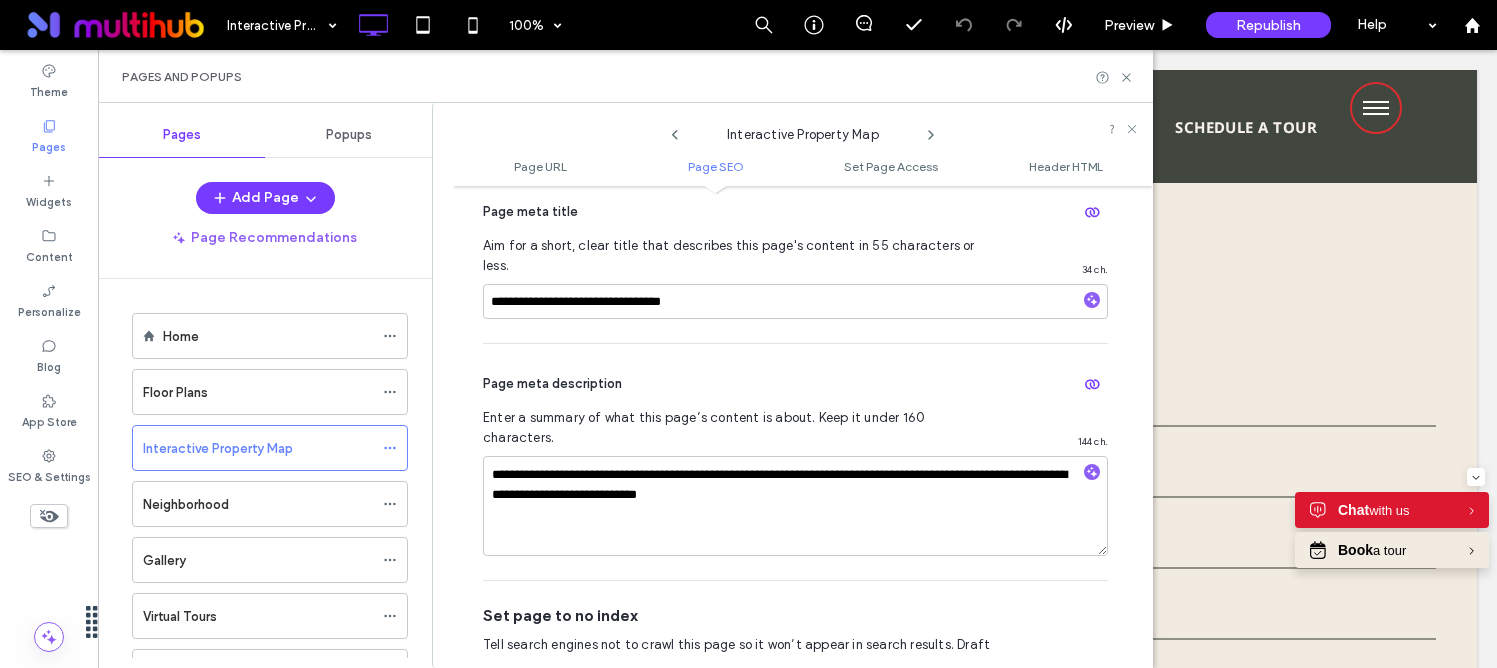 click on "Page meta description" at bounding box center [795, 384] 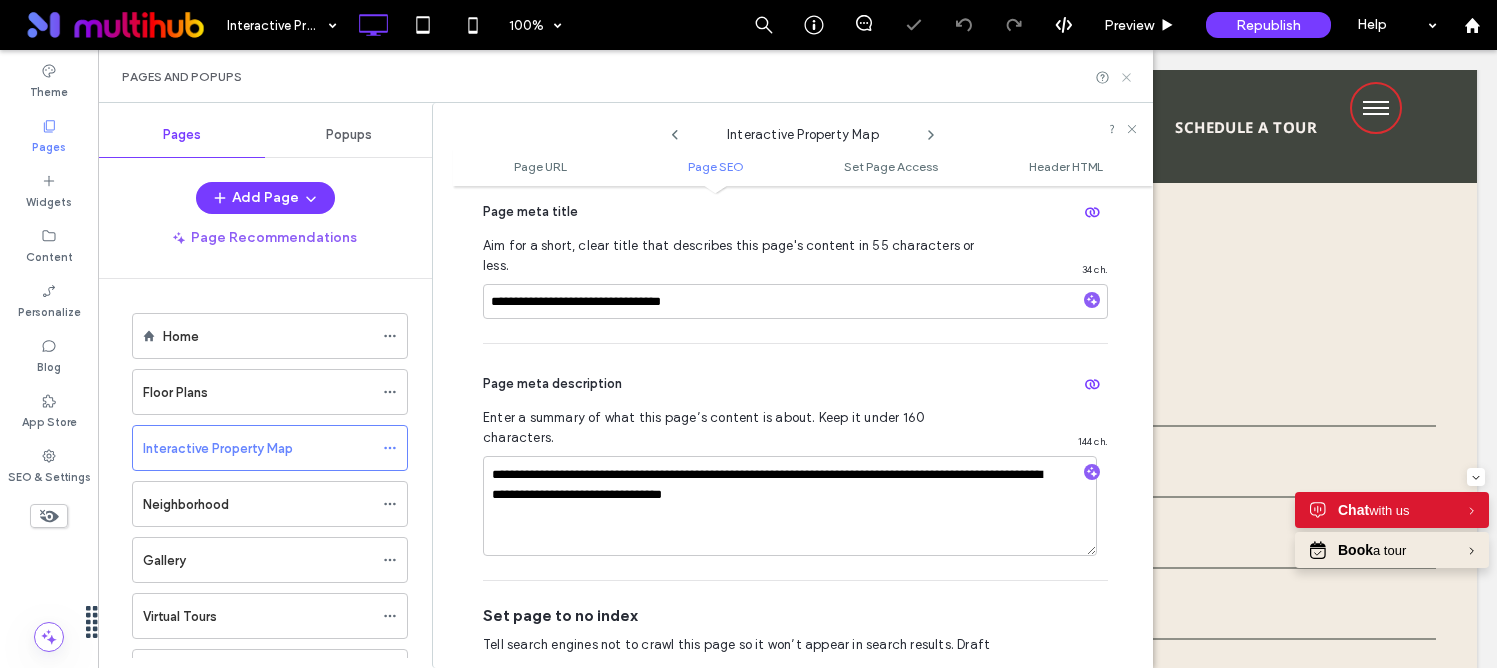 click 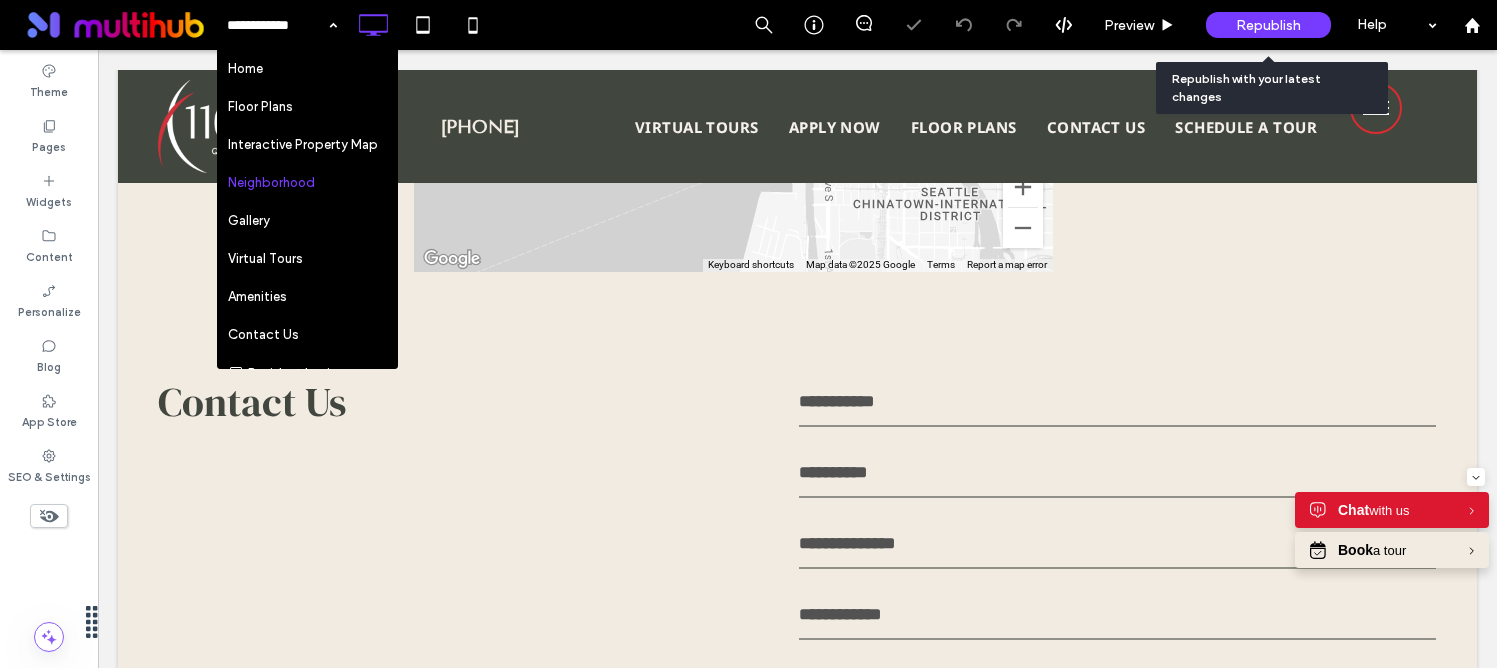 click on "Republish" at bounding box center (1268, 25) 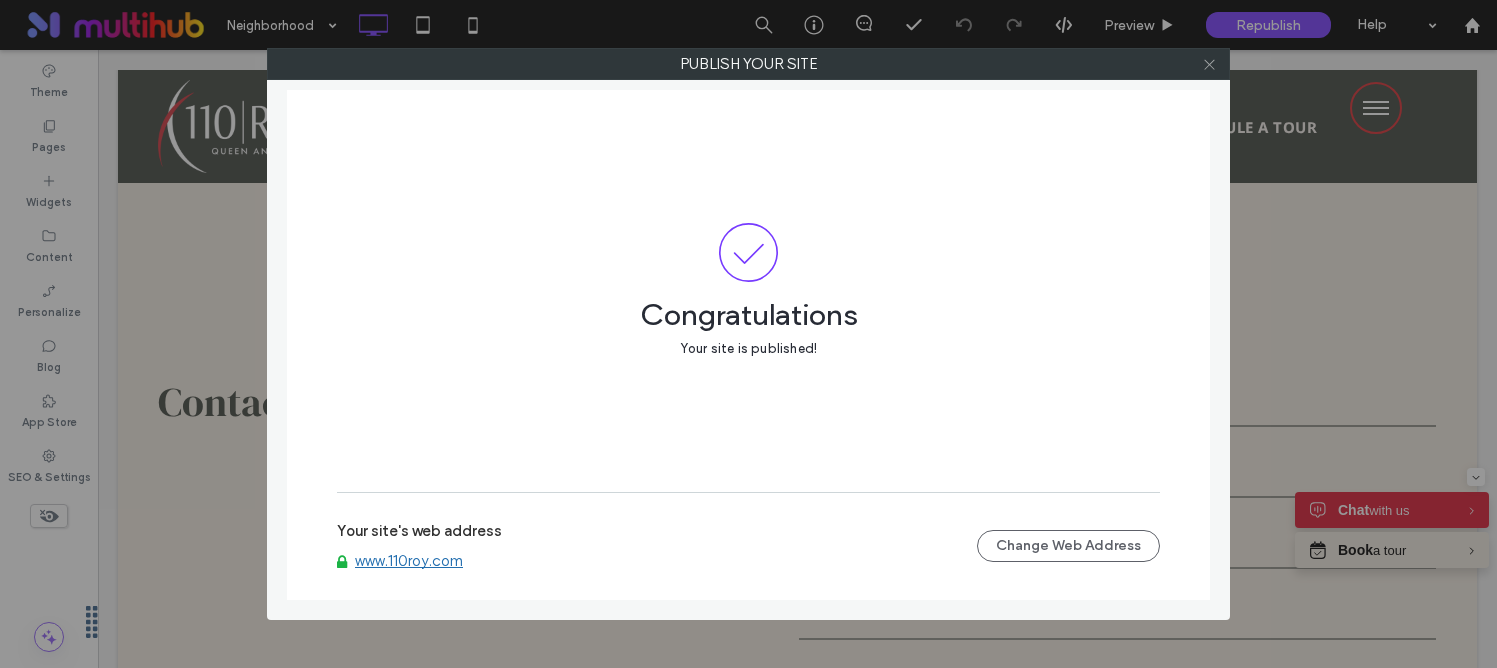 click 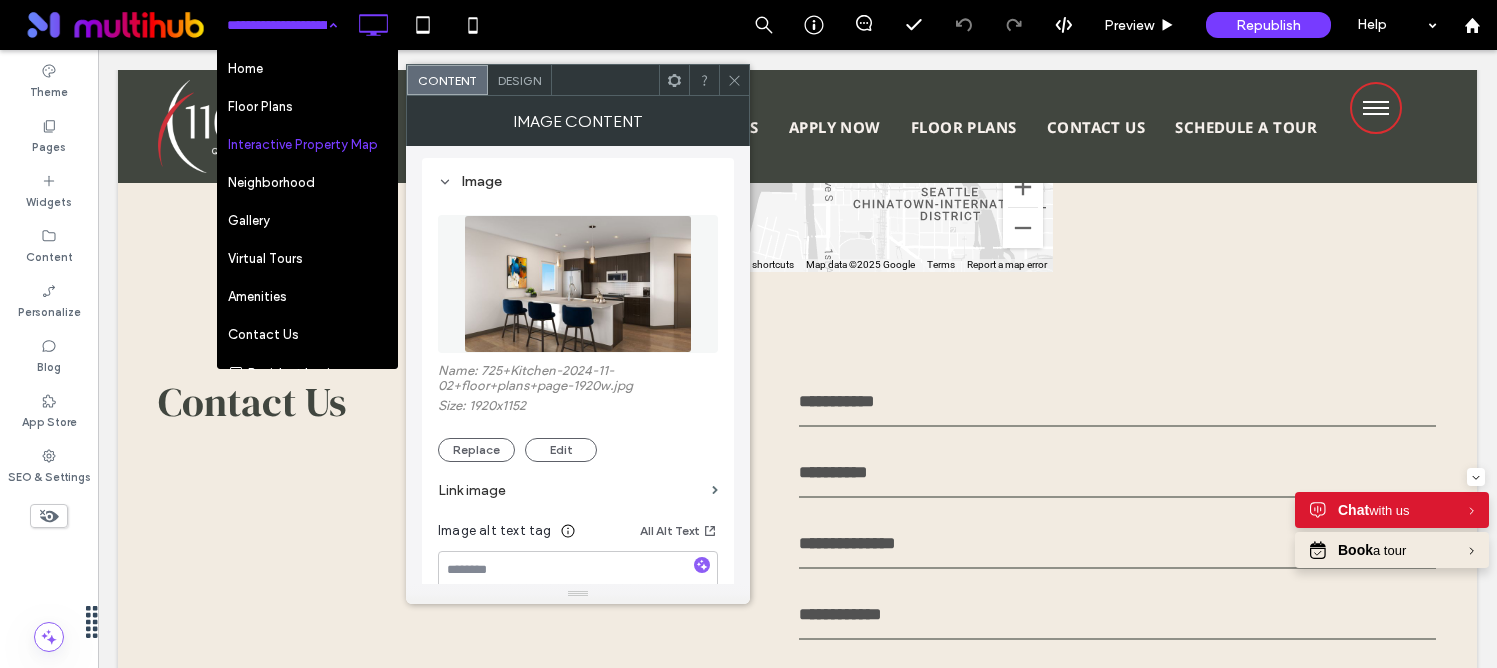 scroll, scrollTop: 300, scrollLeft: 0, axis: vertical 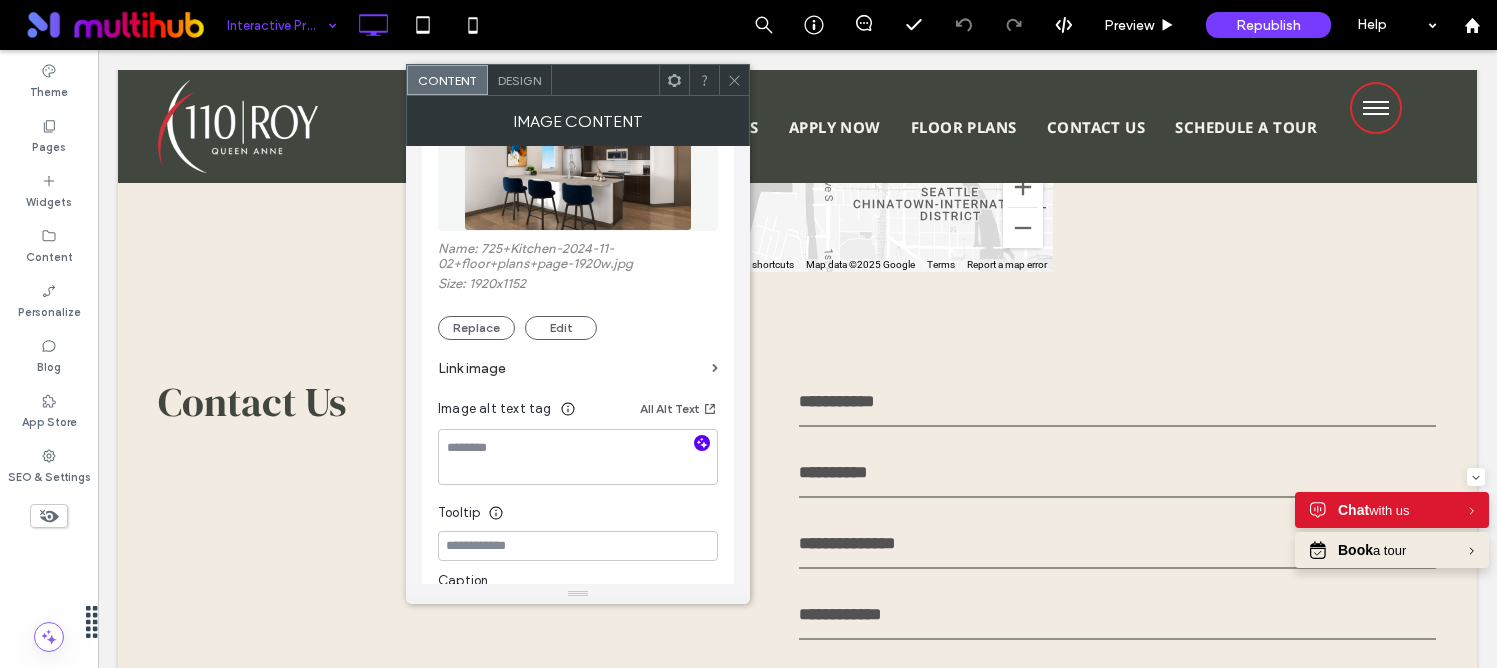 click 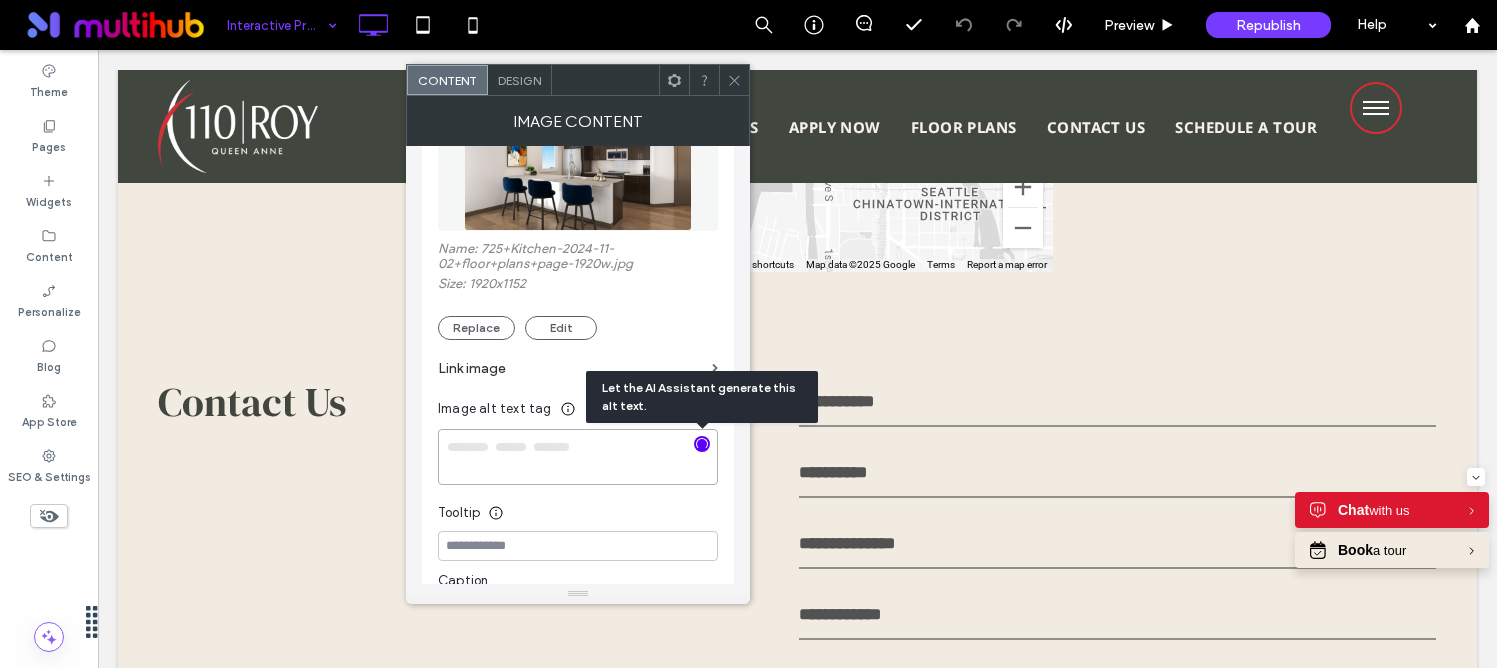 type on "**********" 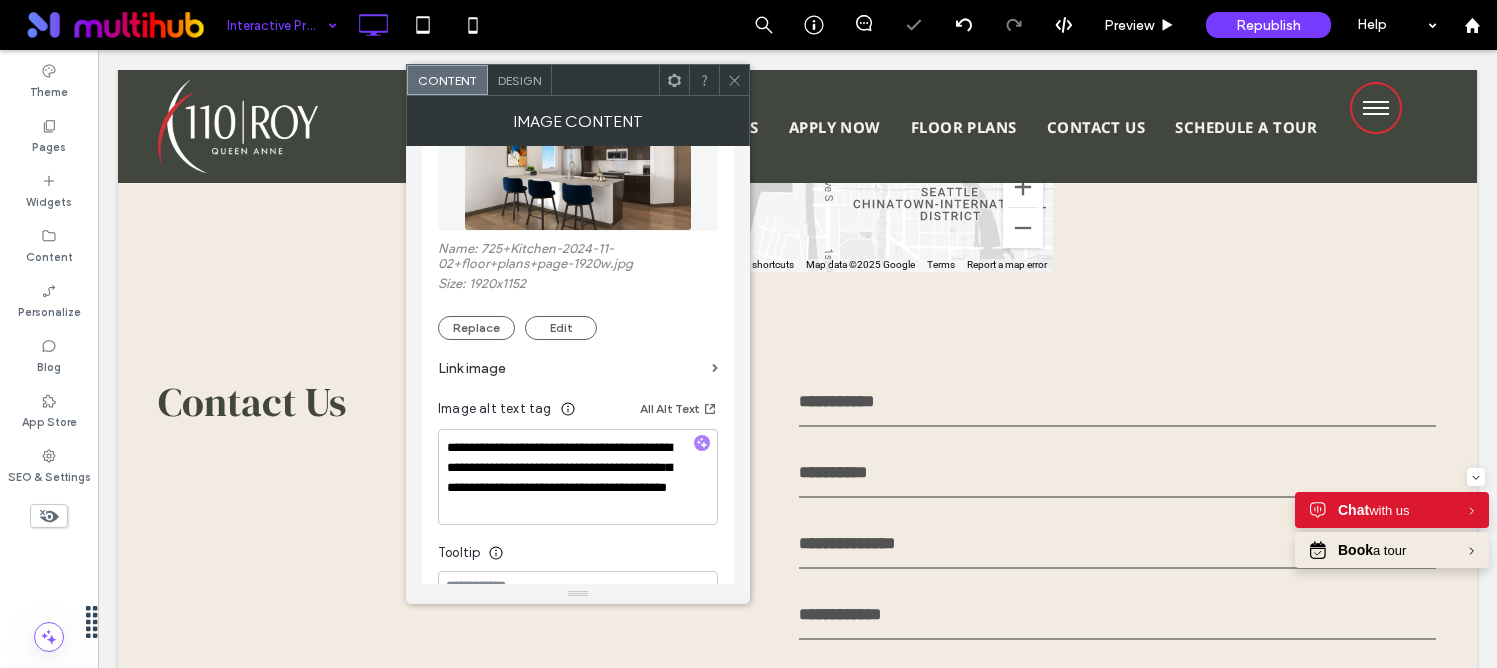 click on "Tooltip" at bounding box center (578, 548) 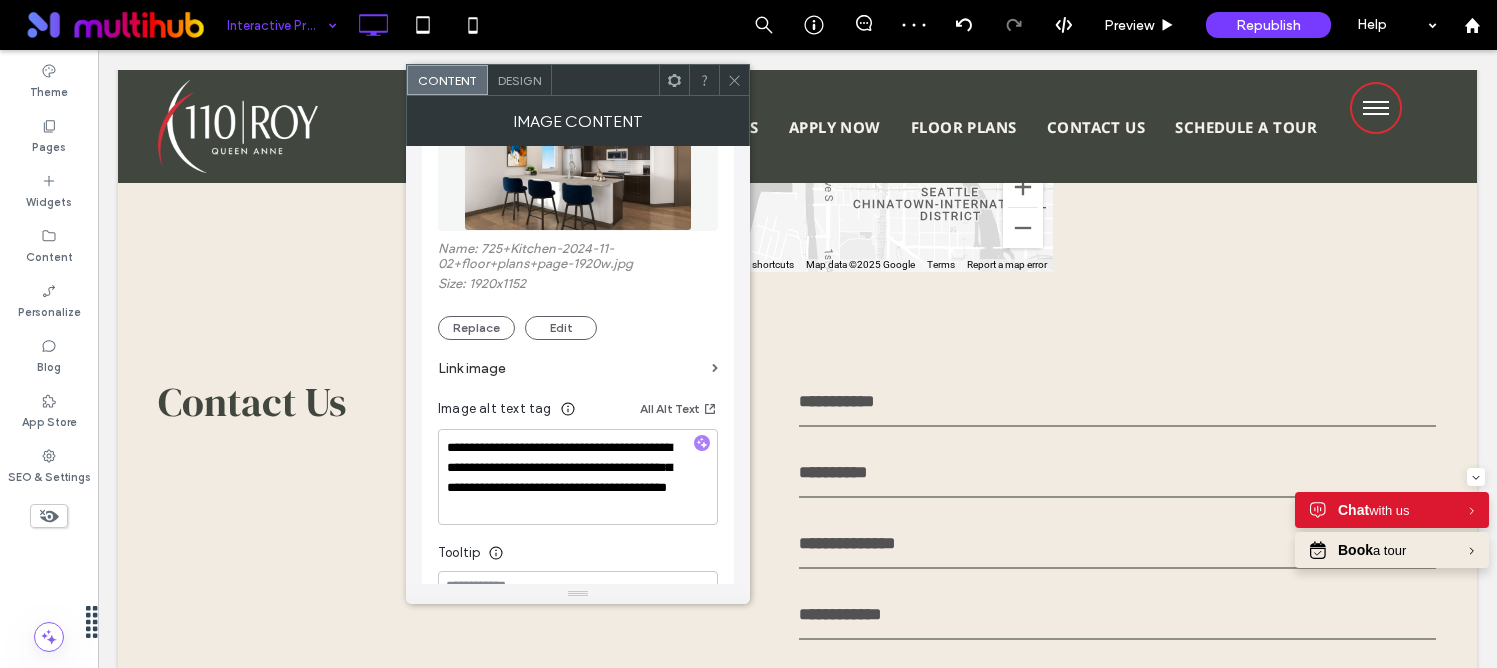 click 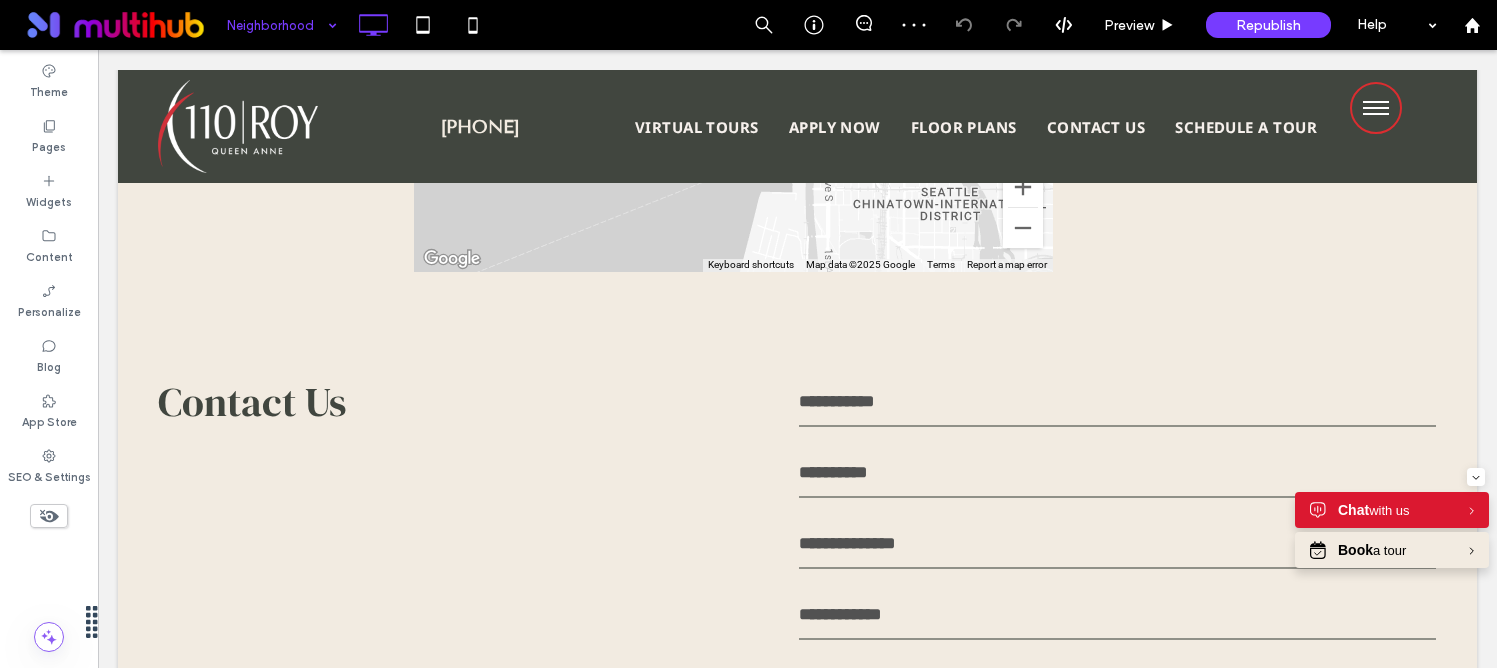 type on "**********" 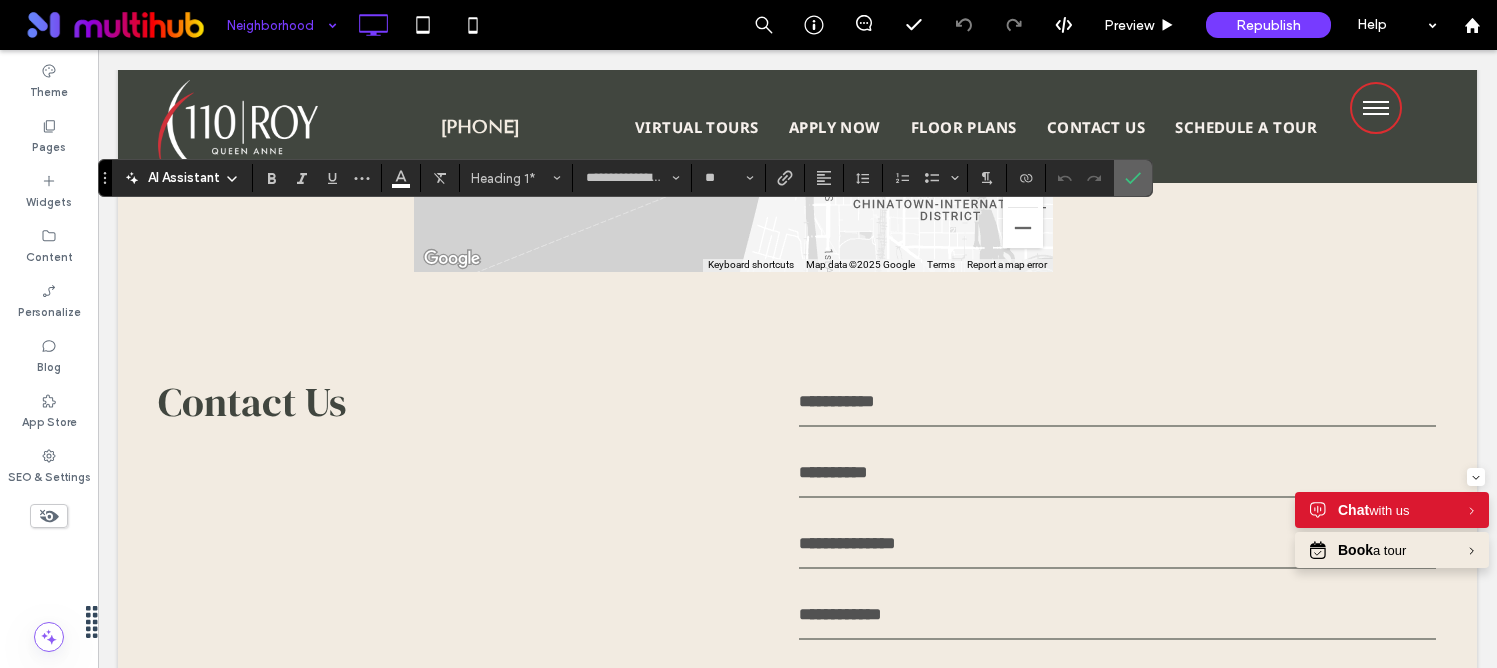 click at bounding box center (1133, 178) 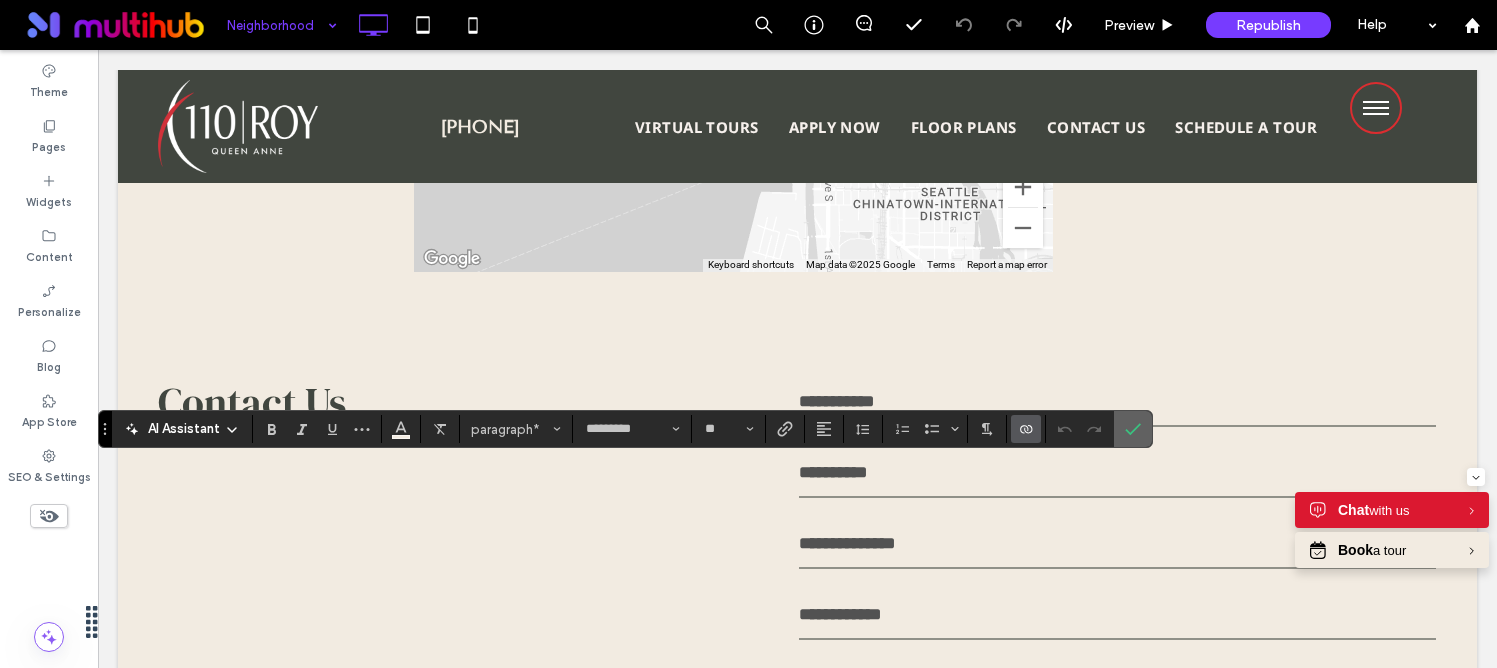 click 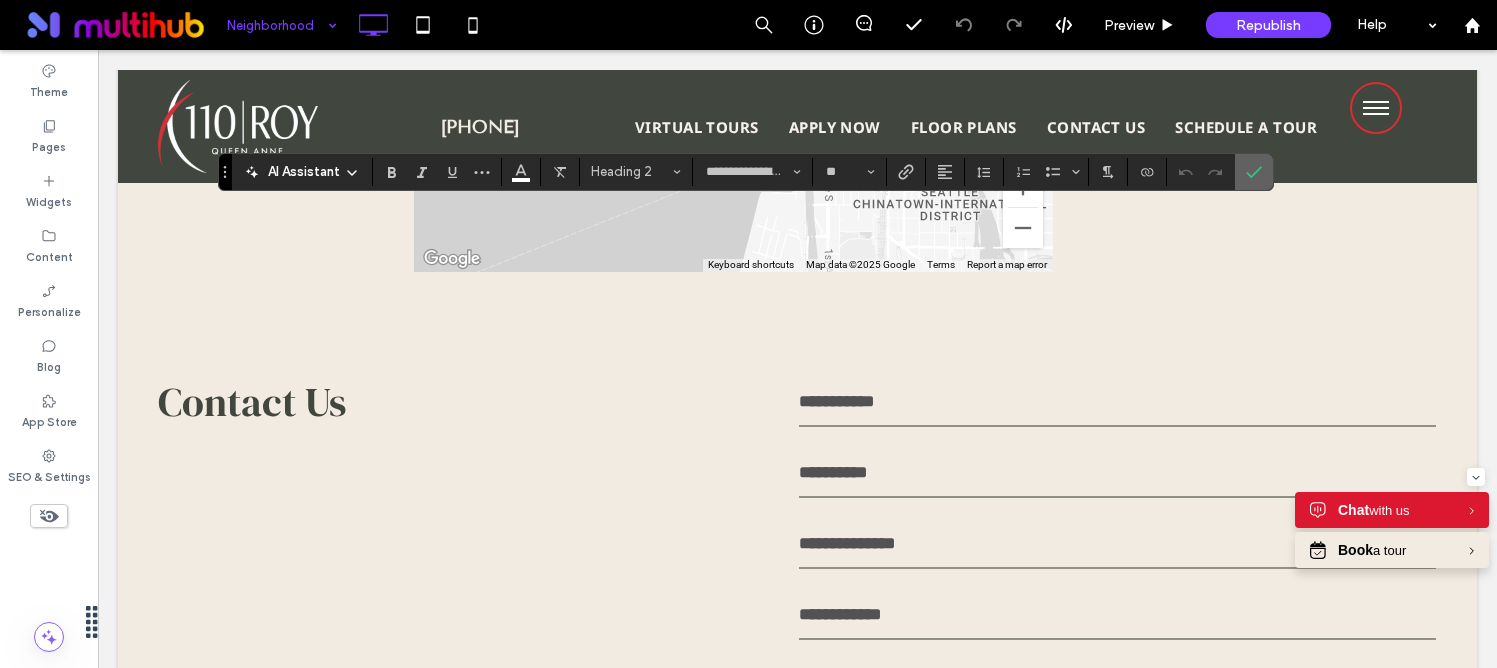 click 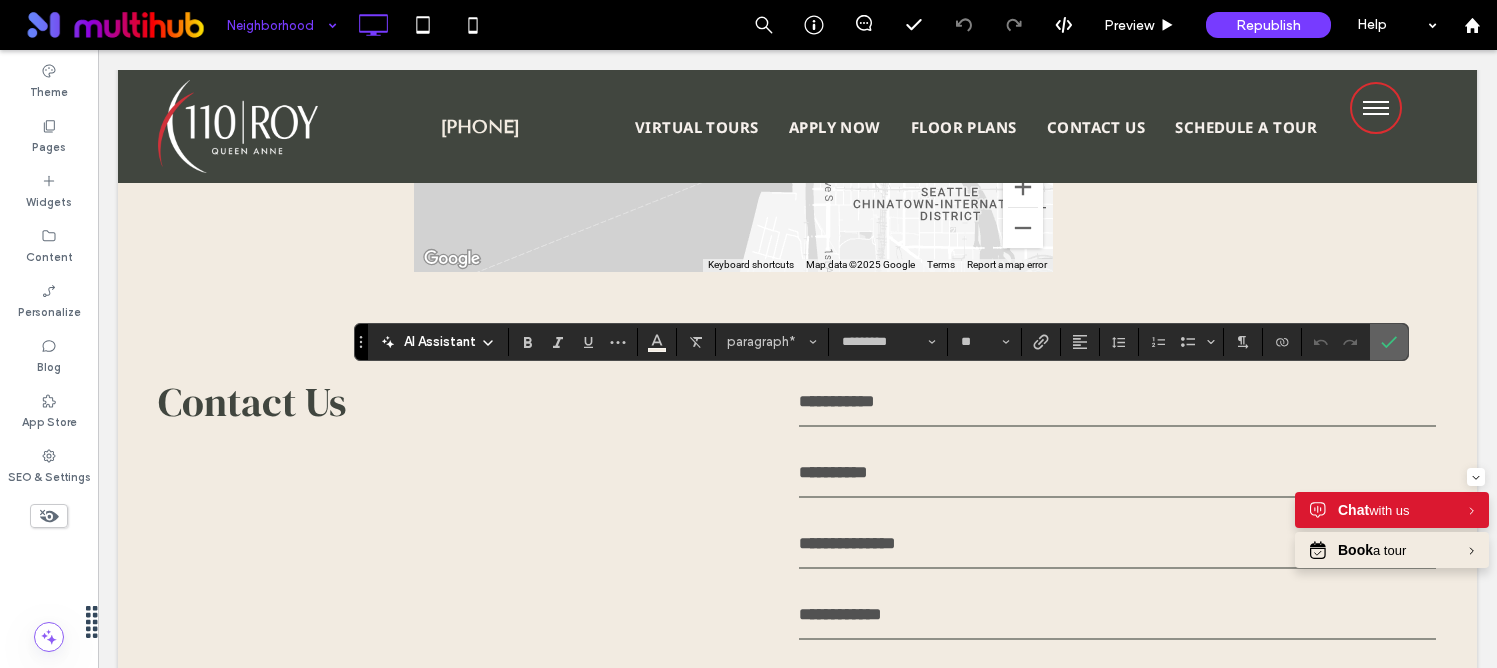 click 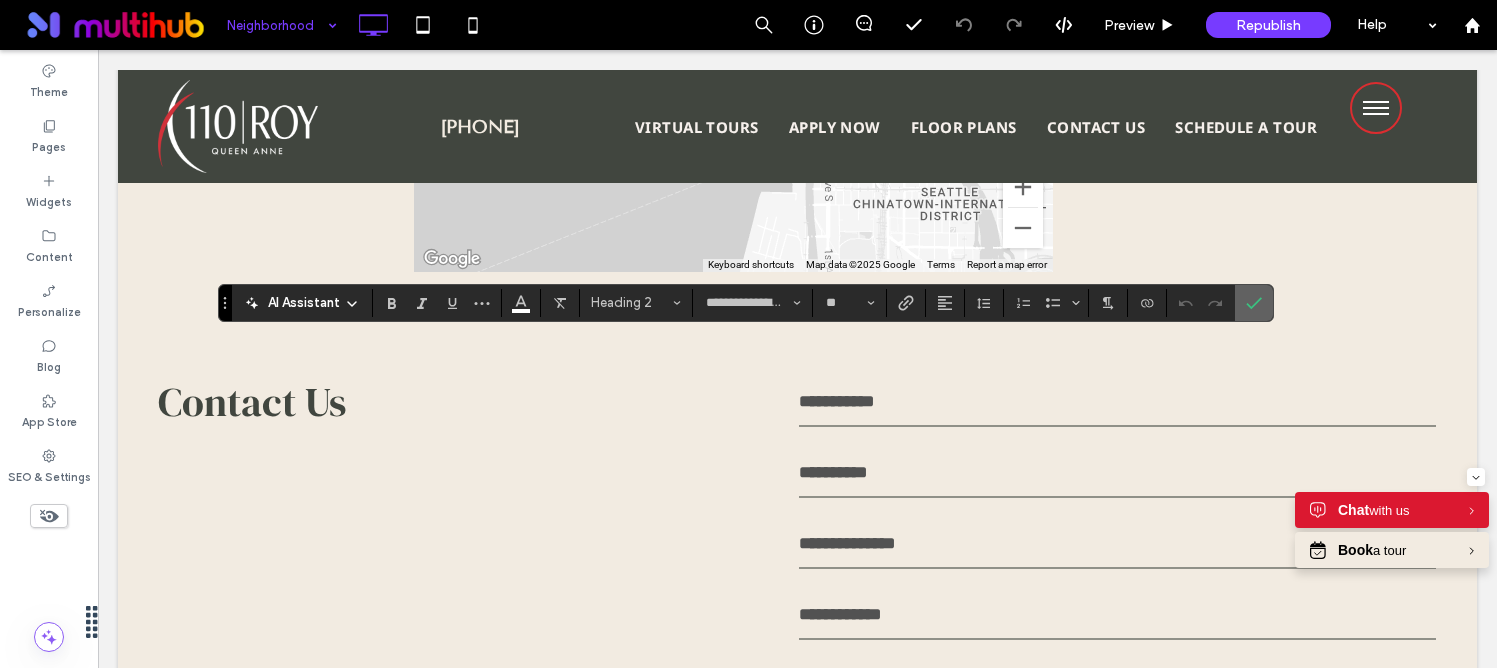 click 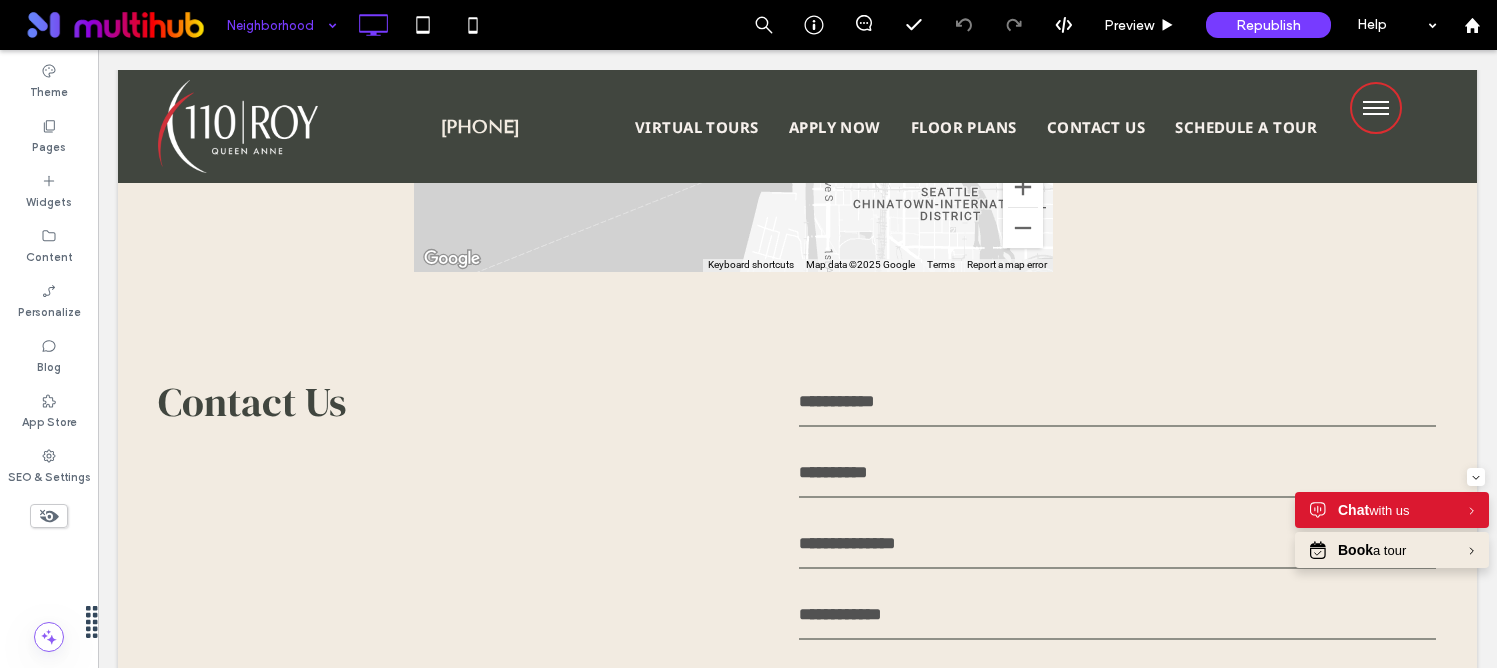 type on "**********" 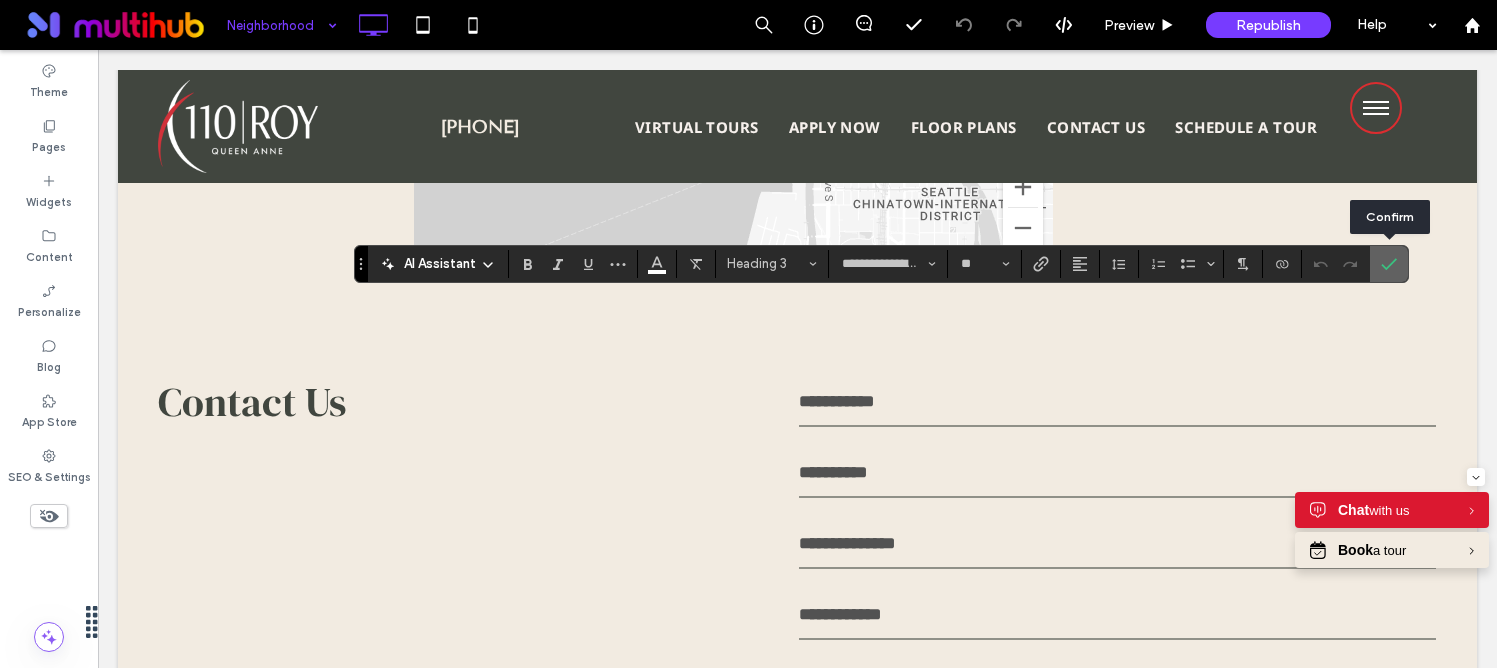 click 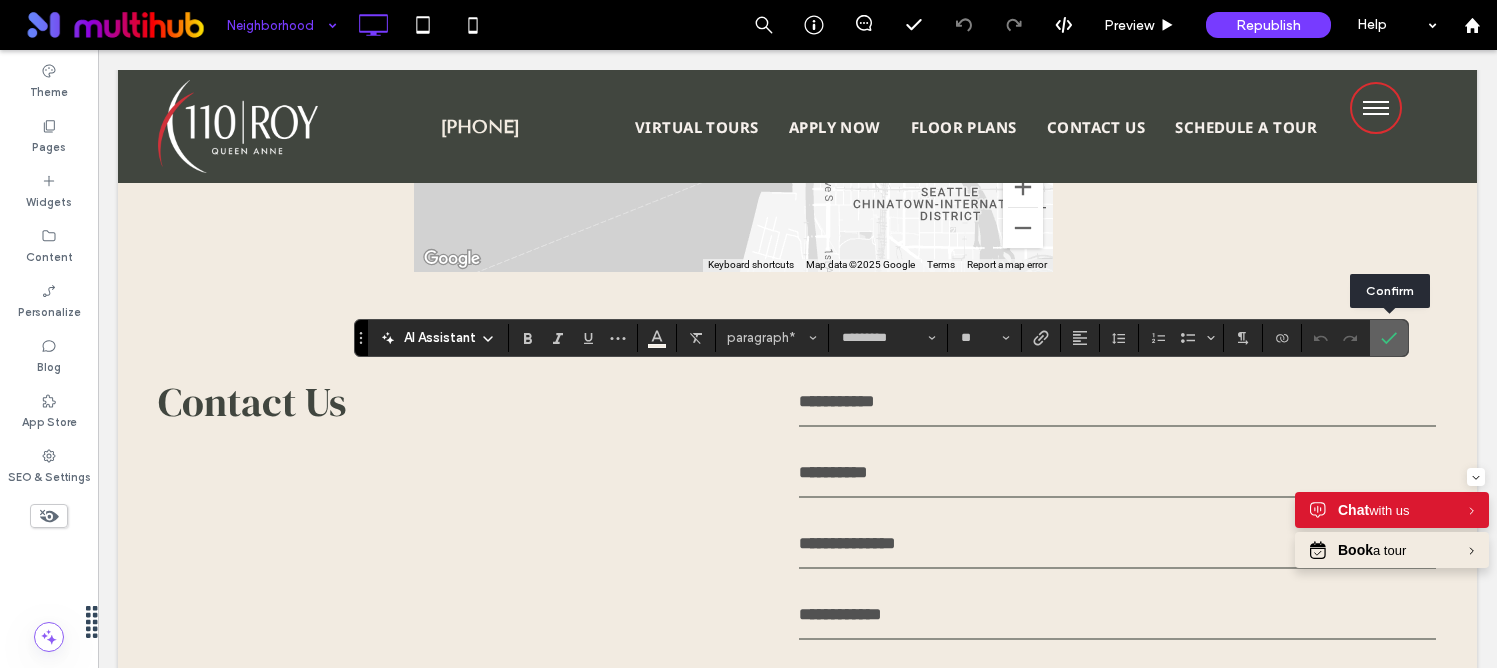 click 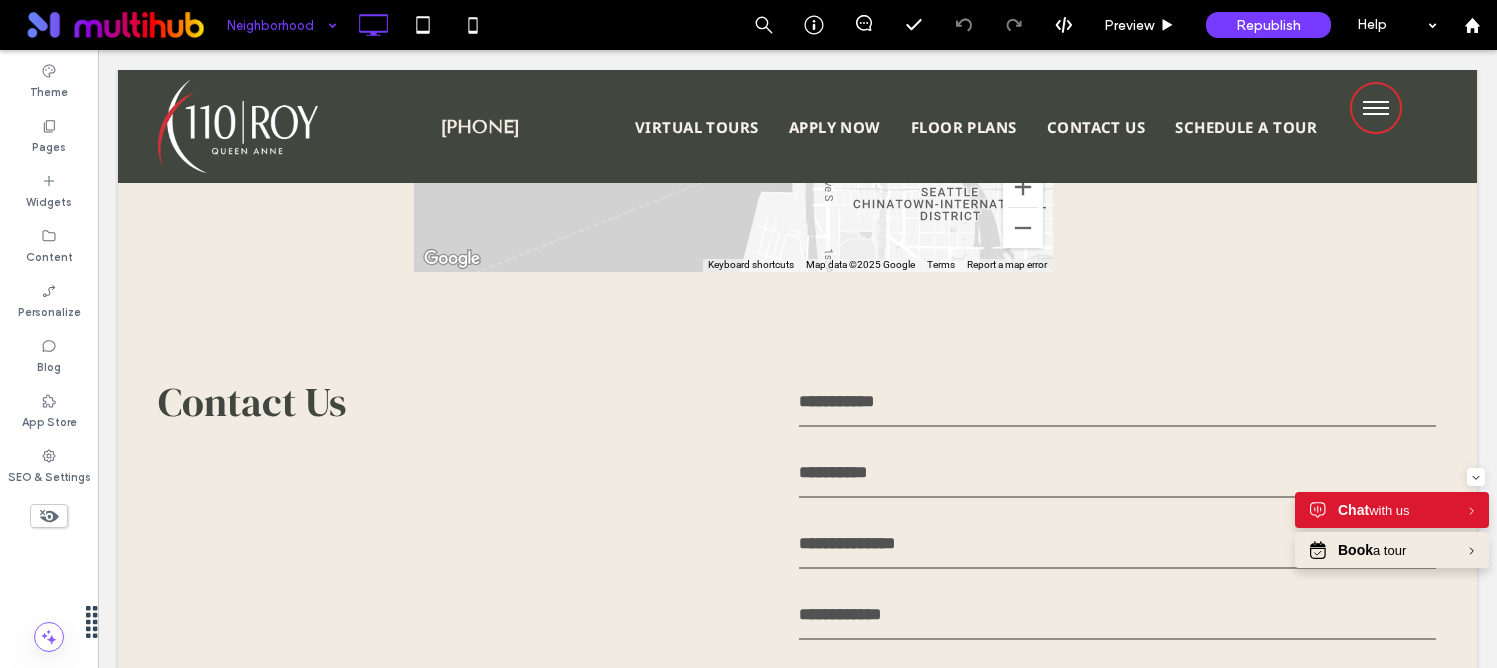 type on "**********" 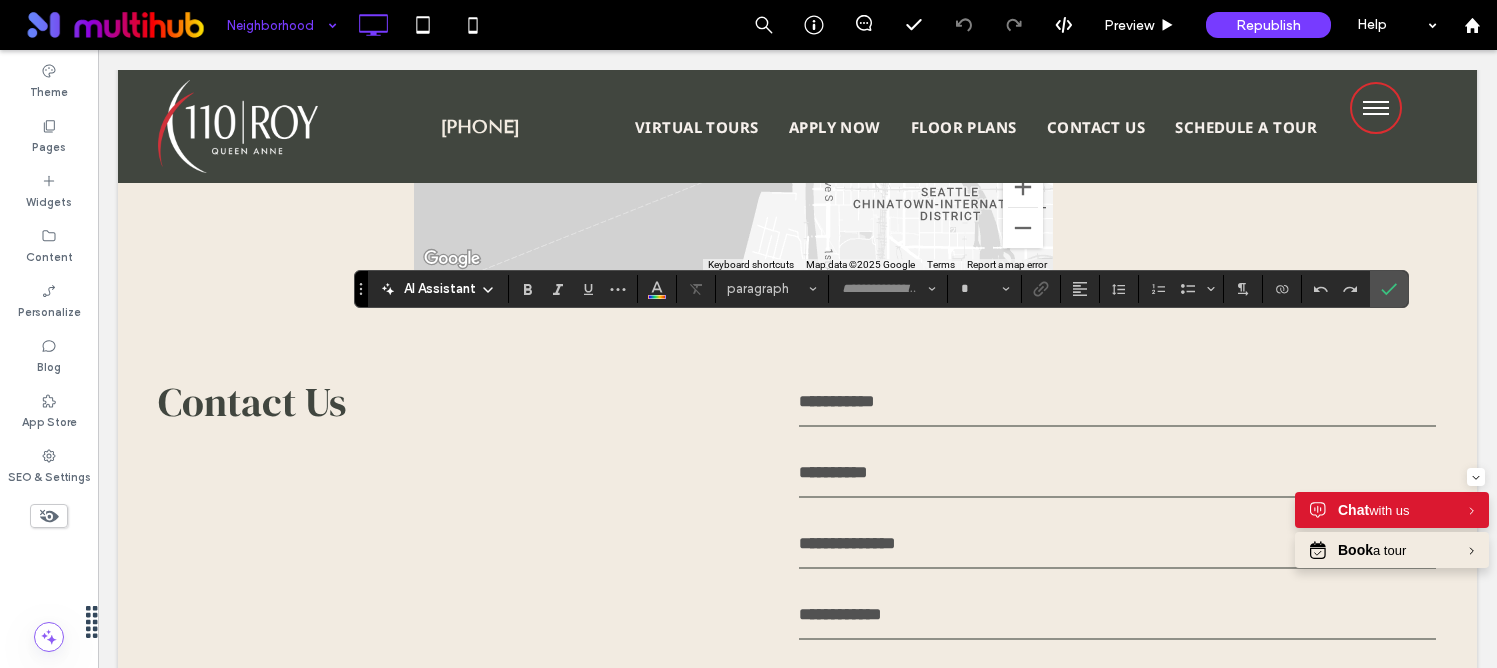 type on "**********" 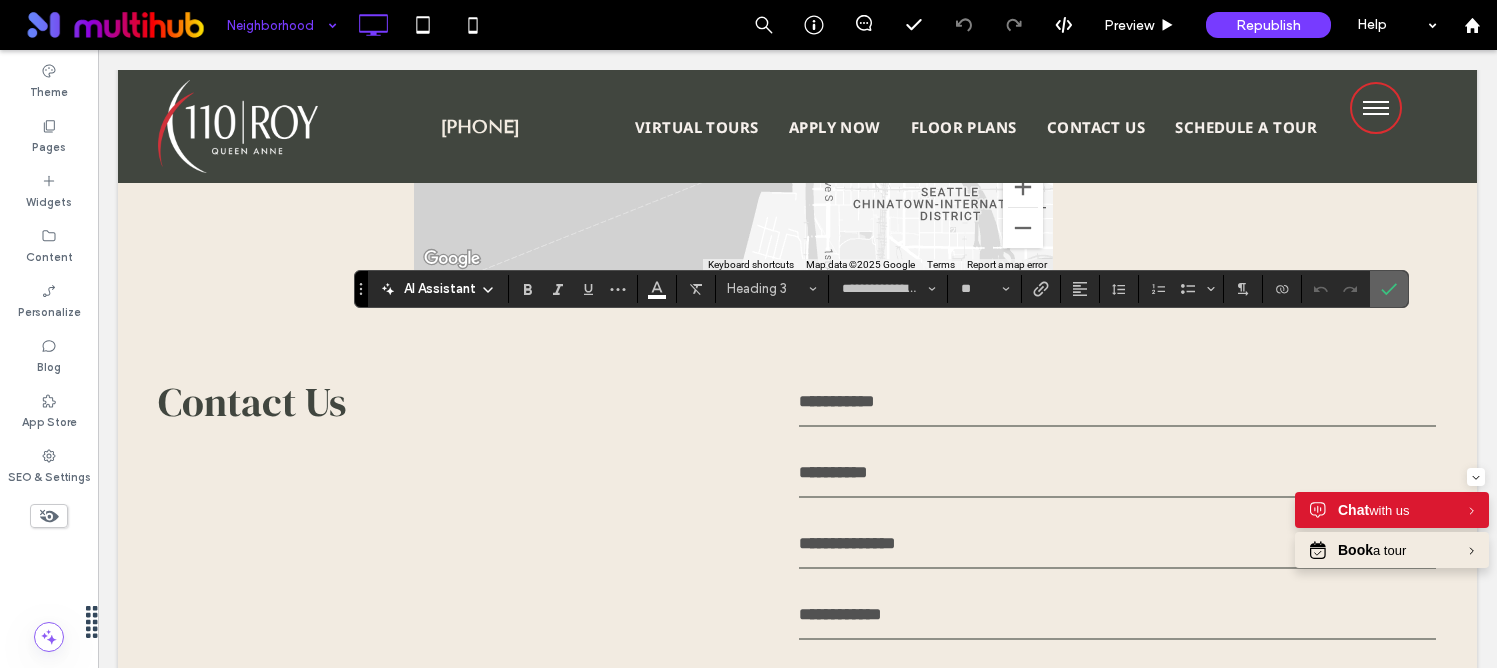 click at bounding box center (1389, 289) 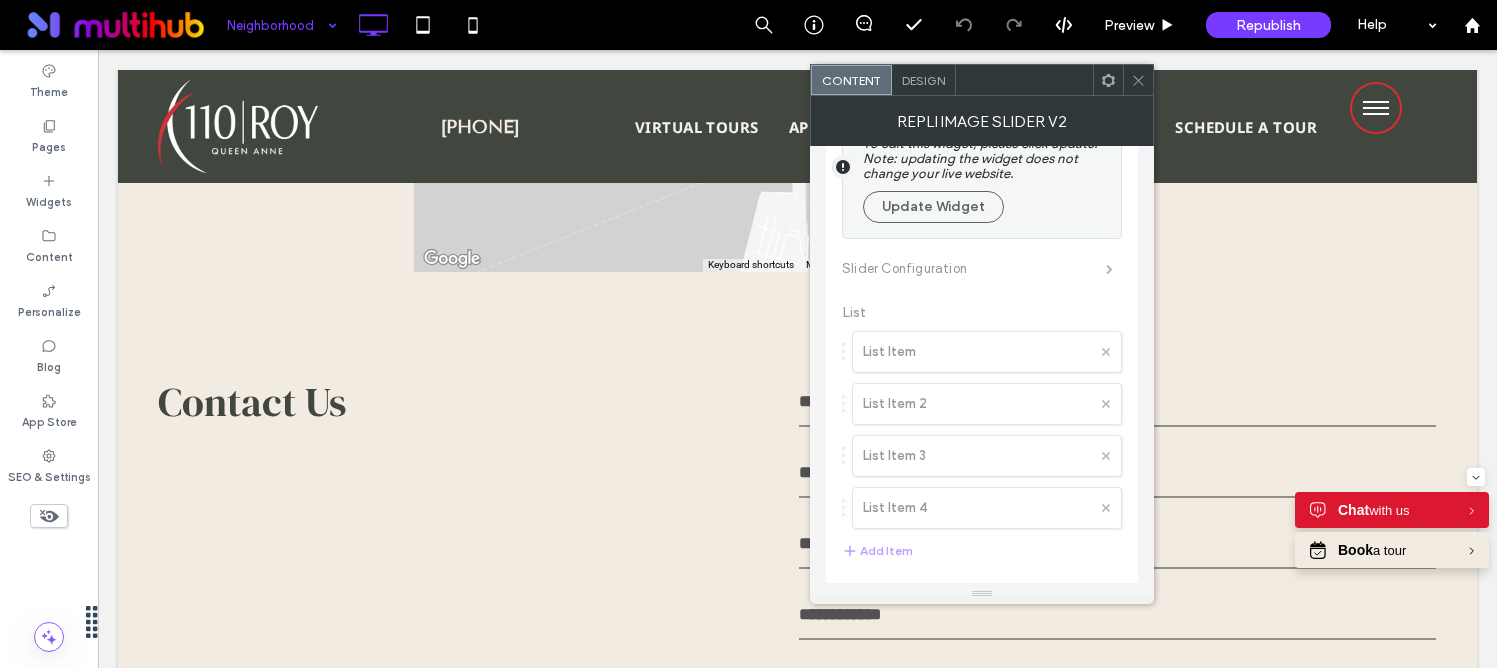 scroll, scrollTop: 91, scrollLeft: 0, axis: vertical 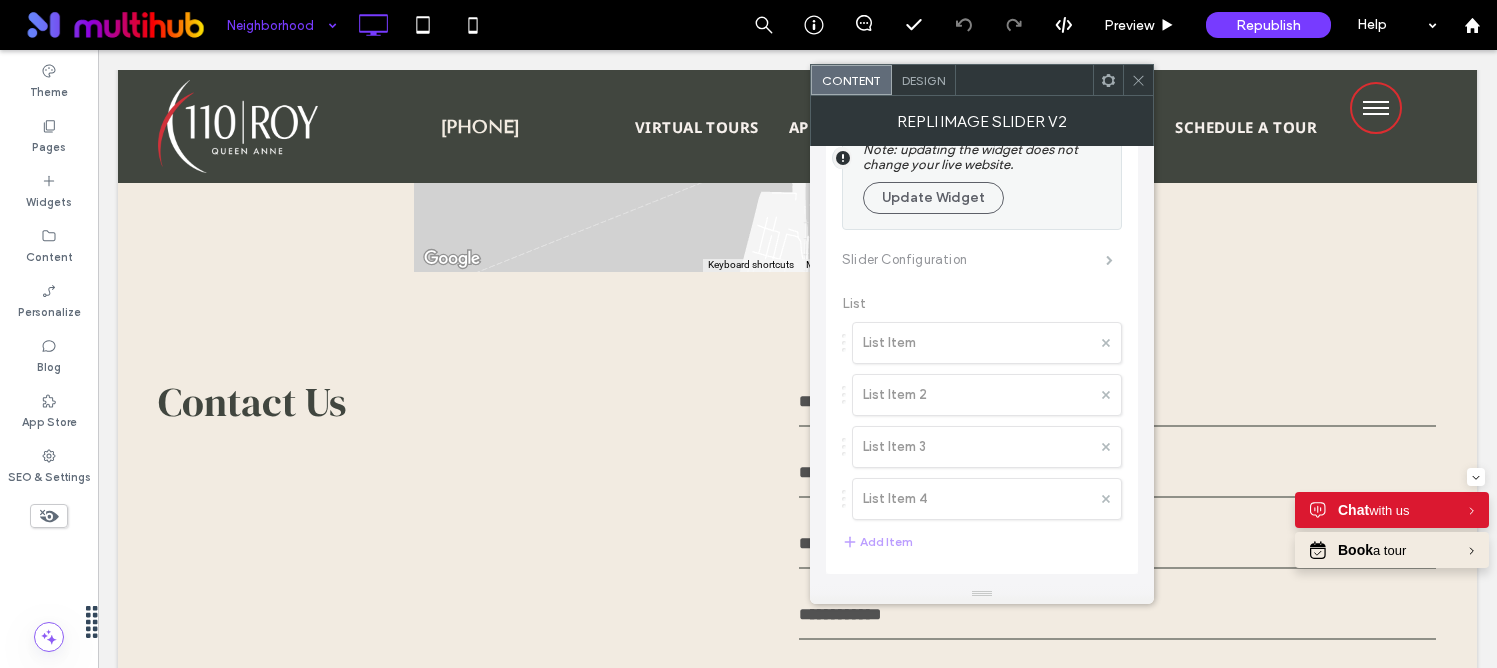 click 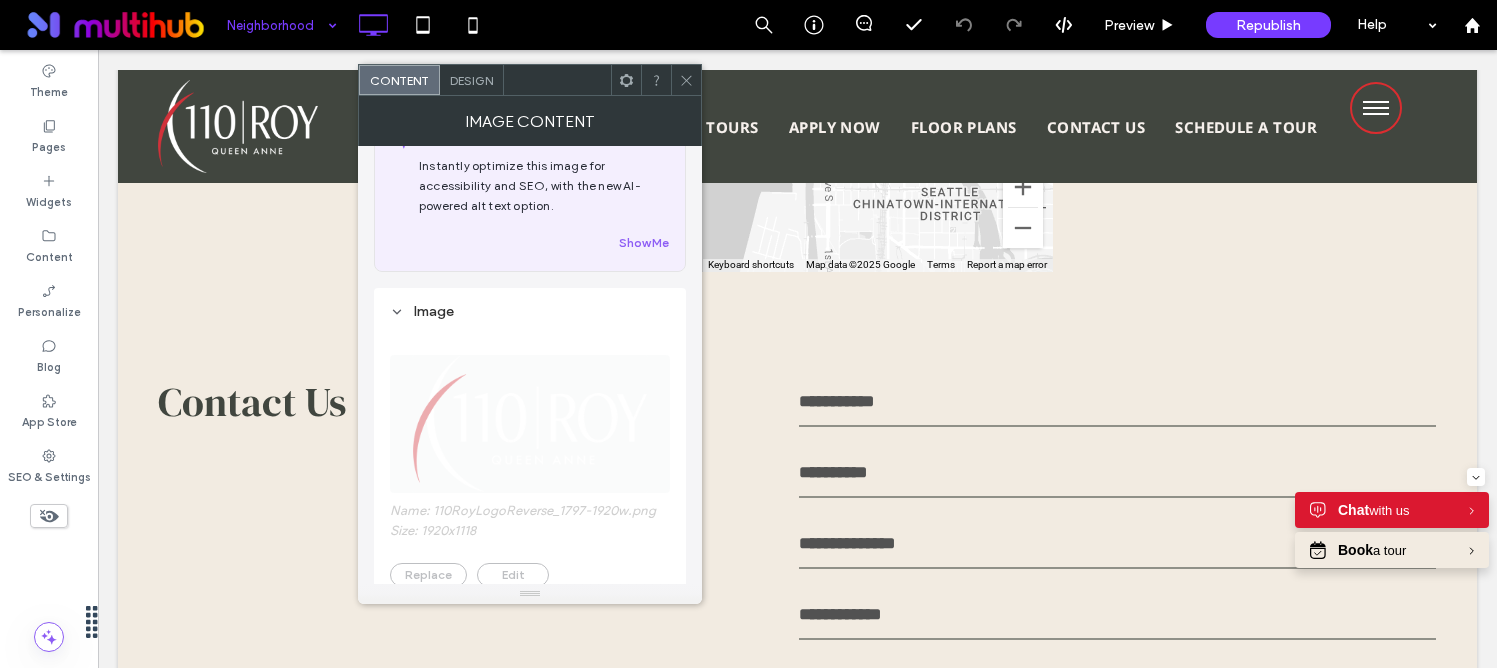 scroll, scrollTop: 380, scrollLeft: 0, axis: vertical 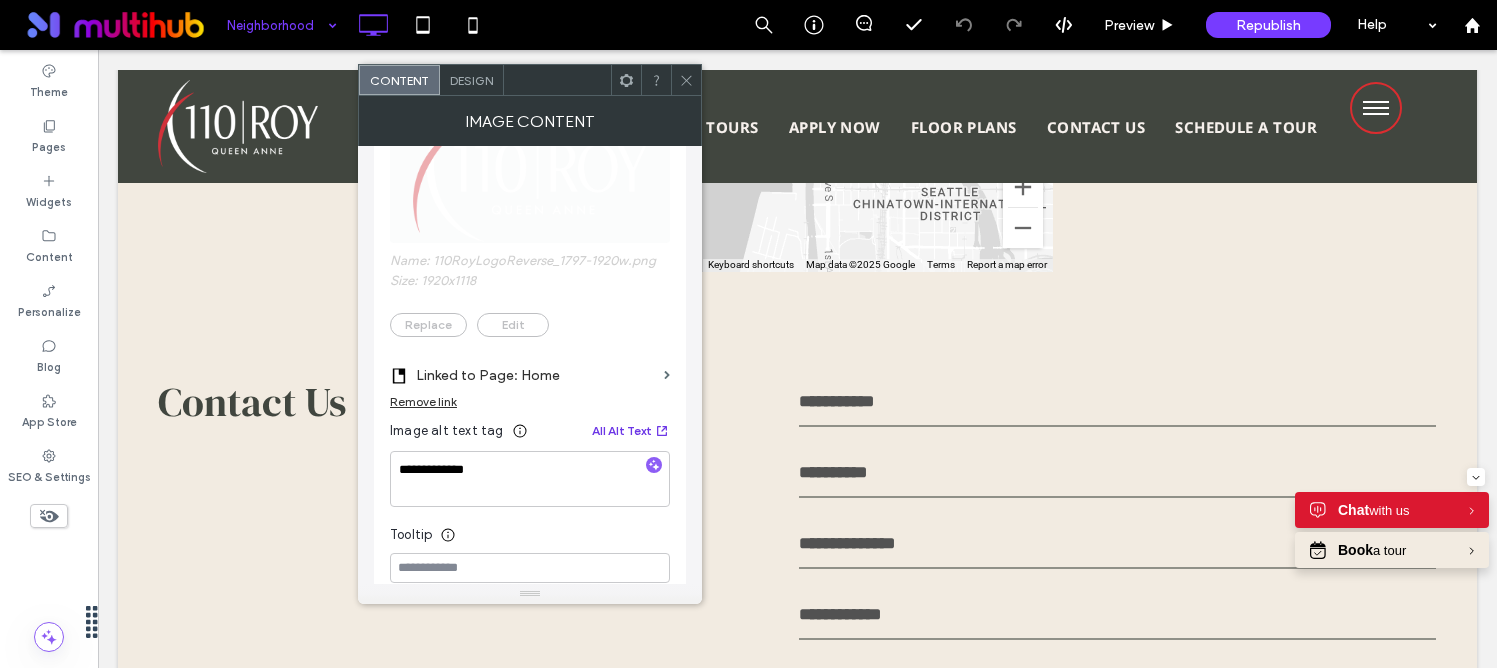 click on "All Alt Text" at bounding box center (631, 431) 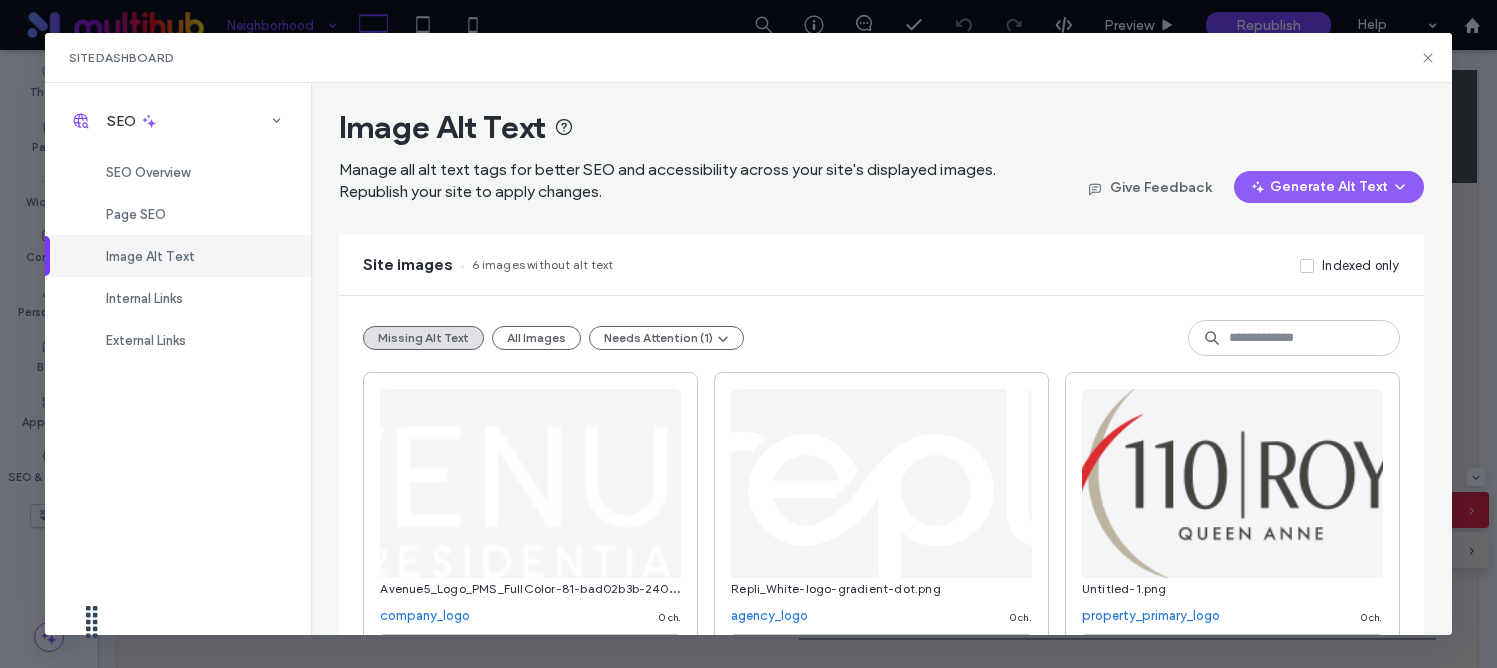scroll, scrollTop: 0, scrollLeft: 0, axis: both 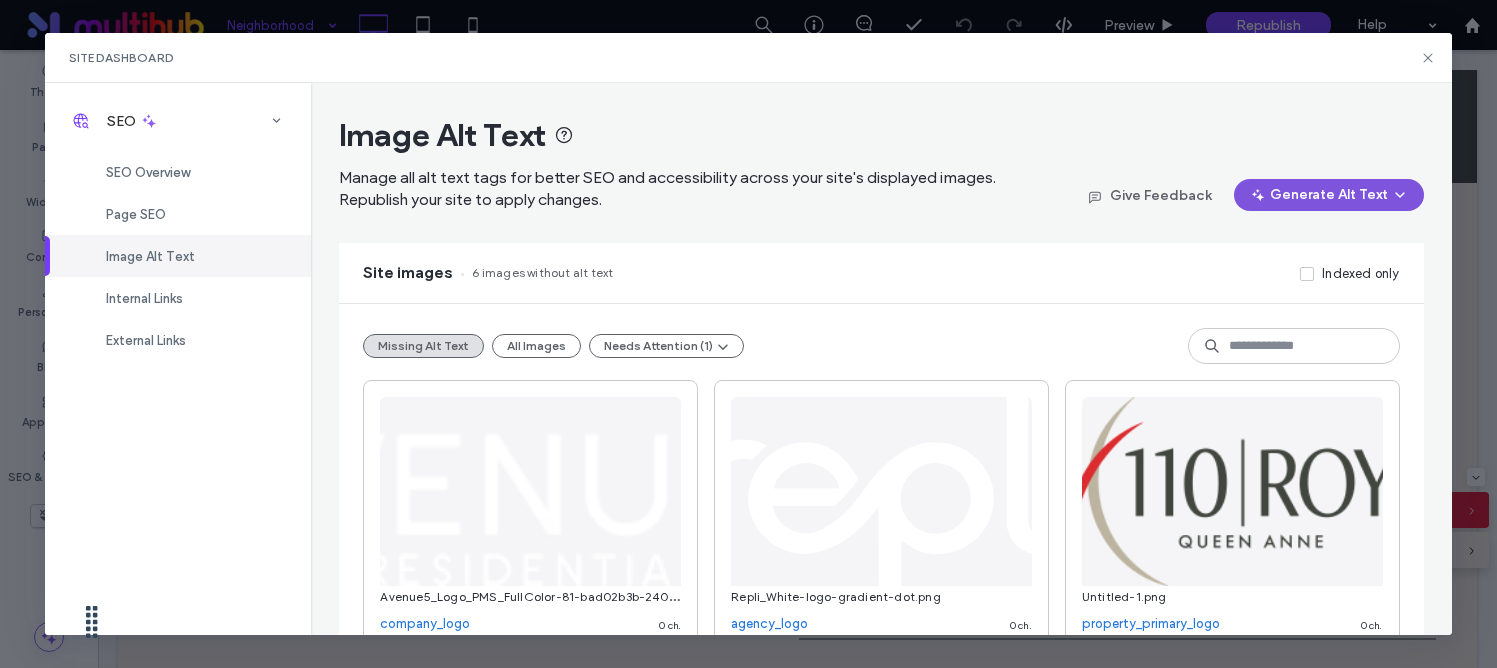 click on "Generate Alt Text" at bounding box center [1329, 195] 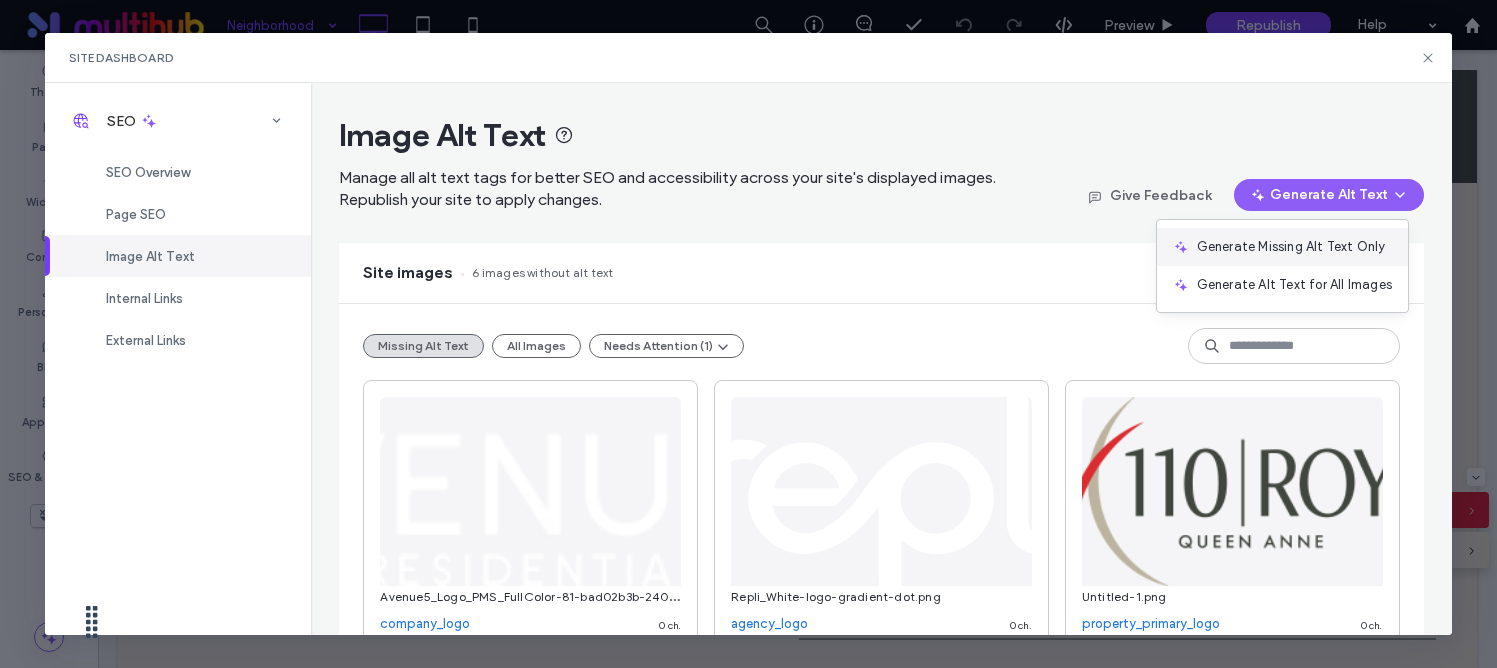 click on "Generate Missing Alt Text Only" at bounding box center (1291, 247) 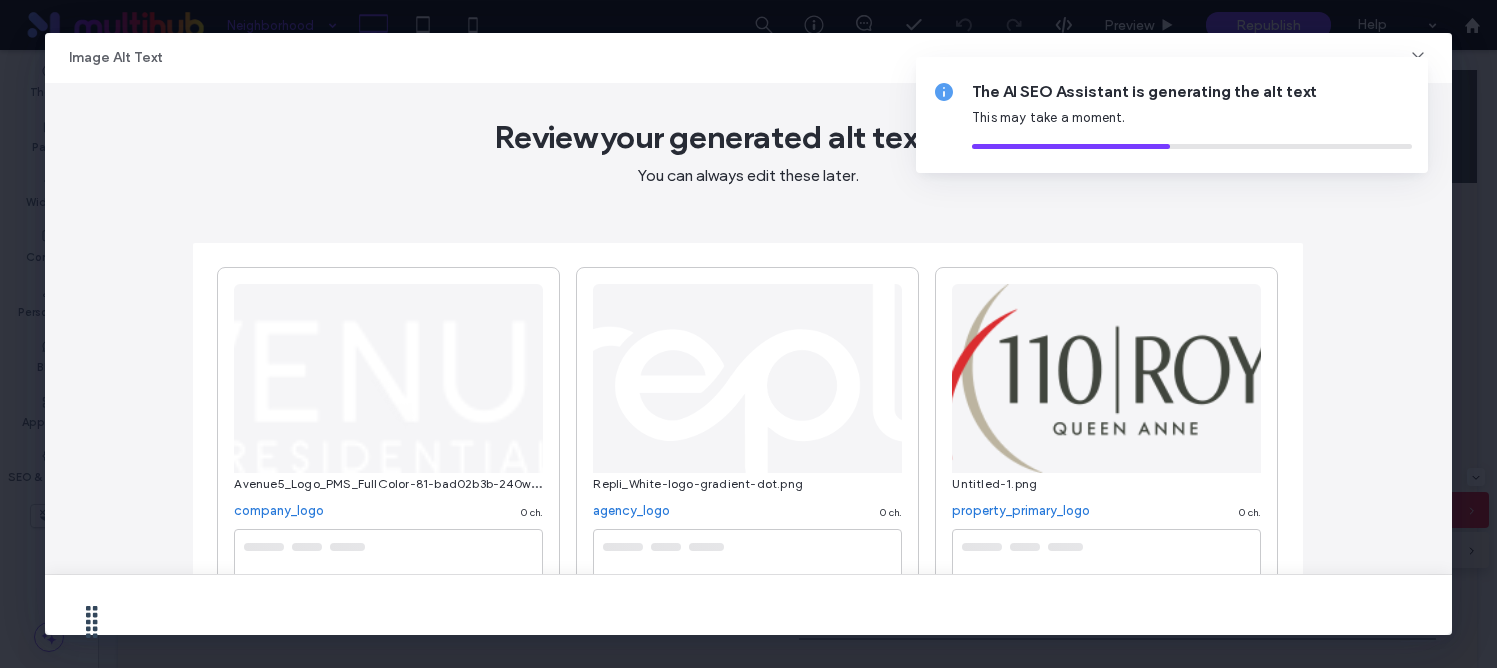 type on "**********" 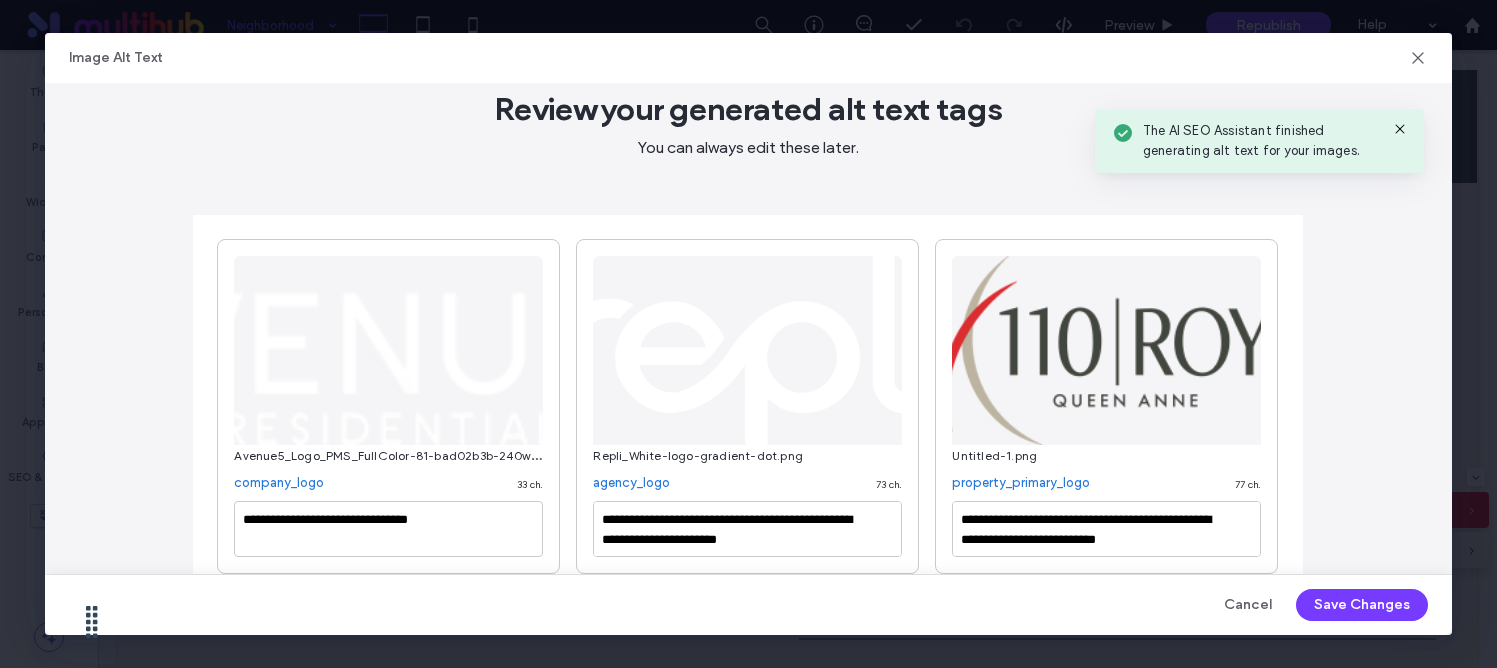 scroll, scrollTop: 30, scrollLeft: 0, axis: vertical 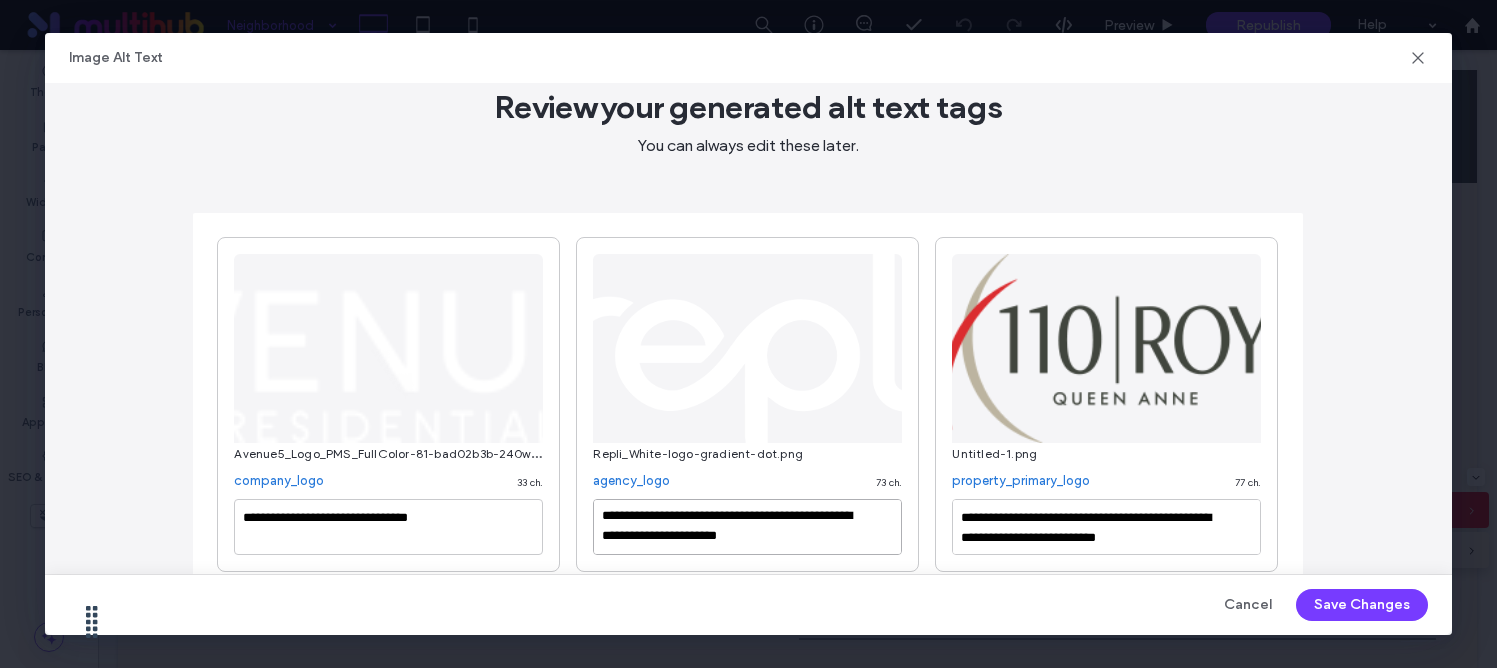 click on "**********" at bounding box center [747, 527] 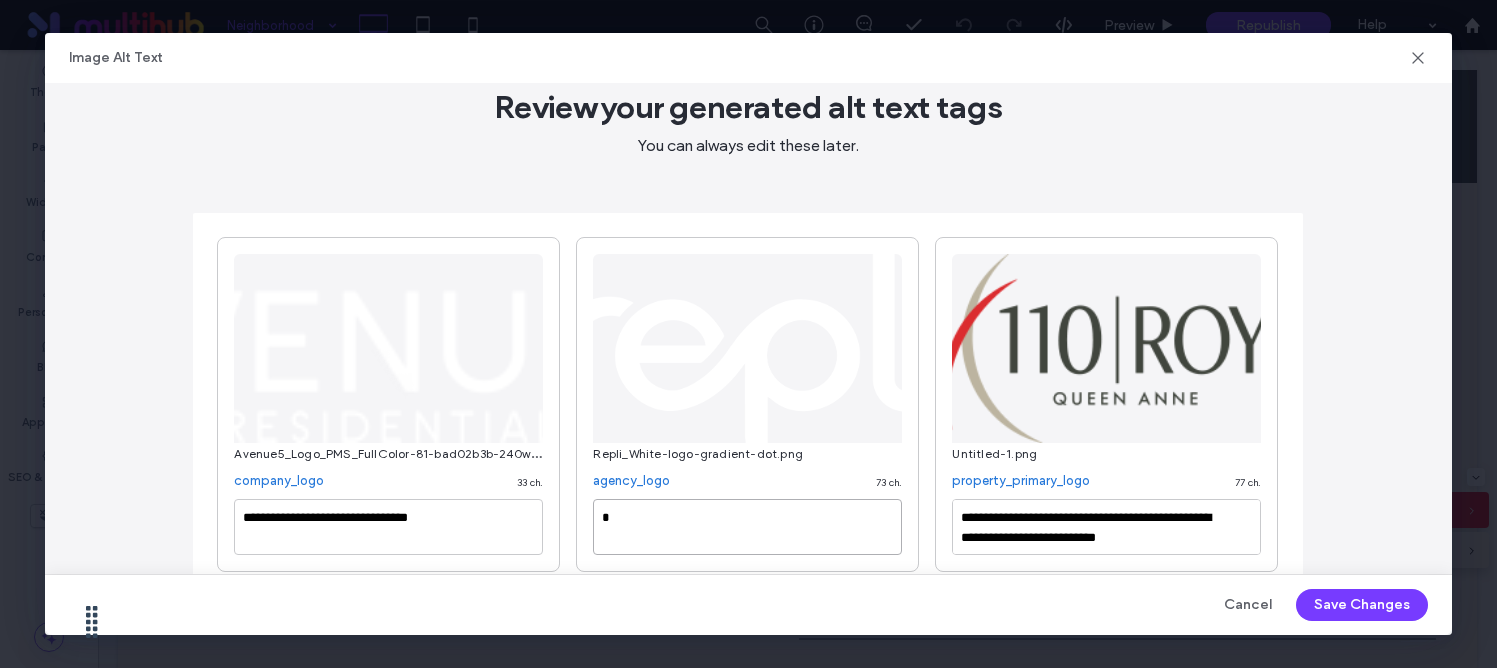 scroll, scrollTop: 0, scrollLeft: 0, axis: both 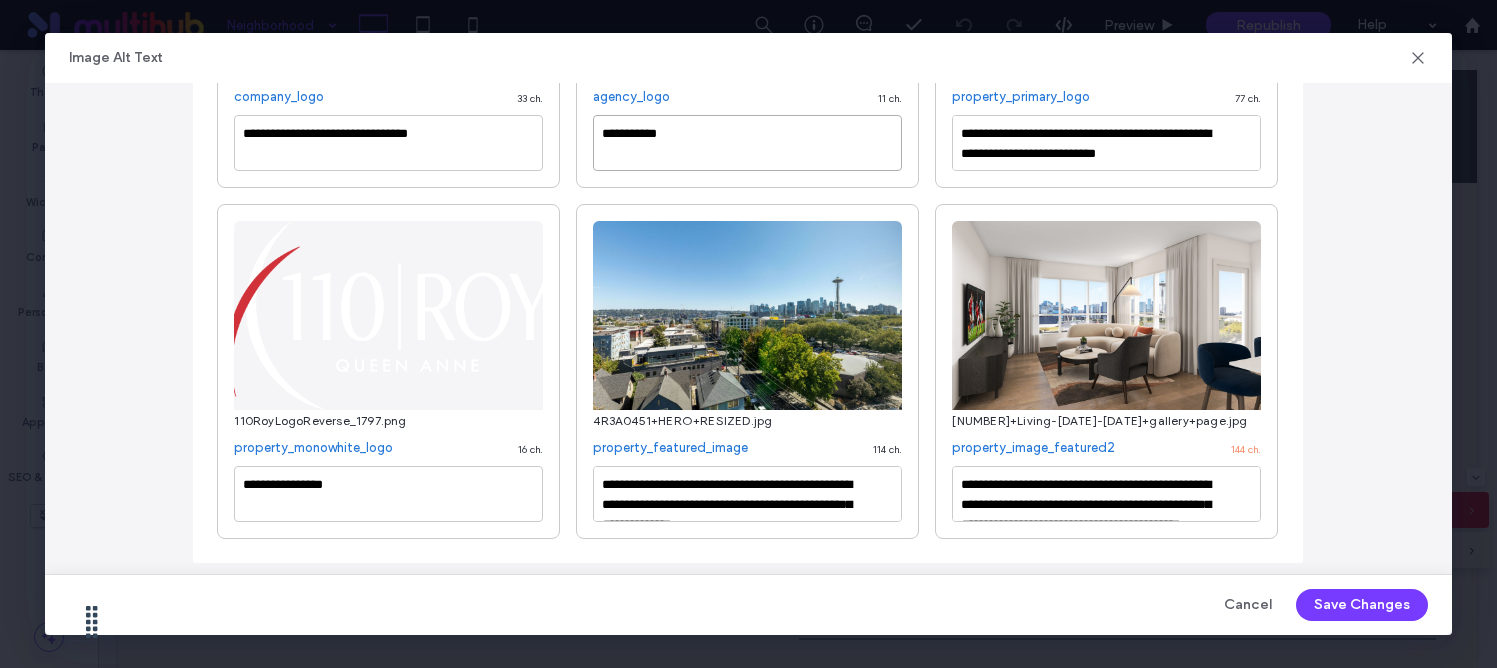 type on "**********" 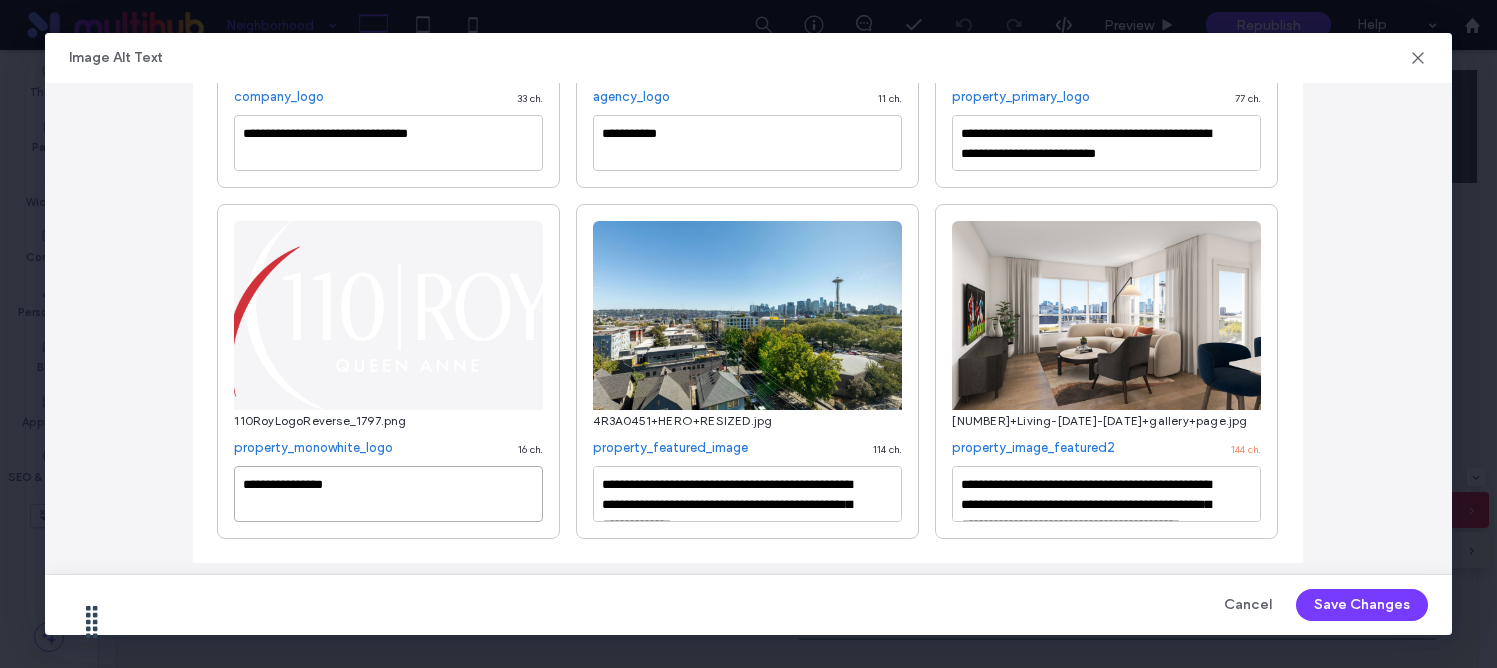 click on "**********" at bounding box center (388, 494) 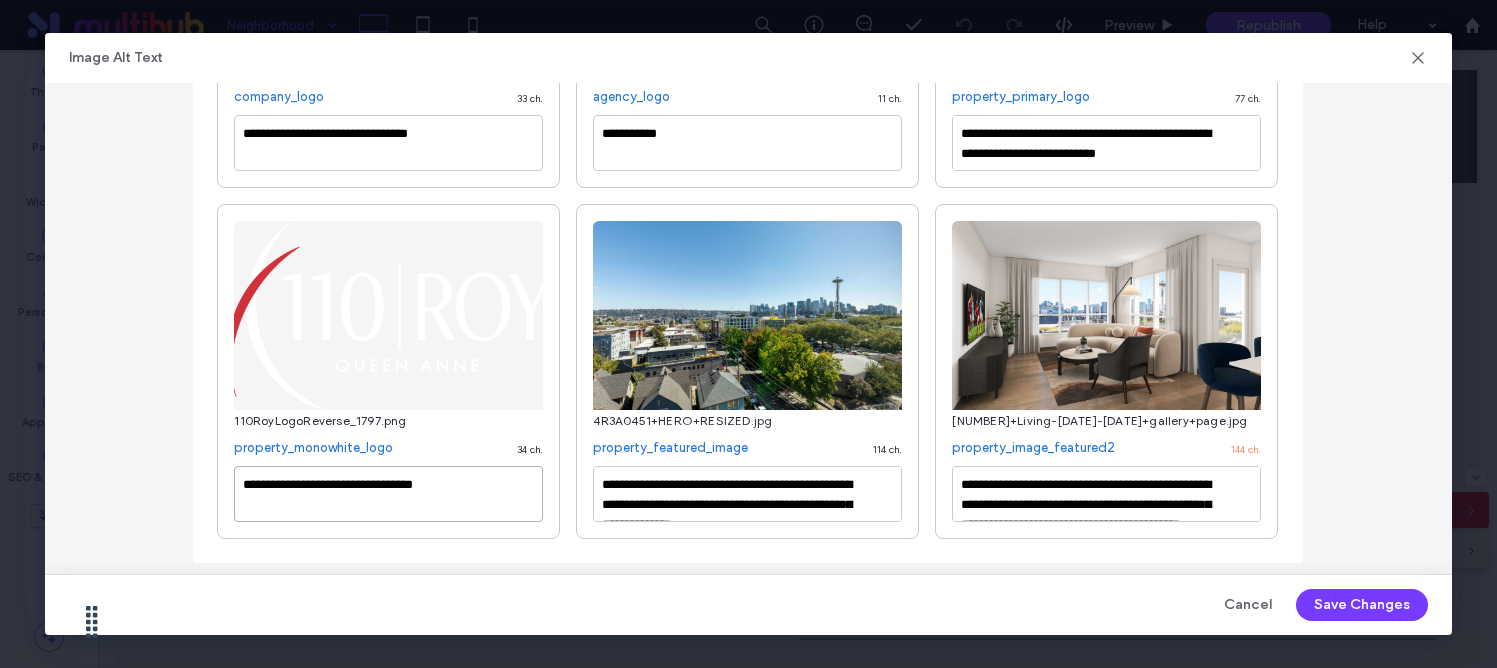 scroll, scrollTop: 427, scrollLeft: 0, axis: vertical 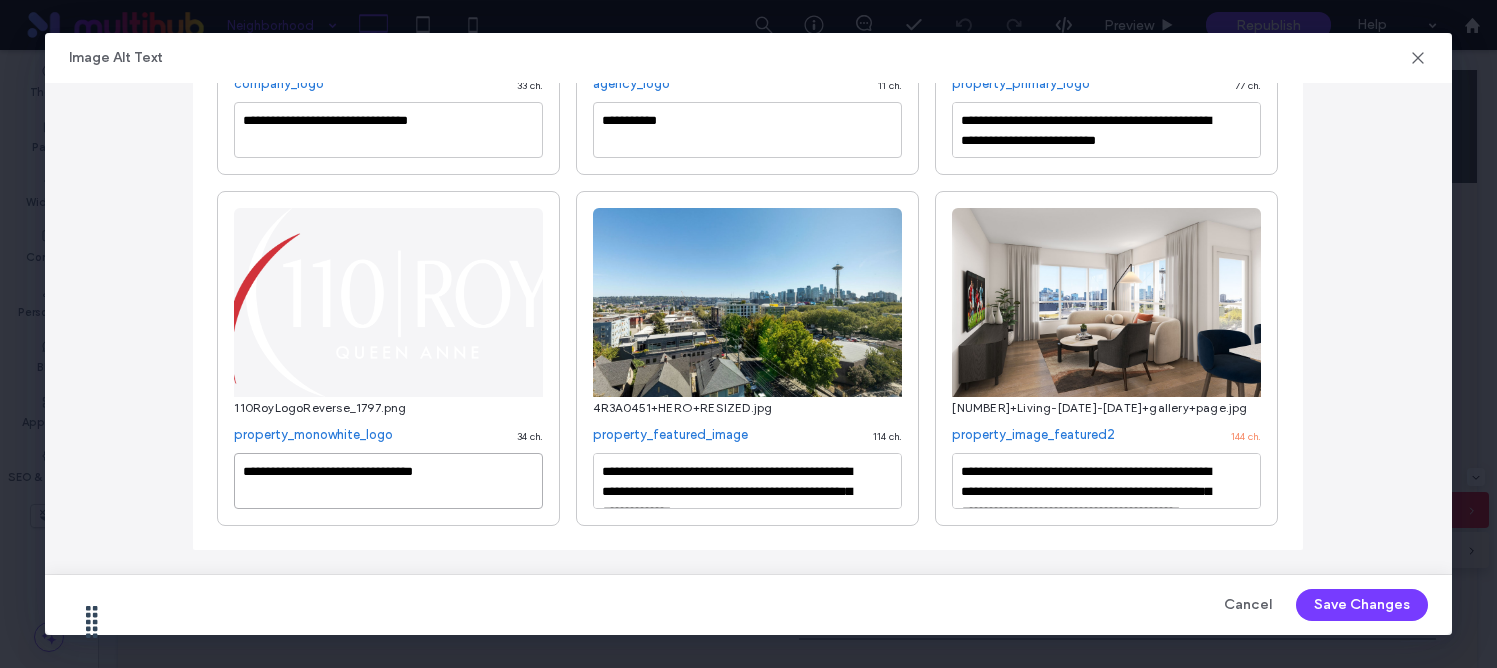 type on "**********" 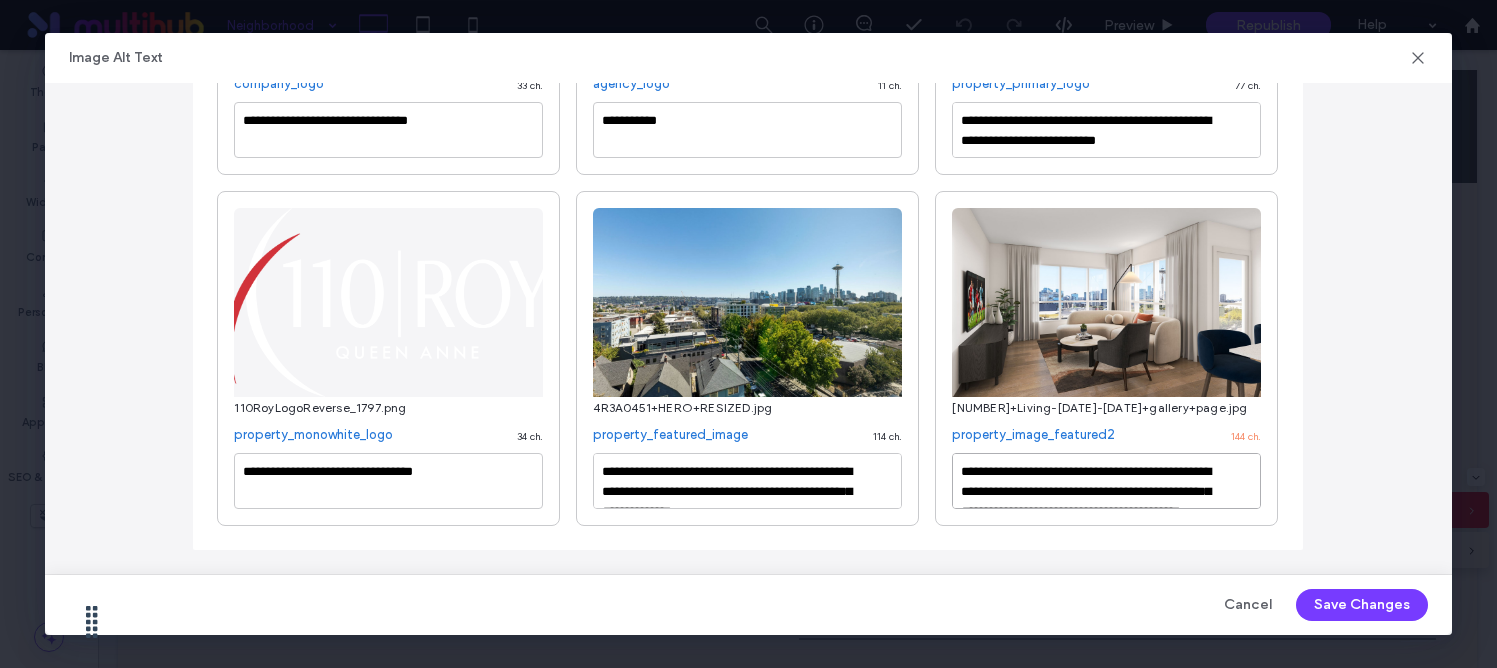 click on "**********" at bounding box center [1106, 481] 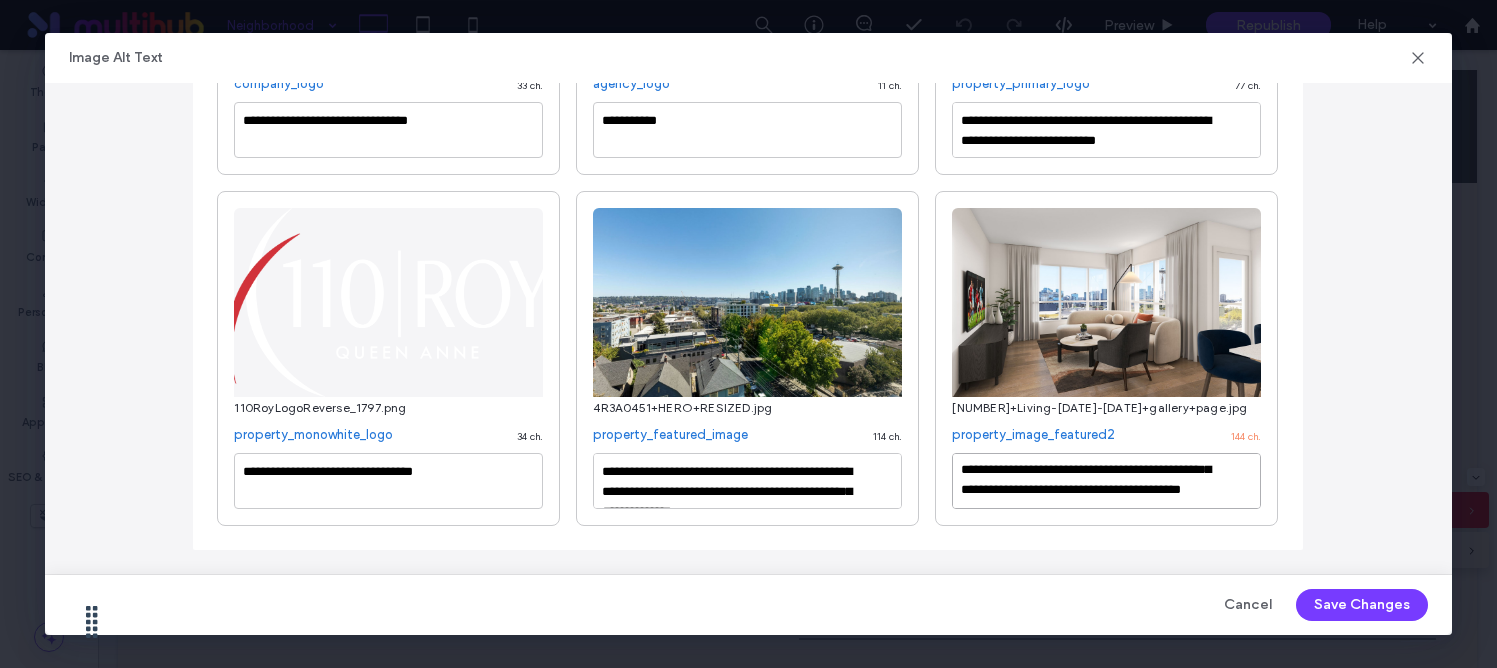 scroll, scrollTop: 42, scrollLeft: 0, axis: vertical 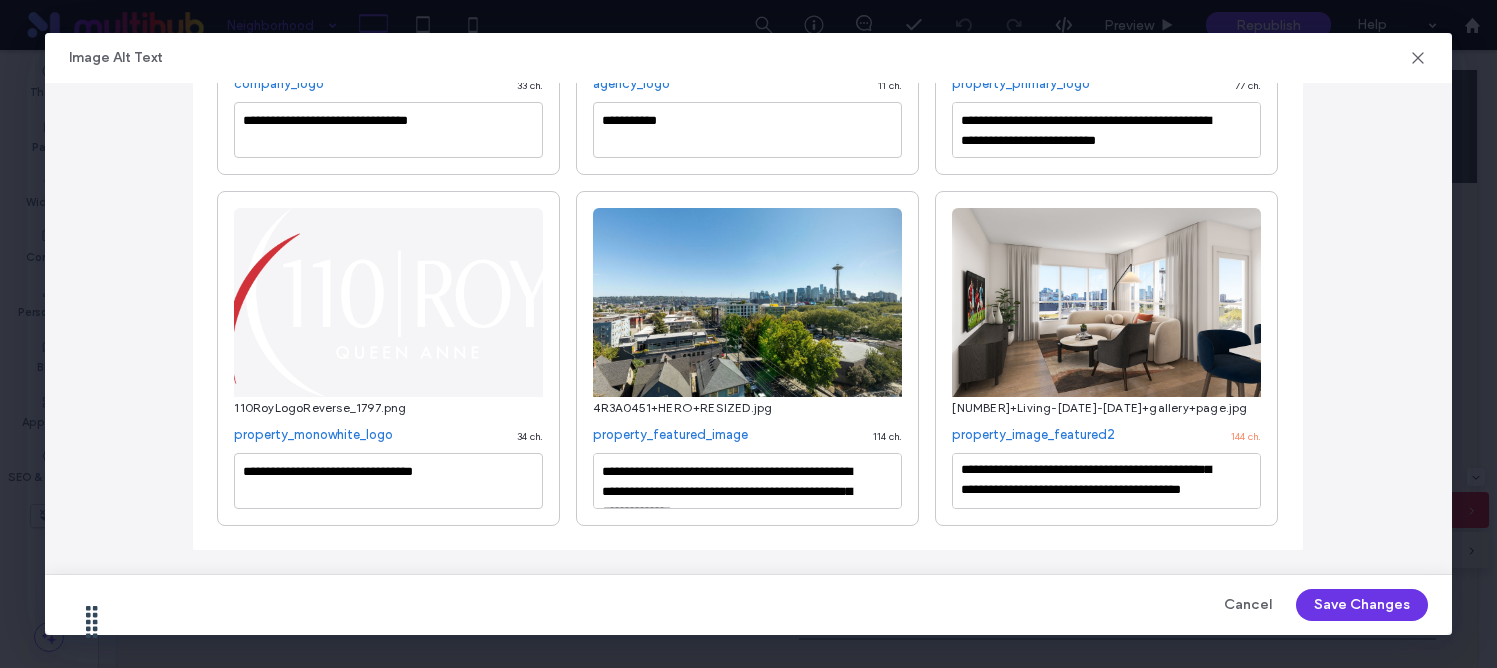 click on "Save Changes" at bounding box center [1362, 605] 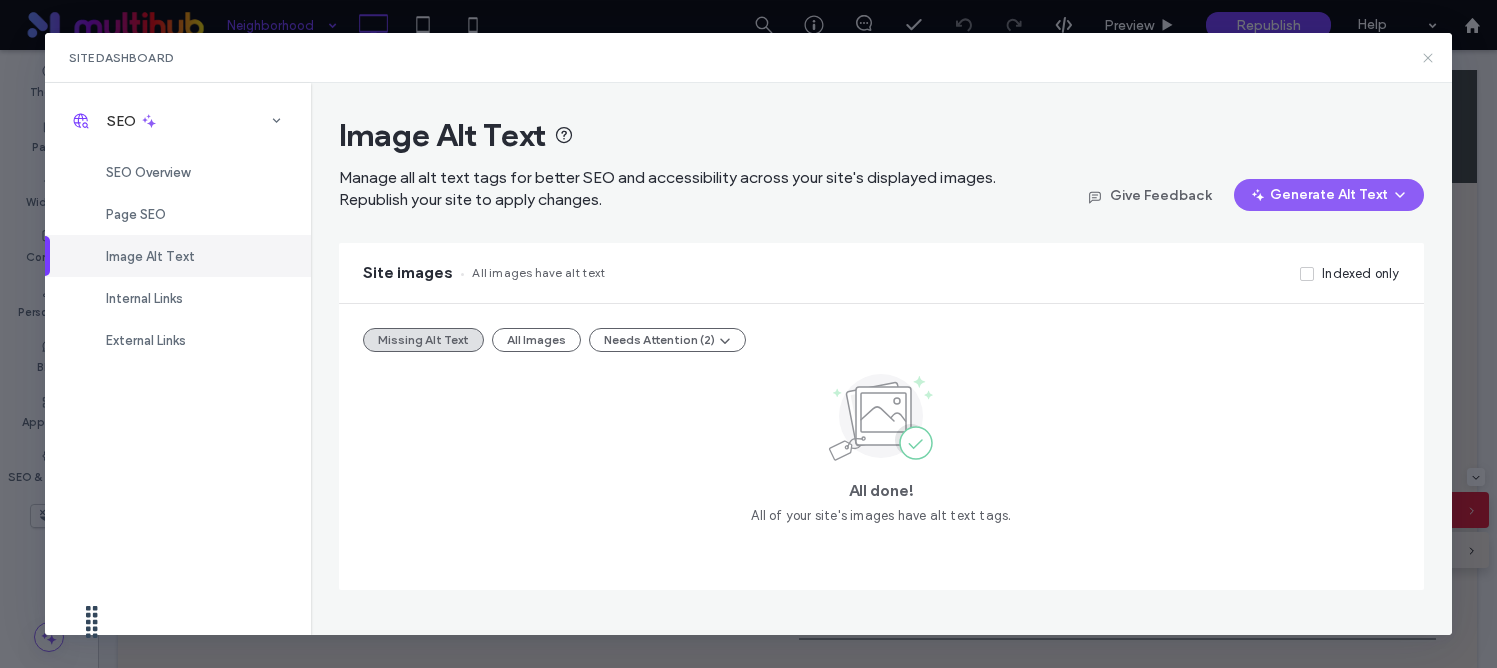 click 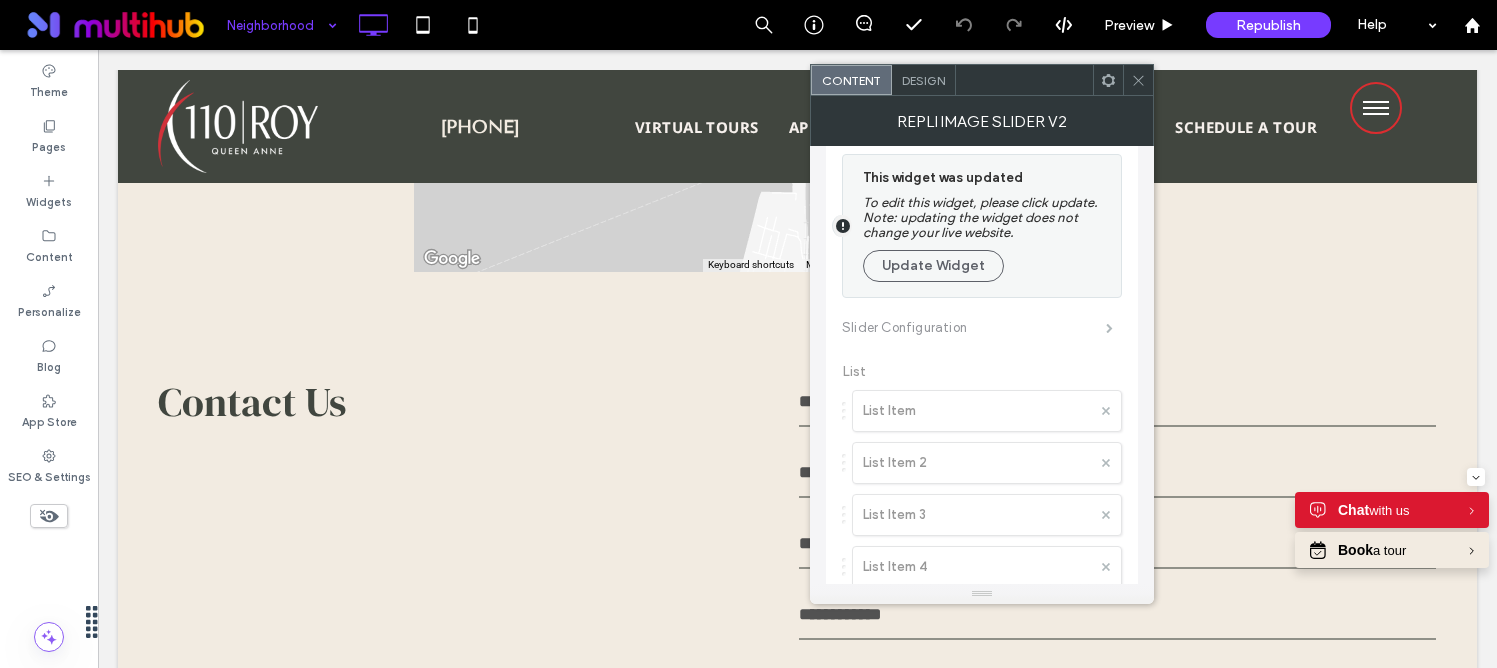 scroll, scrollTop: 0, scrollLeft: 0, axis: both 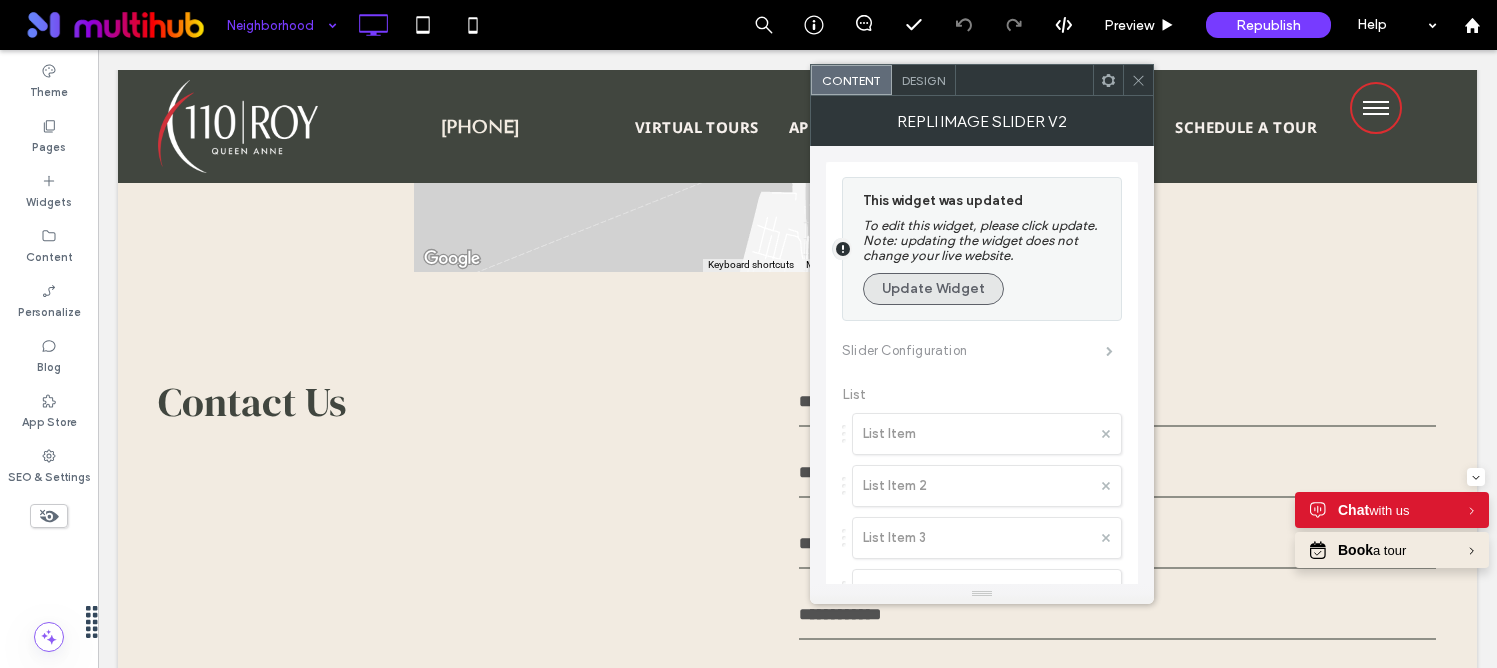 click on "Update Widget" at bounding box center (933, 289) 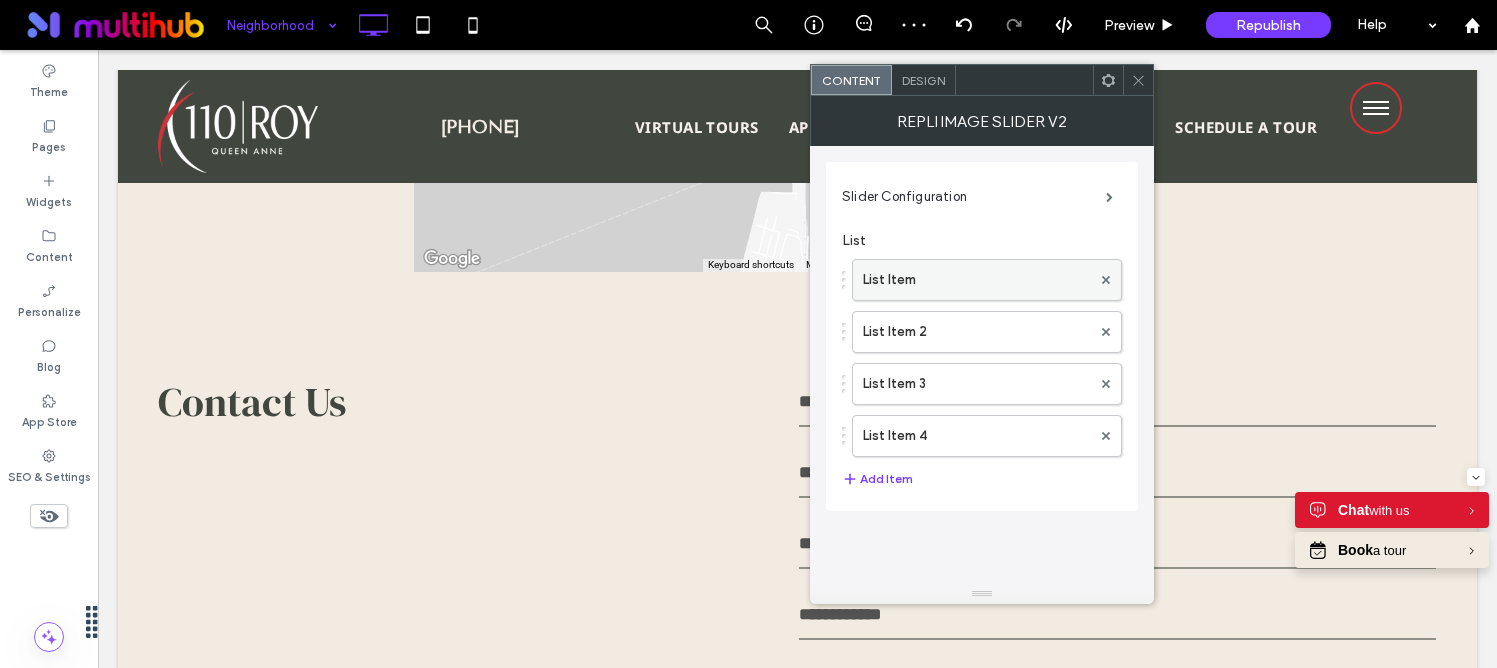 click on "List Item" at bounding box center (977, 280) 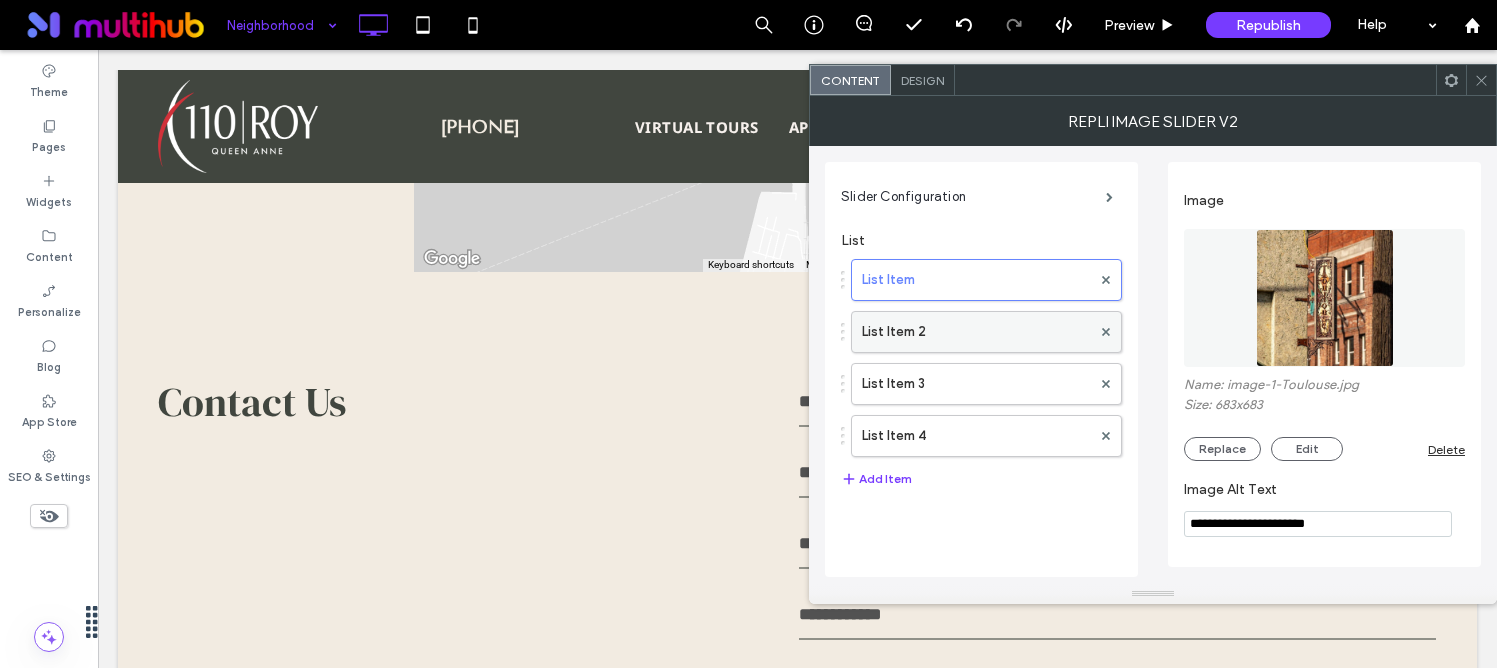 click on "List Item 2" at bounding box center [976, 332] 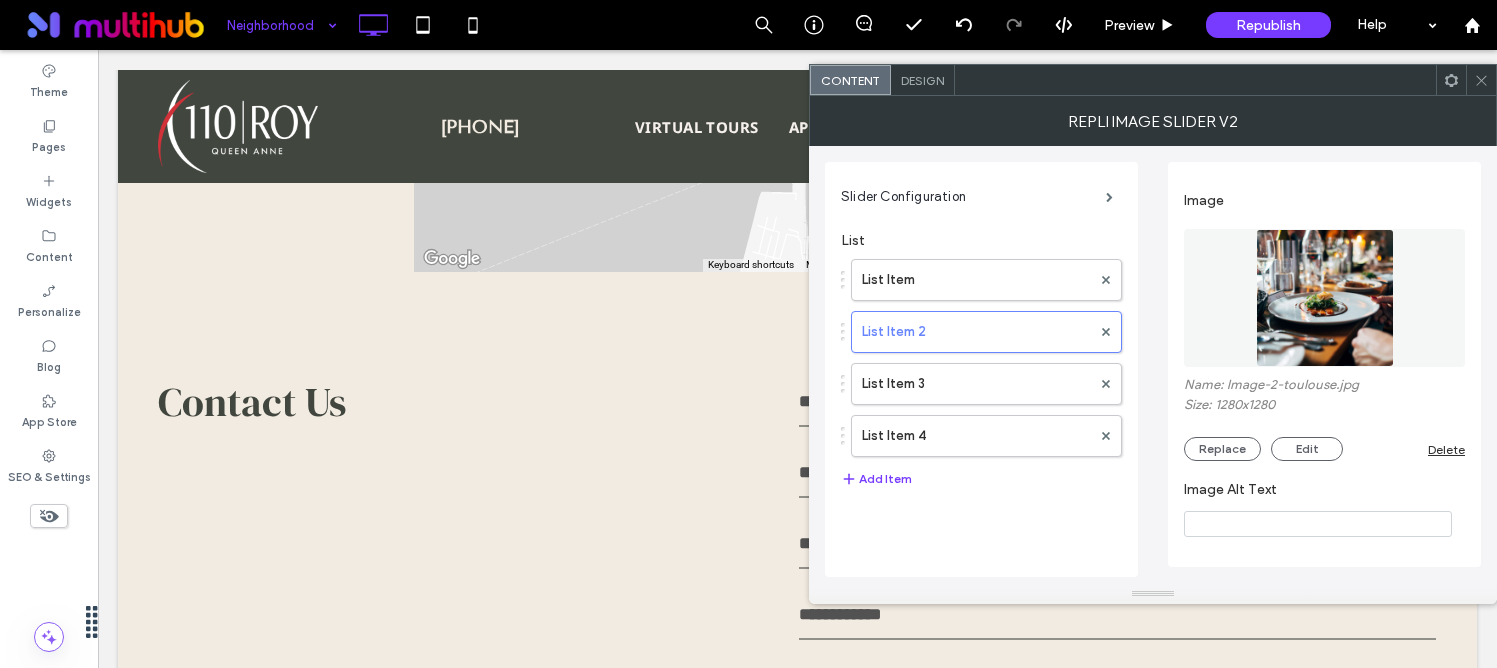 click at bounding box center [1318, 524] 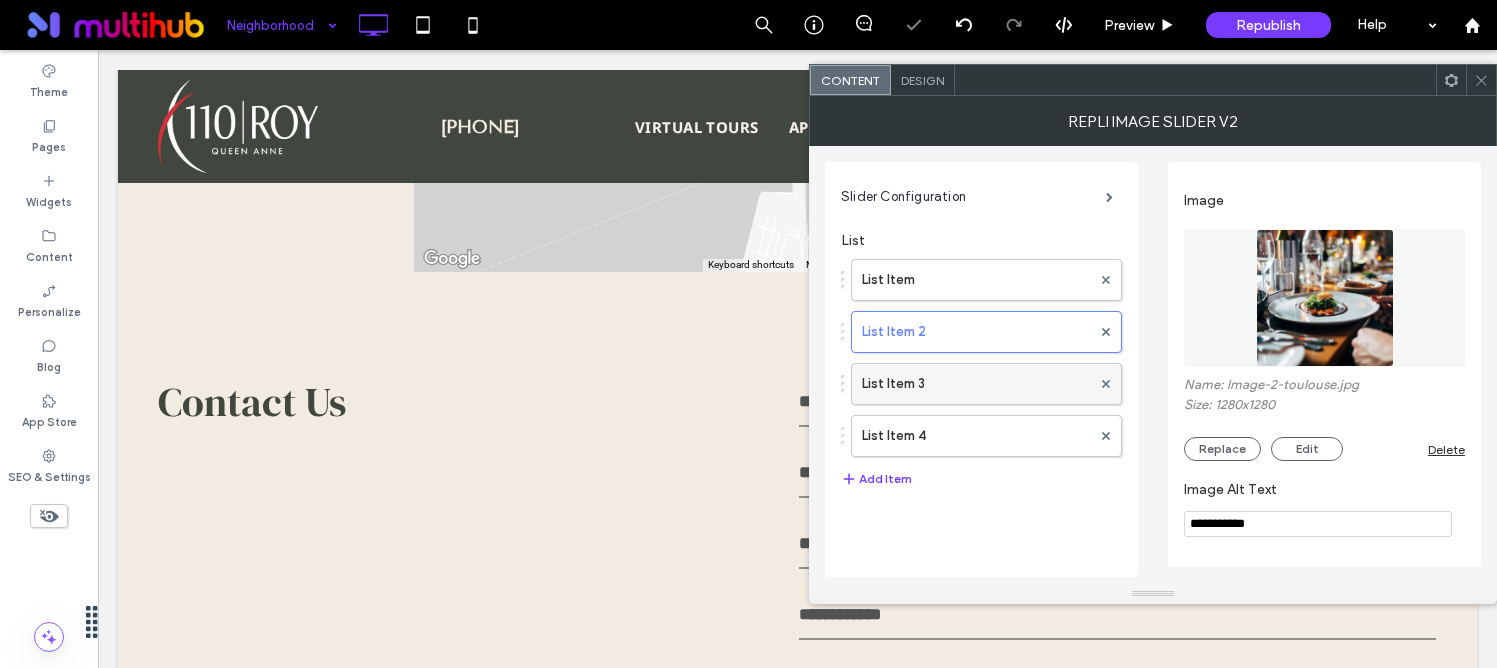 type on "**********" 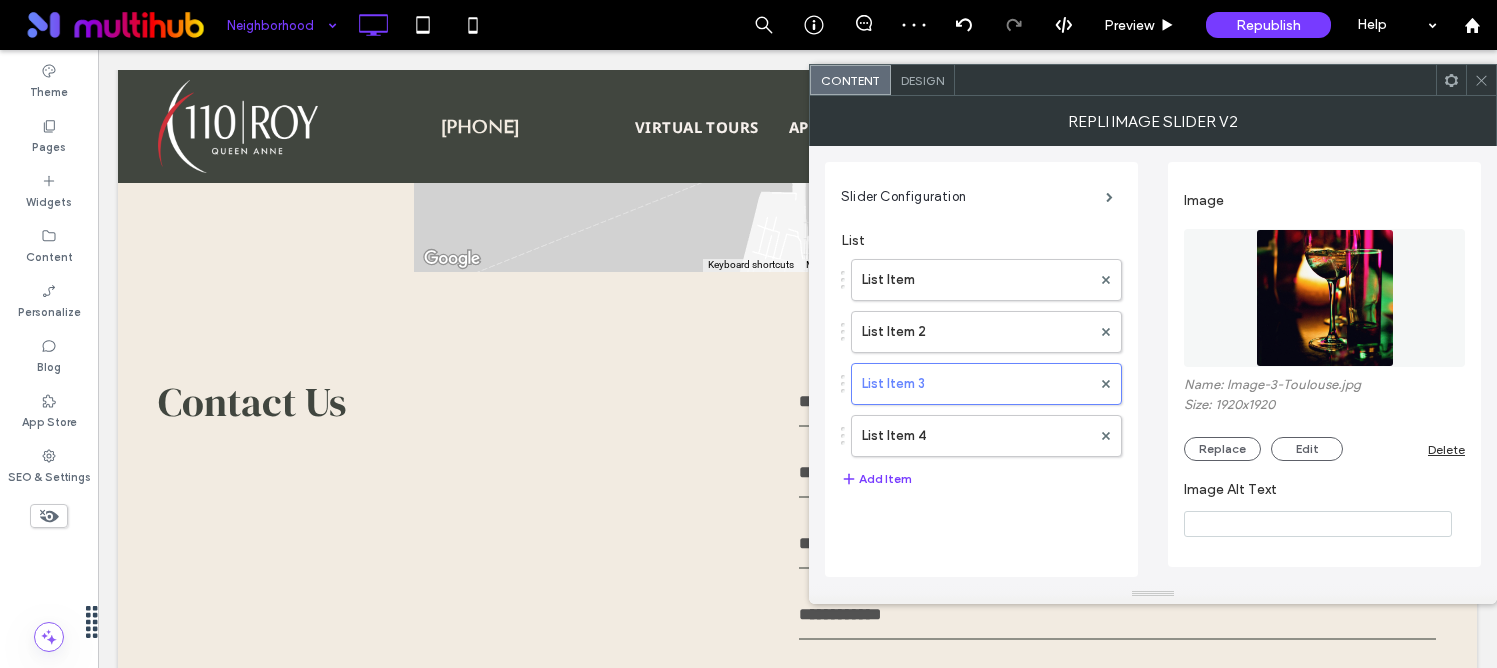 click at bounding box center [1318, 524] 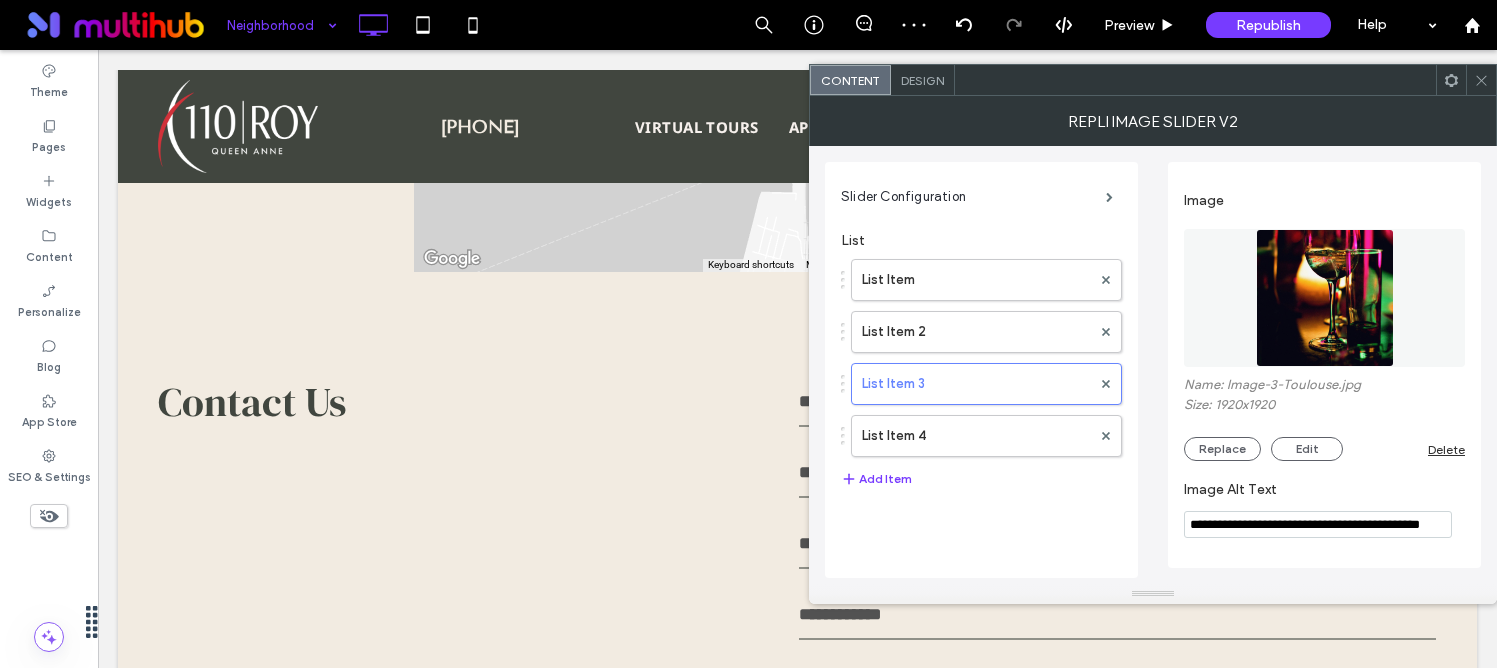 scroll, scrollTop: 0, scrollLeft: 13, axis: horizontal 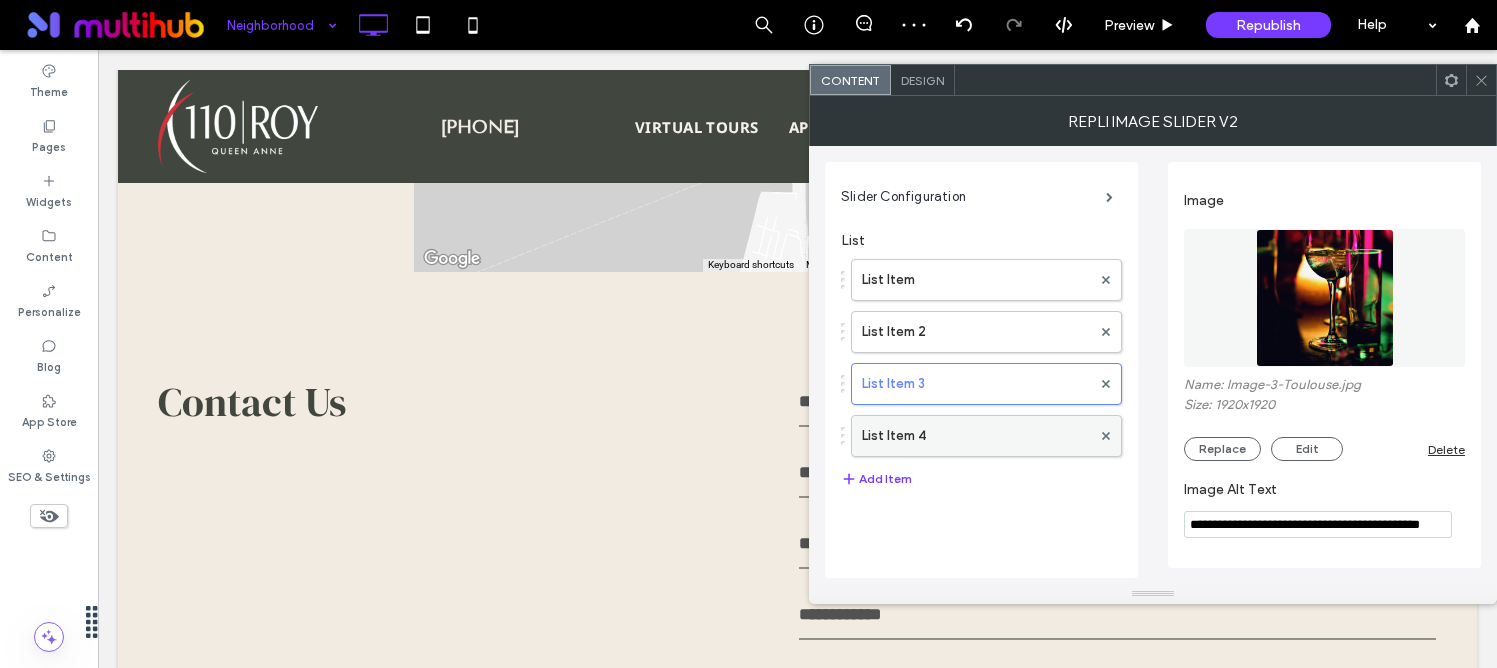 type on "**********" 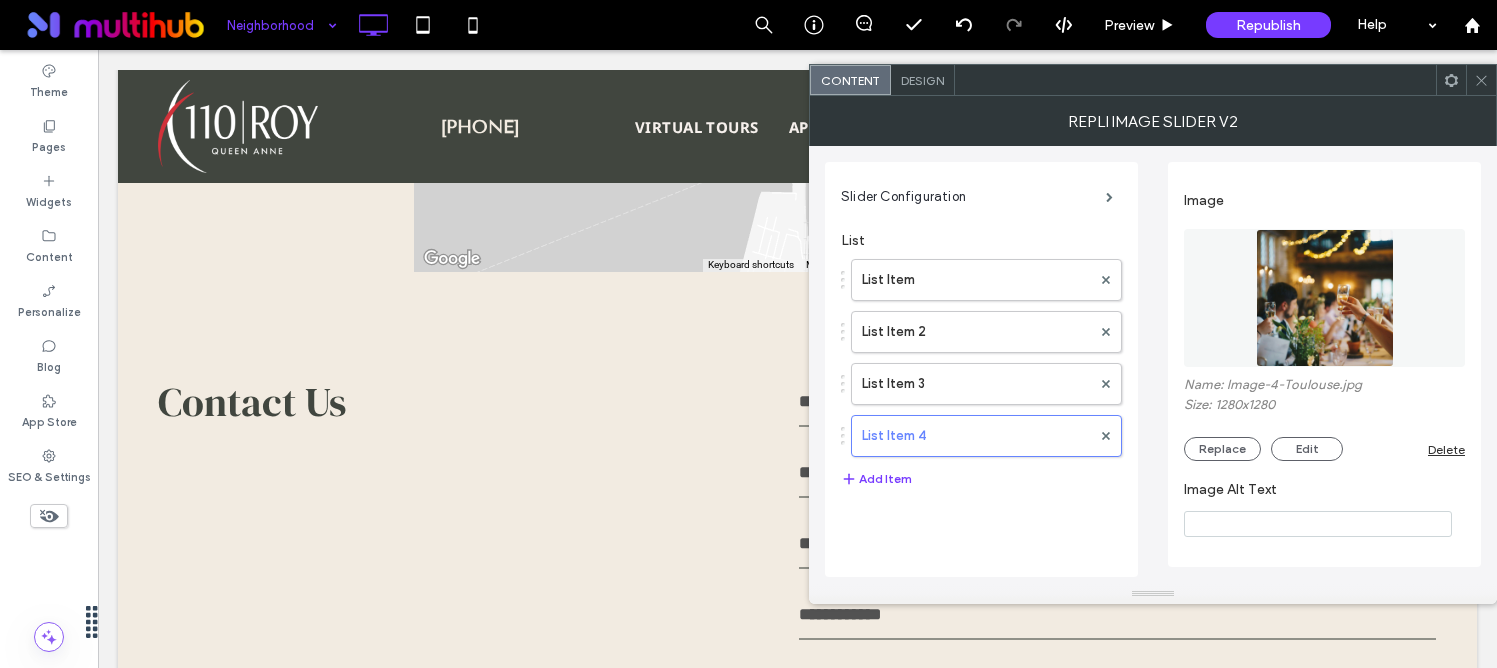 click at bounding box center (1318, 524) 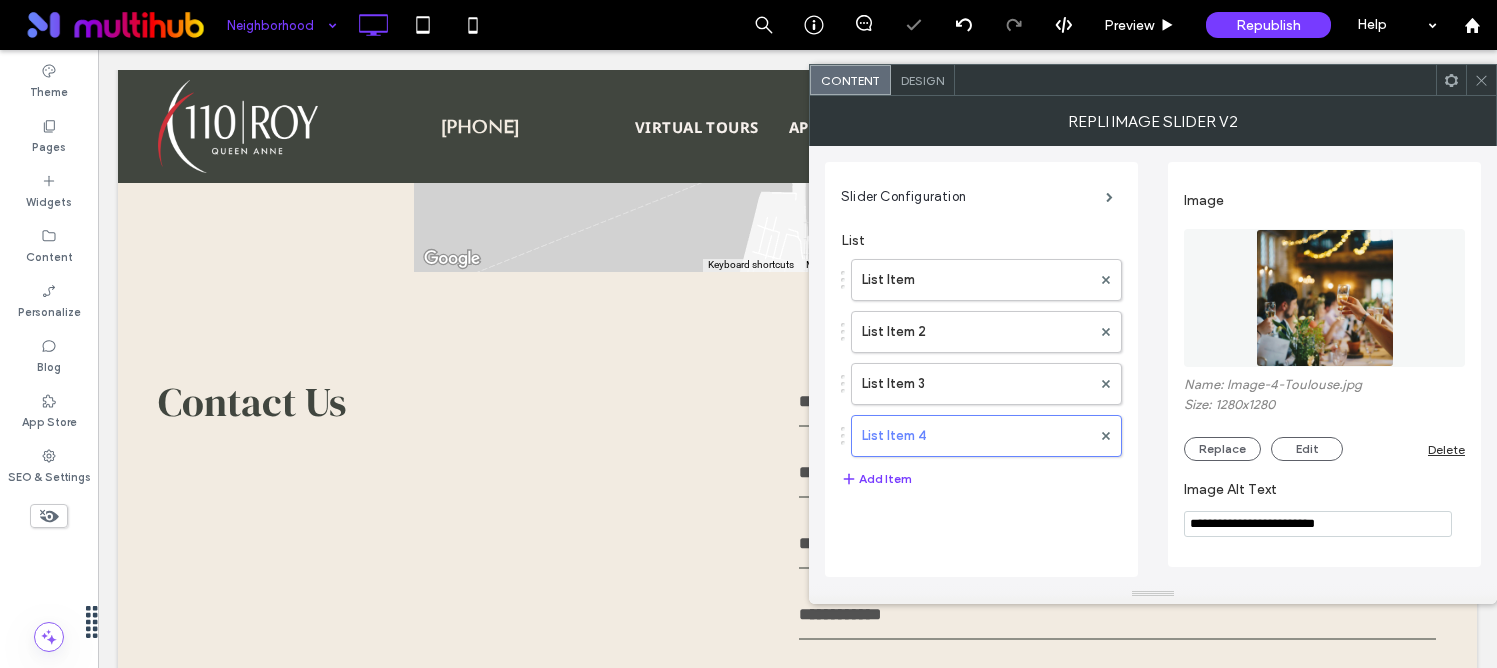 type on "**********" 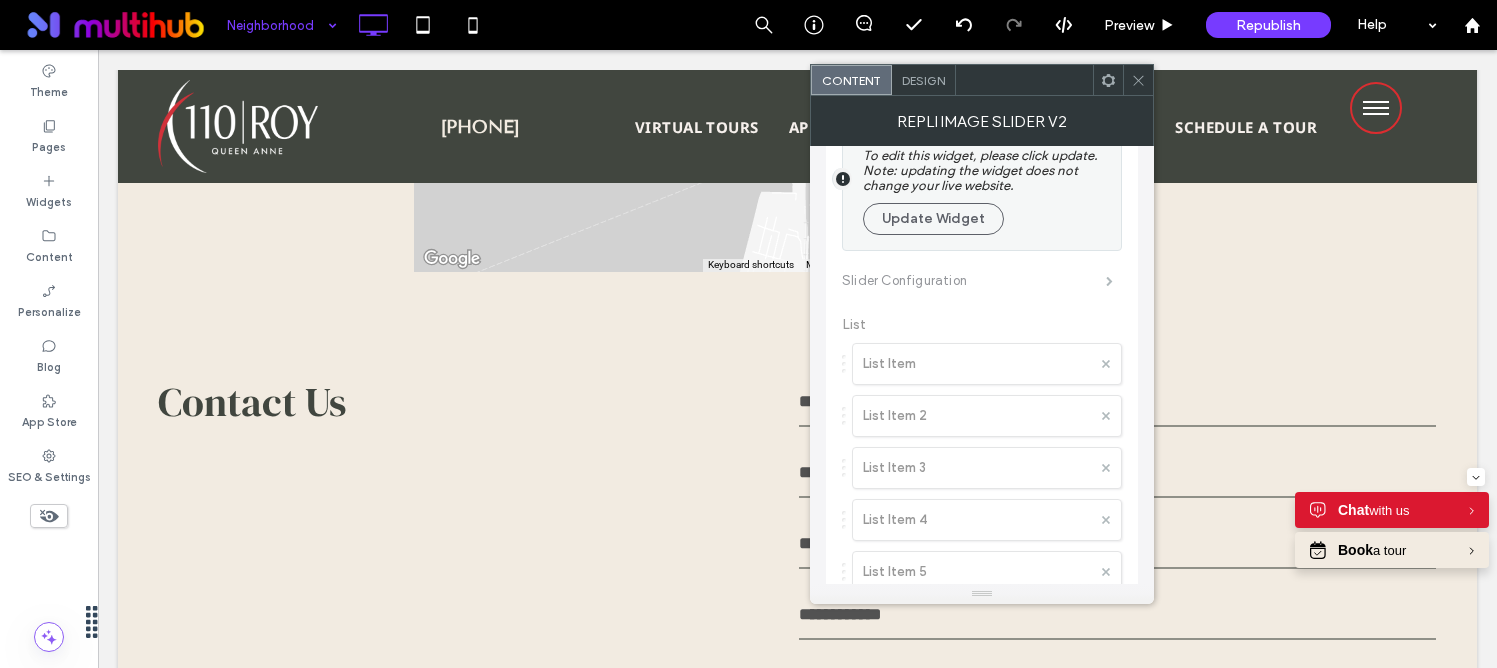 scroll, scrollTop: 20, scrollLeft: 0, axis: vertical 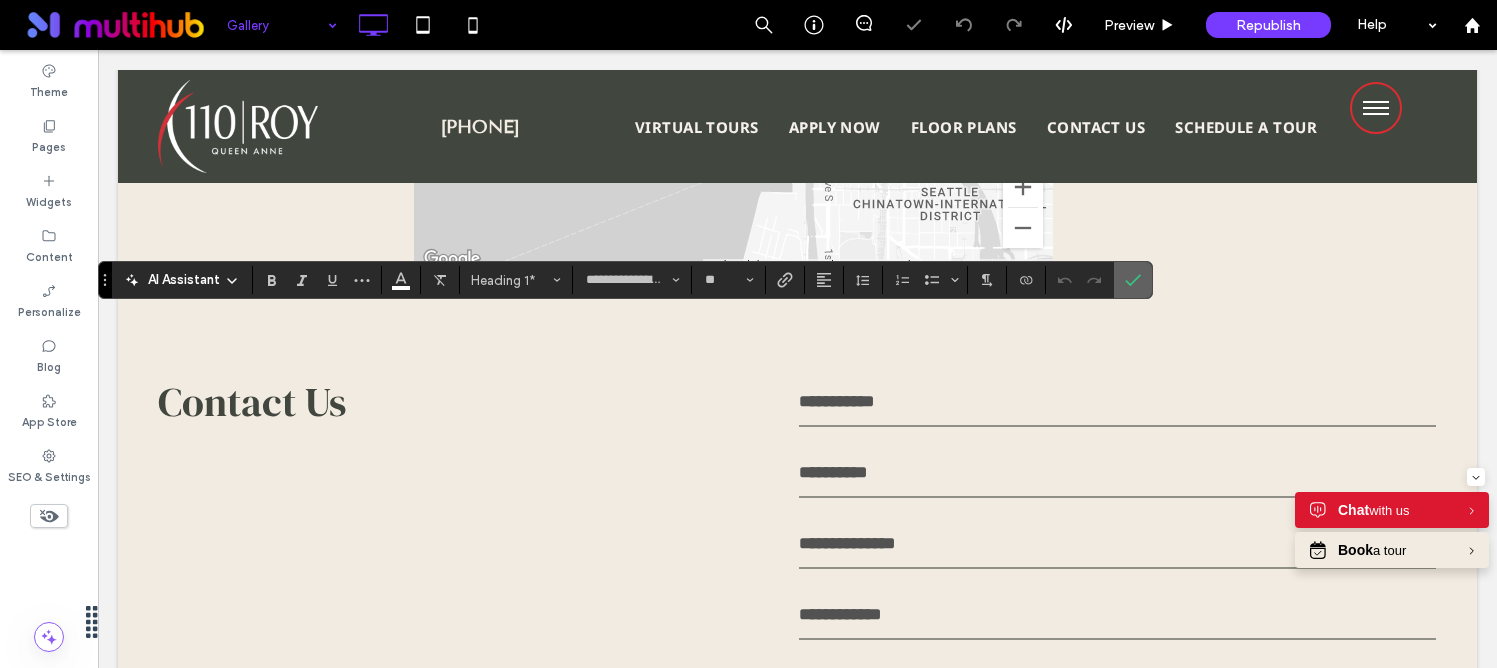 click 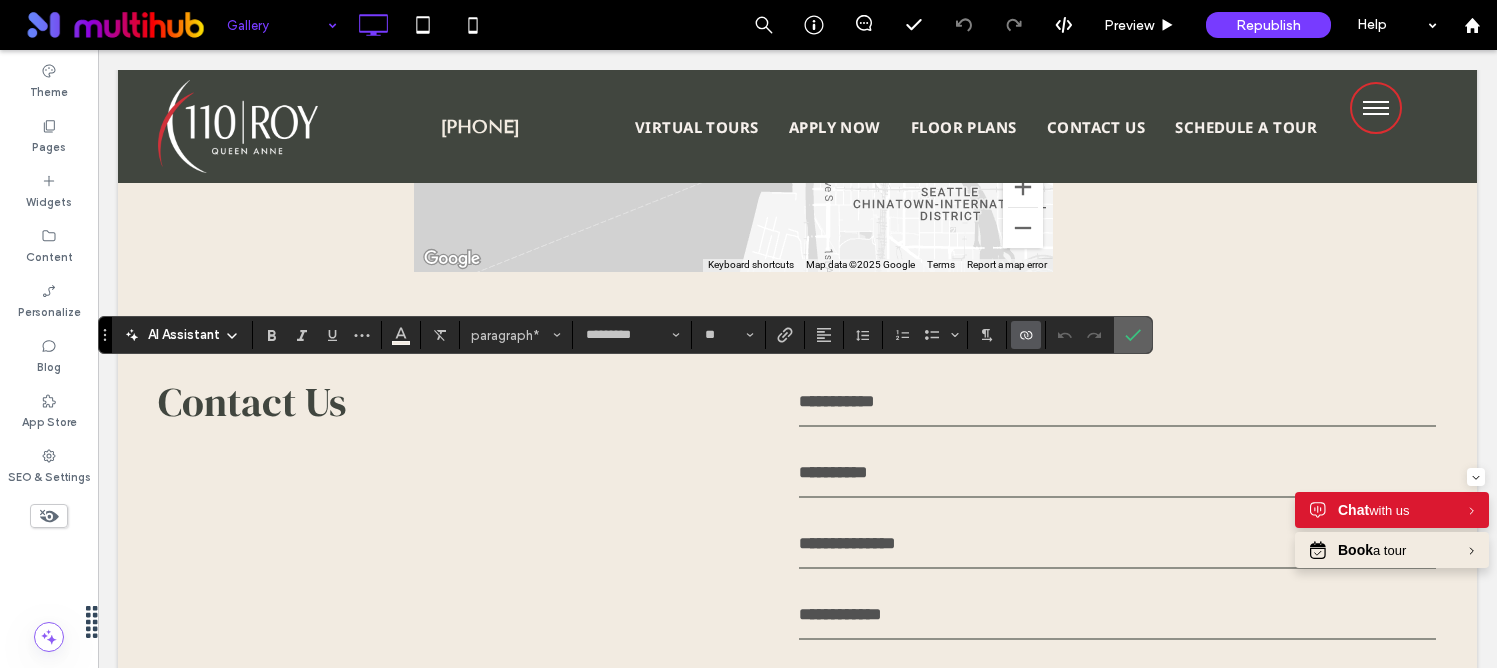 click at bounding box center [1133, 335] 